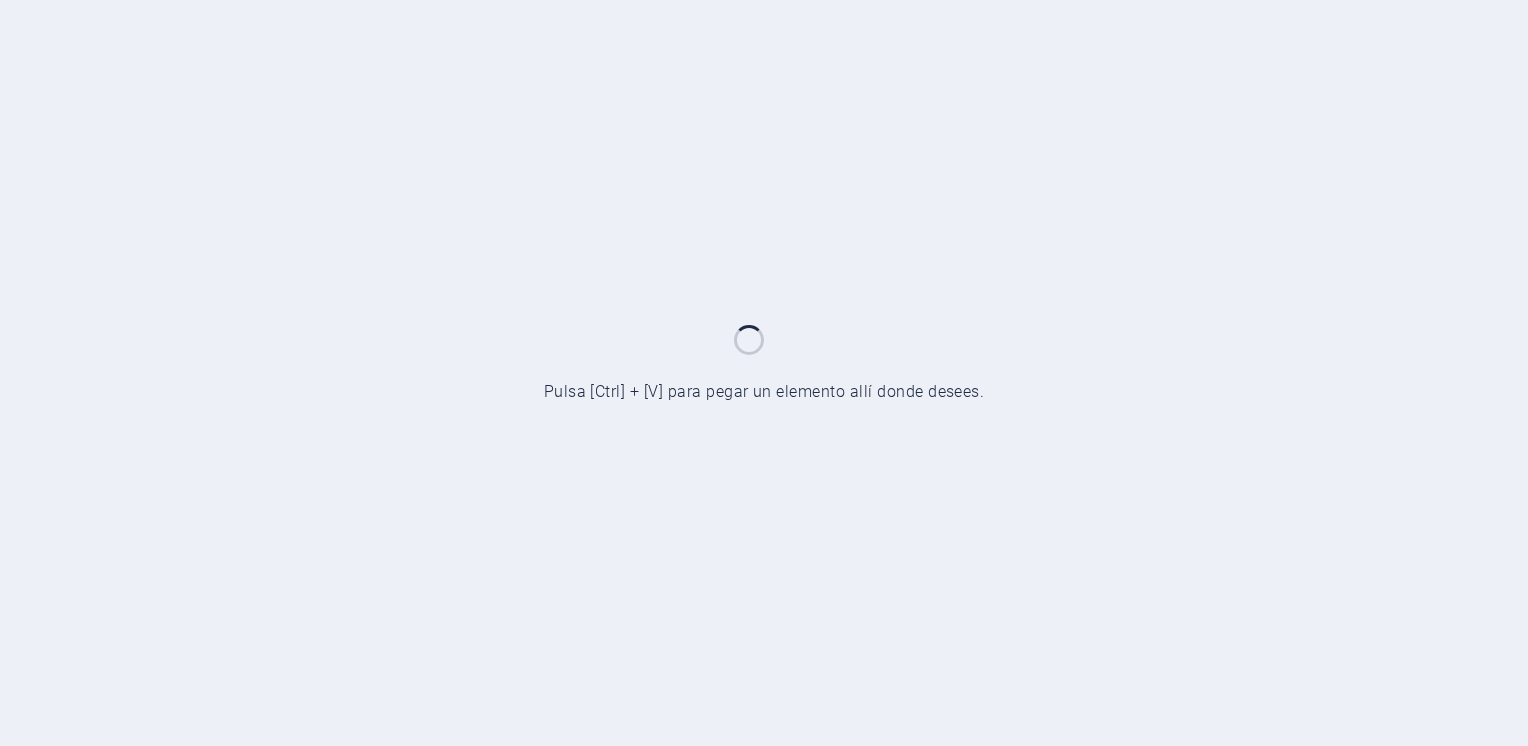 scroll, scrollTop: 0, scrollLeft: 0, axis: both 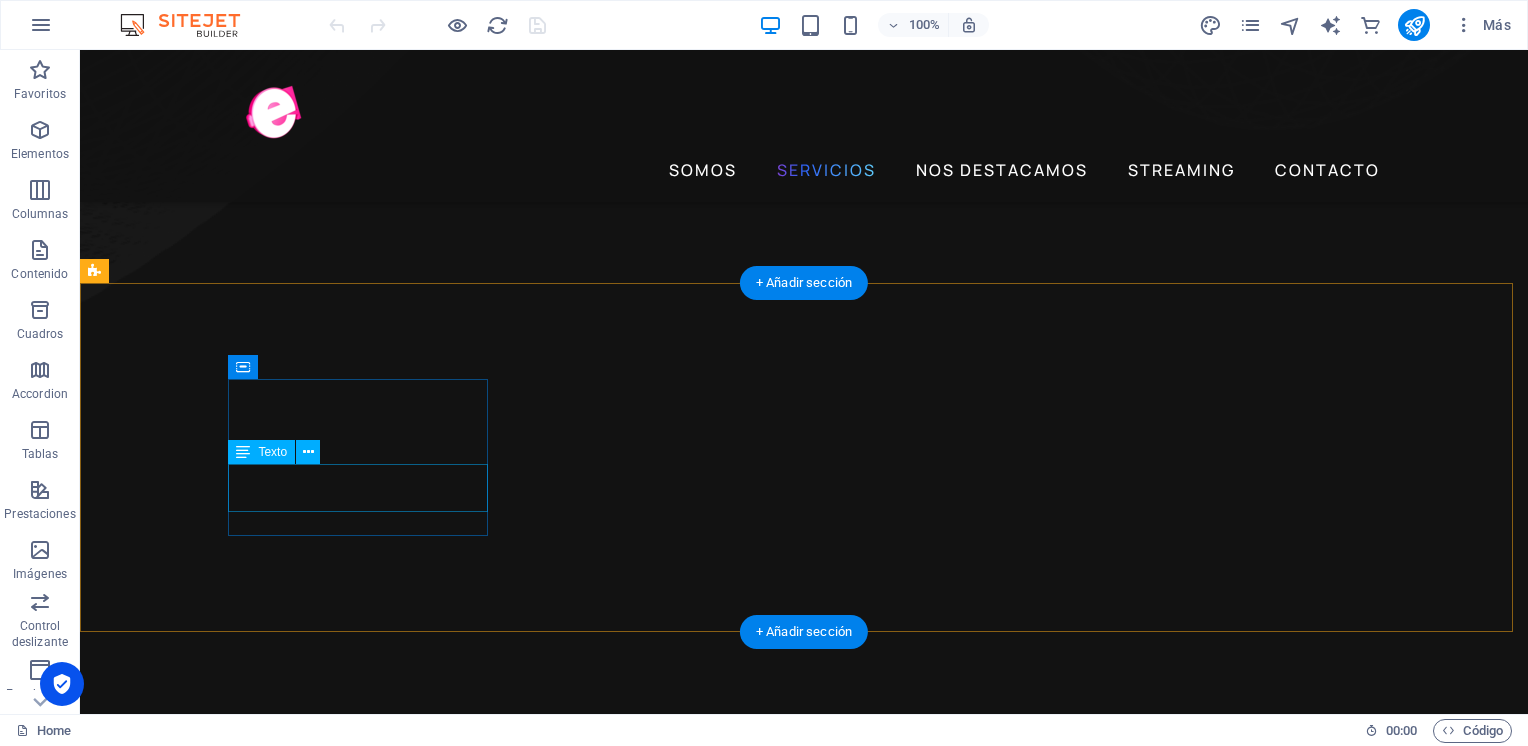 click on "AUTOMATIZACION DE SISTEMAS DE SONIDO" at bounding box center [242, 3782] 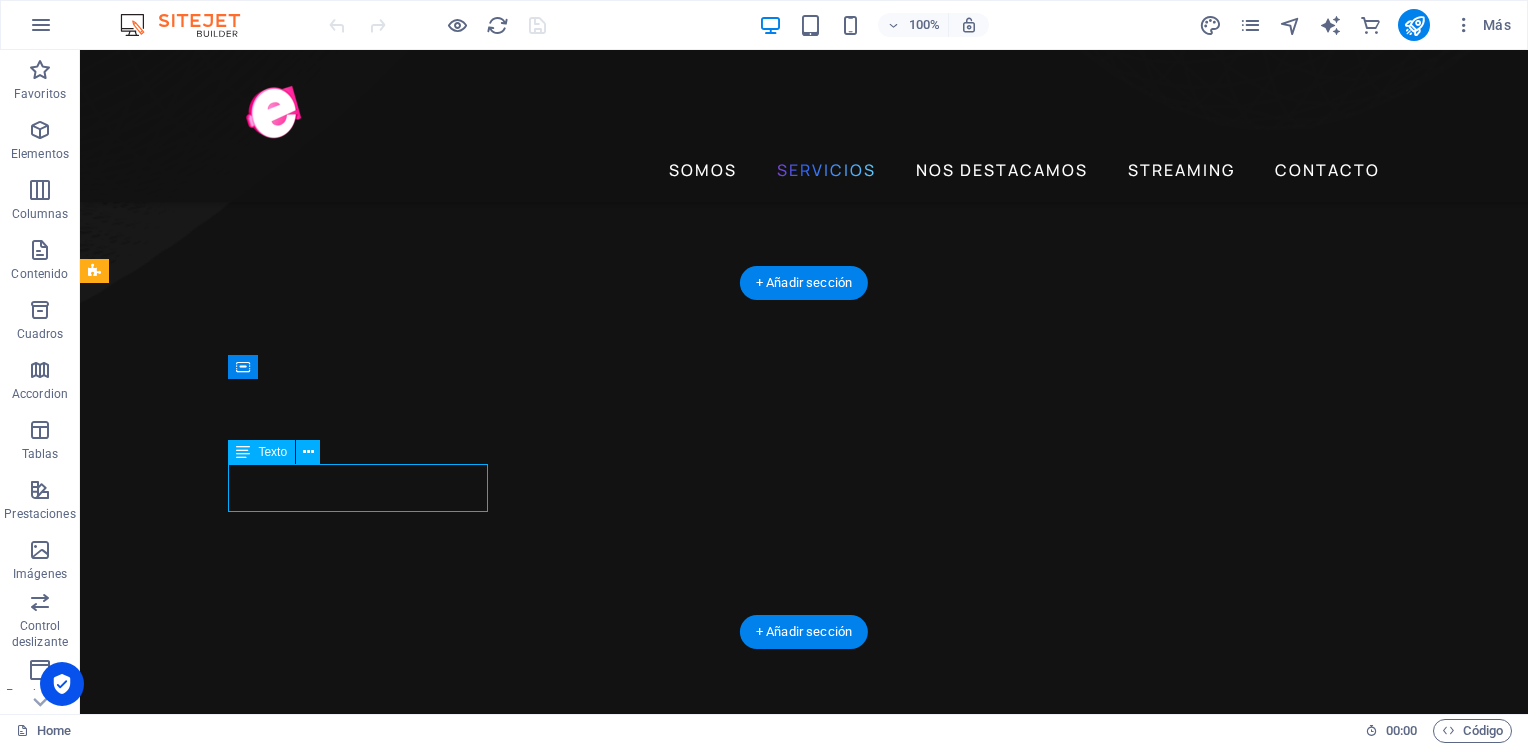 click on "AUTOMATIZACION DE SISTEMAS DE SONIDO" at bounding box center [242, 3782] 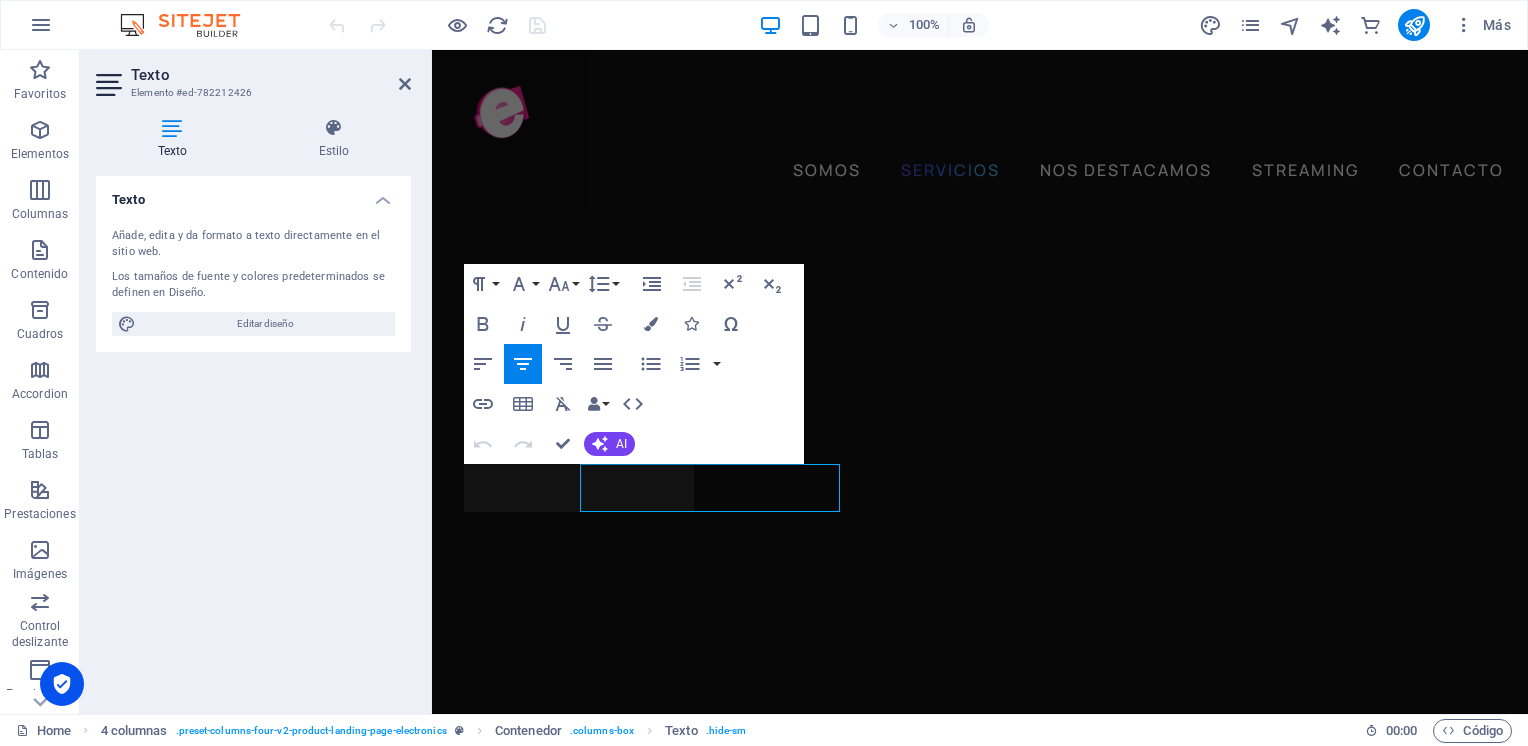 scroll, scrollTop: 1959, scrollLeft: 0, axis: vertical 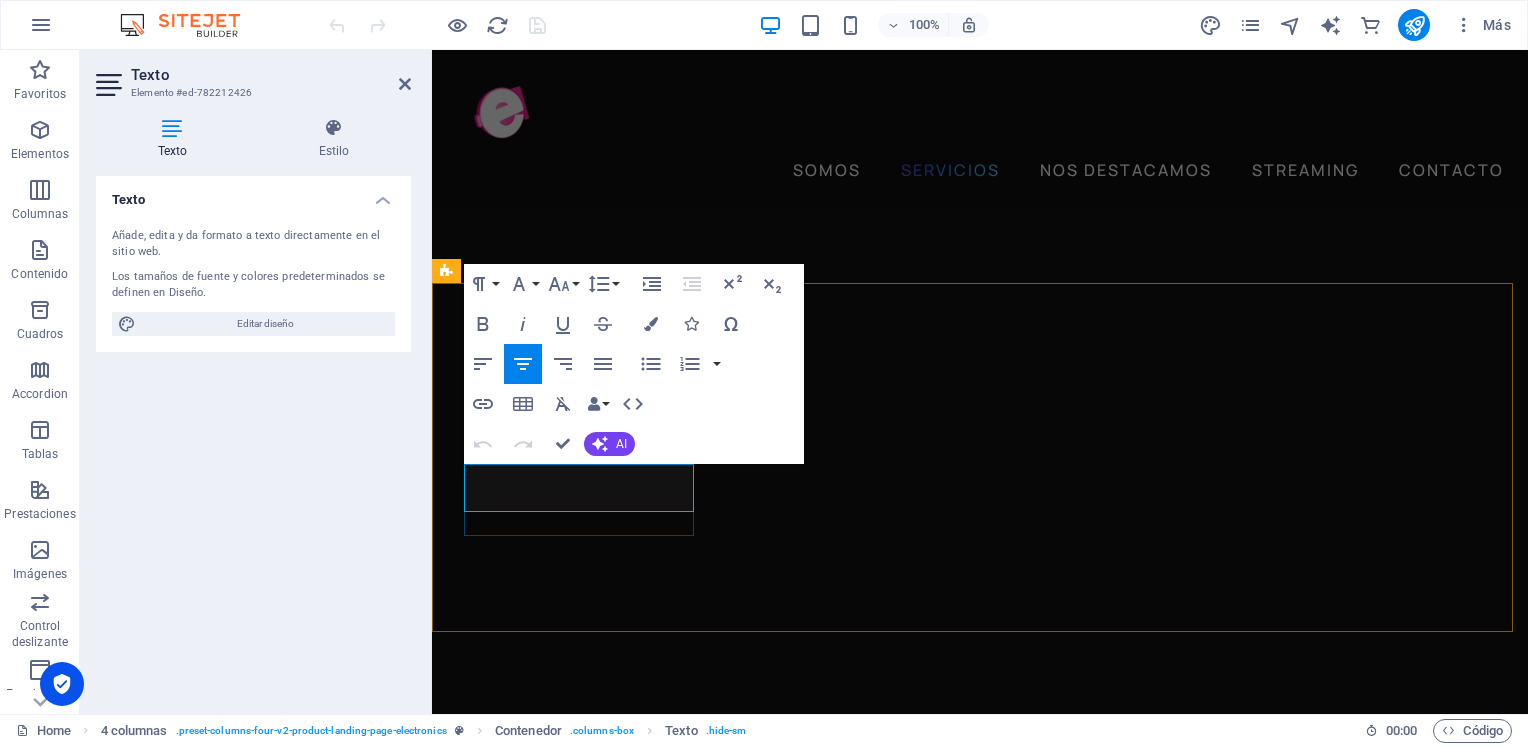 drag, startPoint x: 660, startPoint y: 497, endPoint x: 479, endPoint y: 480, distance: 181.79659 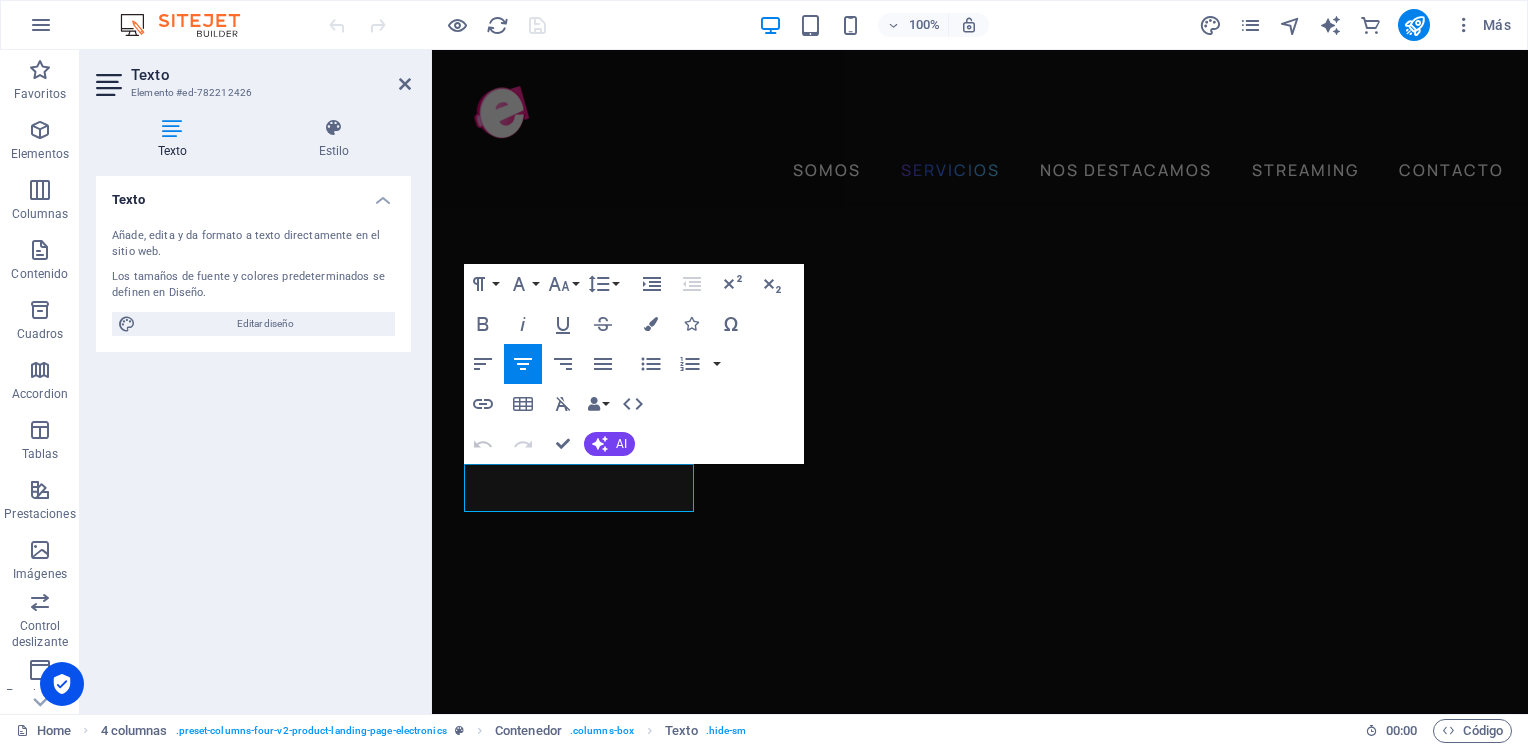 type 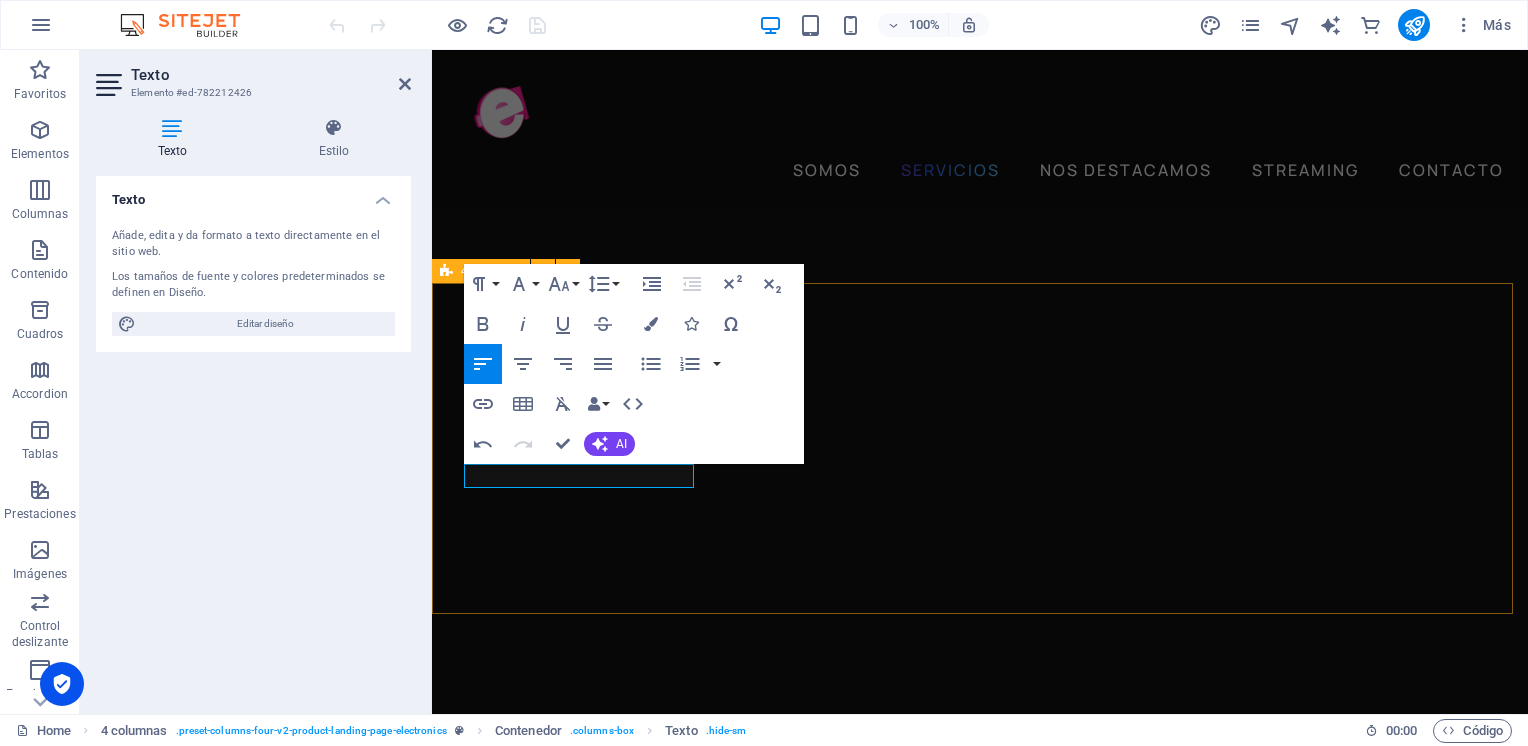 click on "STREAMING" at bounding box center [581, 3374] 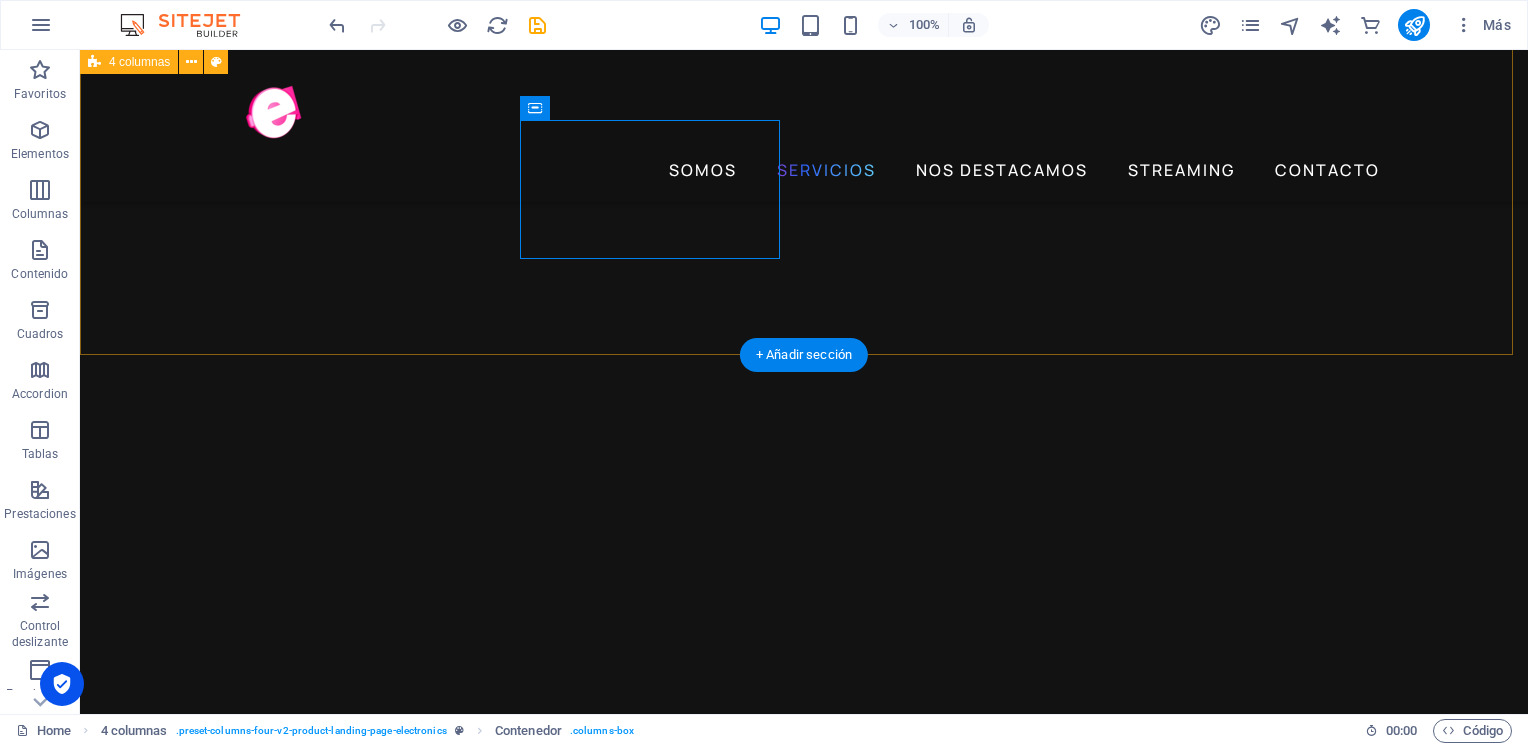 click on "SEÑAL ON LINE CRE STREAMING PODCAST
PRODUCCION GENERAL" at bounding box center (804, 3683) 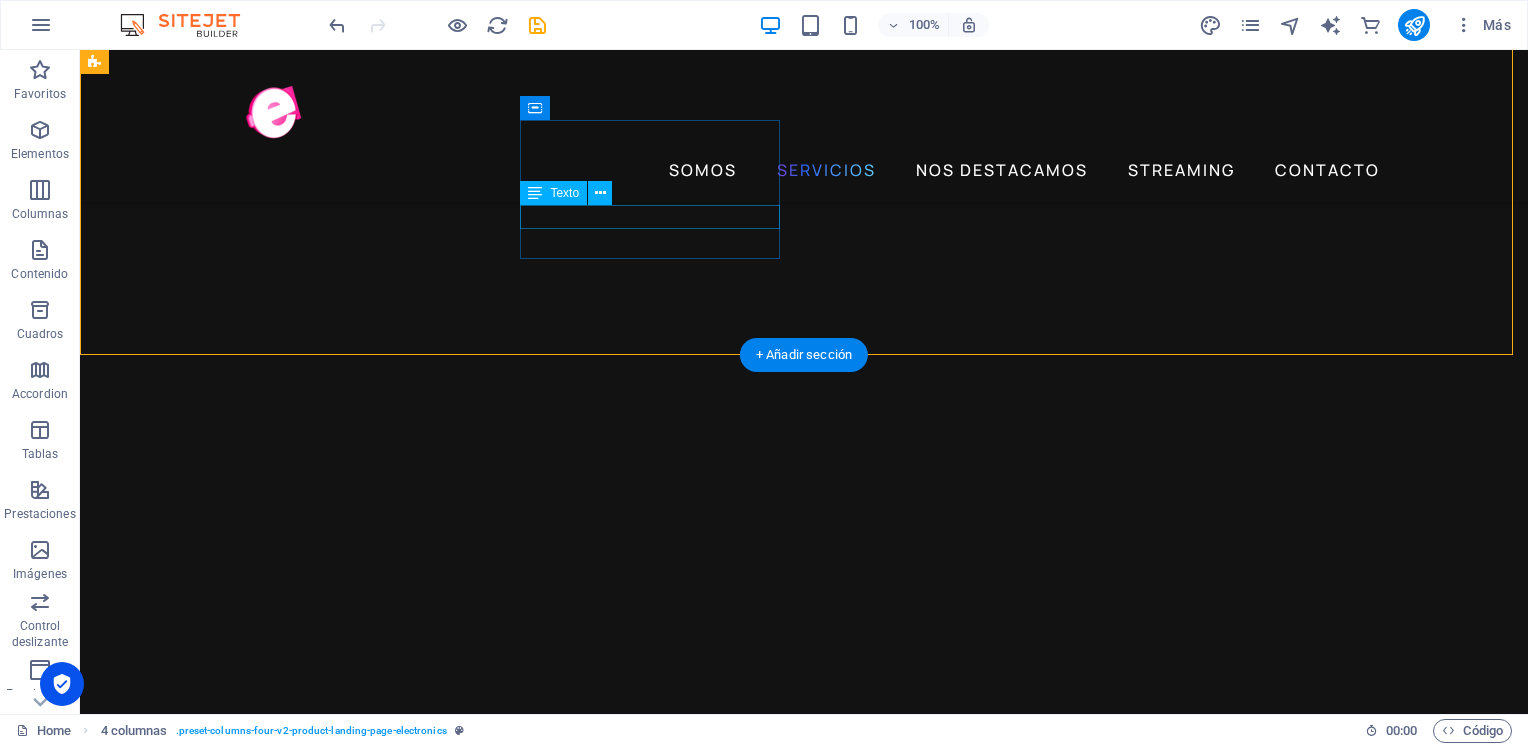 click on "STREAMING" at bounding box center [242, 3660] 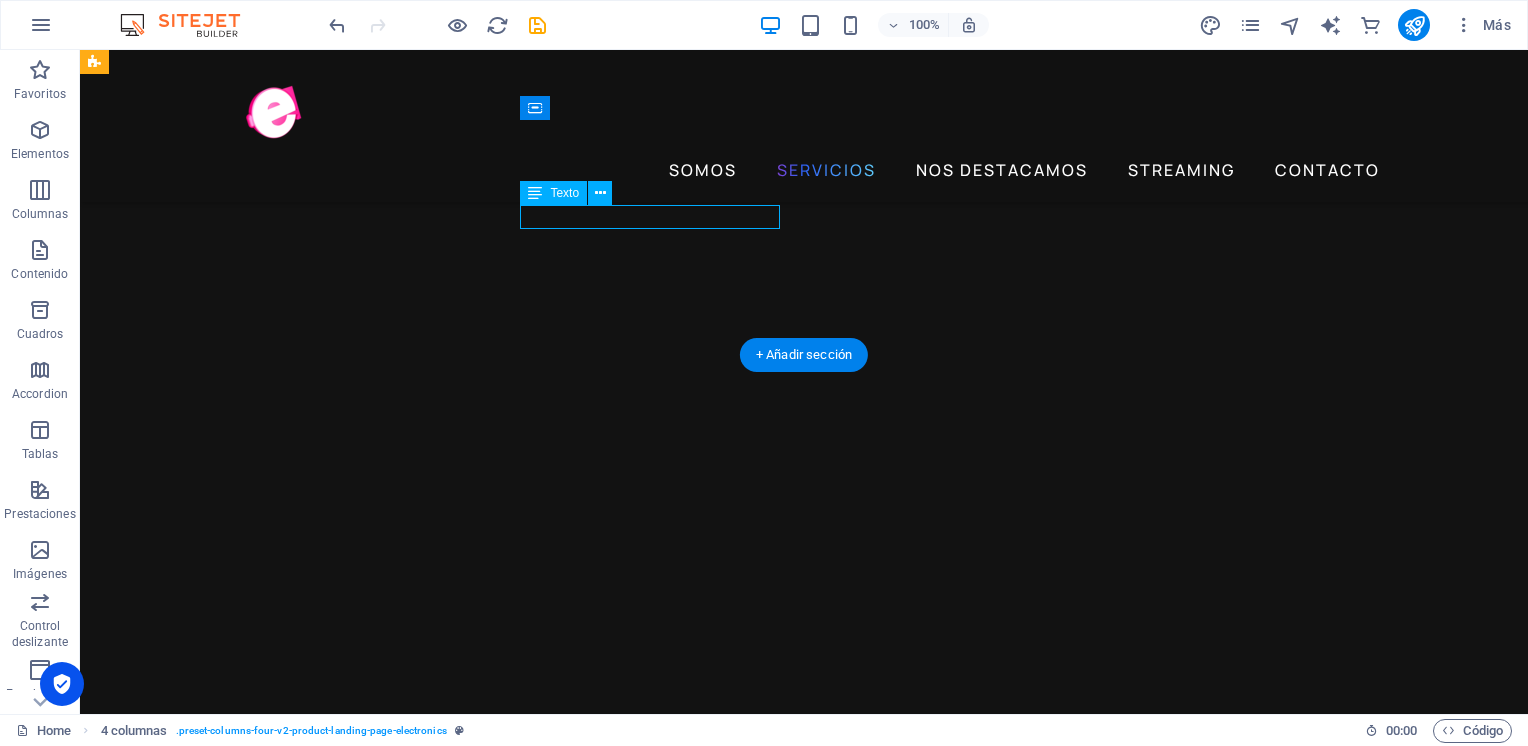click on "STREAMING" at bounding box center (242, 3660) 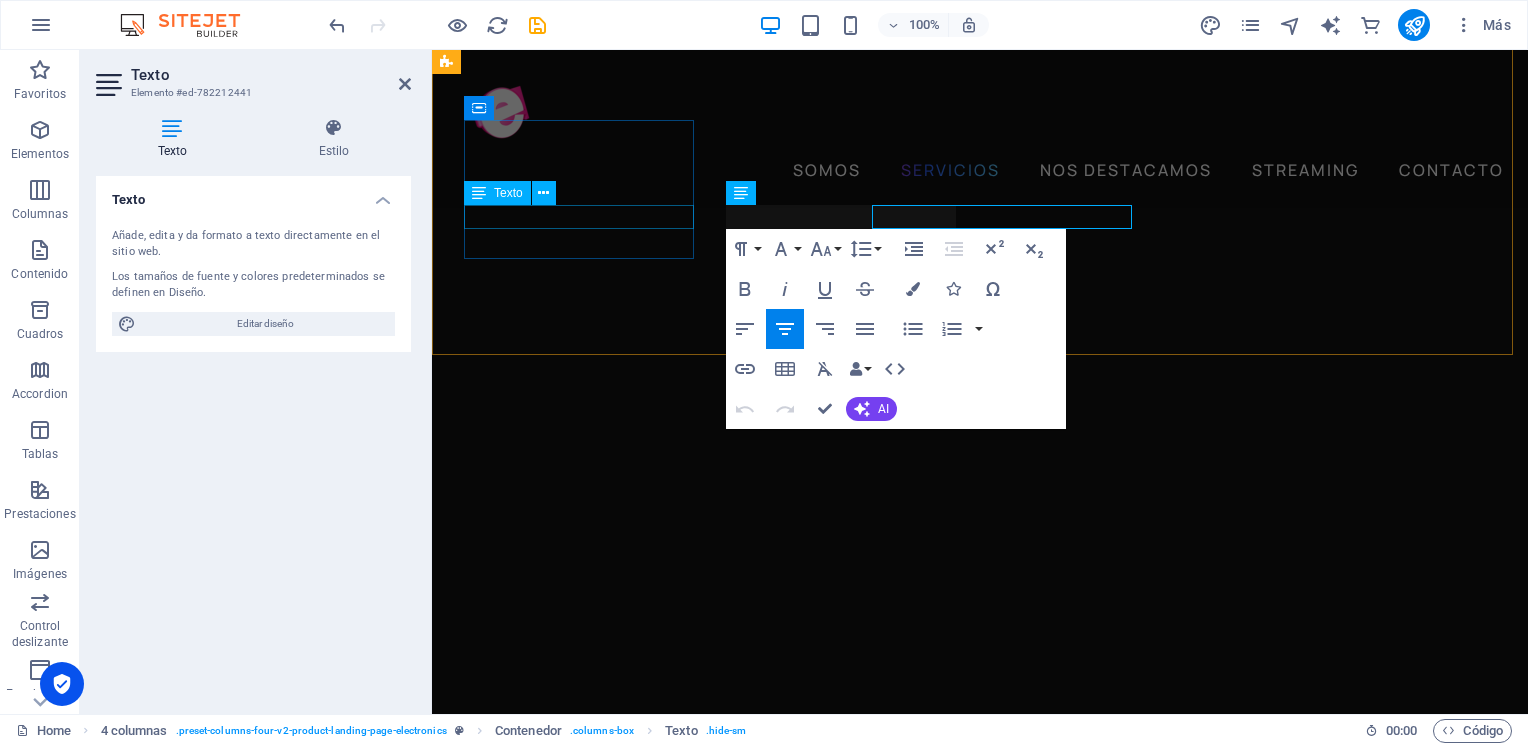scroll, scrollTop: 2218, scrollLeft: 0, axis: vertical 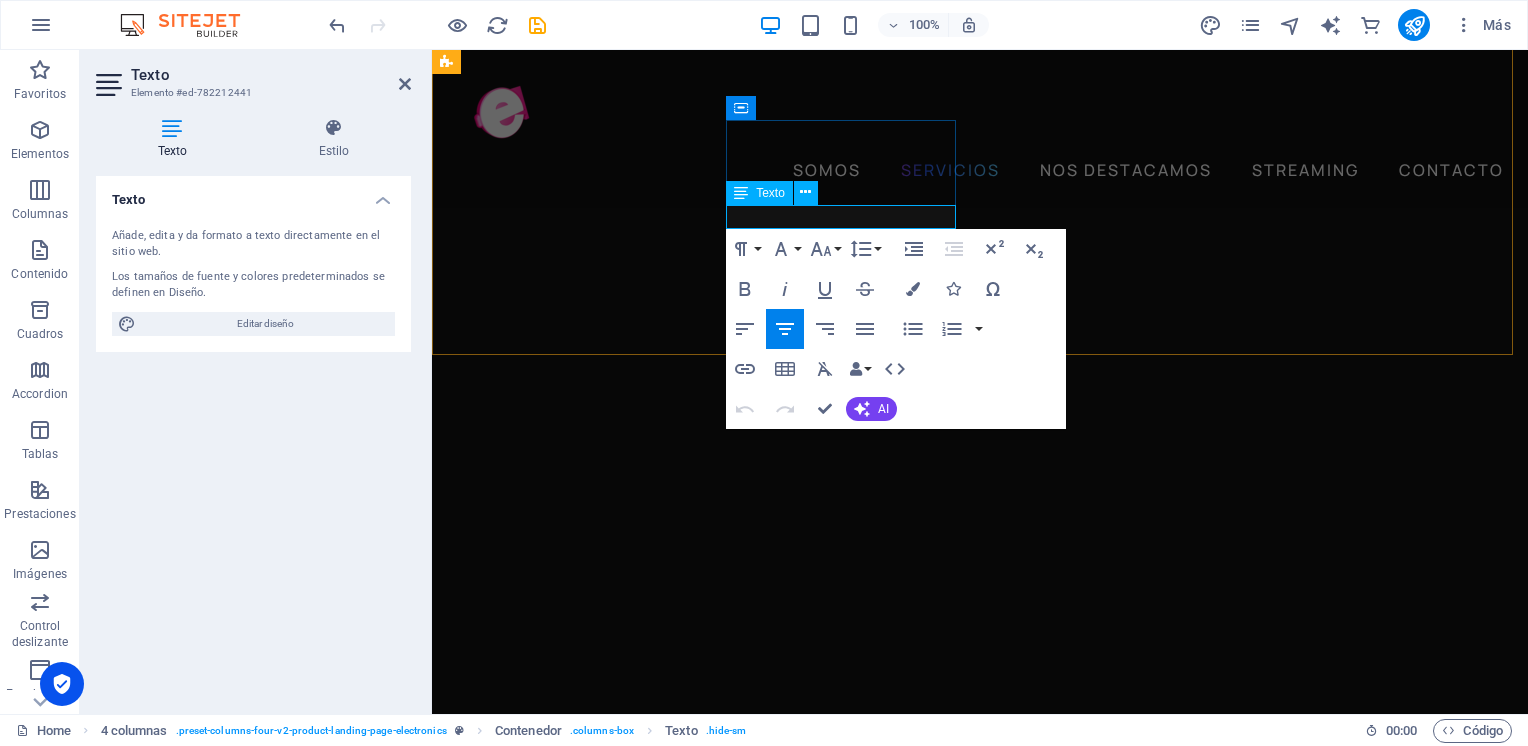 drag, startPoint x: 898, startPoint y: 217, endPoint x: 764, endPoint y: 153, distance: 148.49916 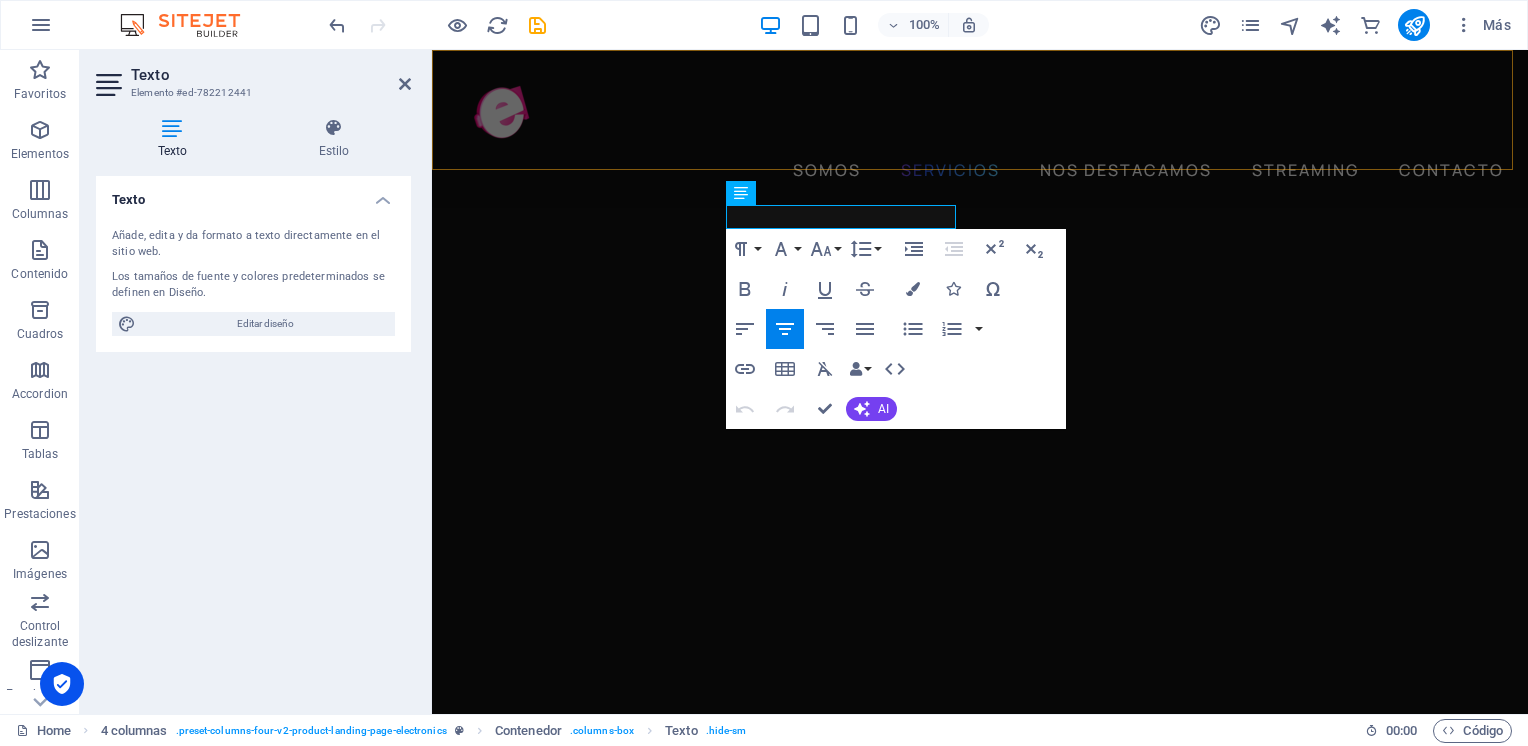type 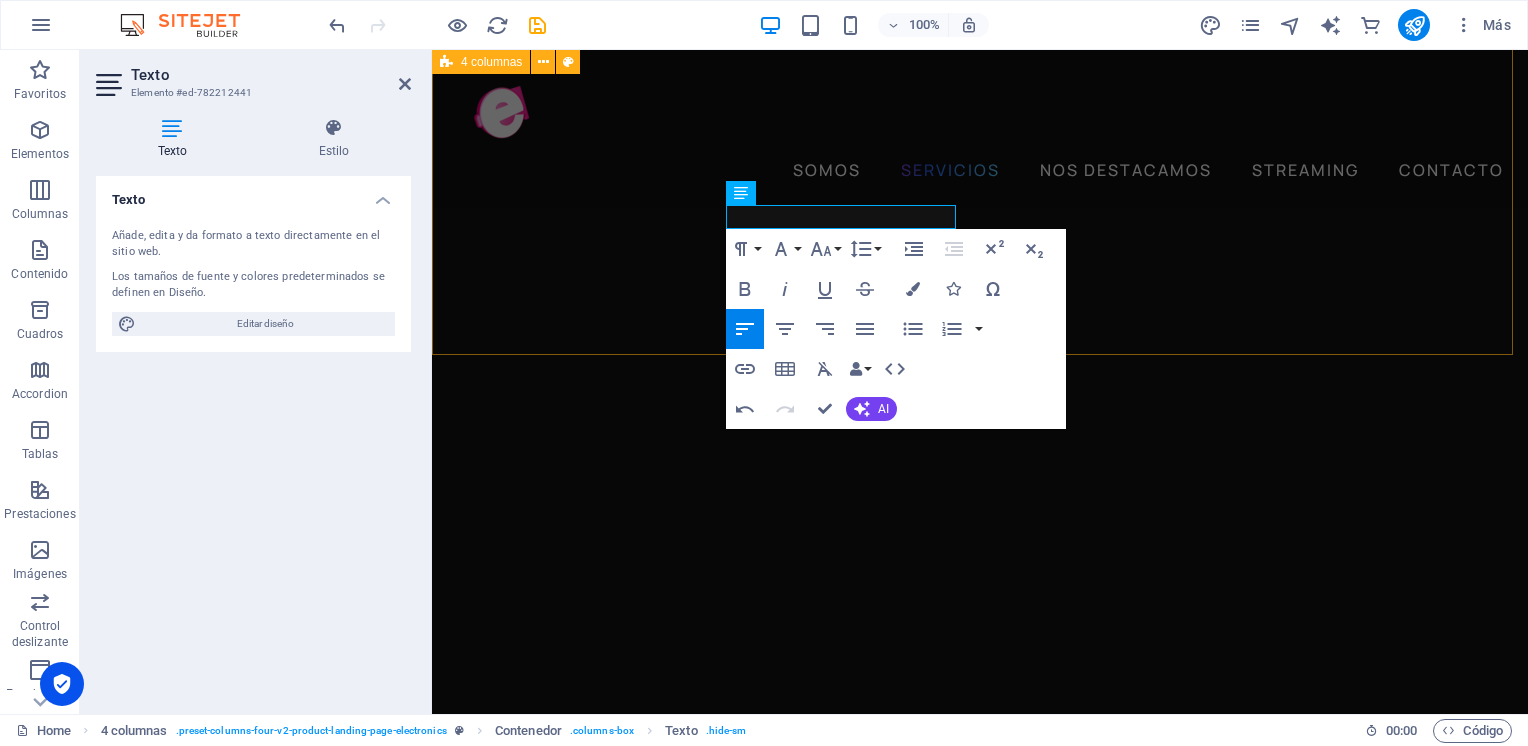 click on "SEÑAL ON LINE CRE PODCAST PODCAST
PRODUCCION GENERAL" at bounding box center [980, 3181] 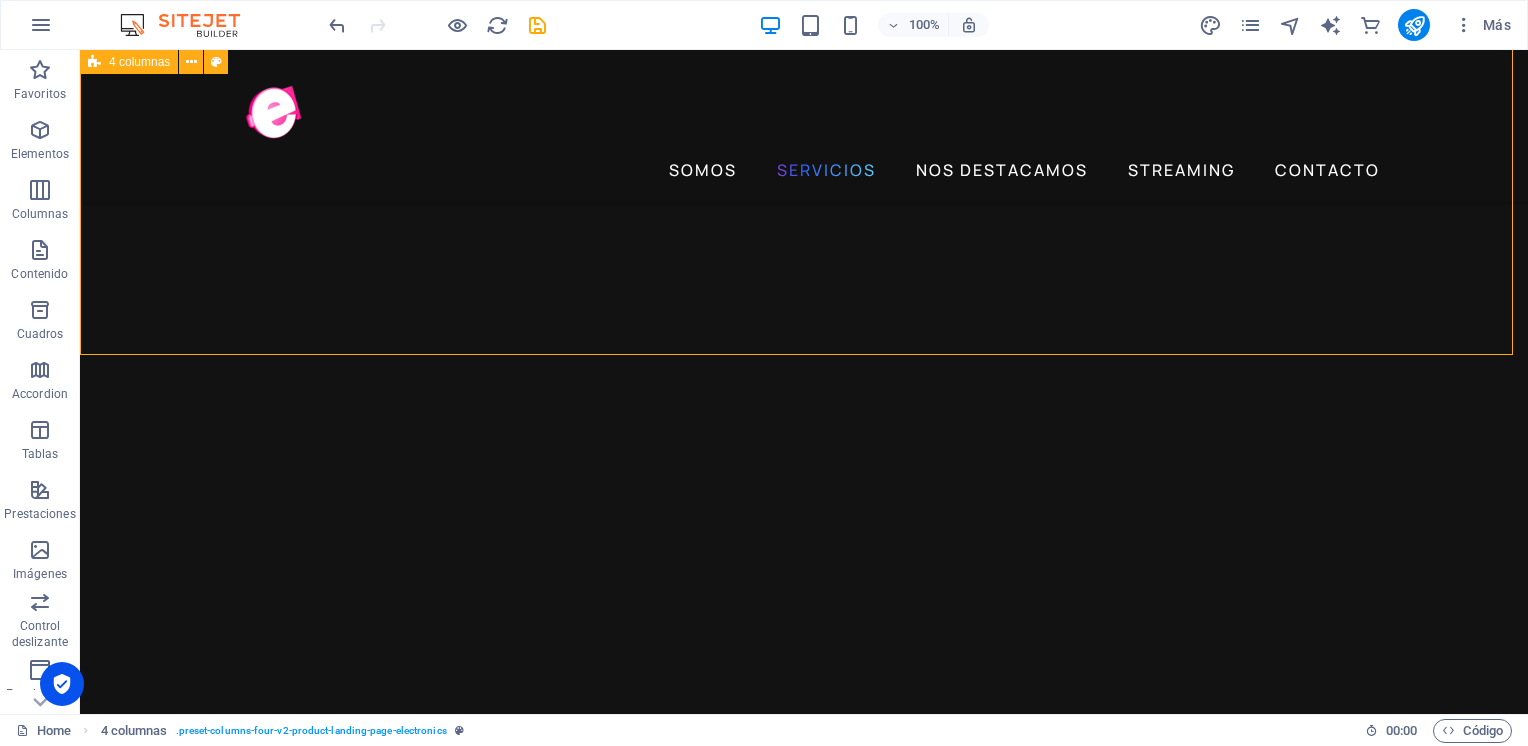 scroll, scrollTop: 1960, scrollLeft: 0, axis: vertical 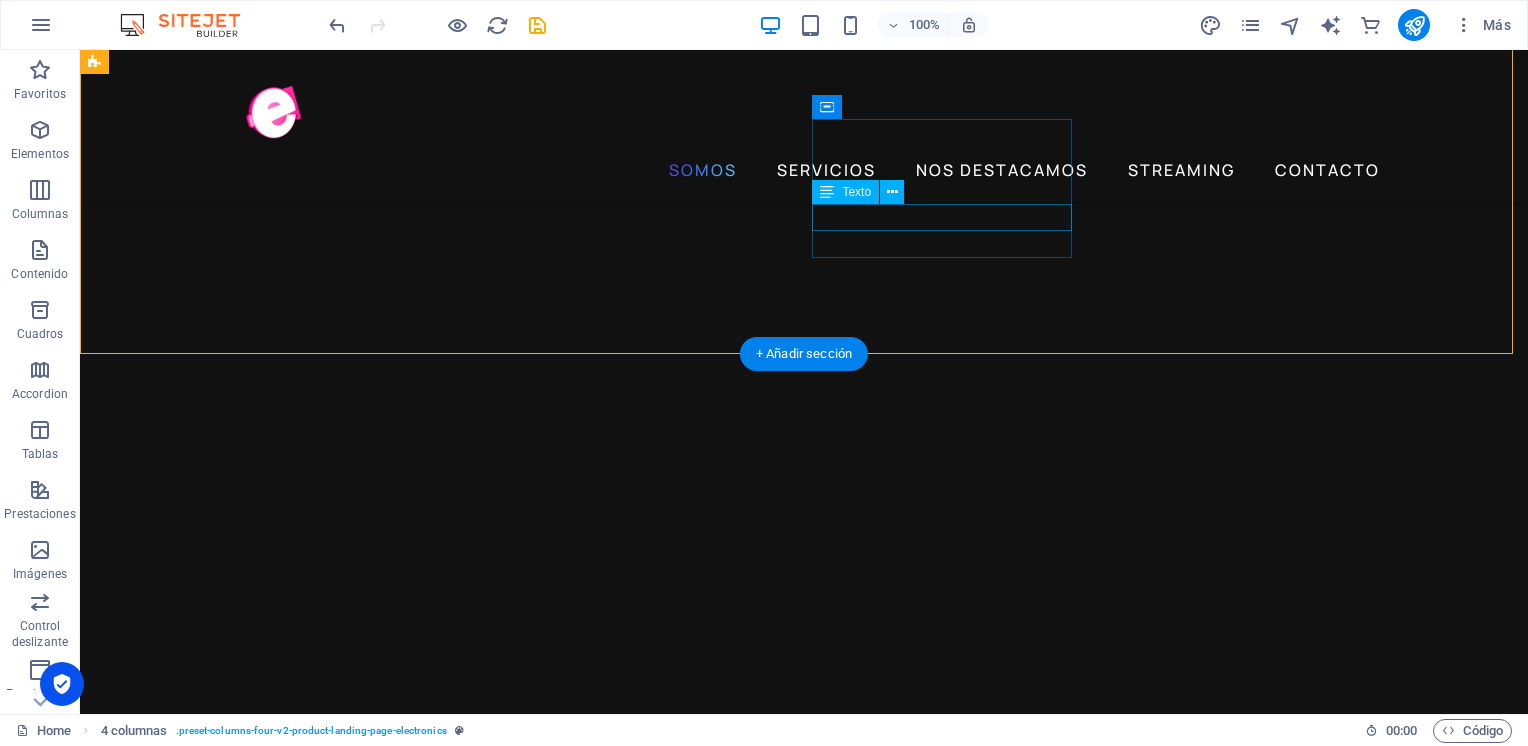click on "PODCAST" at bounding box center [242, 3785] 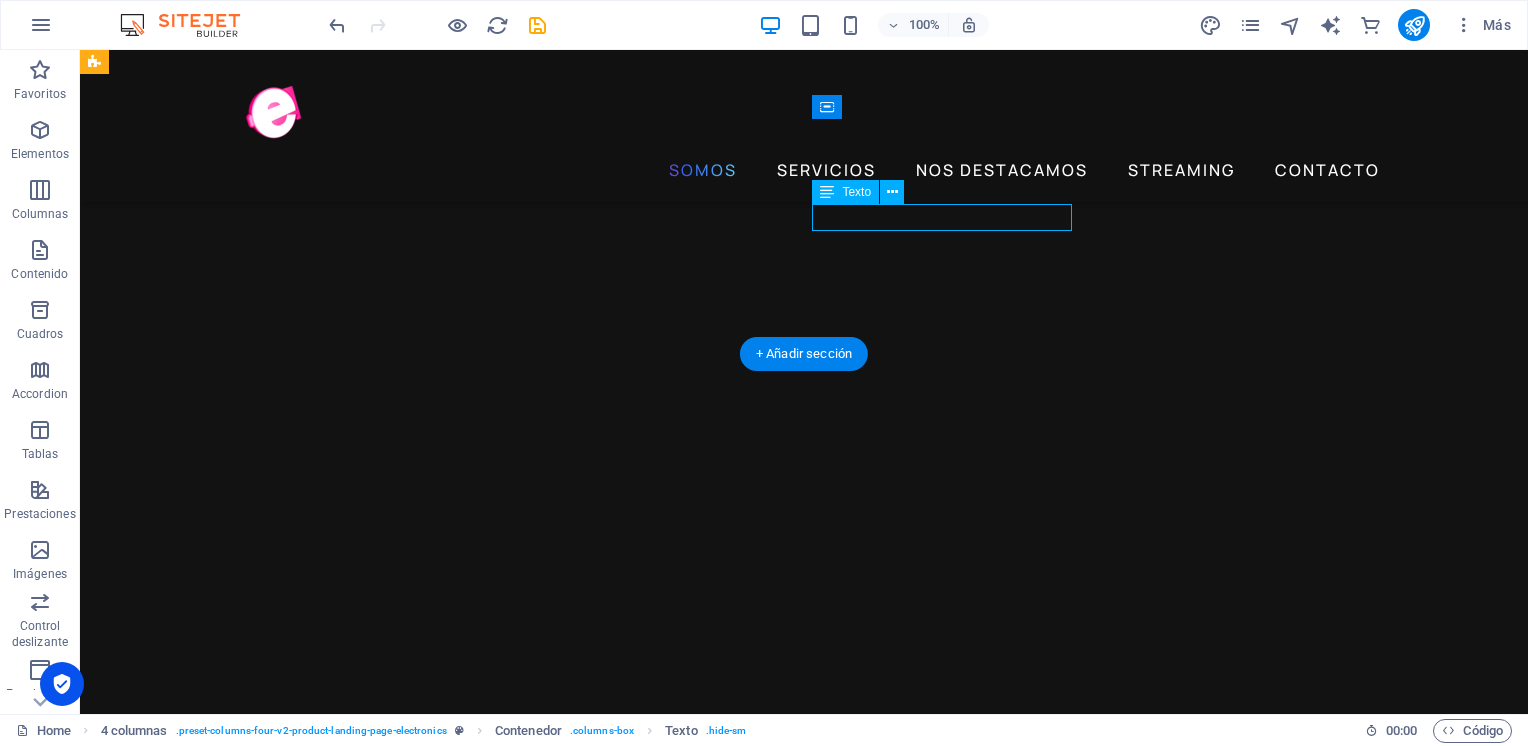 click on "PODCAST" at bounding box center (242, 3785) 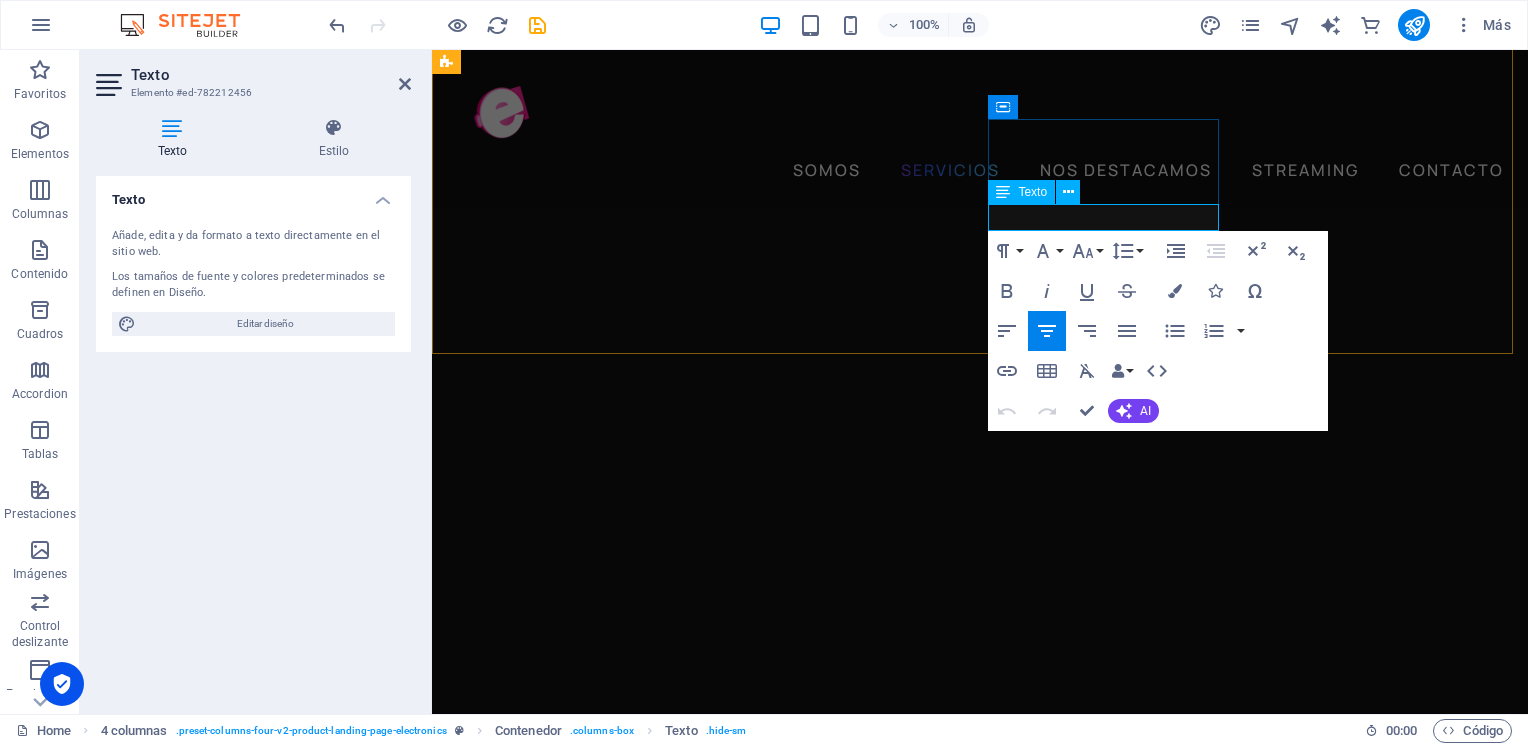 drag, startPoint x: 1172, startPoint y: 212, endPoint x: 1058, endPoint y: 212, distance: 114 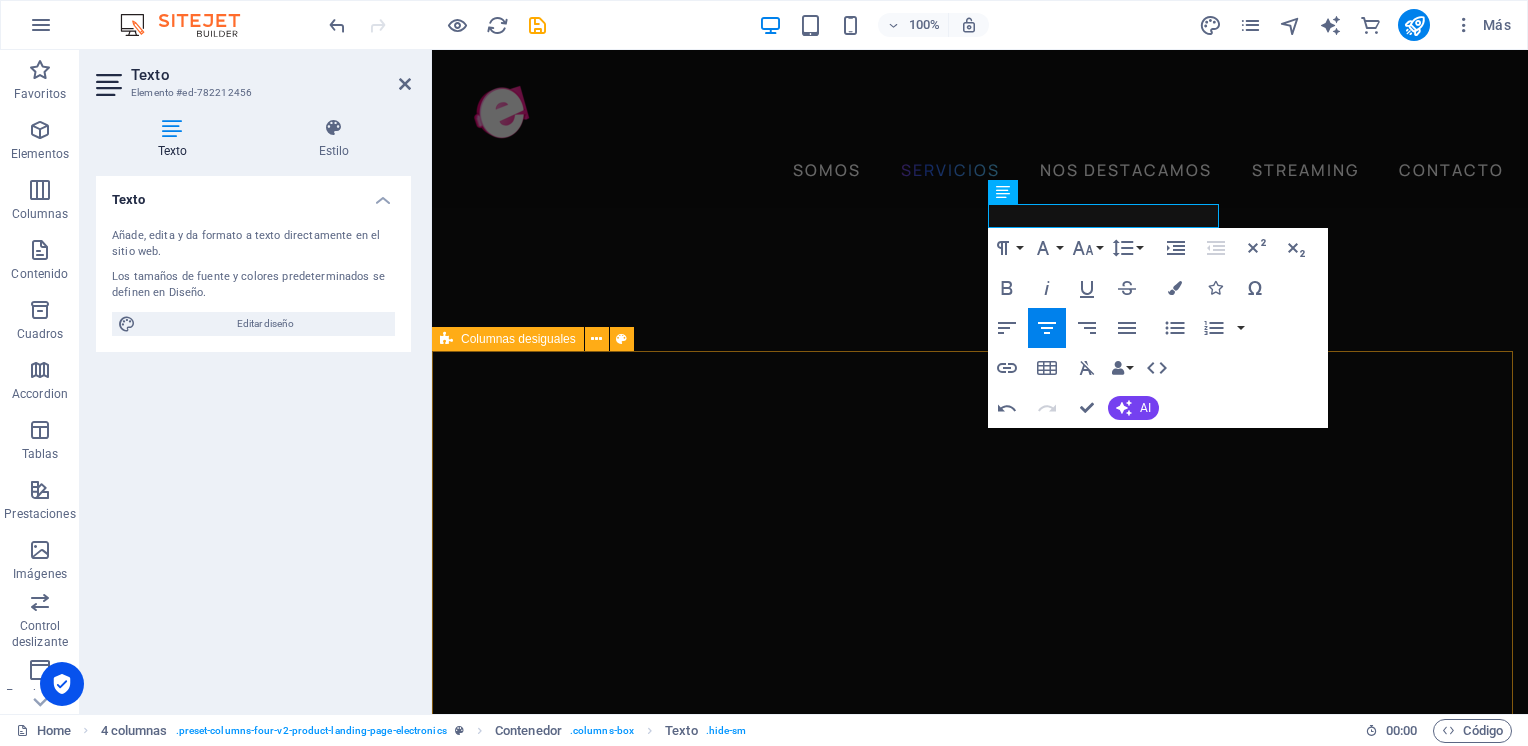 click on "MISION Impulsamos la creatividad y la innovación digital para transformar ideas en experiencias memorables." at bounding box center [980, 4037] 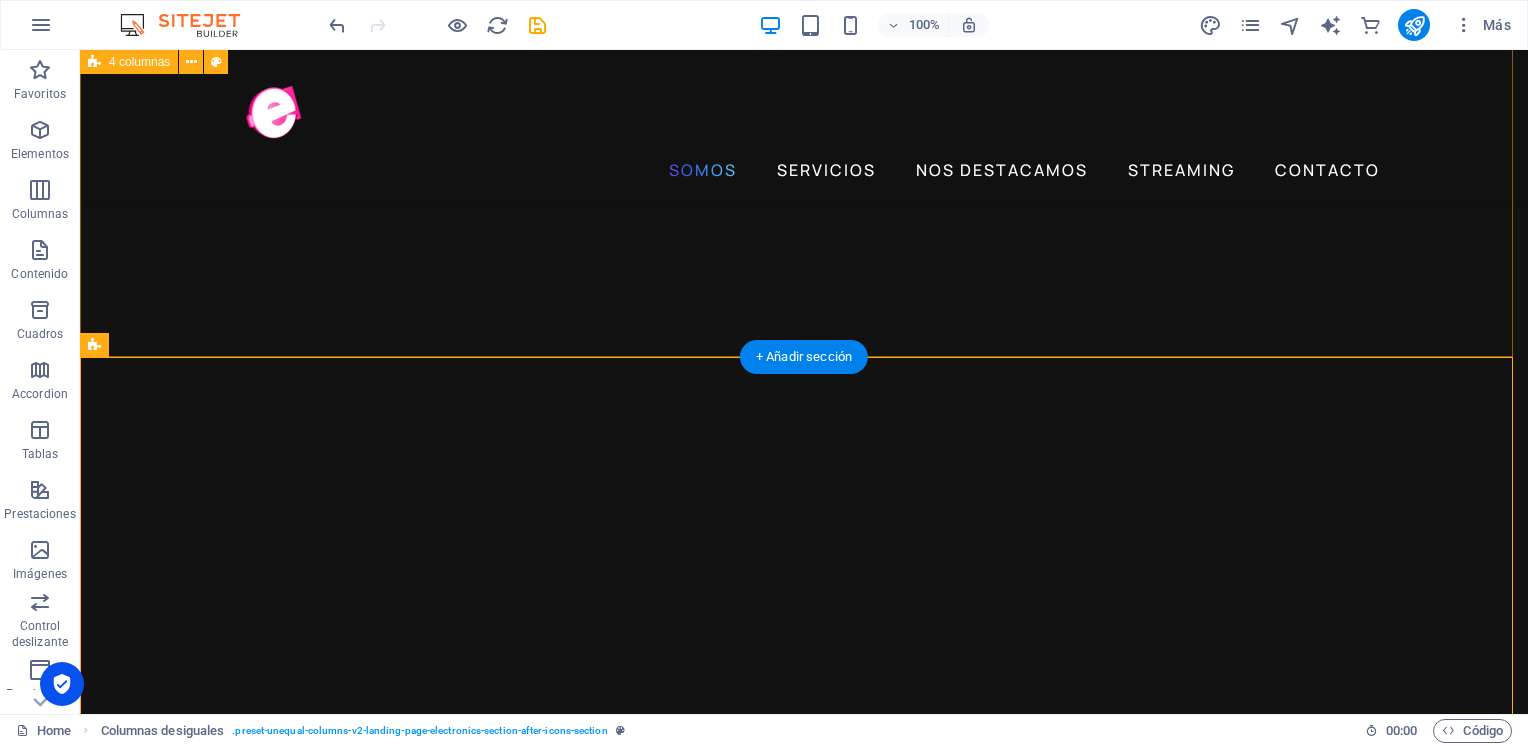 scroll, scrollTop: 1860, scrollLeft: 0, axis: vertical 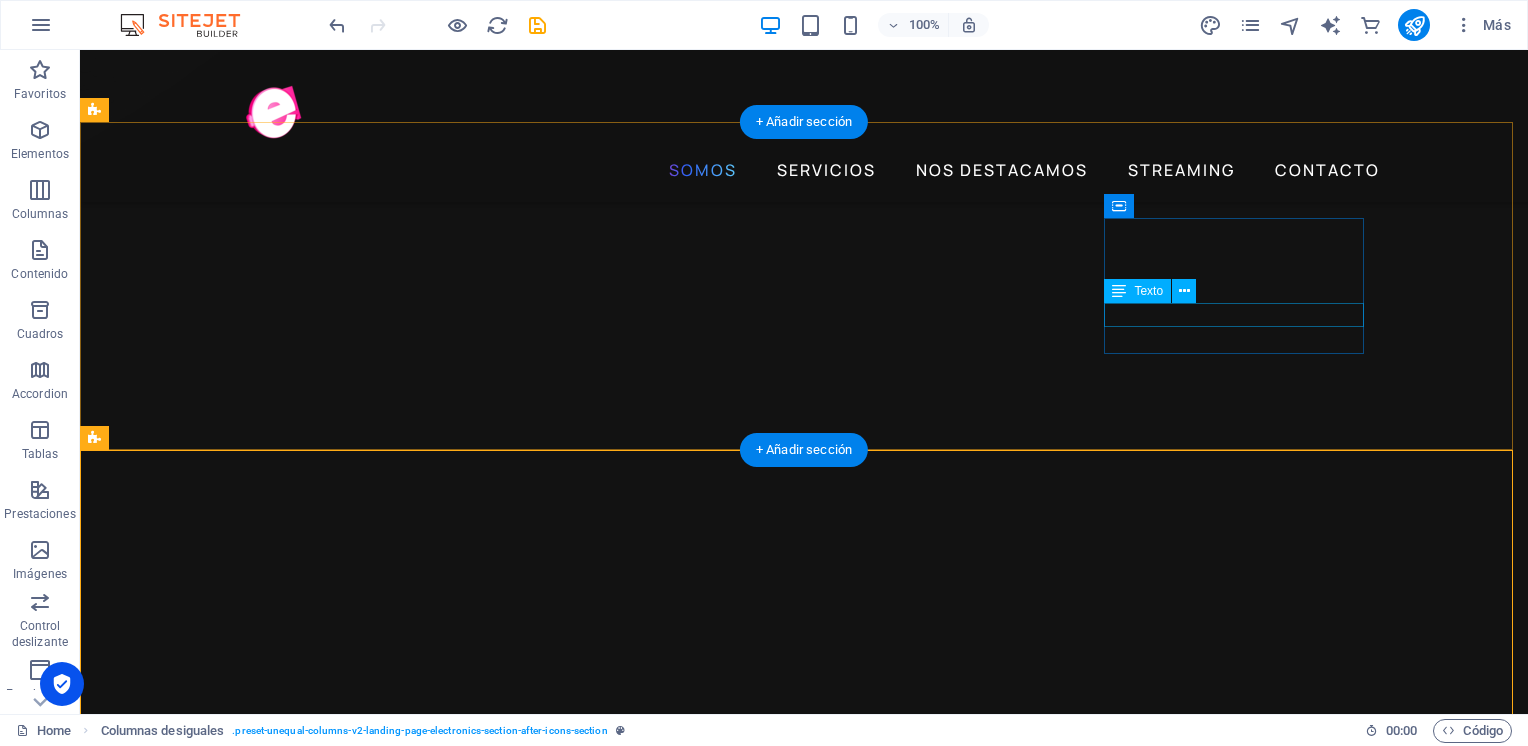 click on "PRODUCCION GENERAL" at bounding box center (242, 4036) 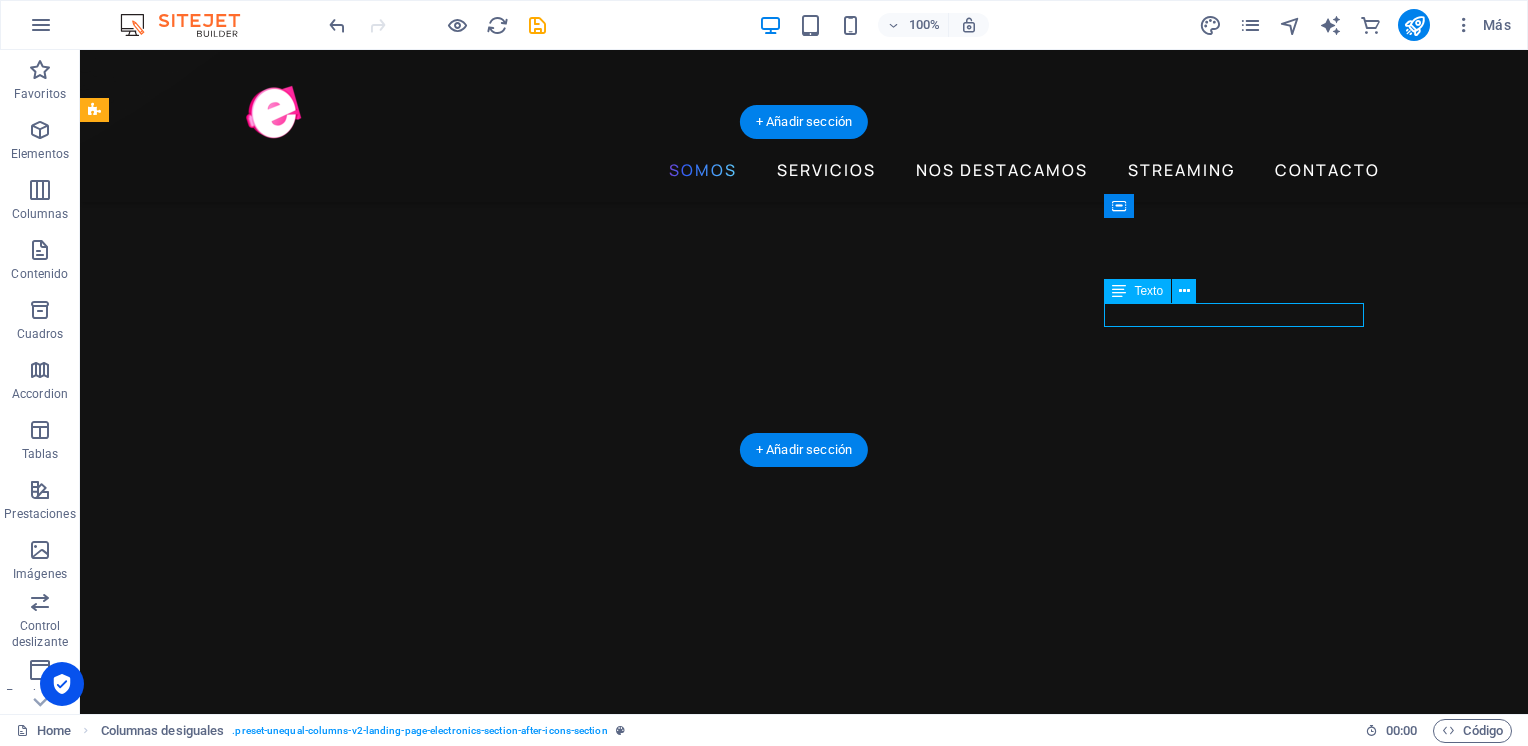 click on "PRODUCCION GENERAL" at bounding box center [242, 4036] 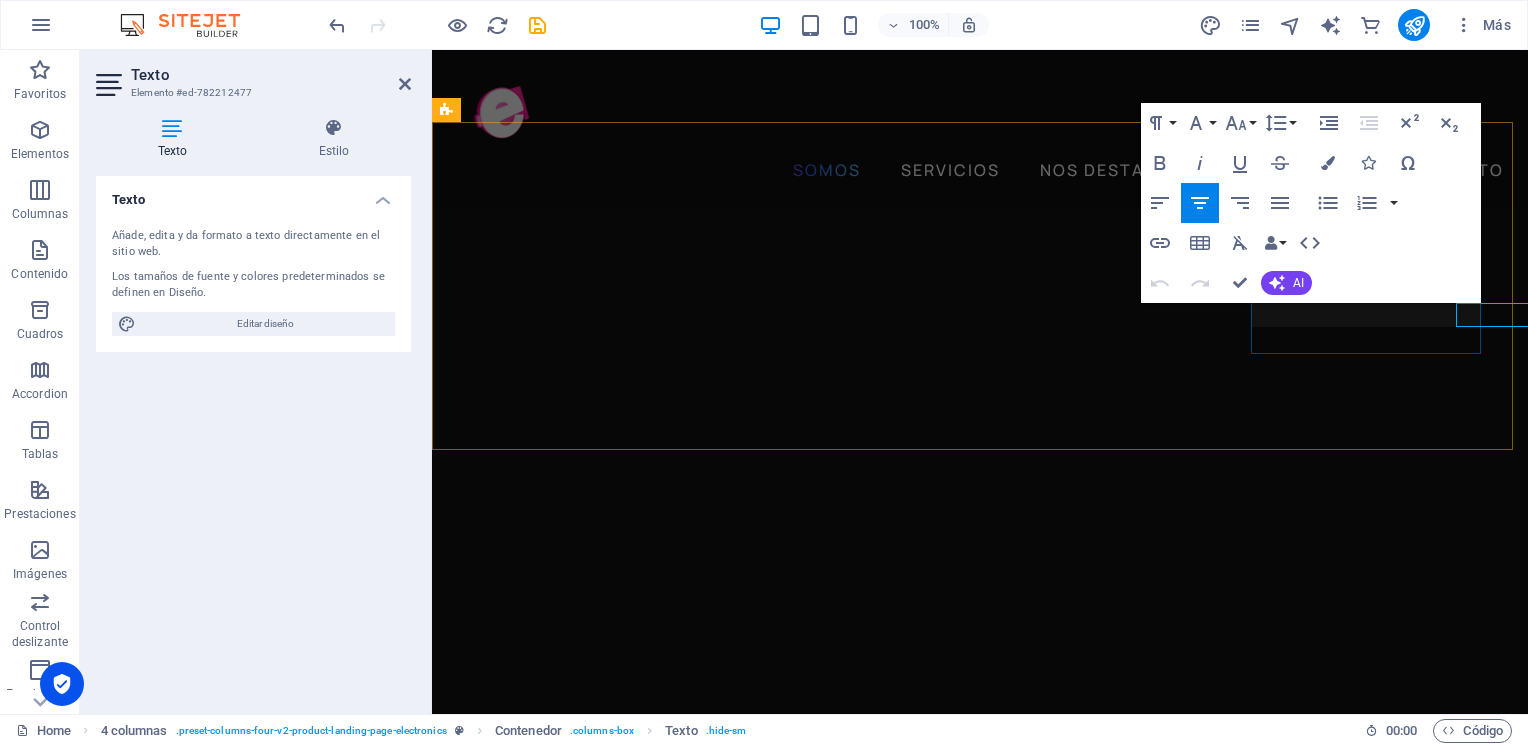scroll, scrollTop: 2120, scrollLeft: 0, axis: vertical 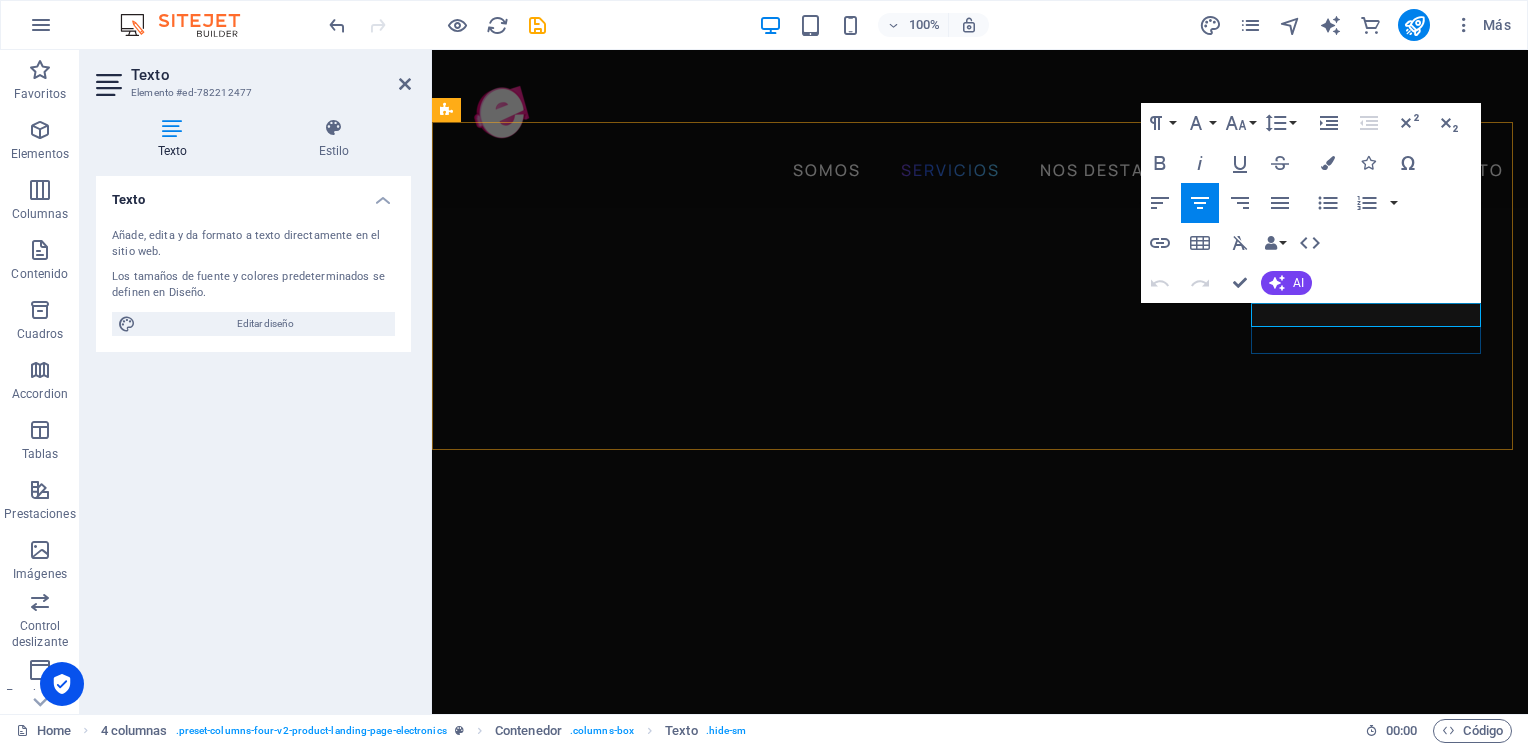 drag, startPoint x: 1283, startPoint y: 316, endPoint x: 1461, endPoint y: 316, distance: 178 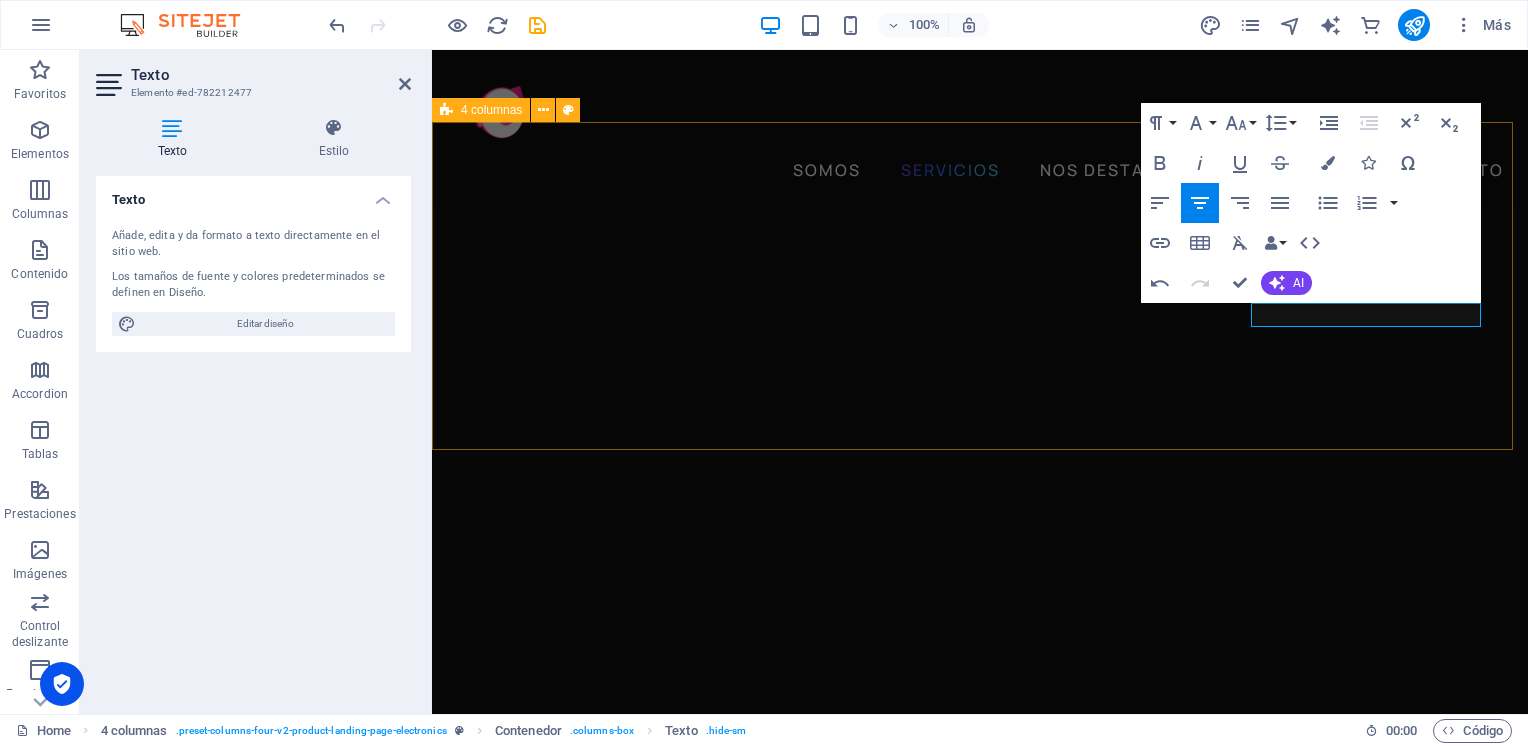 click on "SEÑAL ON LINE CRE PODCAST
SITIOS WEB
ARTISTAS" at bounding box center [980, 3277] 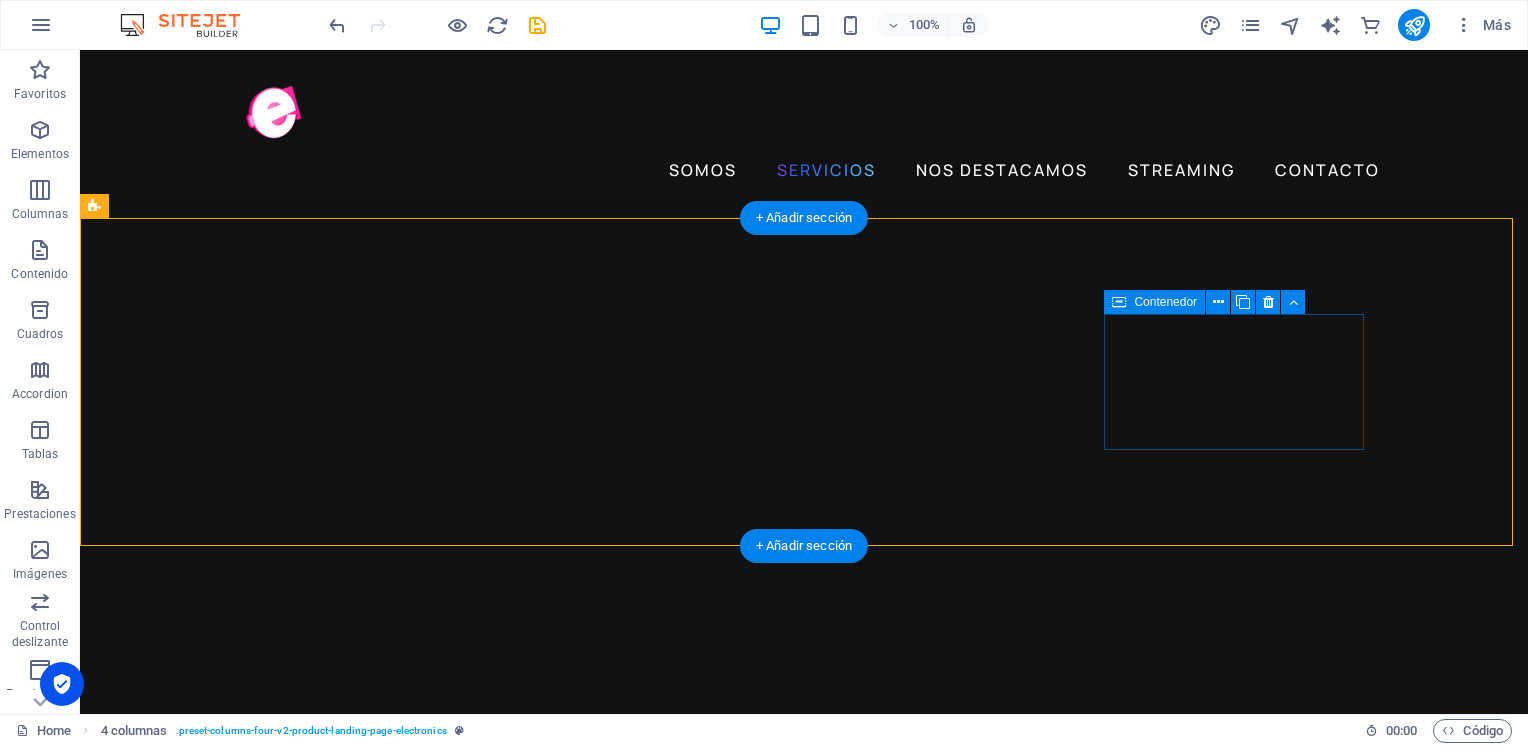 scroll, scrollTop: 1764, scrollLeft: 0, axis: vertical 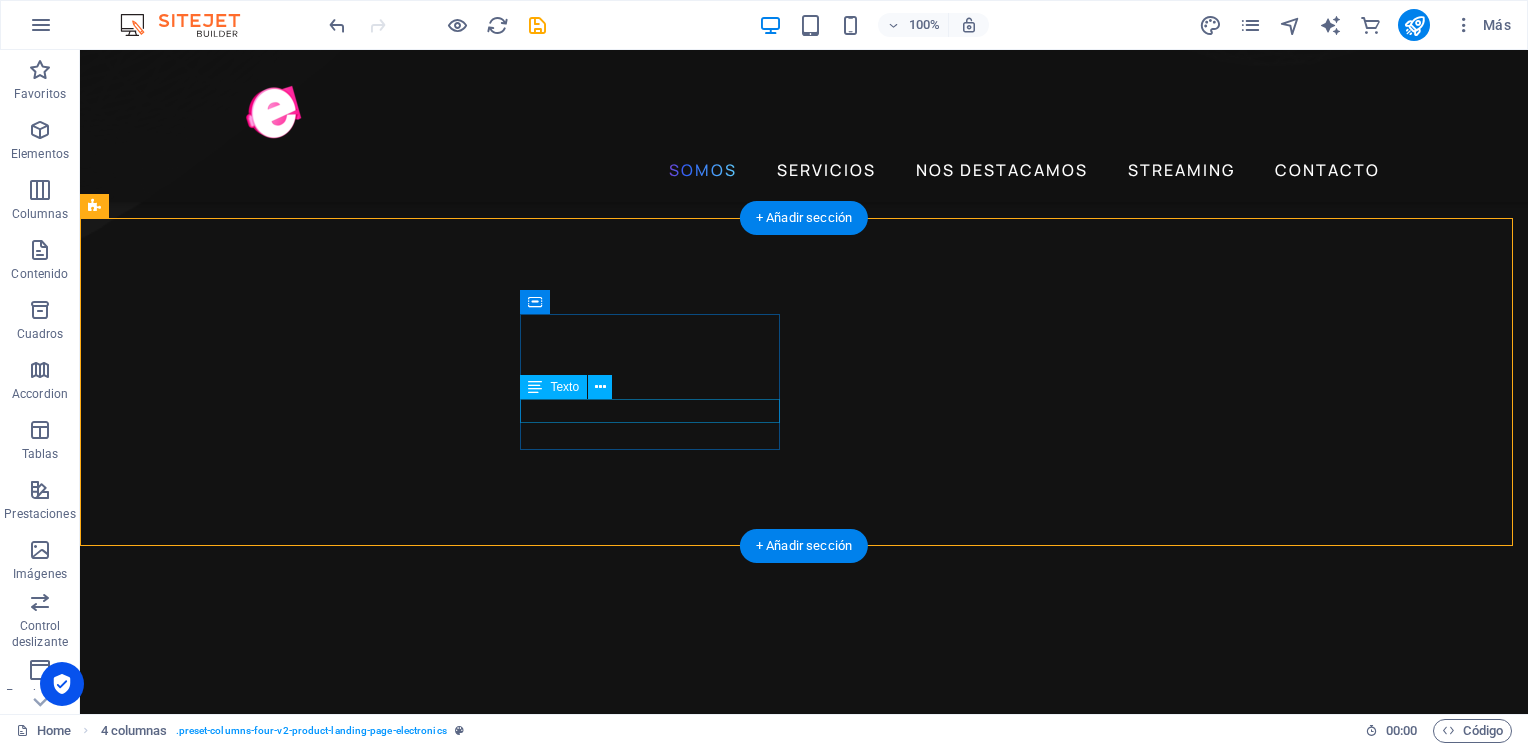 click on "PODCAST" at bounding box center (242, 3855) 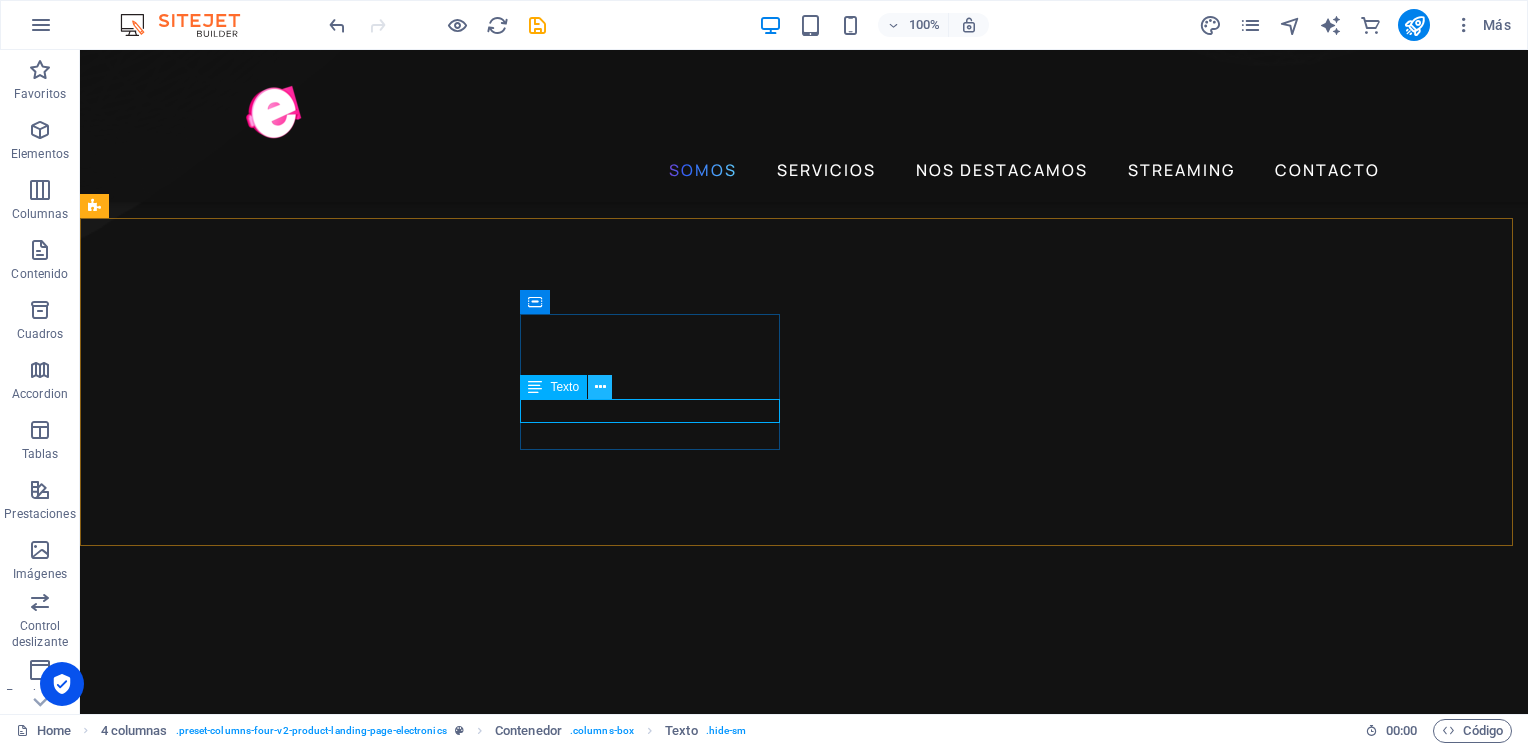 click at bounding box center [600, 387] 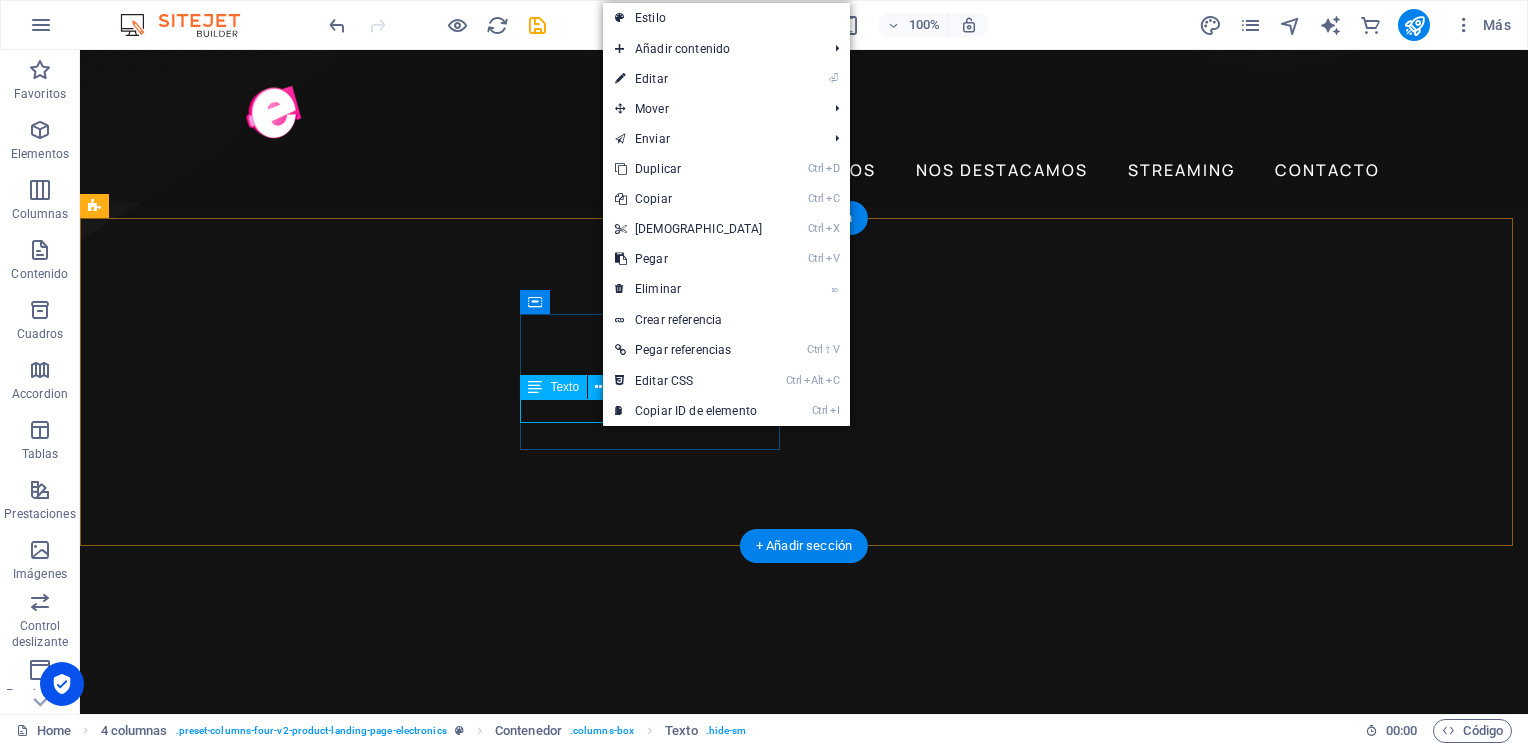 click on "PODCAST" at bounding box center (242, 3855) 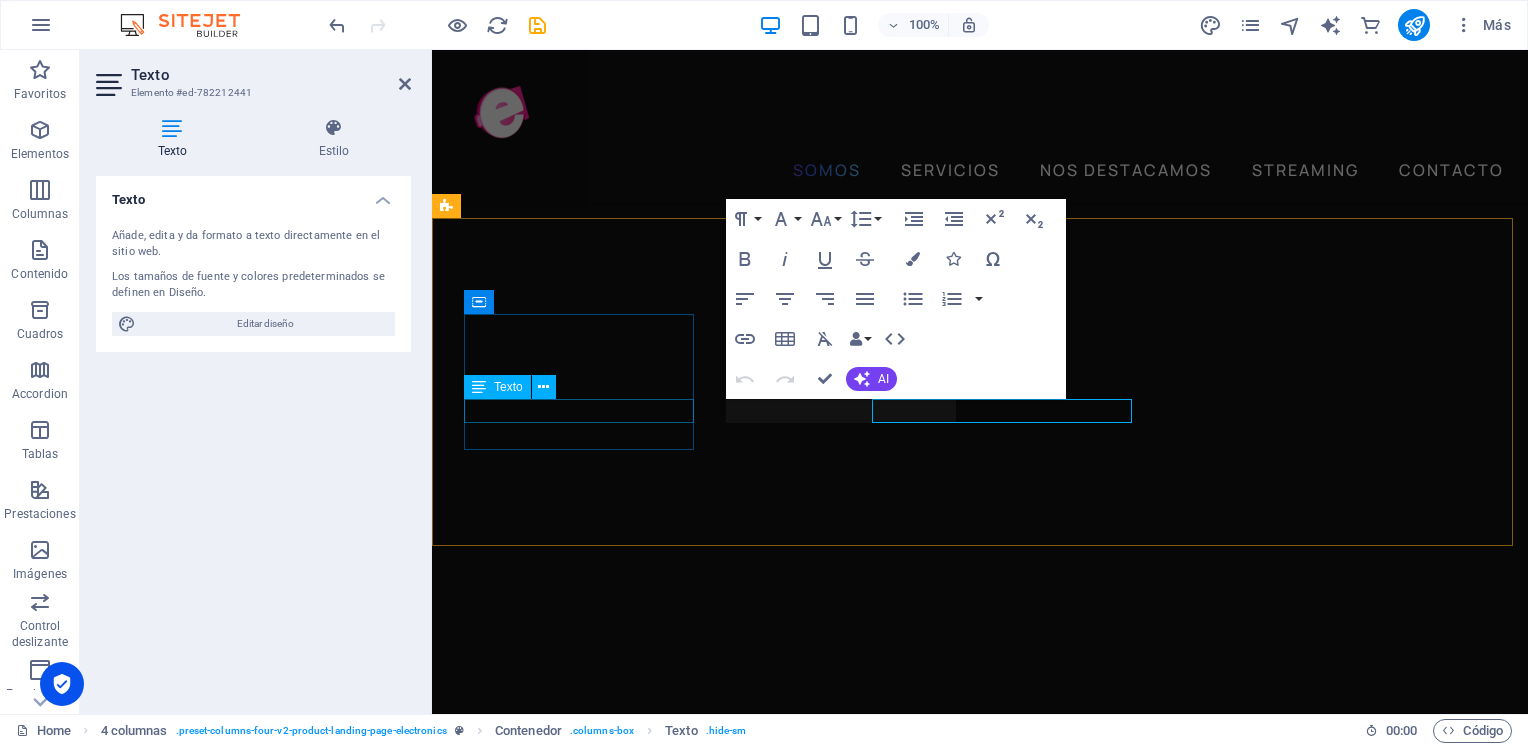 scroll, scrollTop: 2024, scrollLeft: 0, axis: vertical 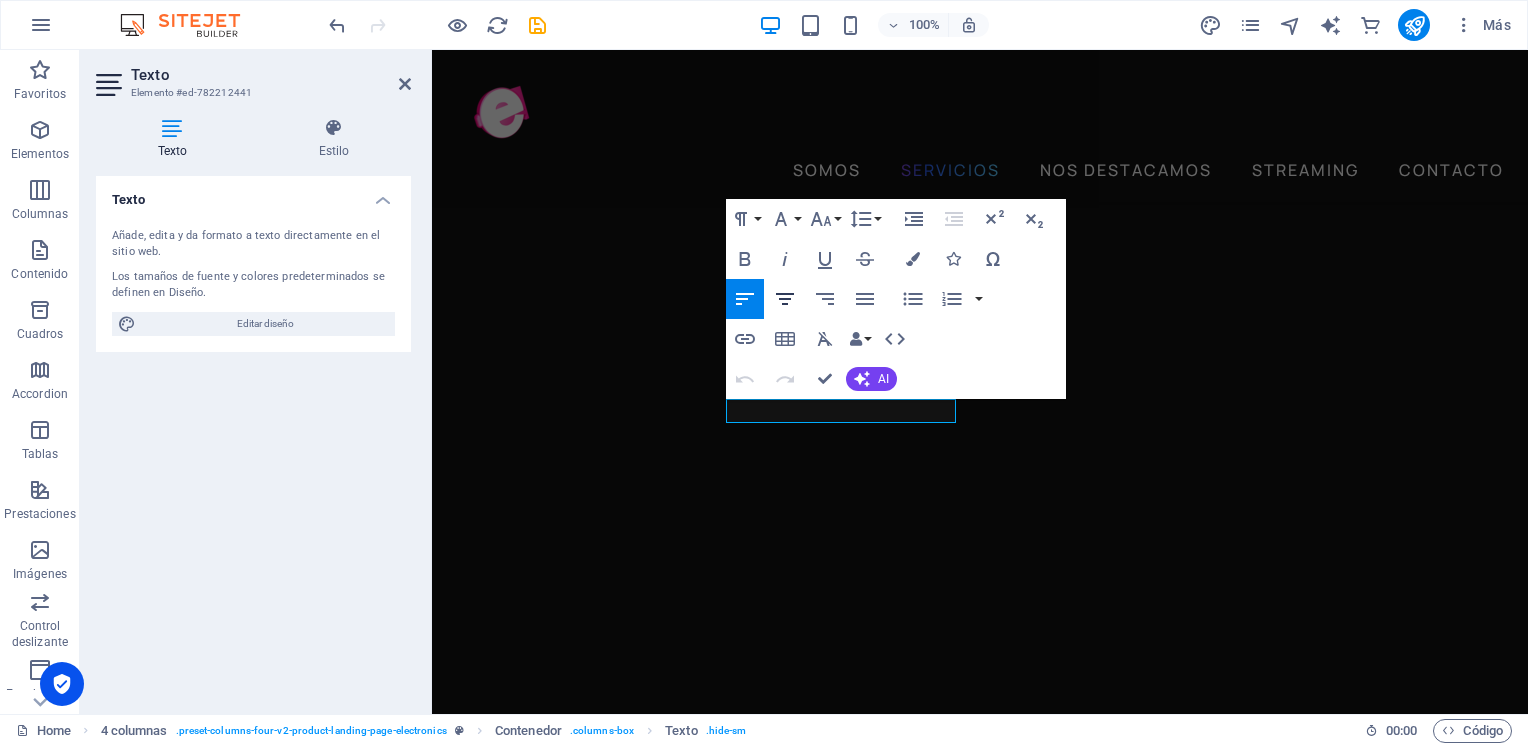 click 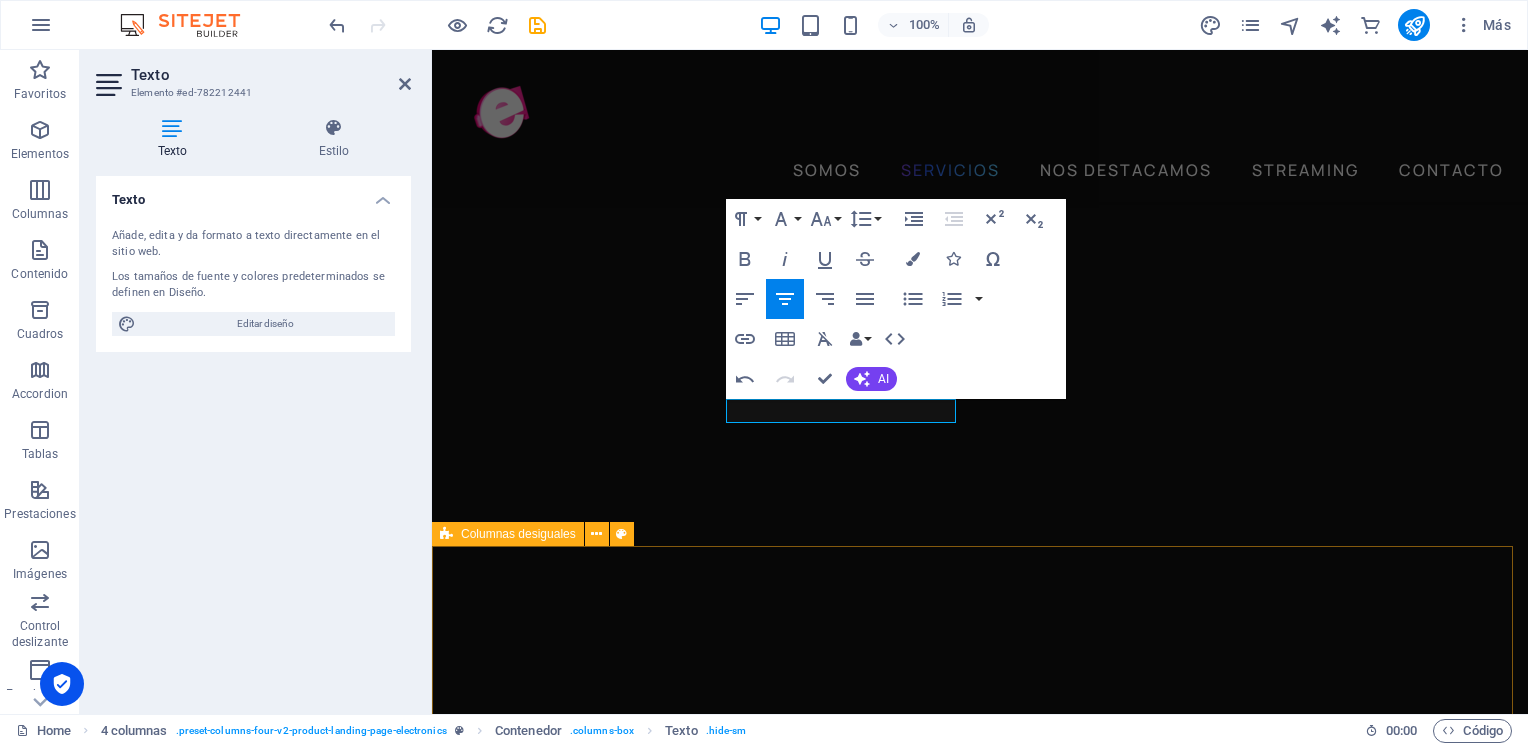 click on "MISION Impulsamos la creatividad y la innovación digital para transformar ideas en experiencias memorables." at bounding box center (980, 4232) 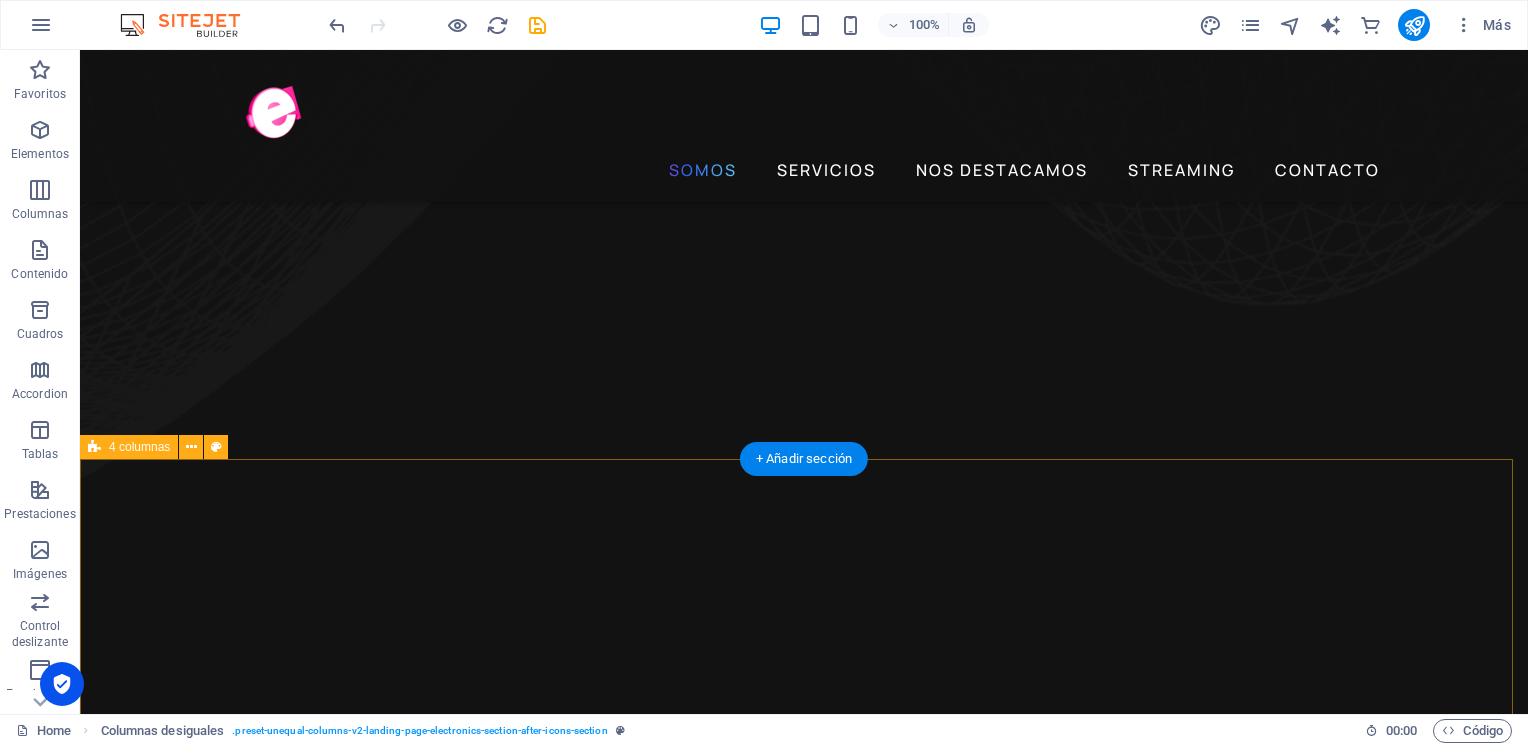 scroll, scrollTop: 1724, scrollLeft: 0, axis: vertical 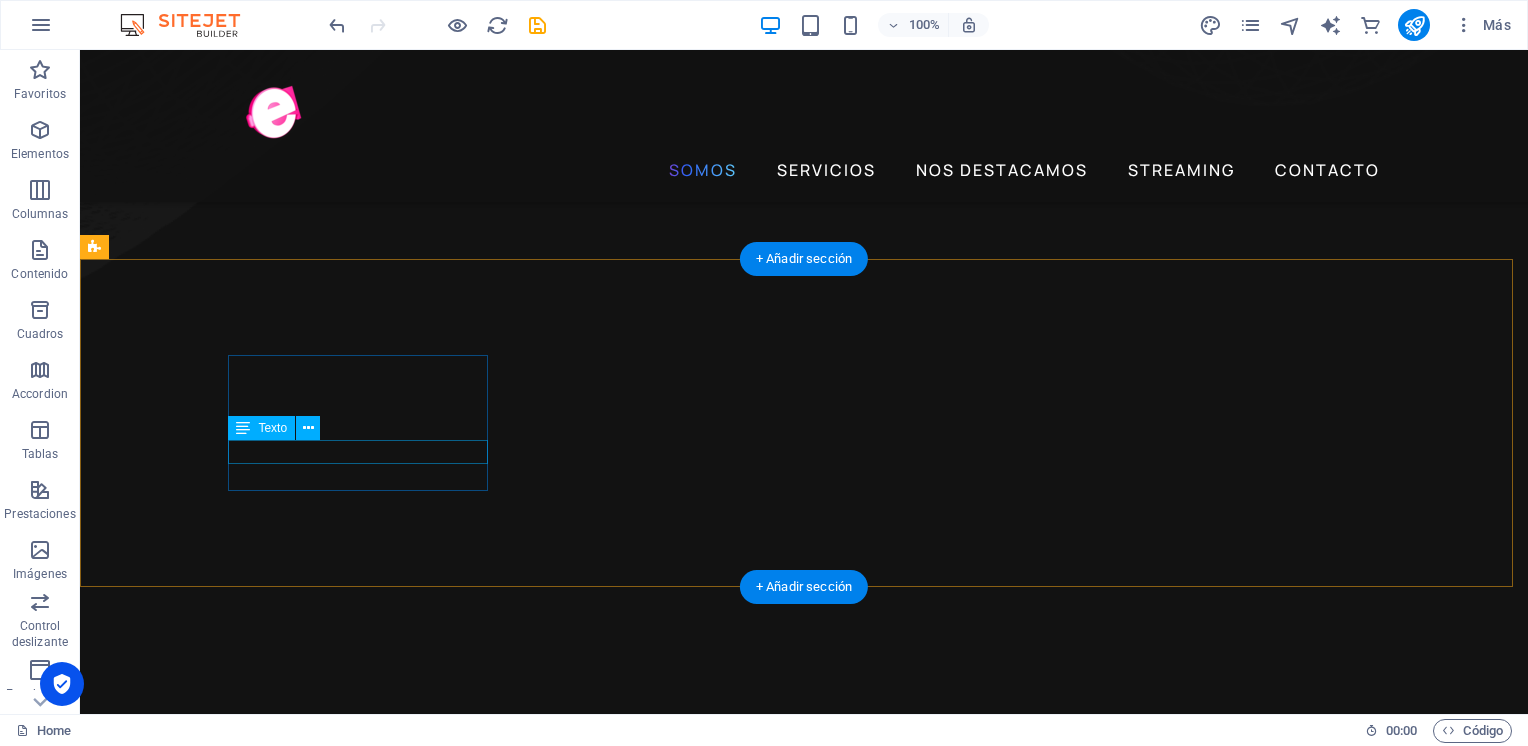 click on "SEÑAL ON LINE" at bounding box center (242, 3746) 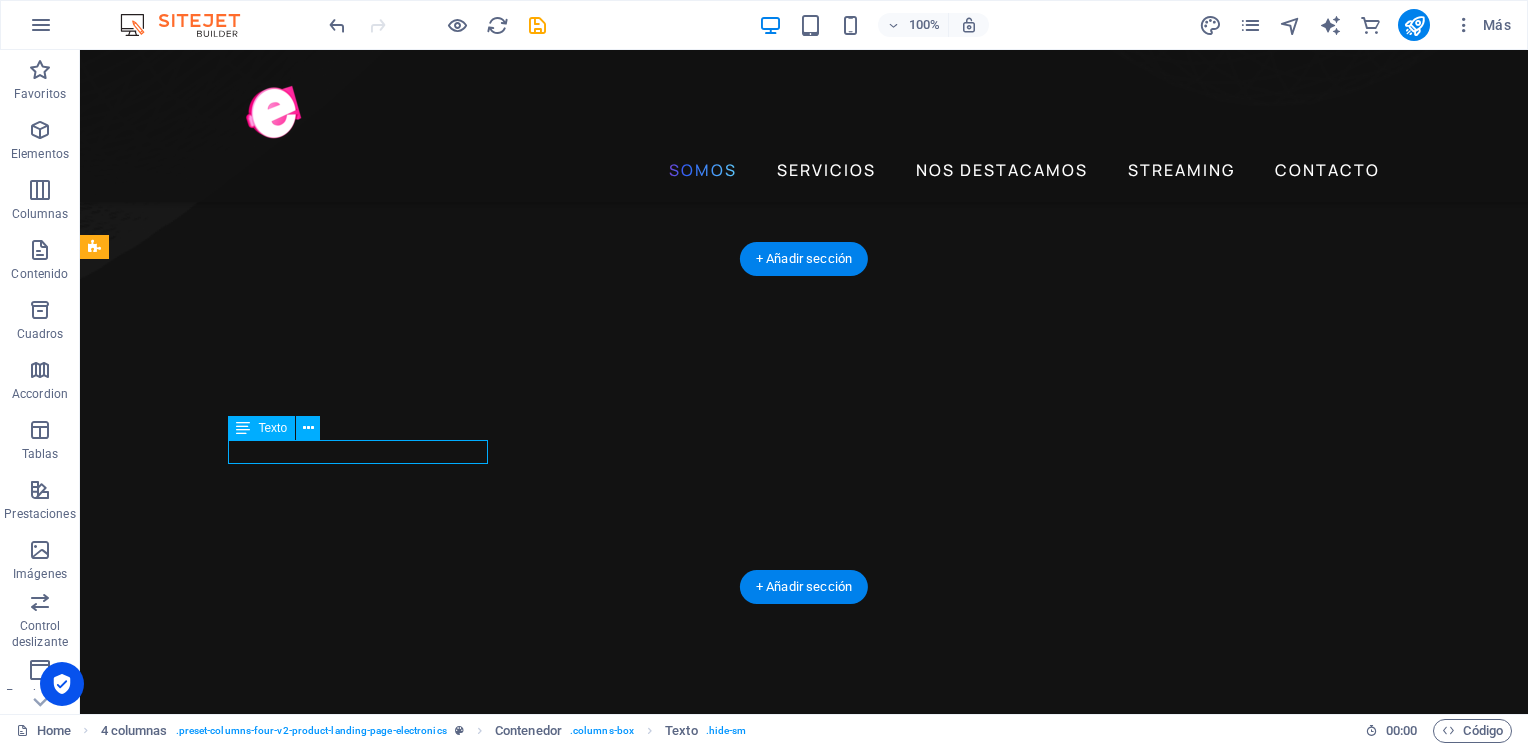 click on "SEÑAL ON LINE" at bounding box center (242, 3746) 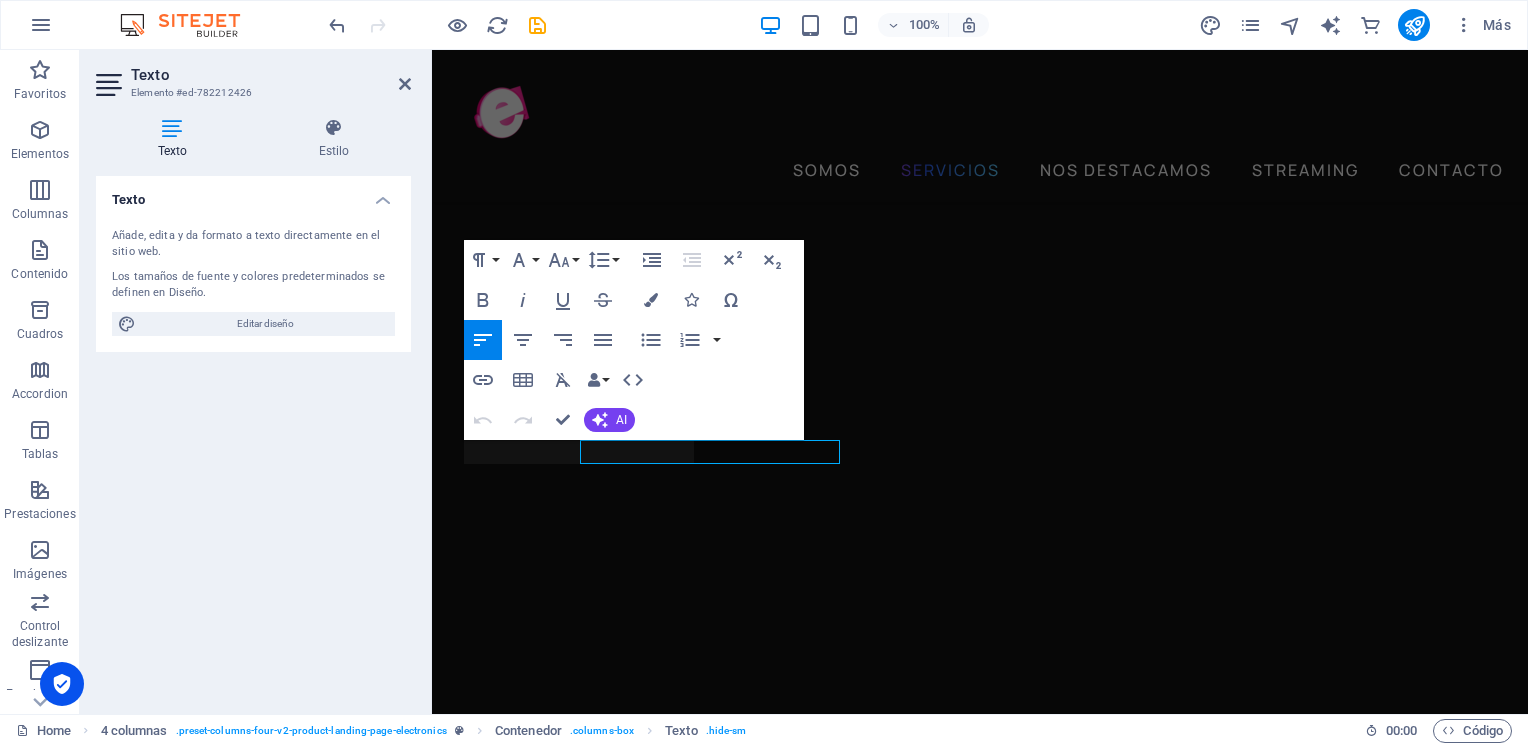 scroll, scrollTop: 1983, scrollLeft: 0, axis: vertical 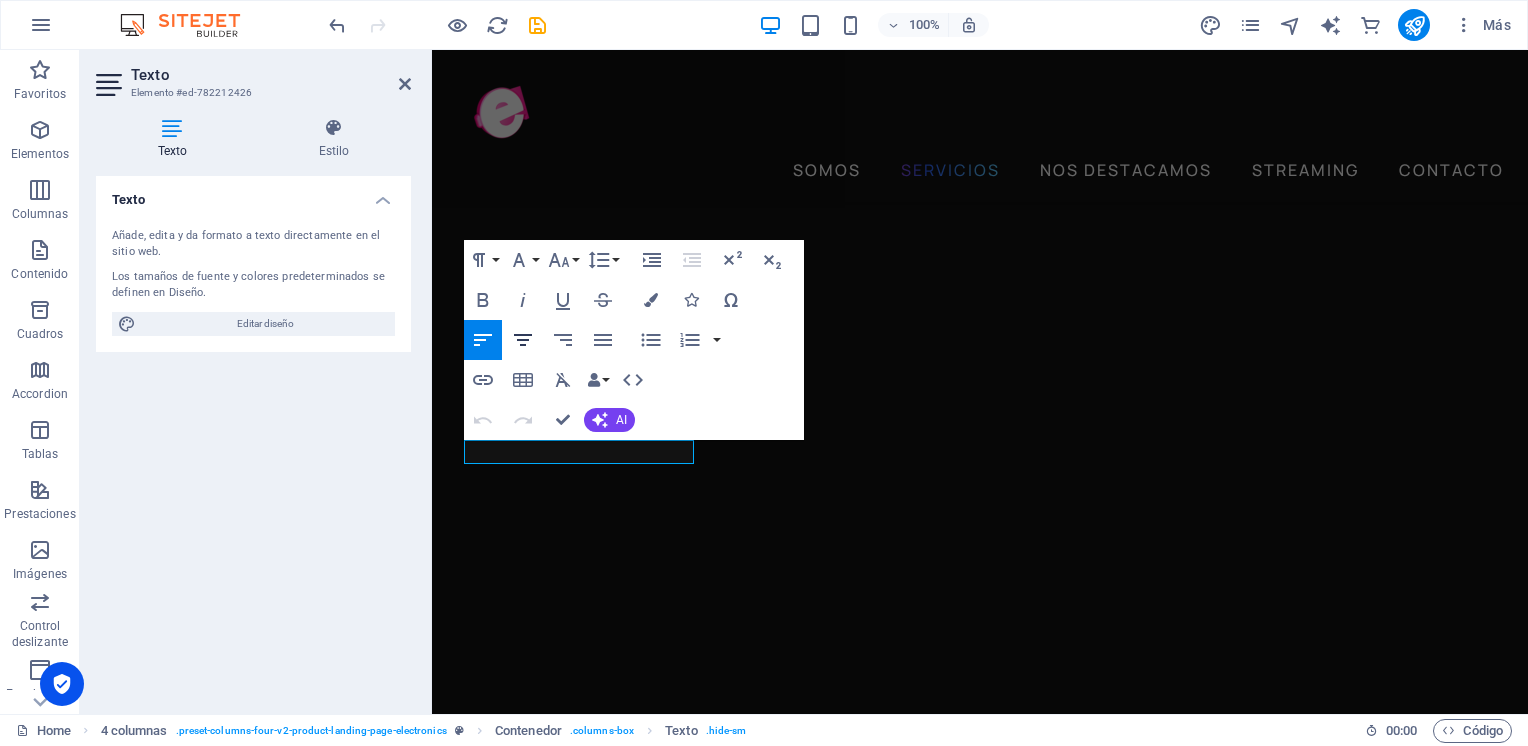 click 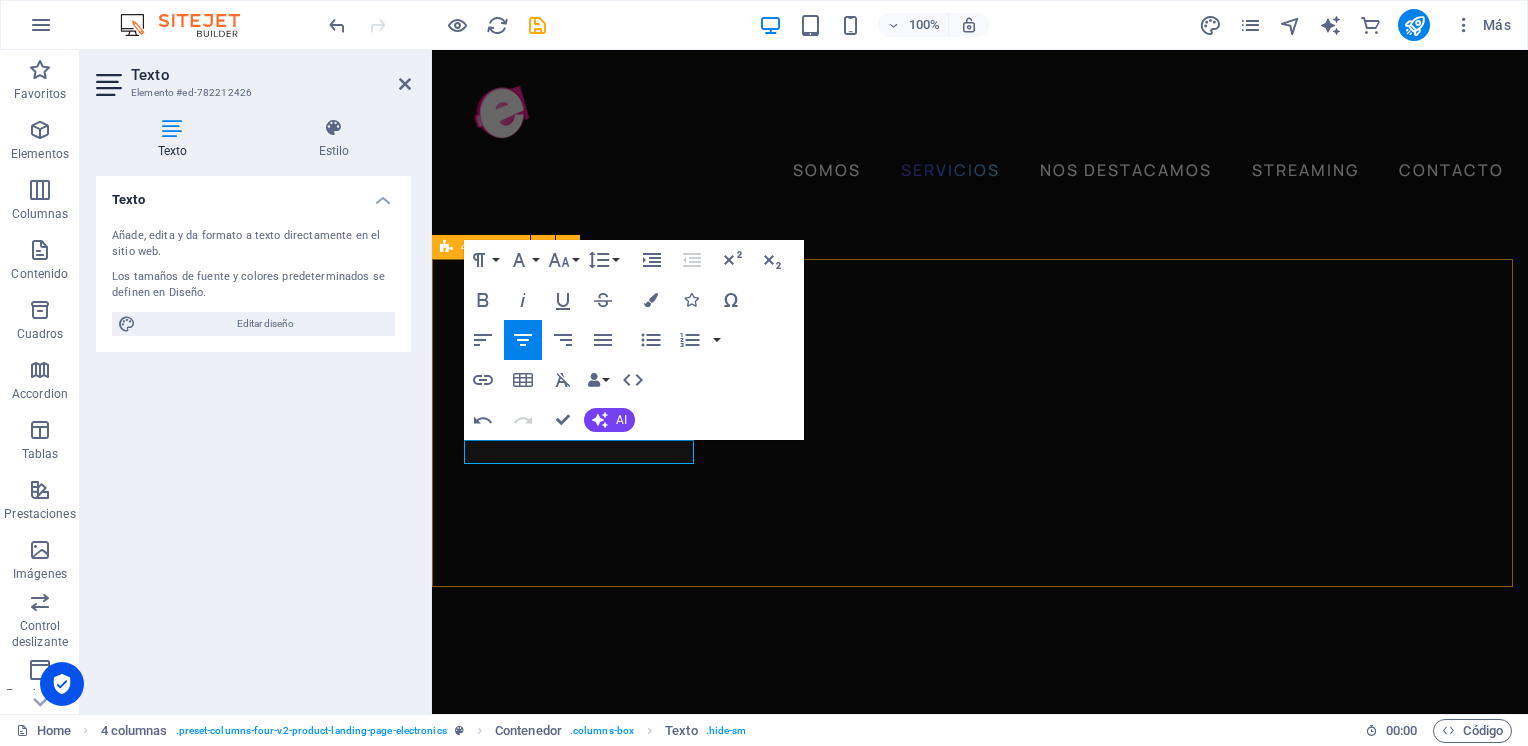 click on "SEÑAL ON LINE CRE PODCAST
SITIOS WEB
ARTISTAS" at bounding box center (980, 3414) 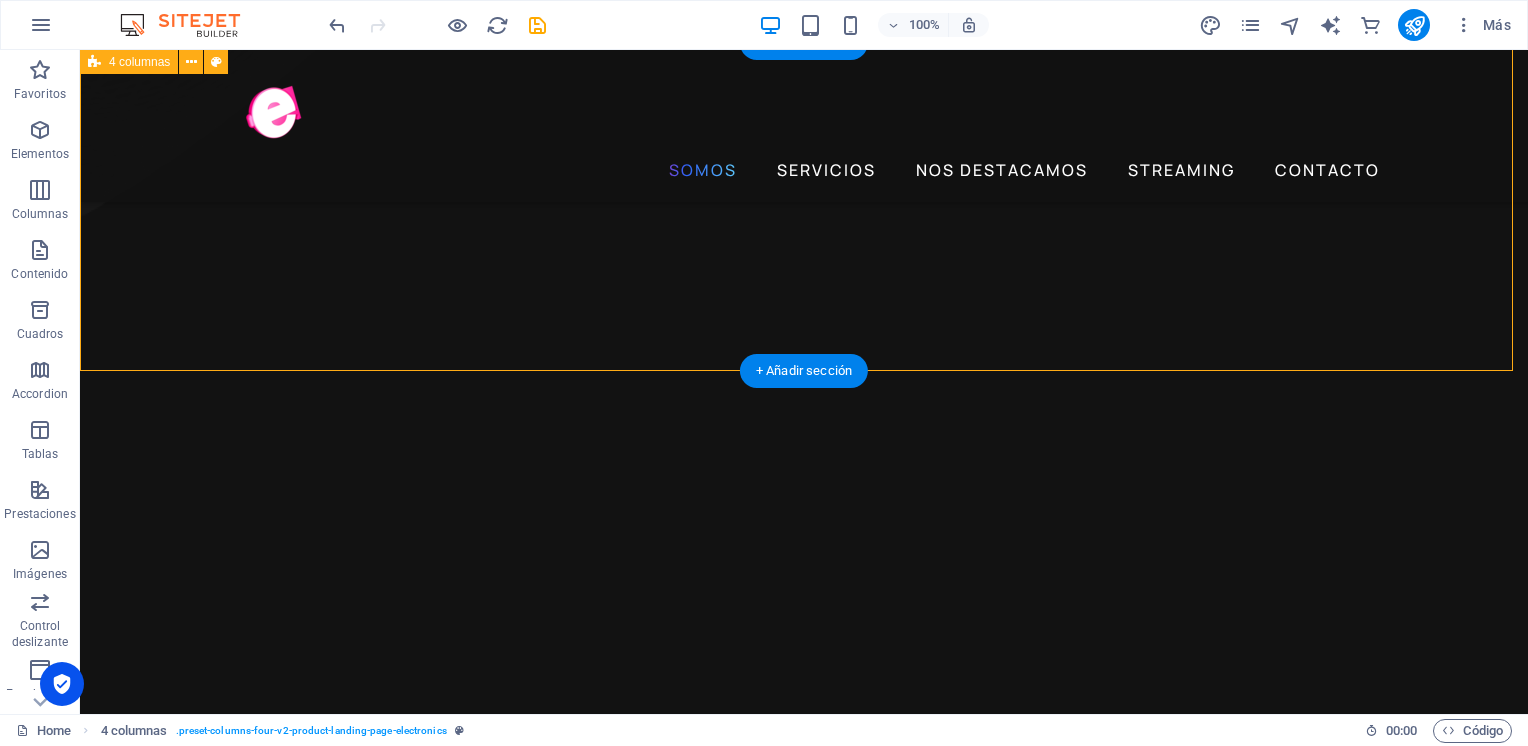 scroll, scrollTop: 1783, scrollLeft: 0, axis: vertical 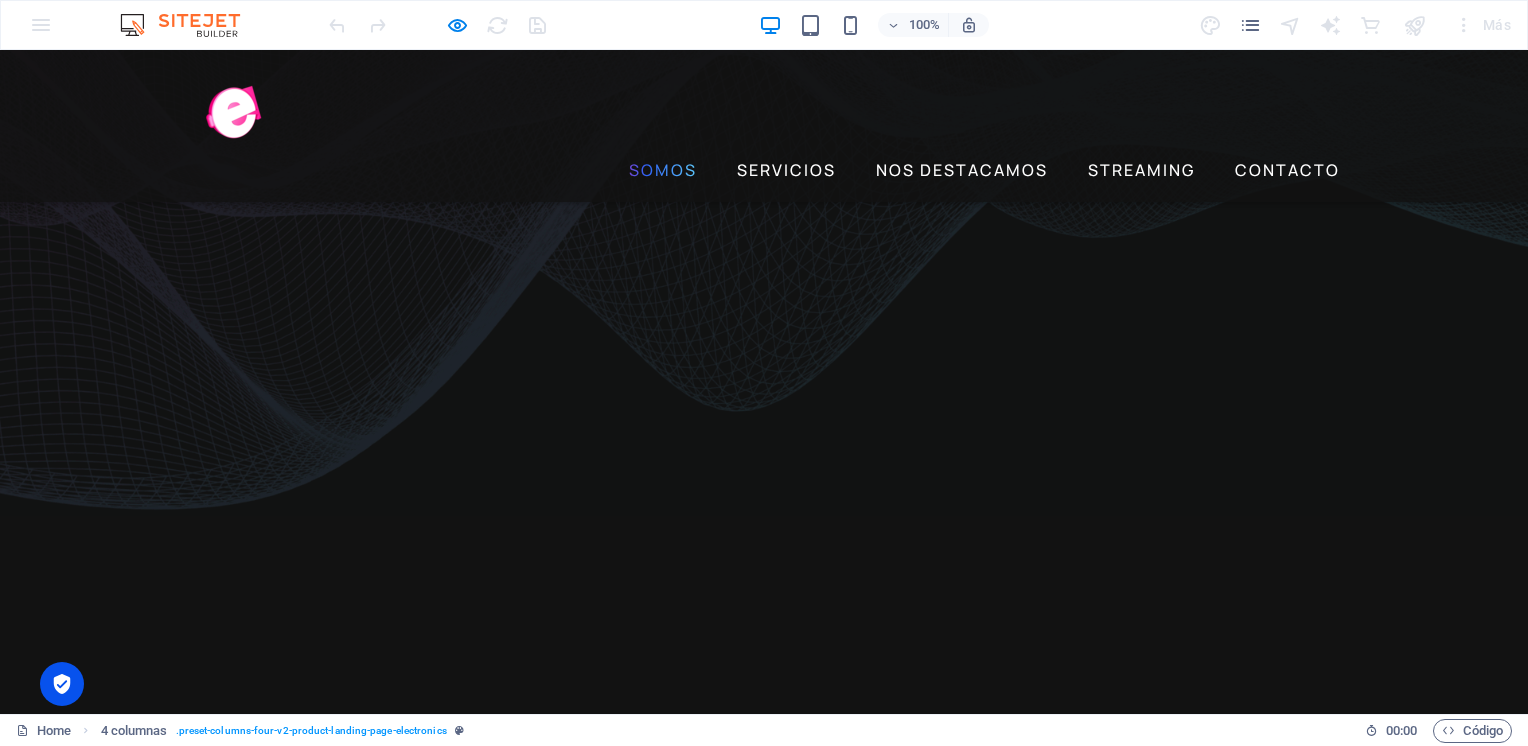 click on "SOMOS" at bounding box center (663, 170) 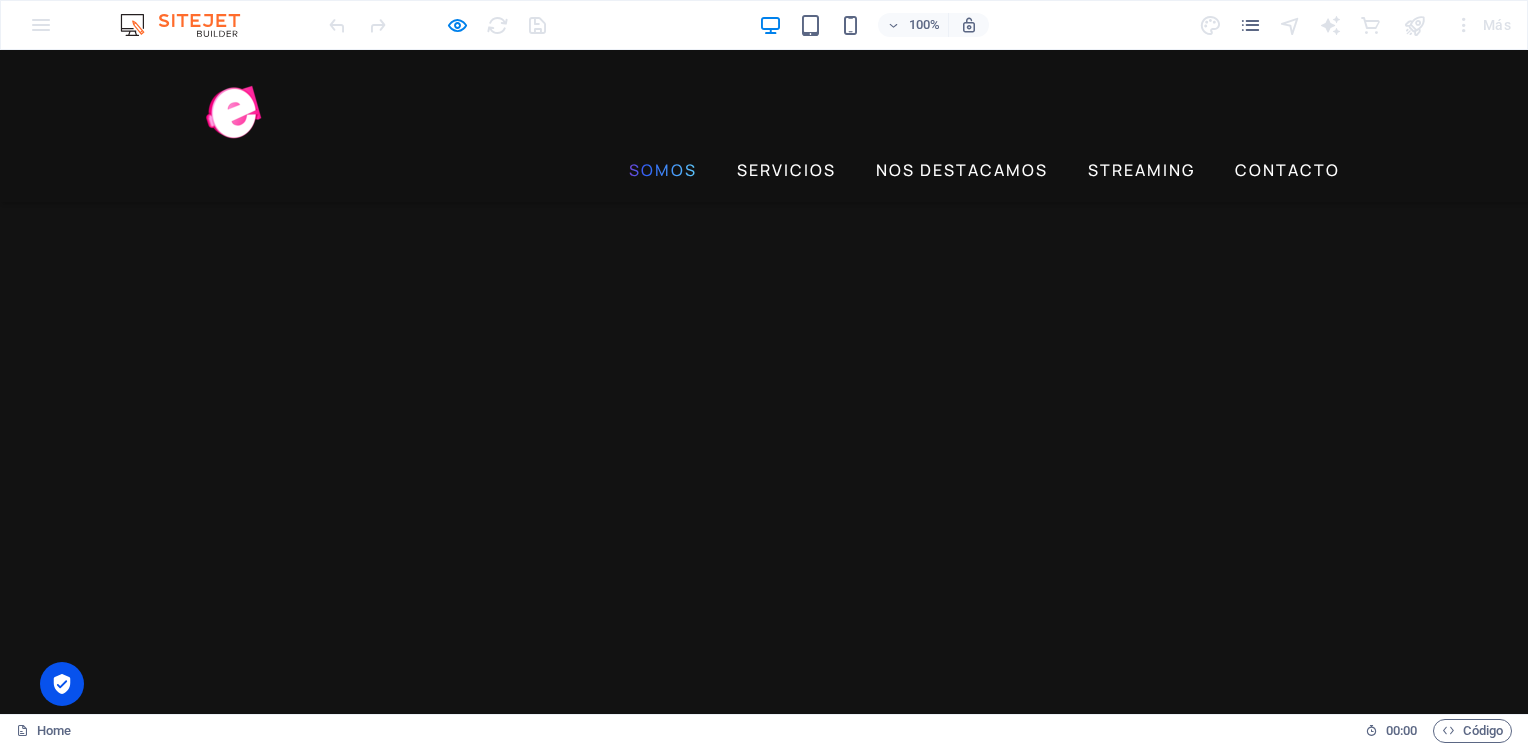 scroll, scrollTop: 1274, scrollLeft: 0, axis: vertical 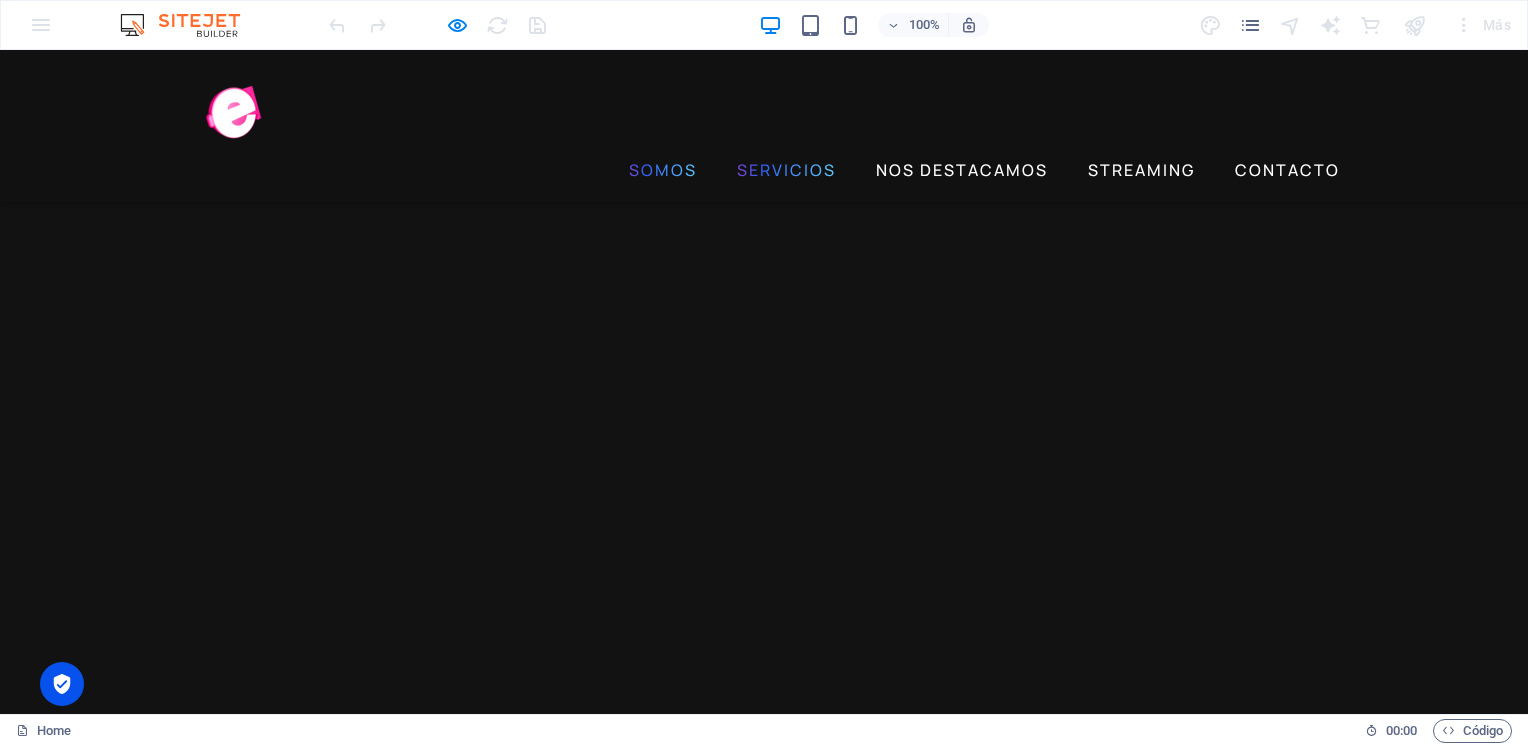 click on "SERVICIOS" at bounding box center [786, 170] 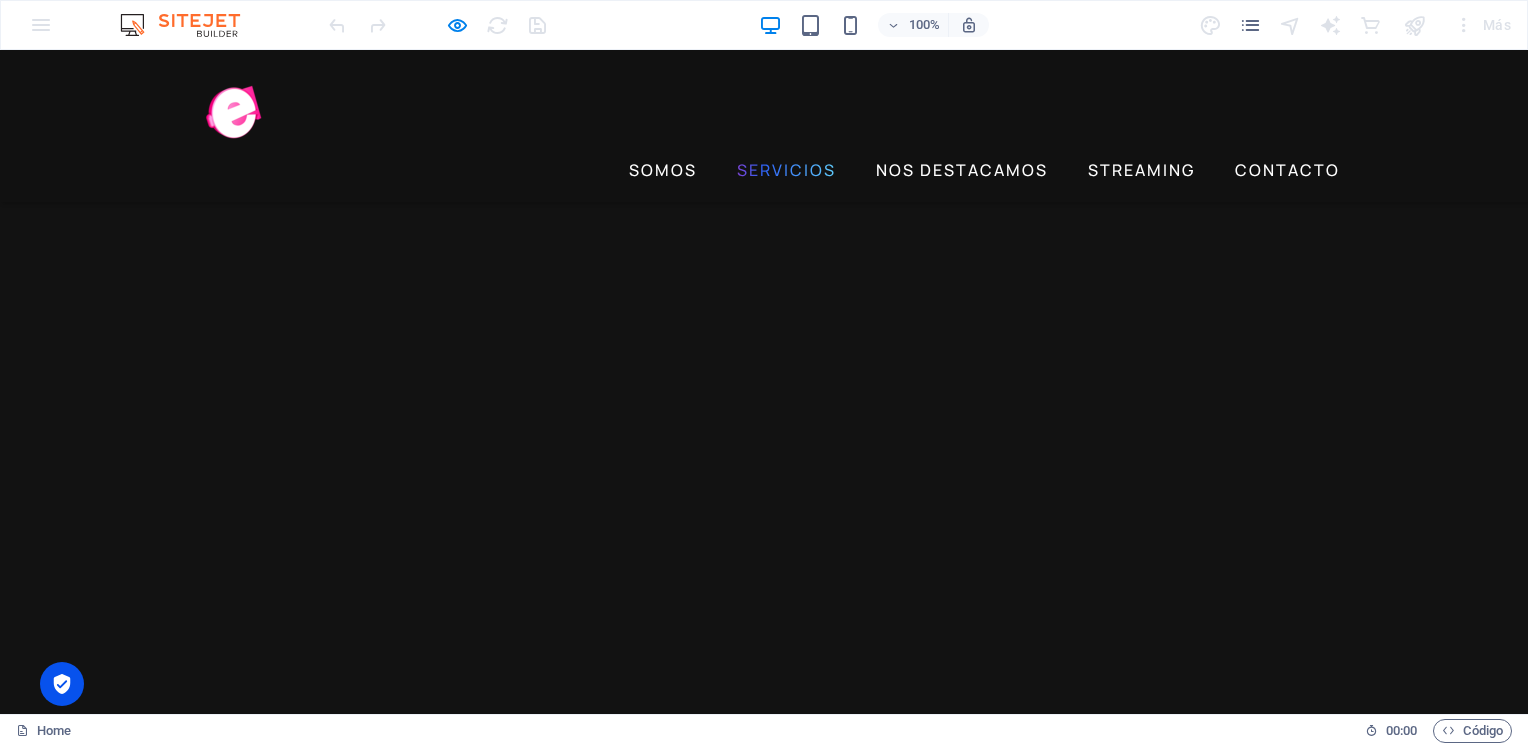 scroll, scrollTop: 1812, scrollLeft: 0, axis: vertical 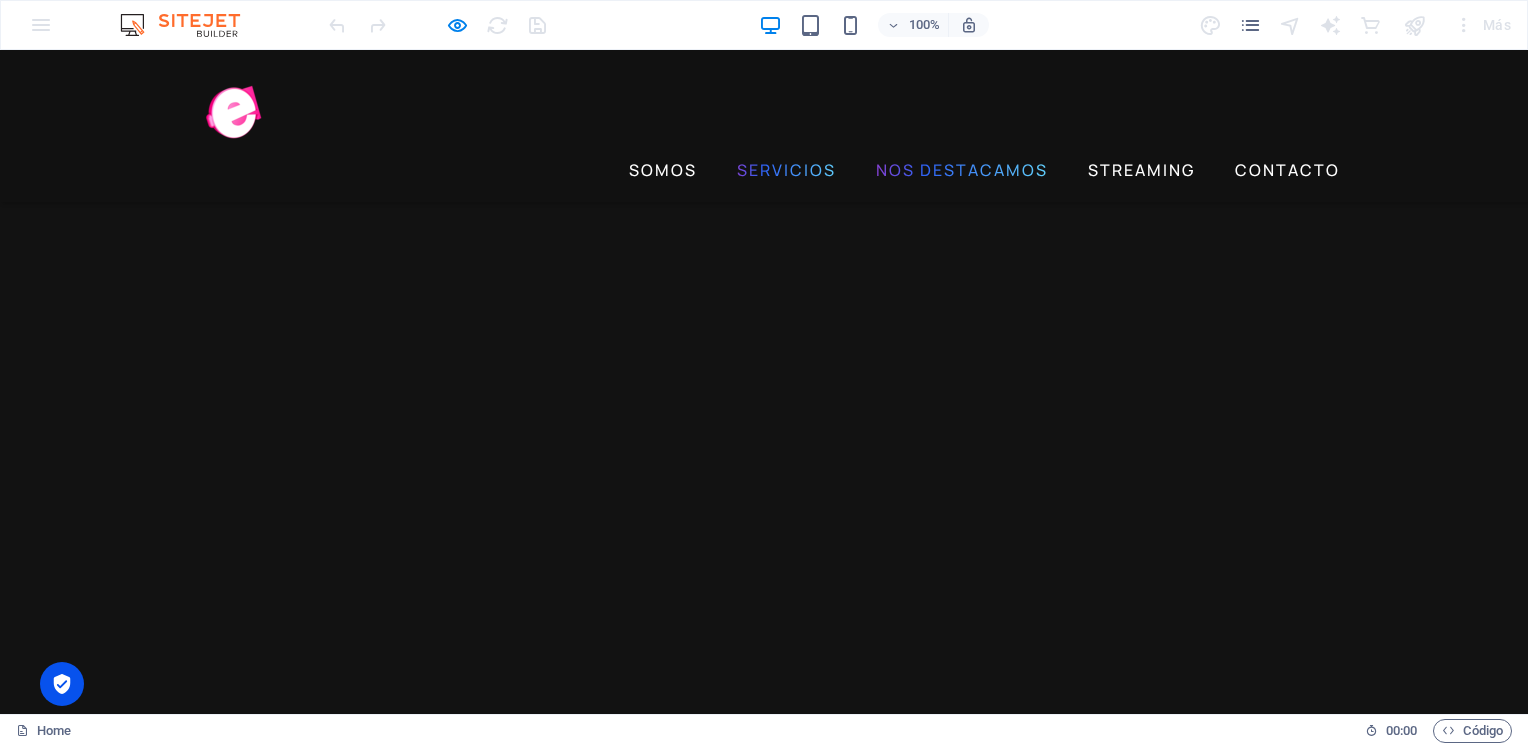 click on "NOS DESTACAMOS" at bounding box center (962, 170) 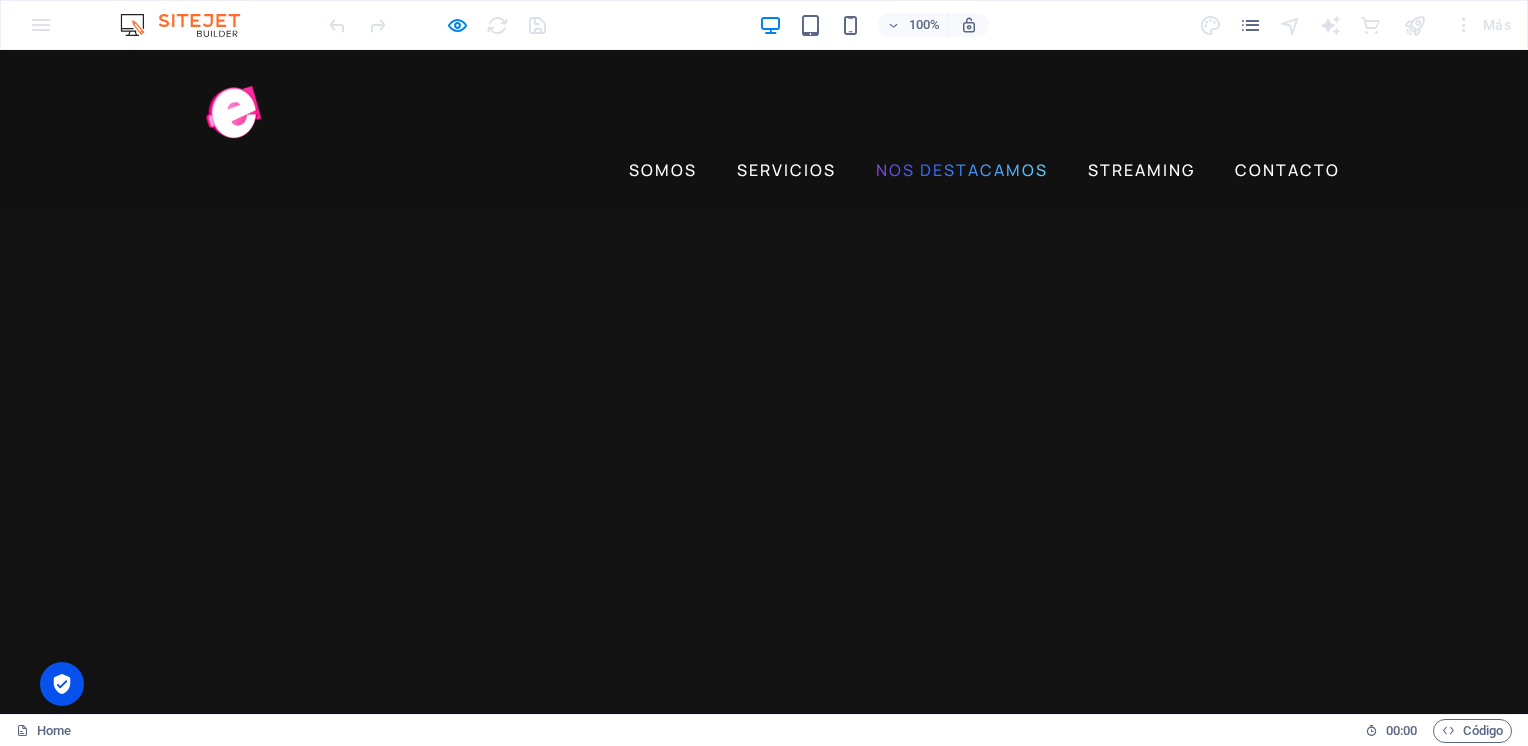 scroll, scrollTop: 2828, scrollLeft: 0, axis: vertical 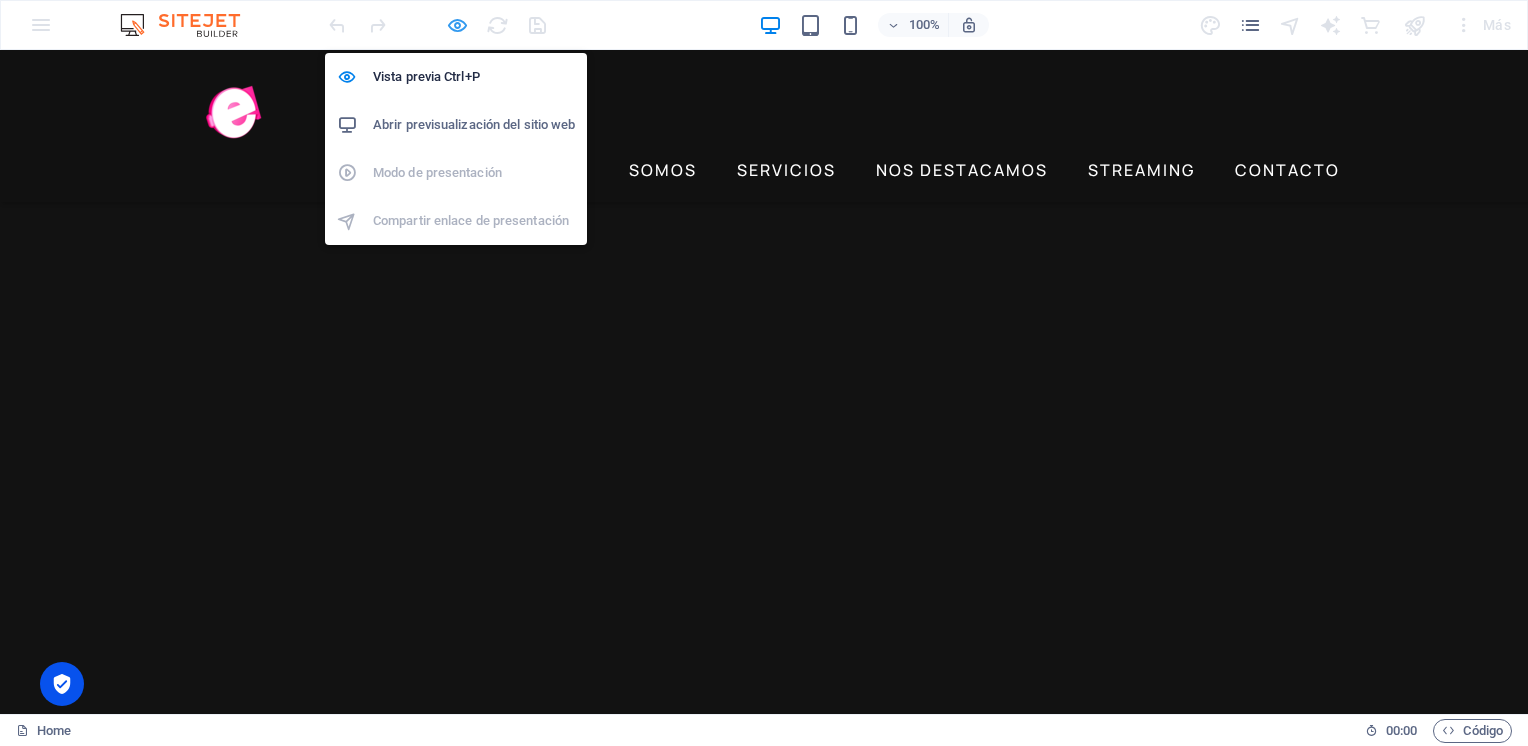 click at bounding box center (457, 25) 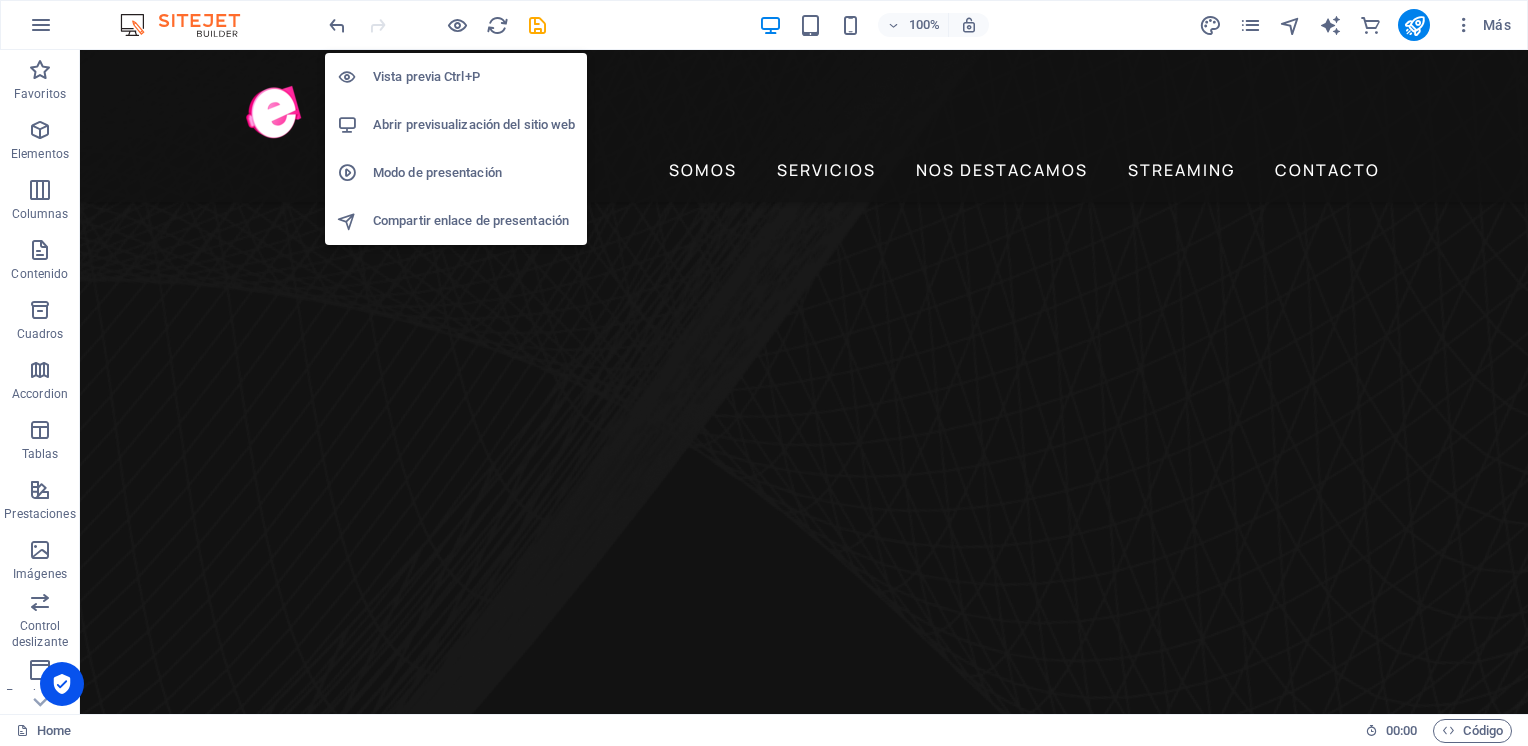 click on "Vista previa Ctrl+P" at bounding box center [474, 77] 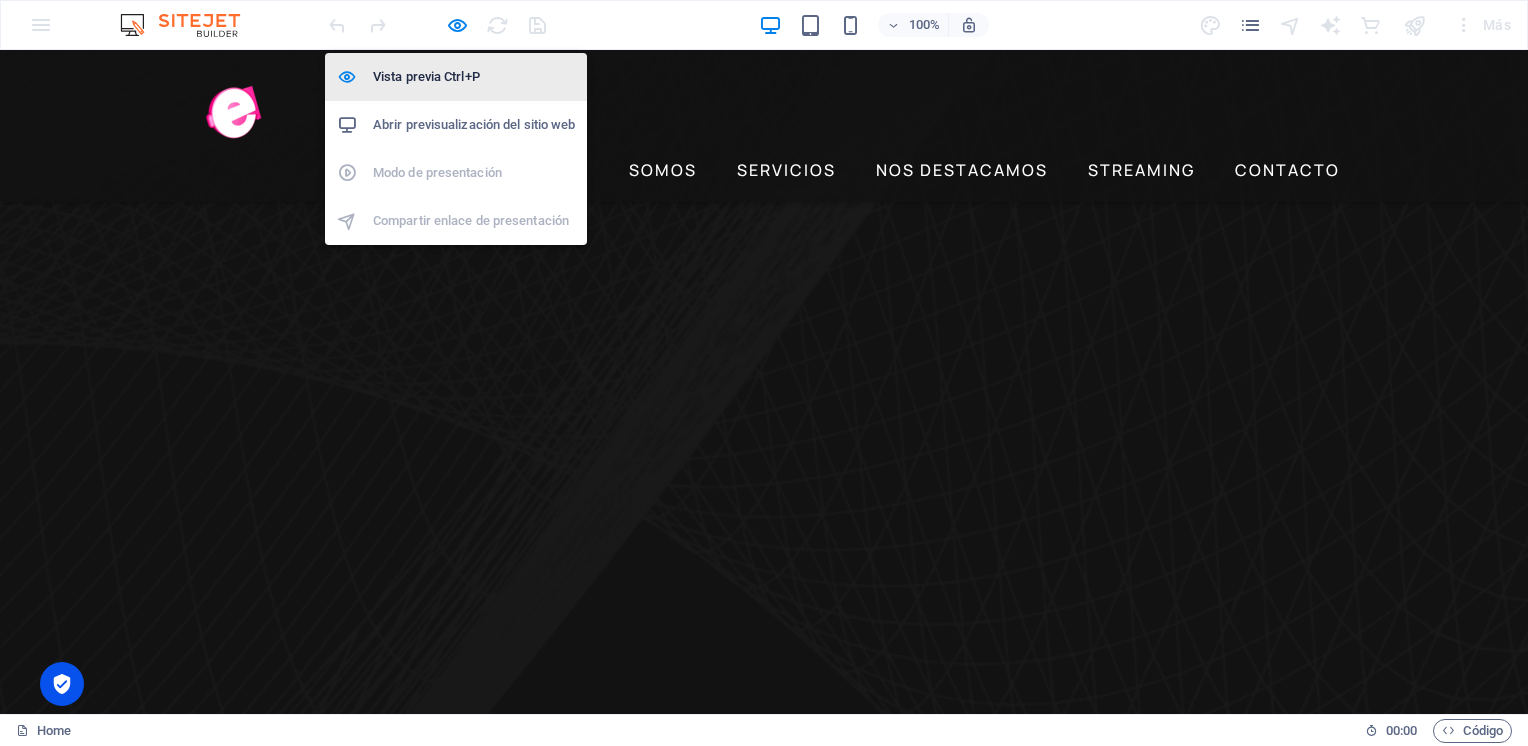 scroll, scrollTop: 966, scrollLeft: 0, axis: vertical 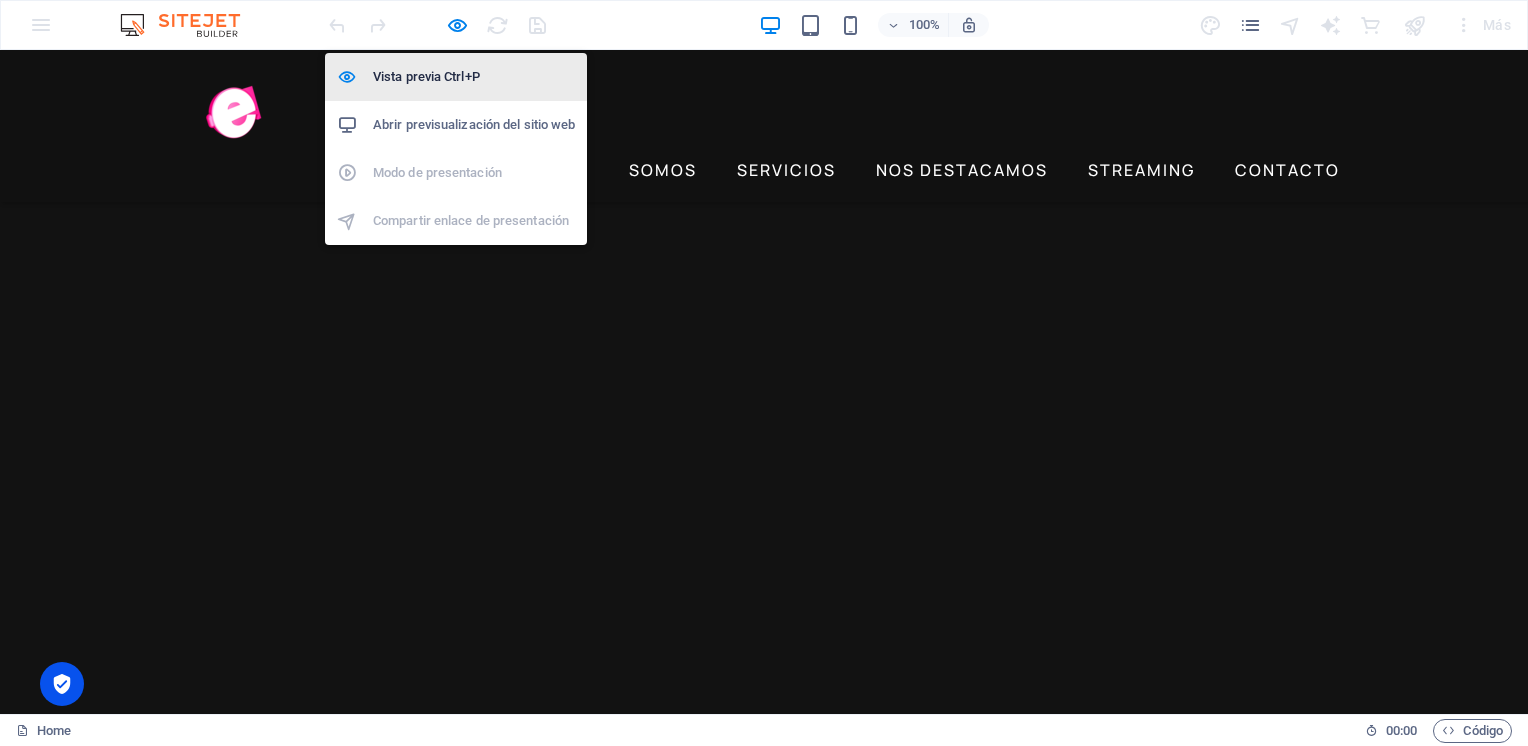 click on "Vista previa Ctrl+P" at bounding box center [474, 77] 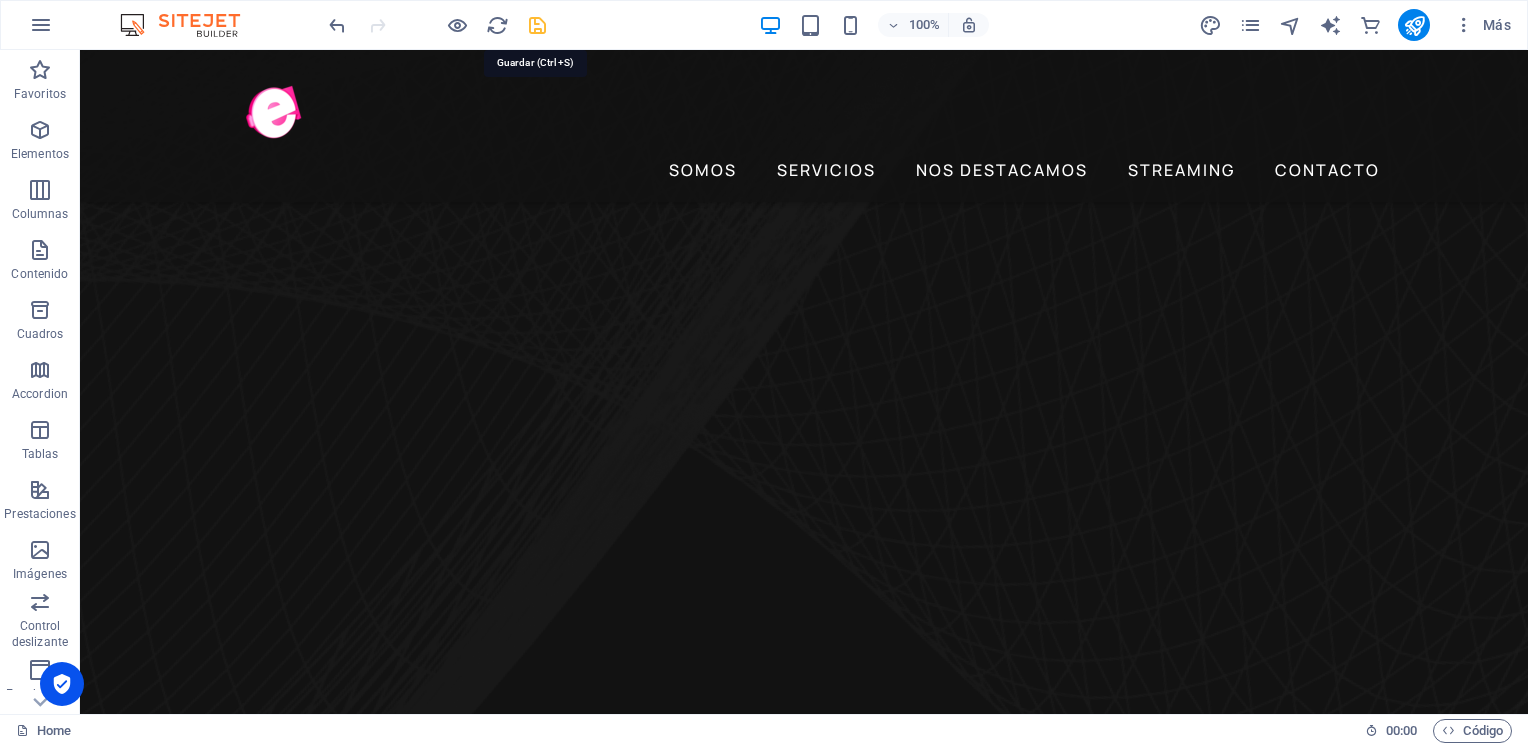 click at bounding box center (537, 25) 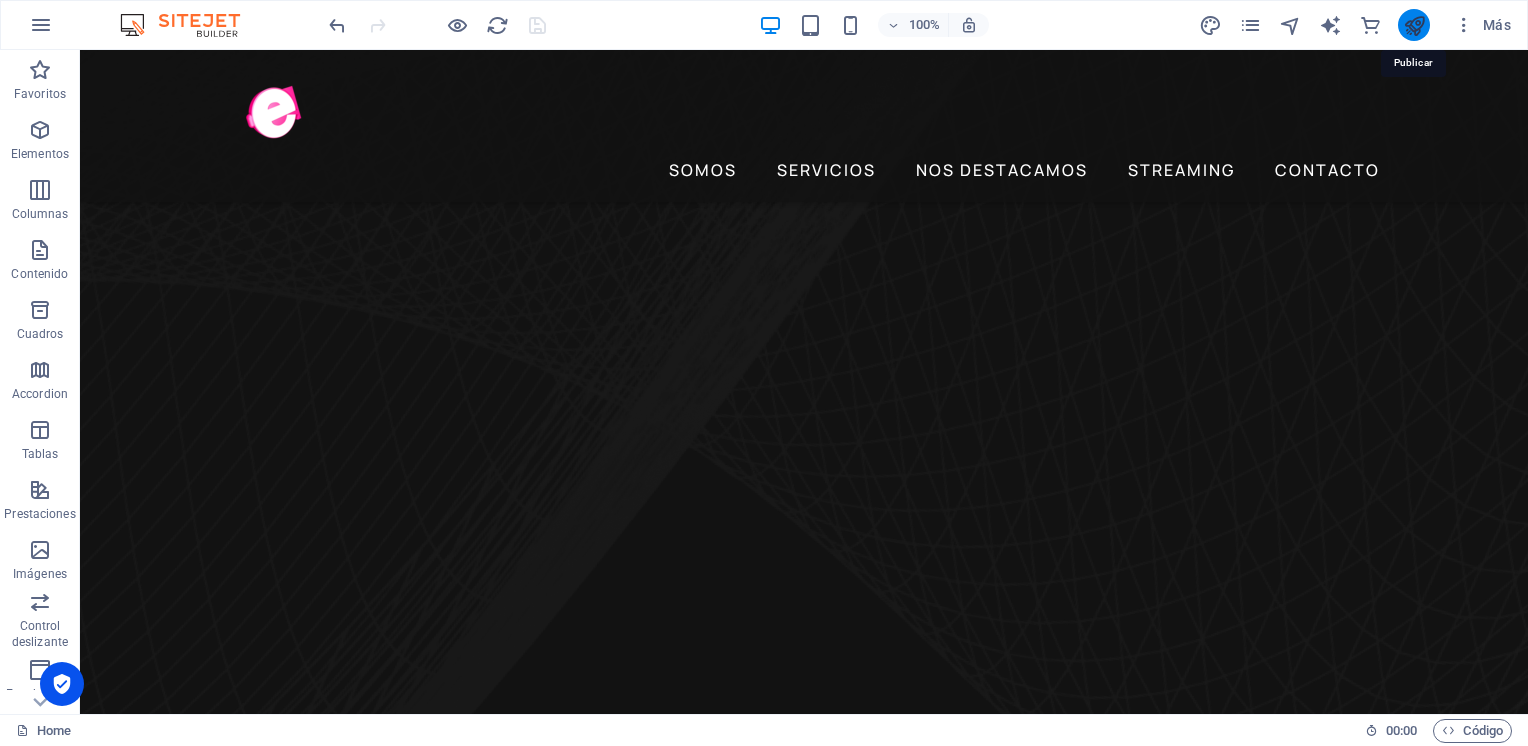 click at bounding box center (1414, 25) 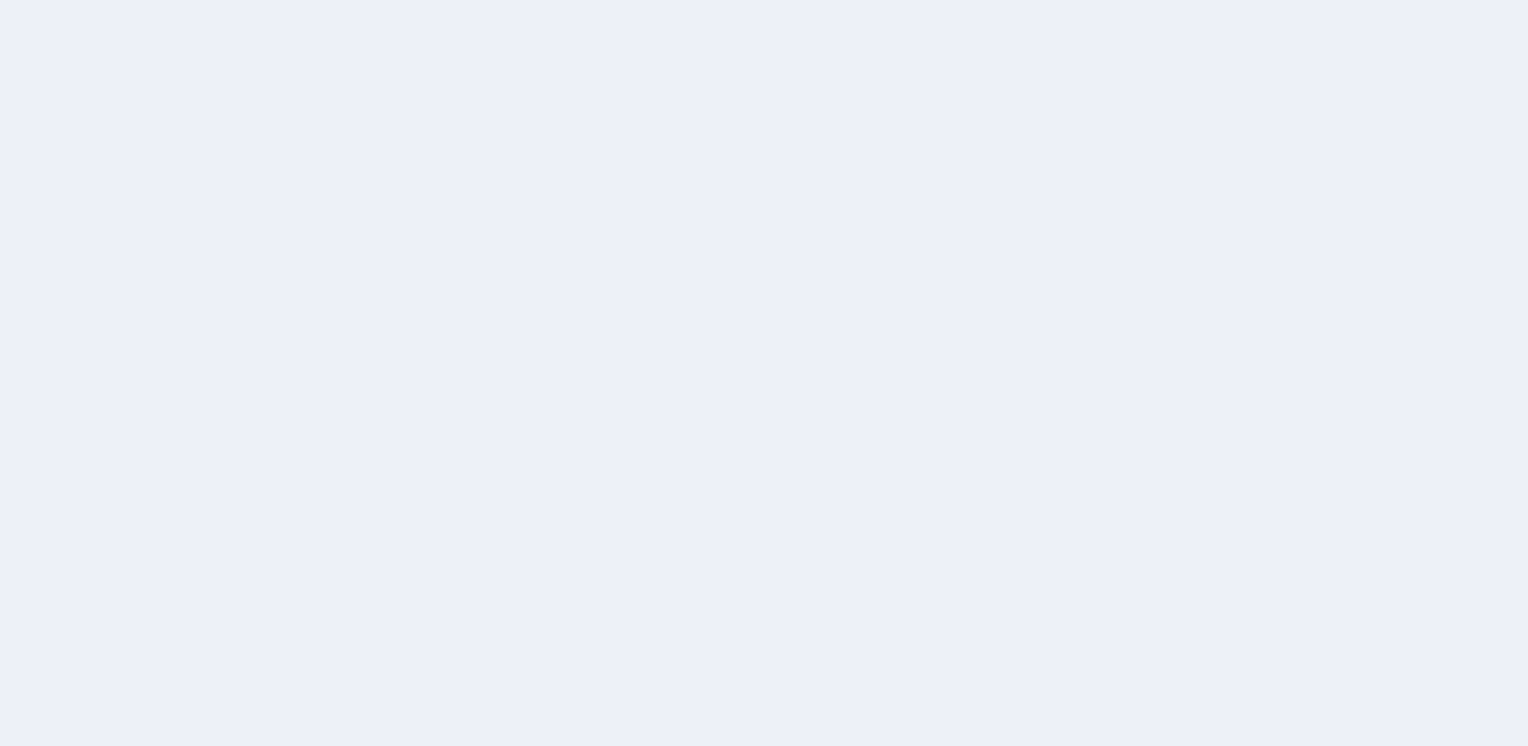 scroll, scrollTop: 0, scrollLeft: 0, axis: both 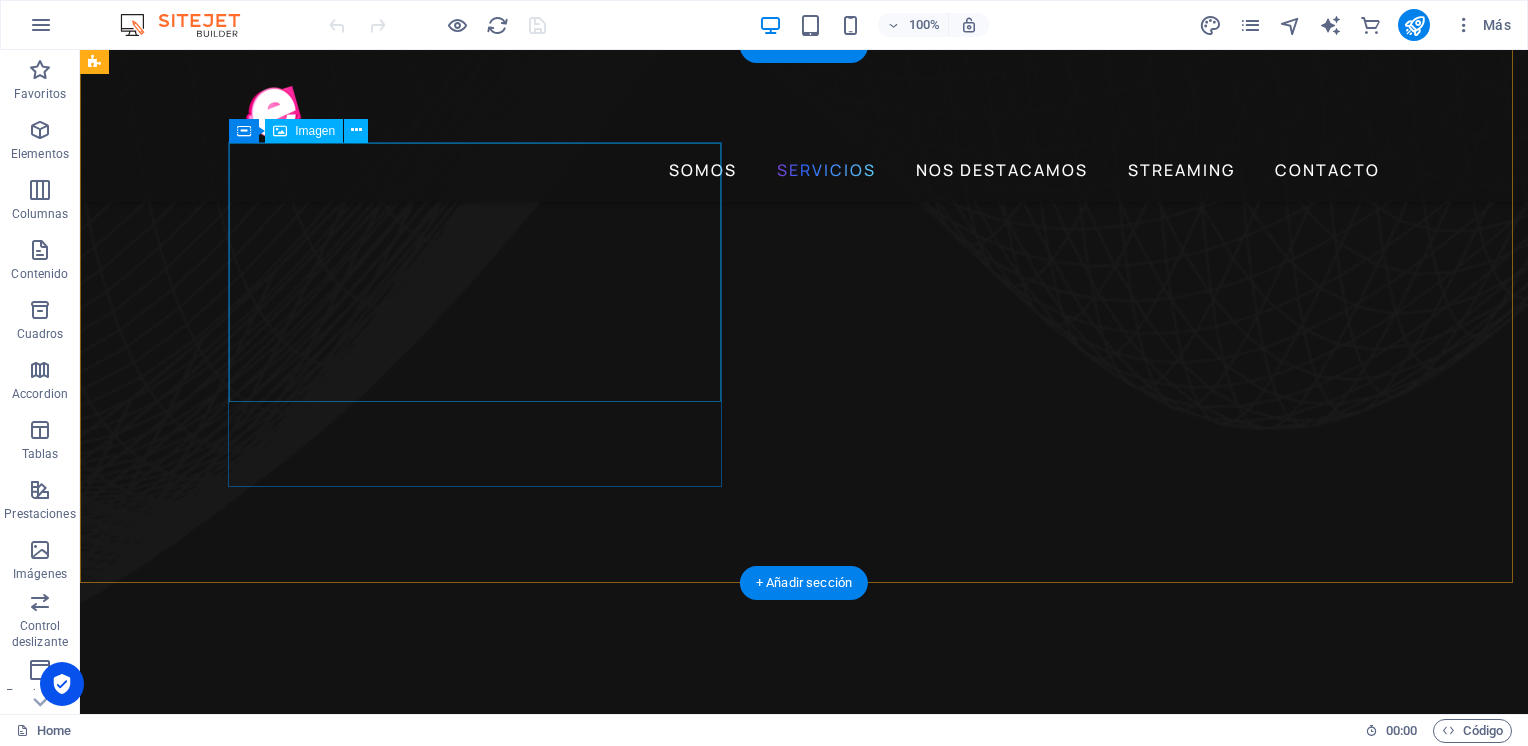 click at bounding box center [680, 3408] 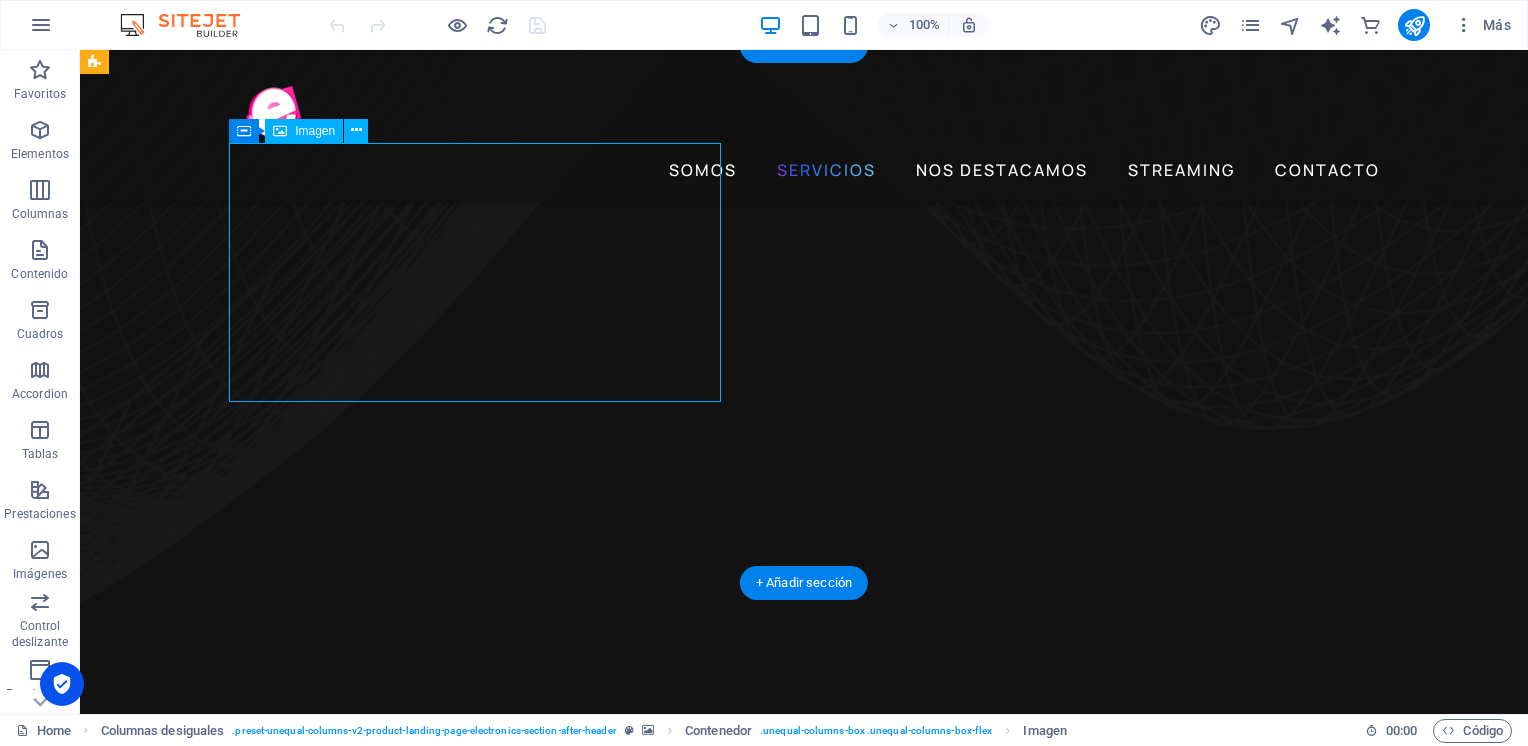 click at bounding box center [680, 3408] 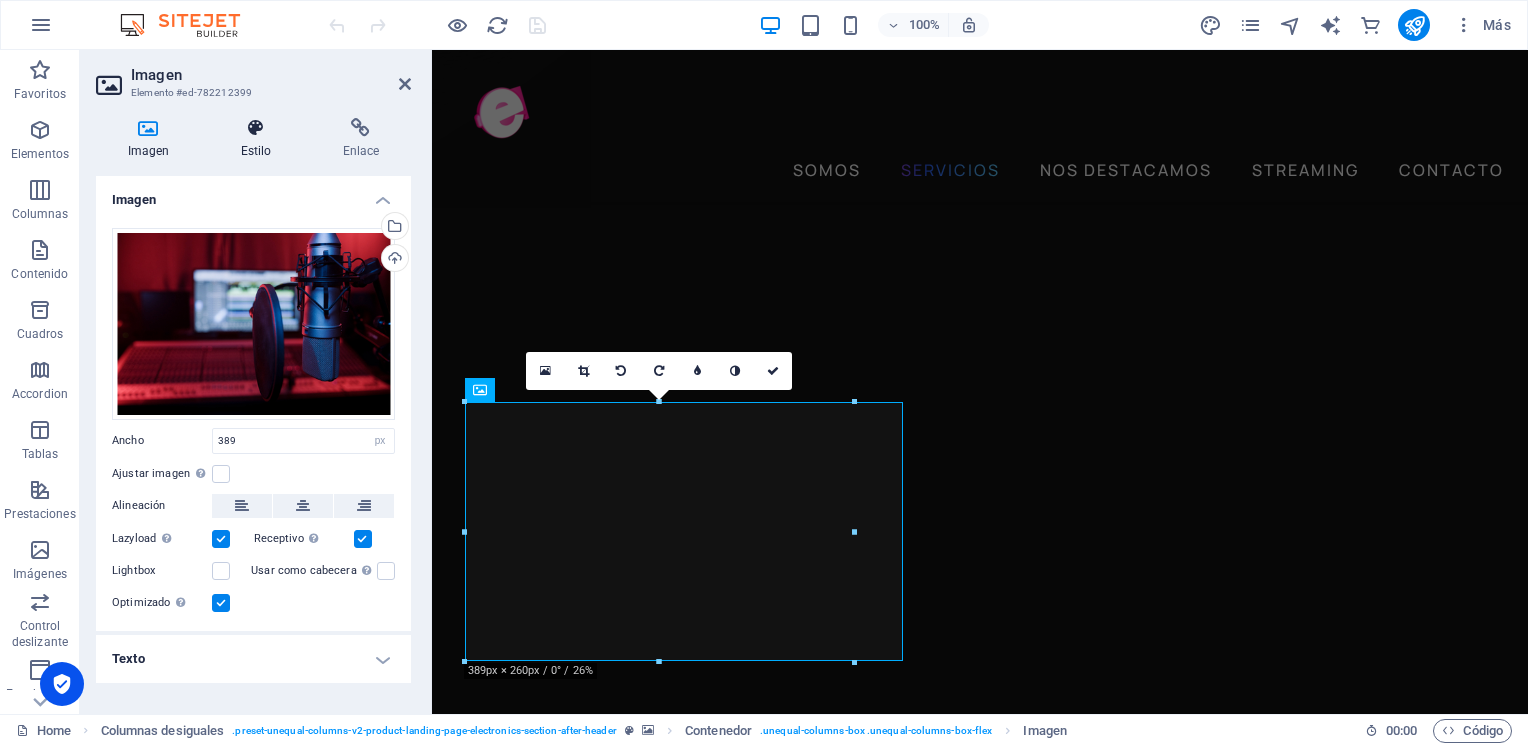 click at bounding box center (256, 128) 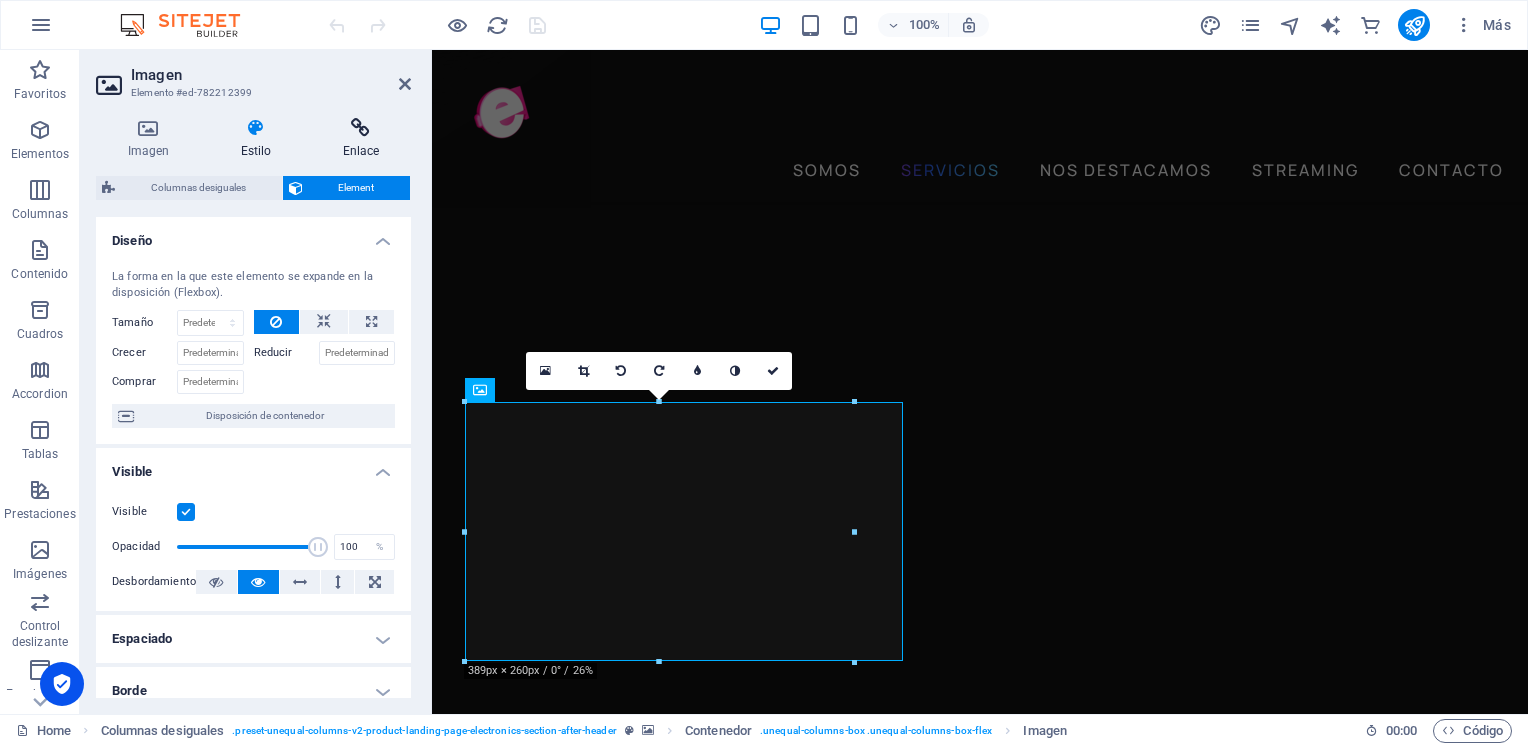 click at bounding box center (361, 128) 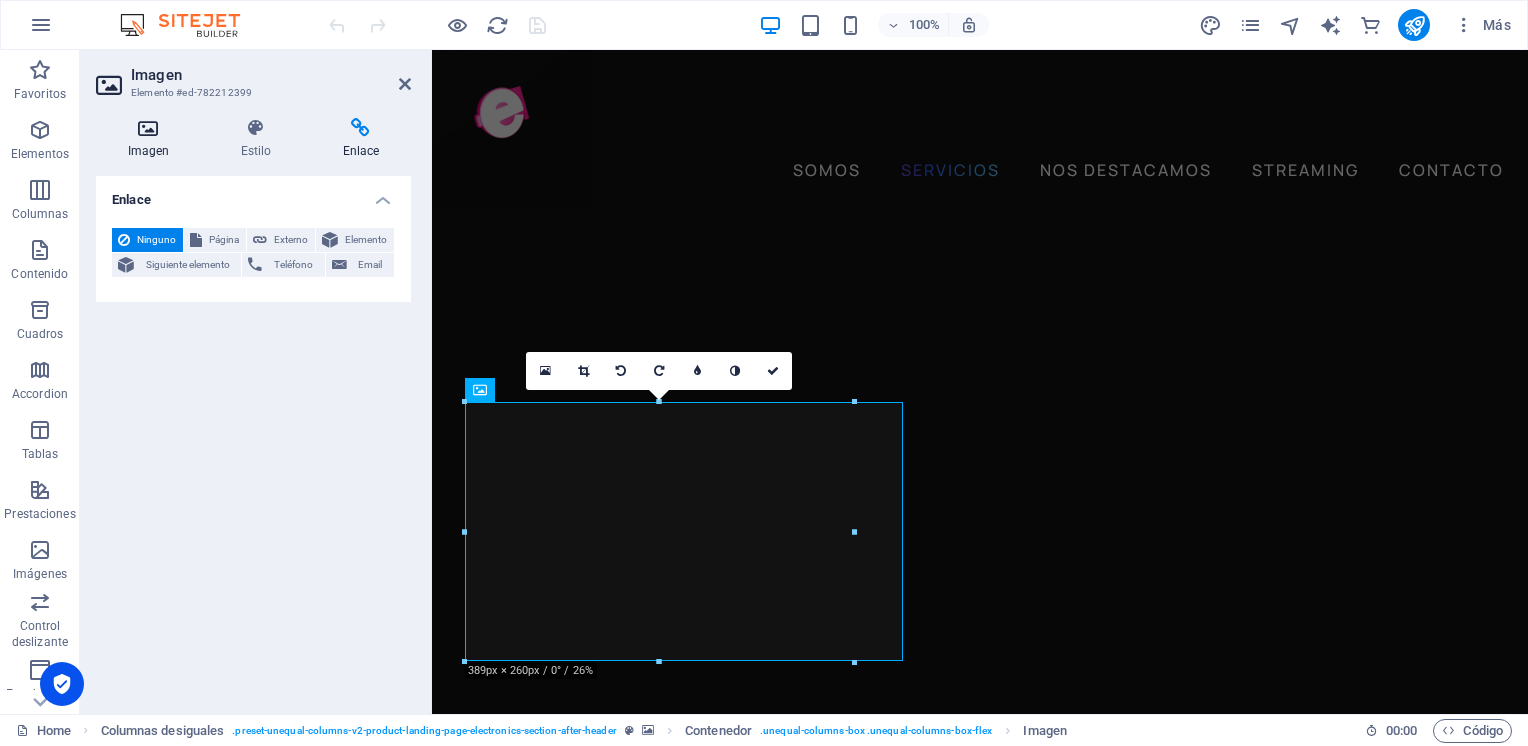 click at bounding box center [148, 128] 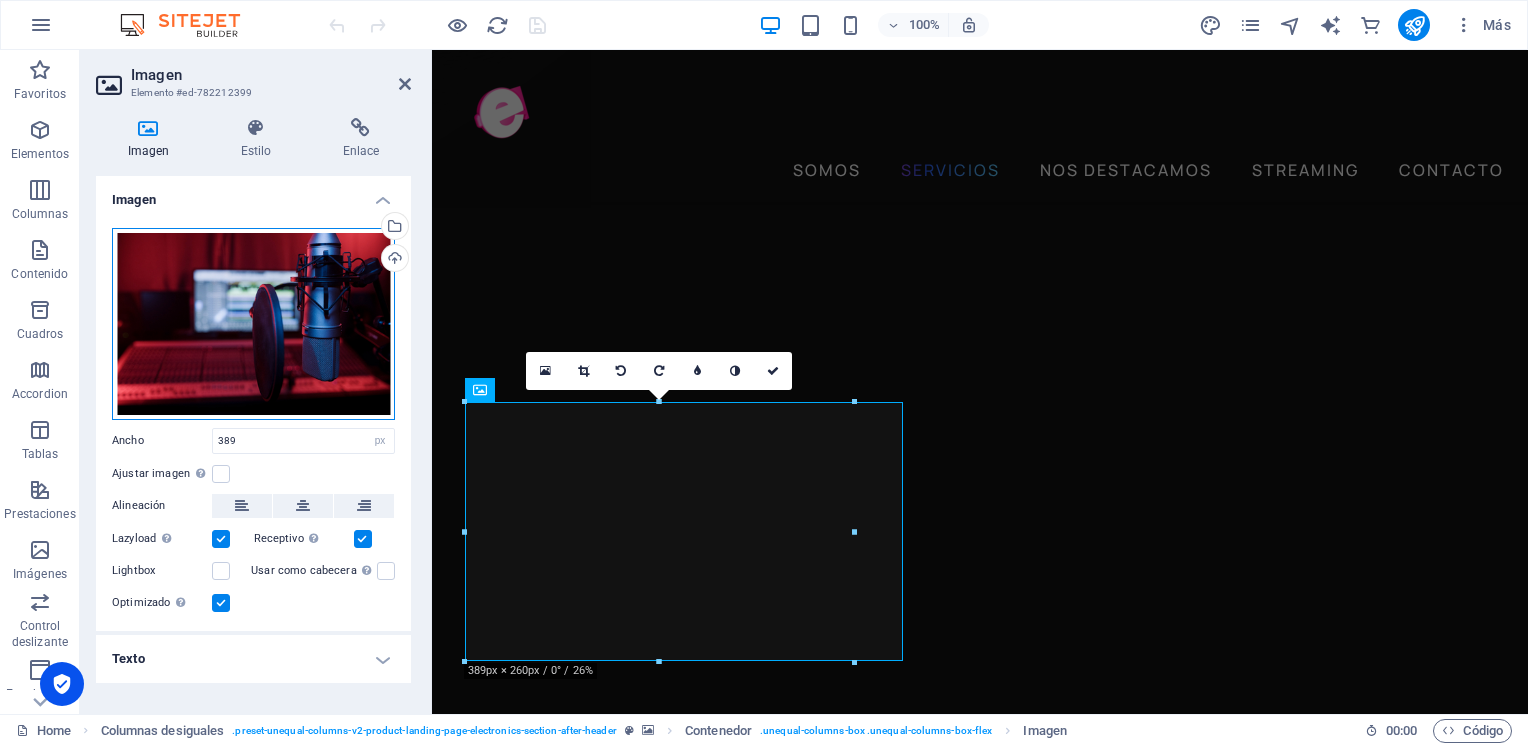 click on "Arrastra archivos aquí, haz clic para escoger archivos o  selecciona archivos de Archivos o de nuestra galería gratuita de fotos y vídeos" at bounding box center [253, 324] 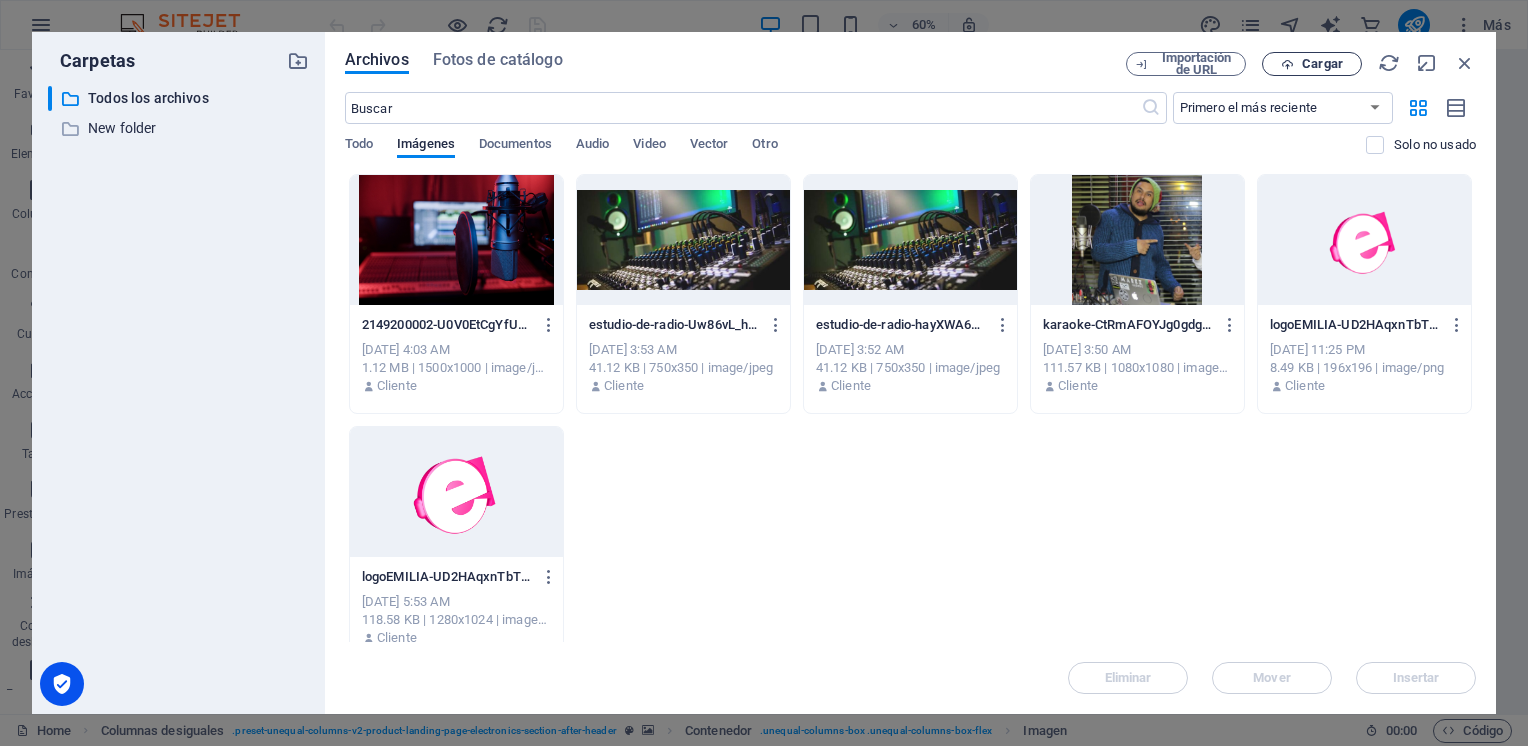 click on "Cargar" at bounding box center [1322, 64] 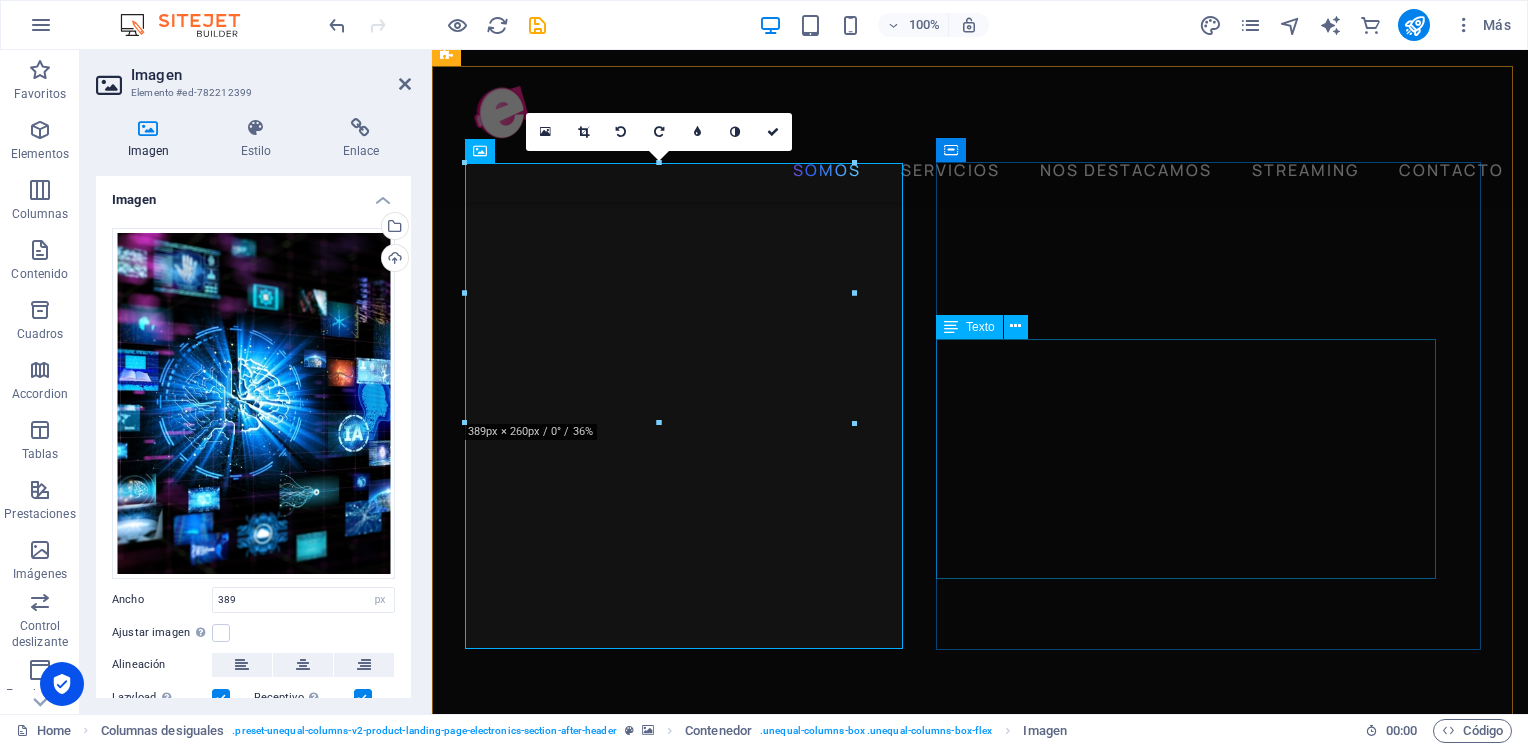 scroll, scrollTop: 1700, scrollLeft: 0, axis: vertical 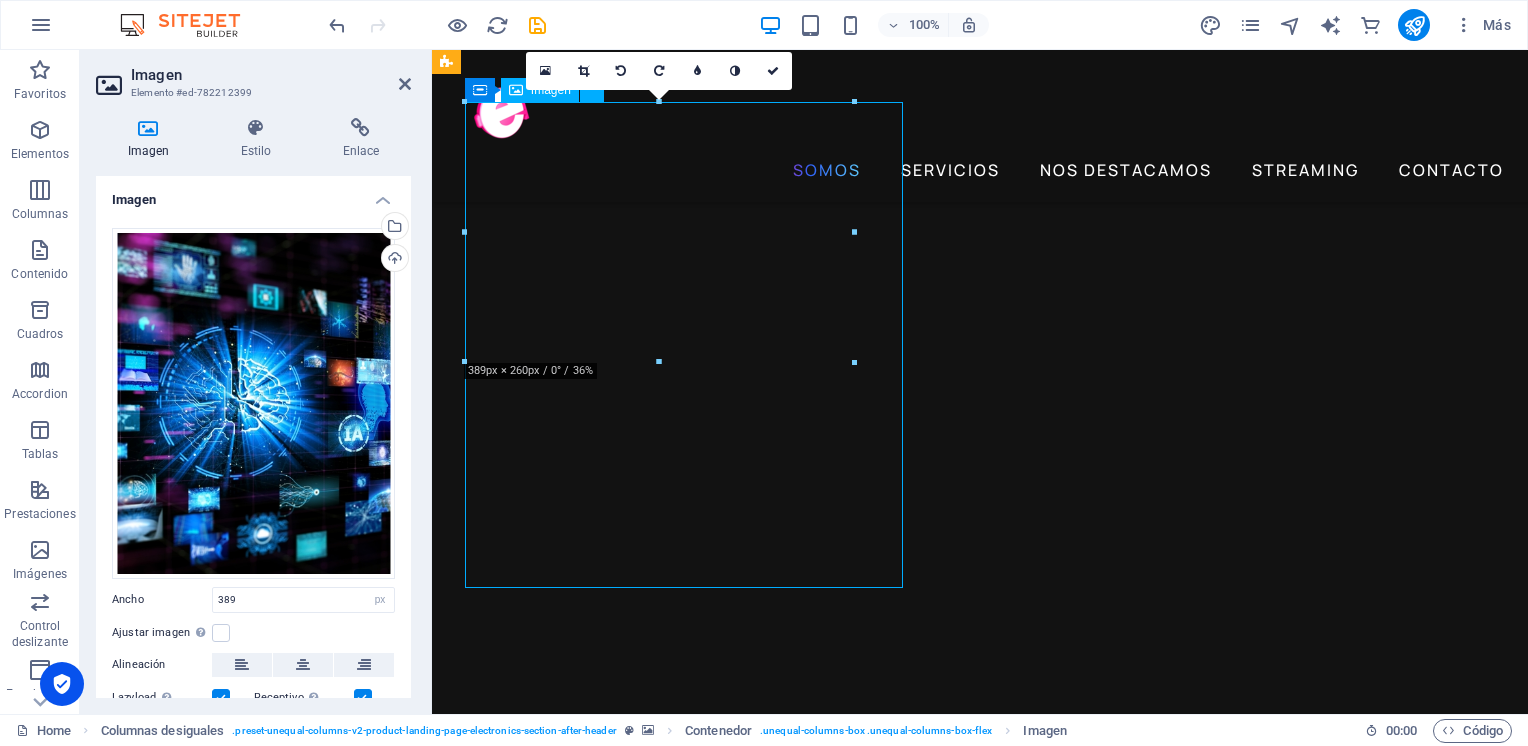 drag, startPoint x: 780, startPoint y: 388, endPoint x: 803, endPoint y: 392, distance: 23.345236 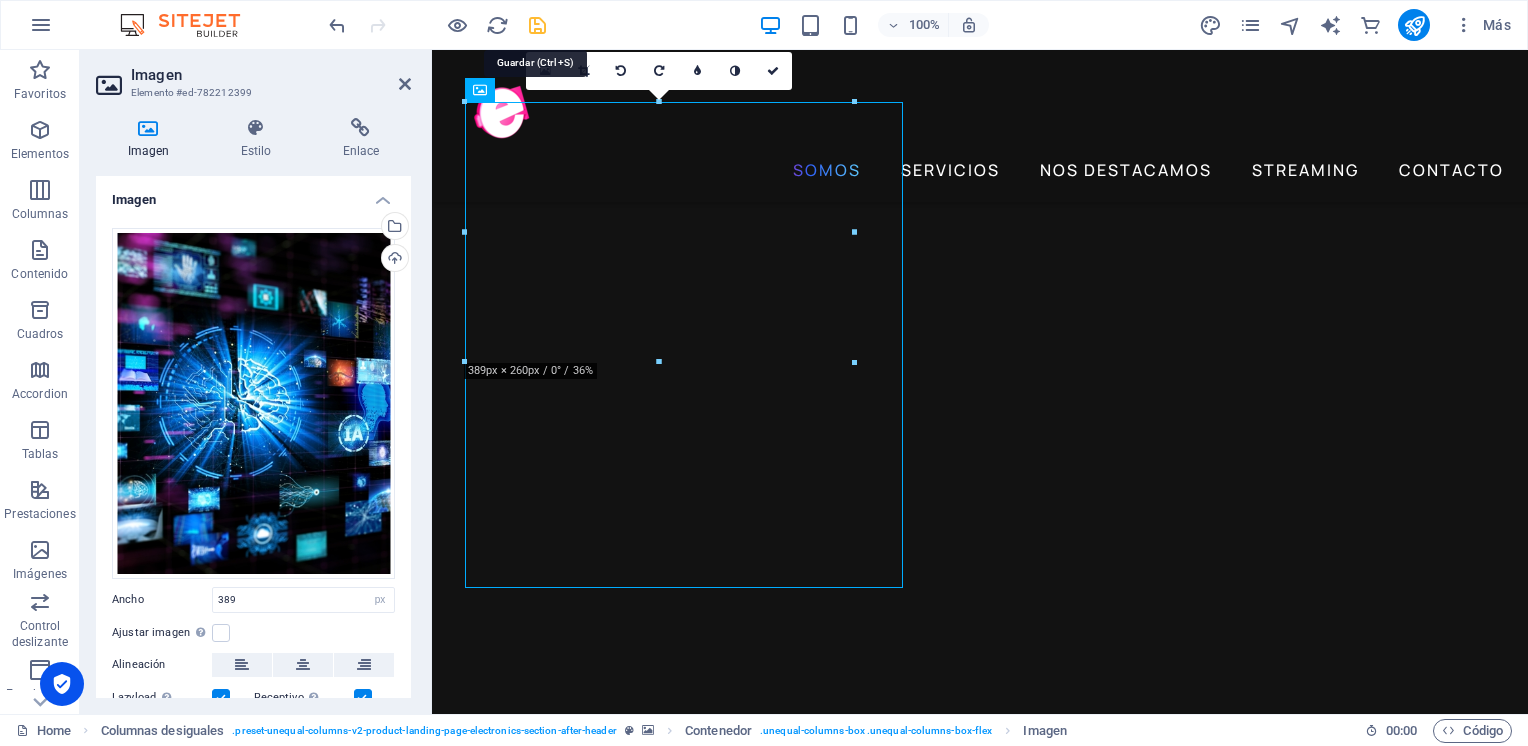 click at bounding box center (537, 25) 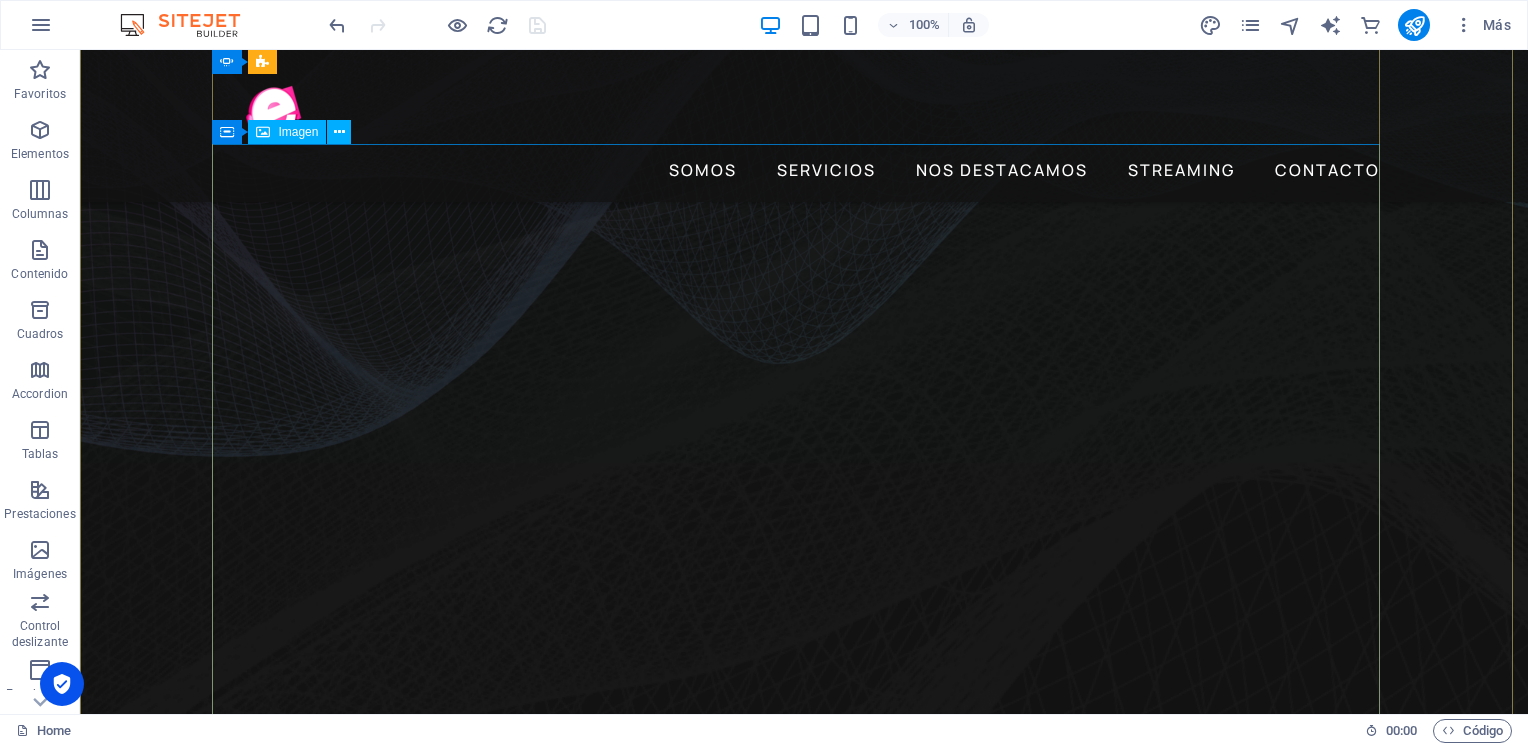 scroll, scrollTop: 400, scrollLeft: 0, axis: vertical 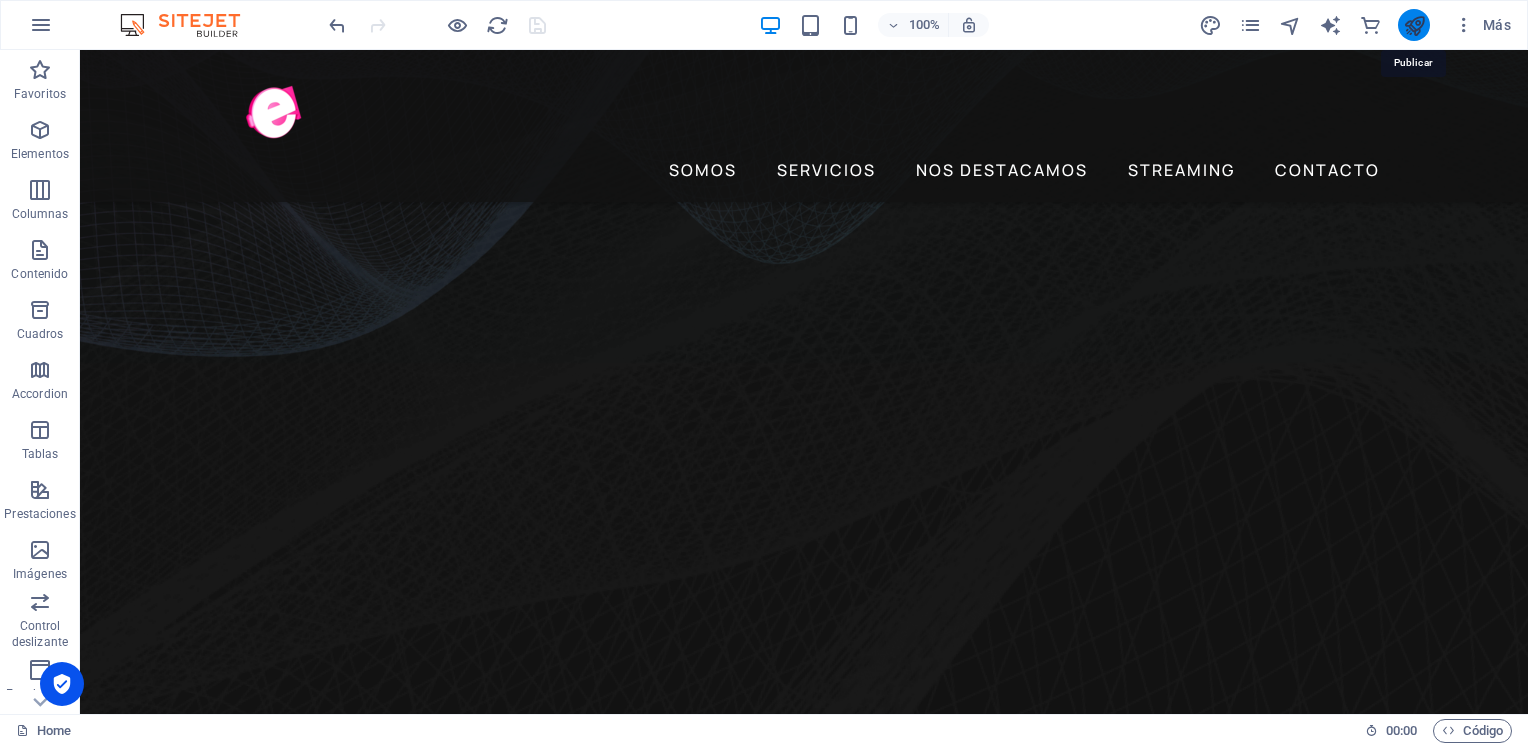 click at bounding box center [1414, 25] 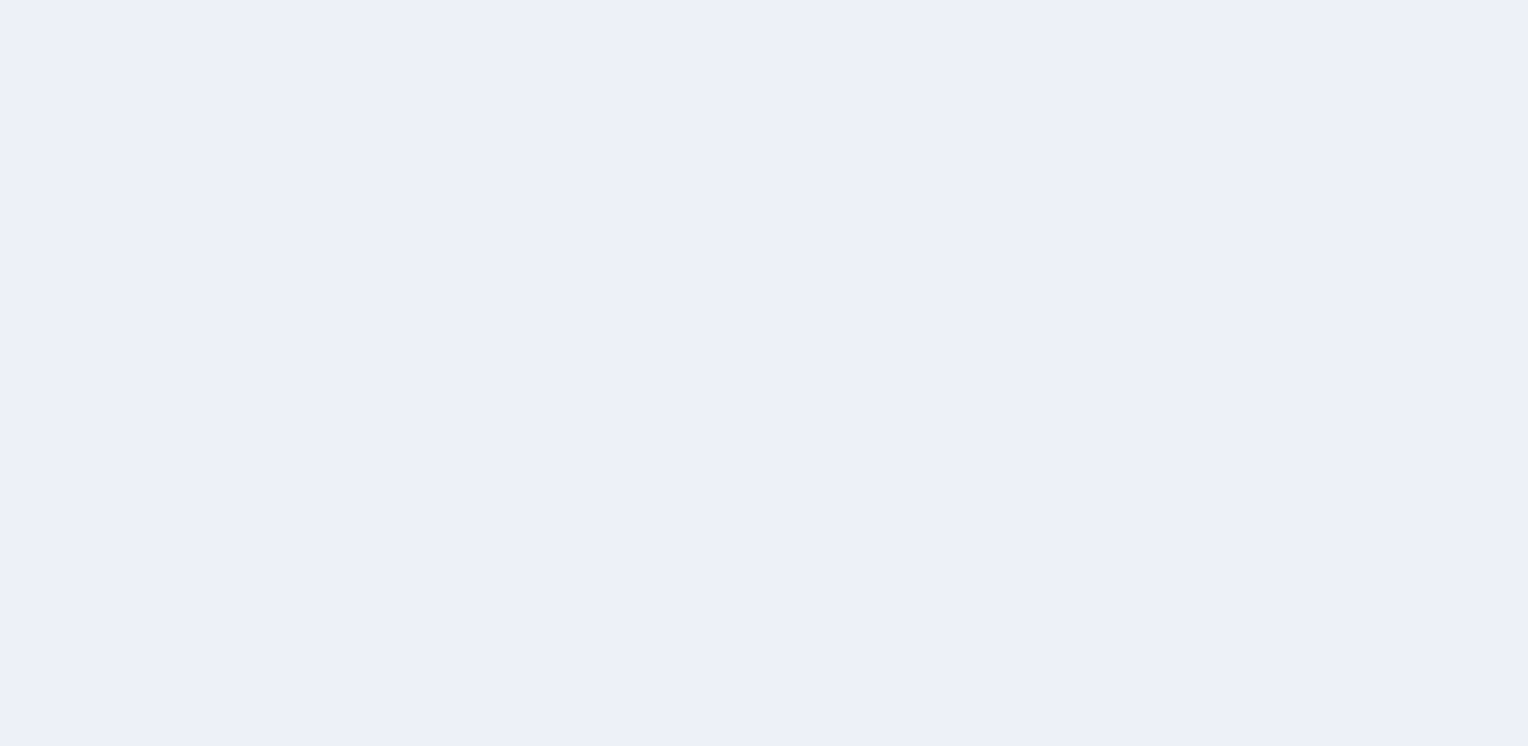 scroll, scrollTop: 0, scrollLeft: 0, axis: both 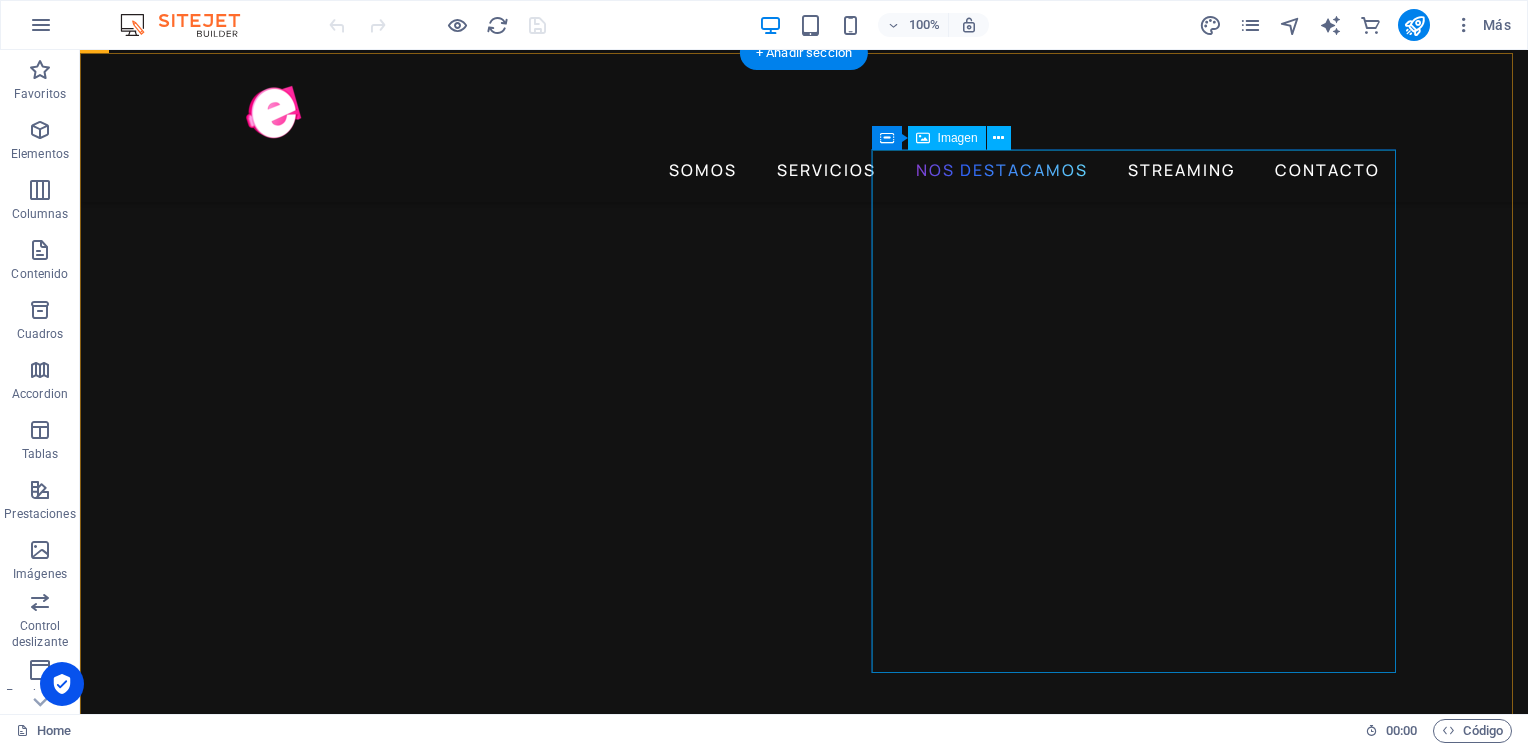 click at bounding box center (696, 4519) 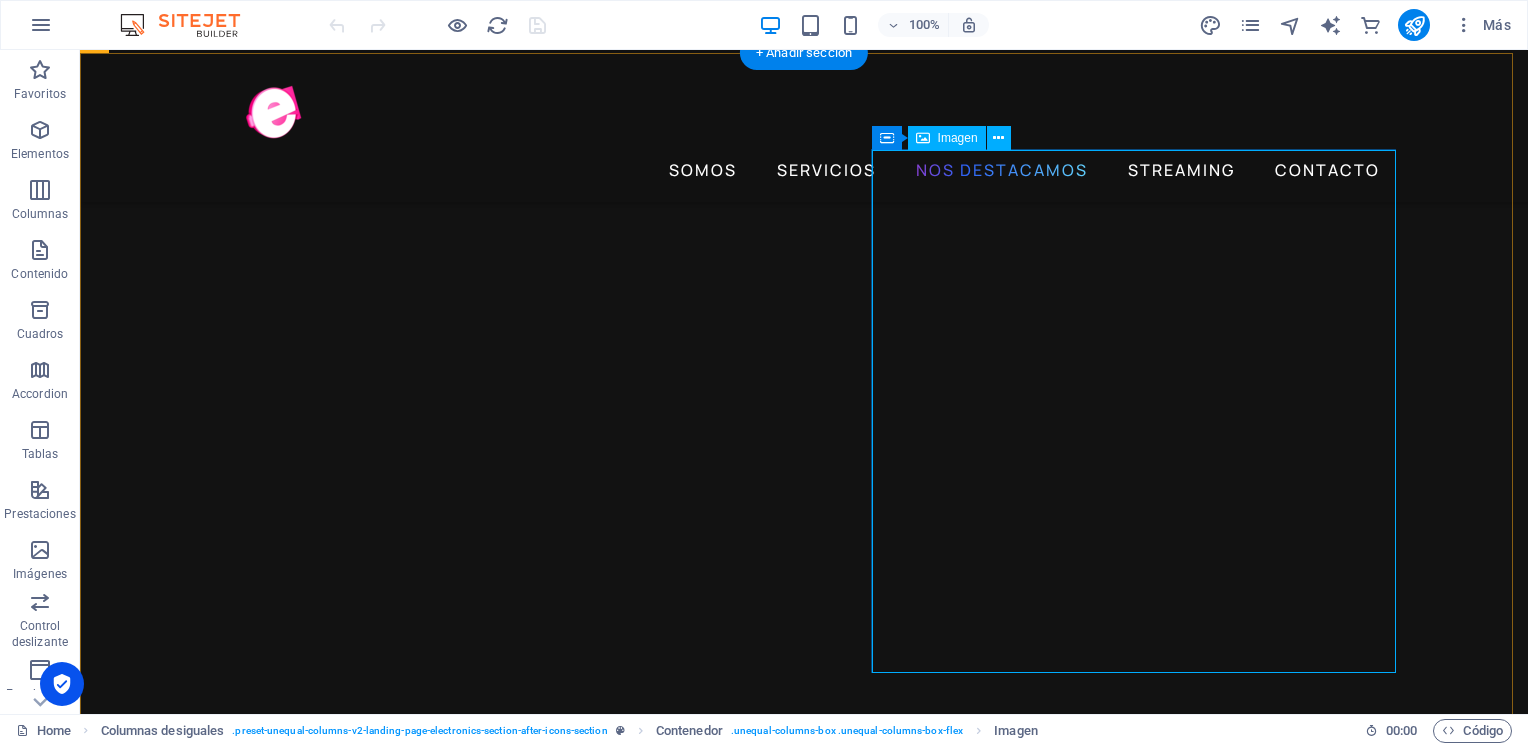 click at bounding box center [696, 4519] 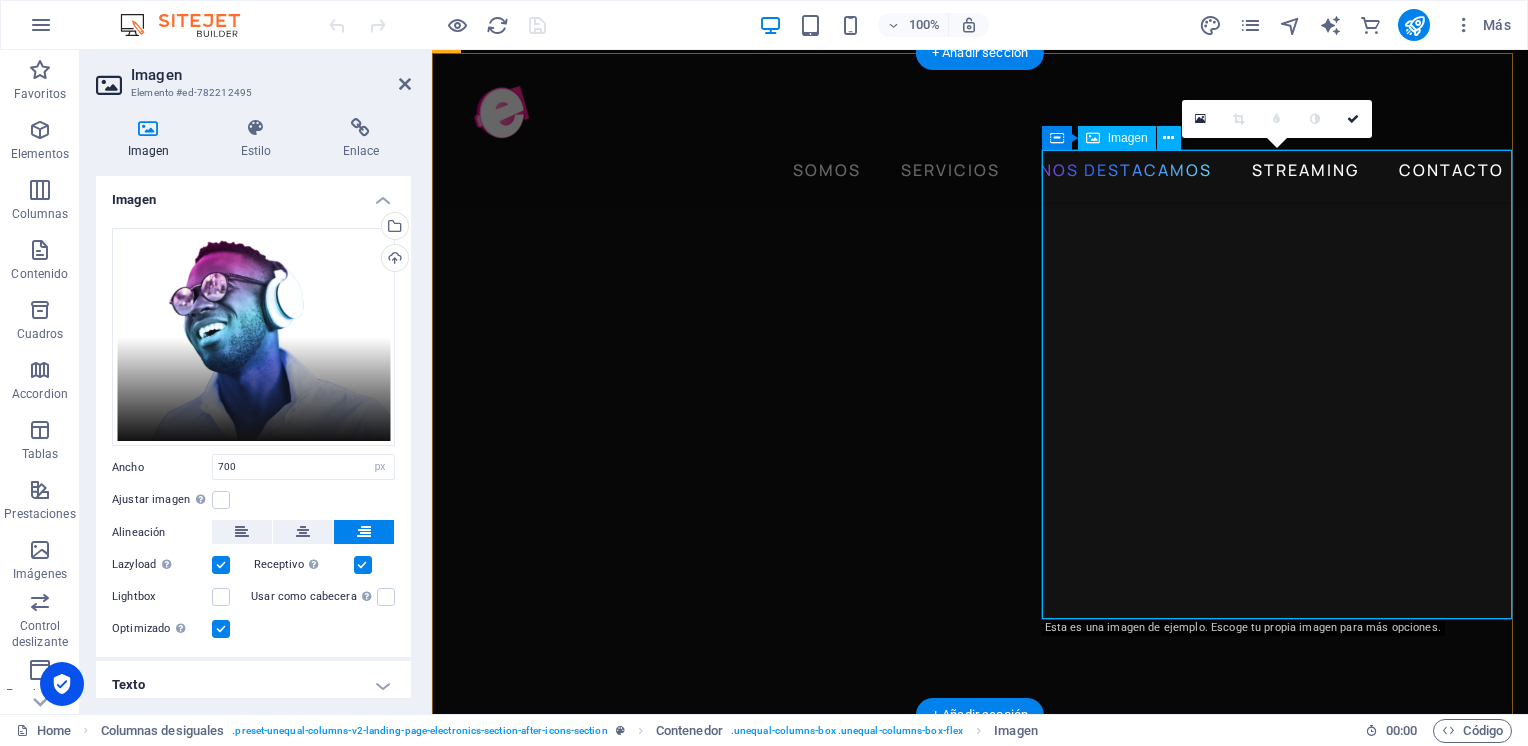 scroll, scrollTop: 2659, scrollLeft: 0, axis: vertical 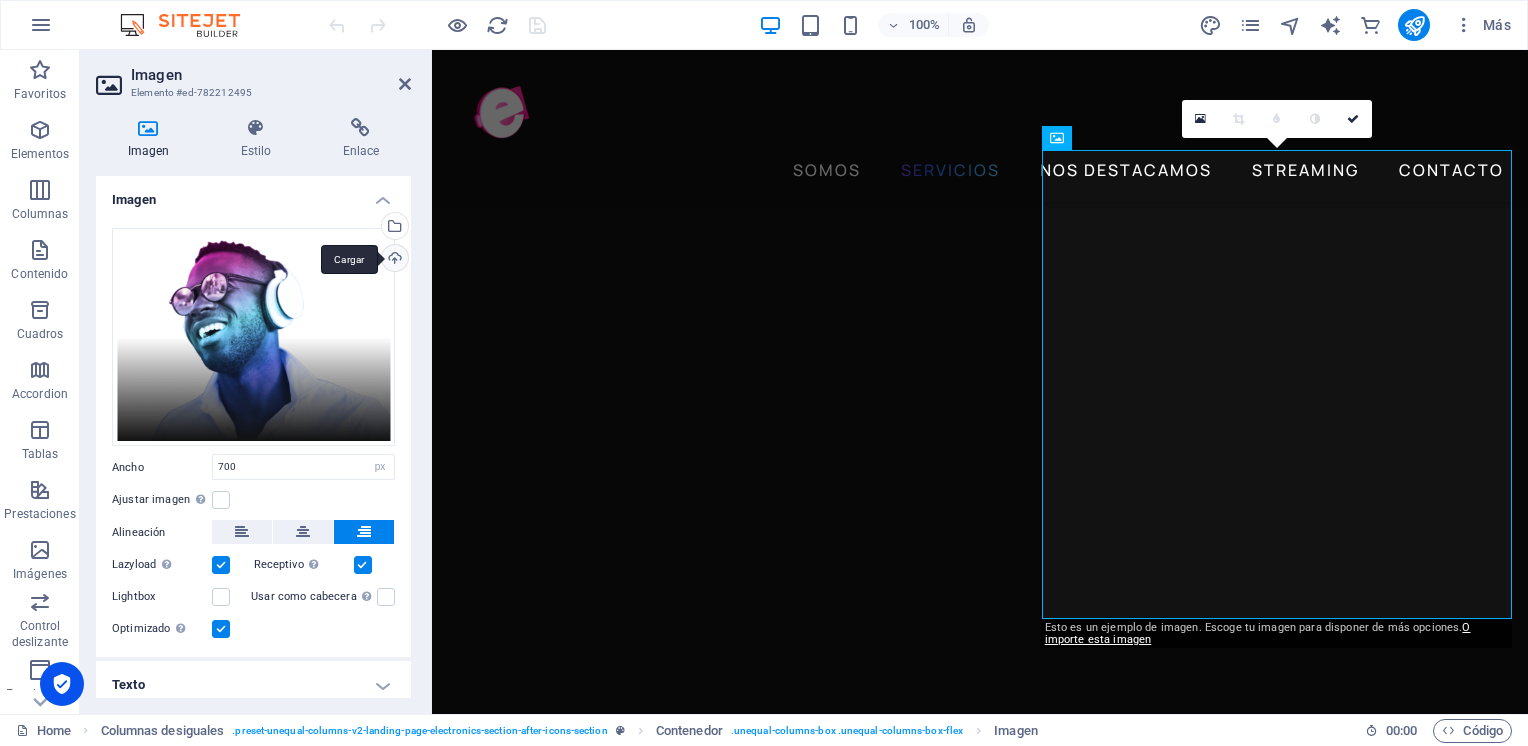 click on "Cargar" at bounding box center (393, 260) 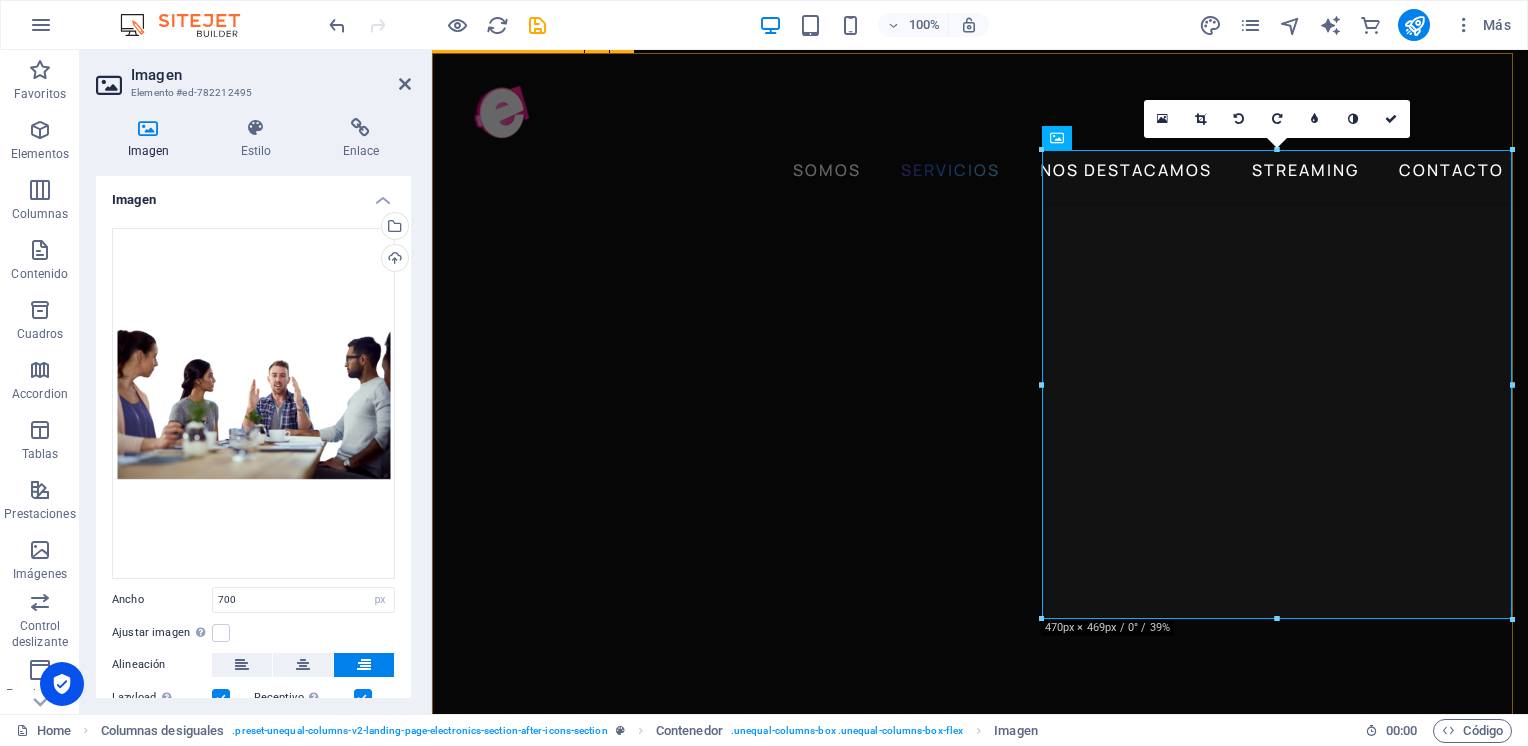 click on "MISION Impulsamos la creatividad y la innovación digital para transformar ideas en experiencias memorables." at bounding box center (980, 3967) 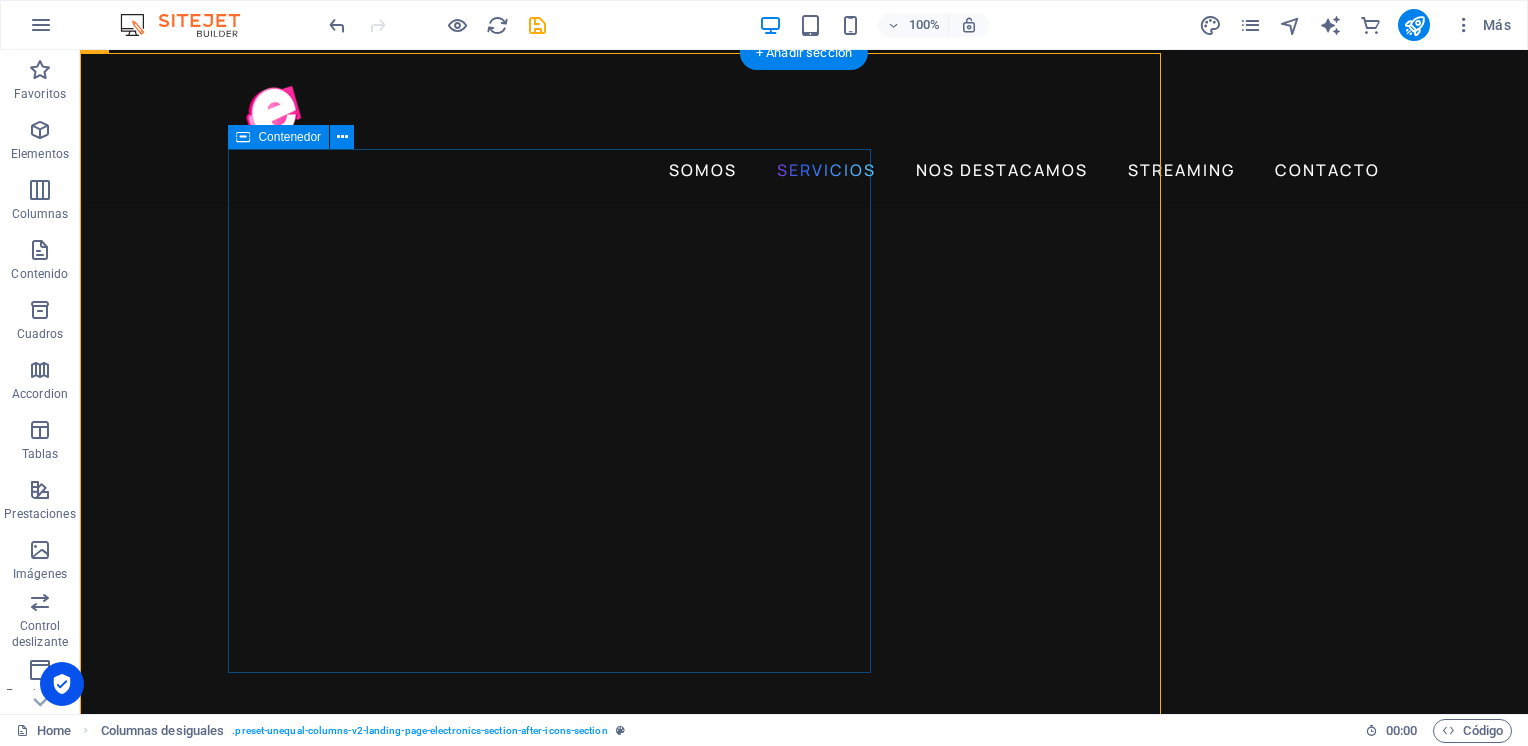scroll, scrollTop: 2400, scrollLeft: 0, axis: vertical 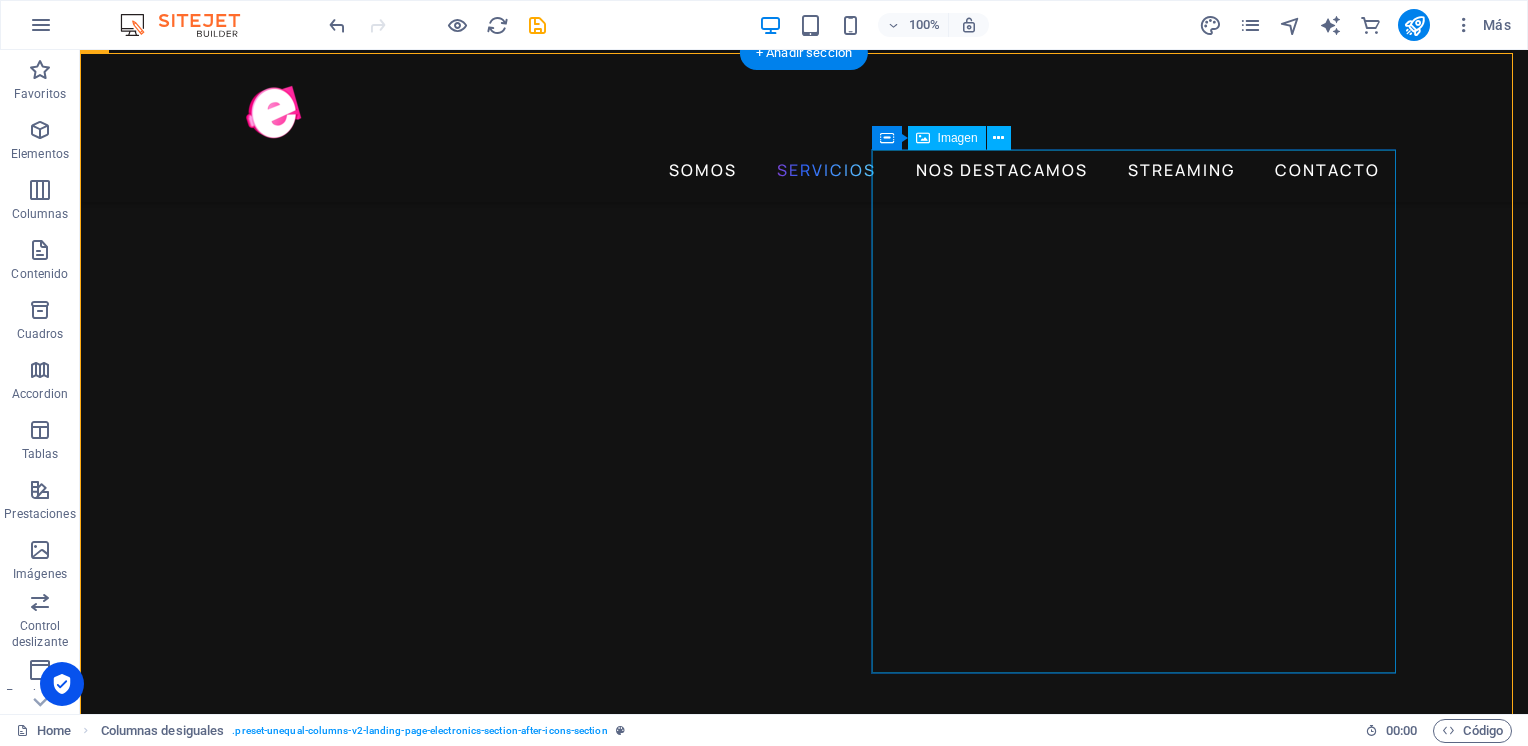 click at bounding box center [696, 4519] 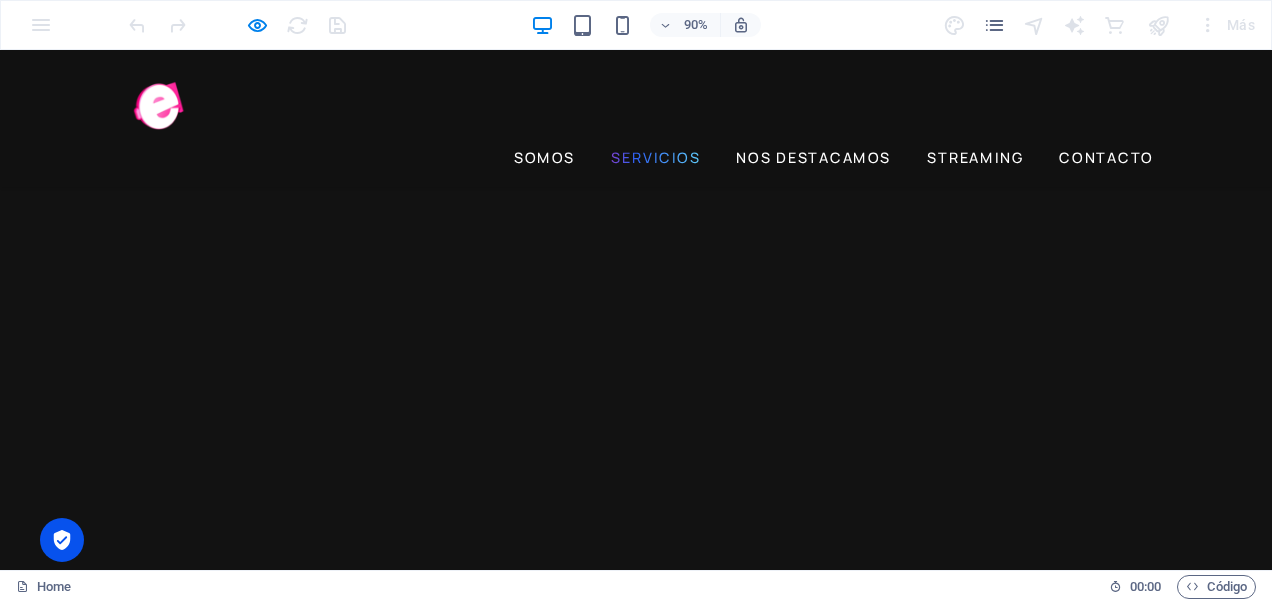 scroll, scrollTop: 2440, scrollLeft: 0, axis: vertical 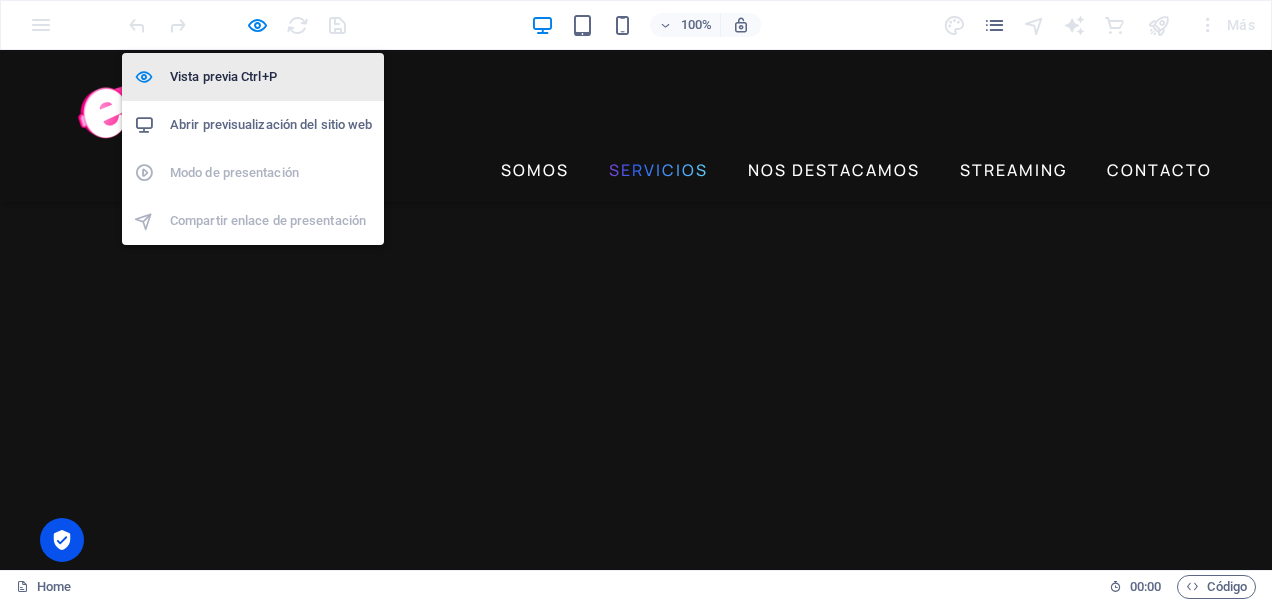 click on "Vista previa Ctrl+P" at bounding box center [271, 77] 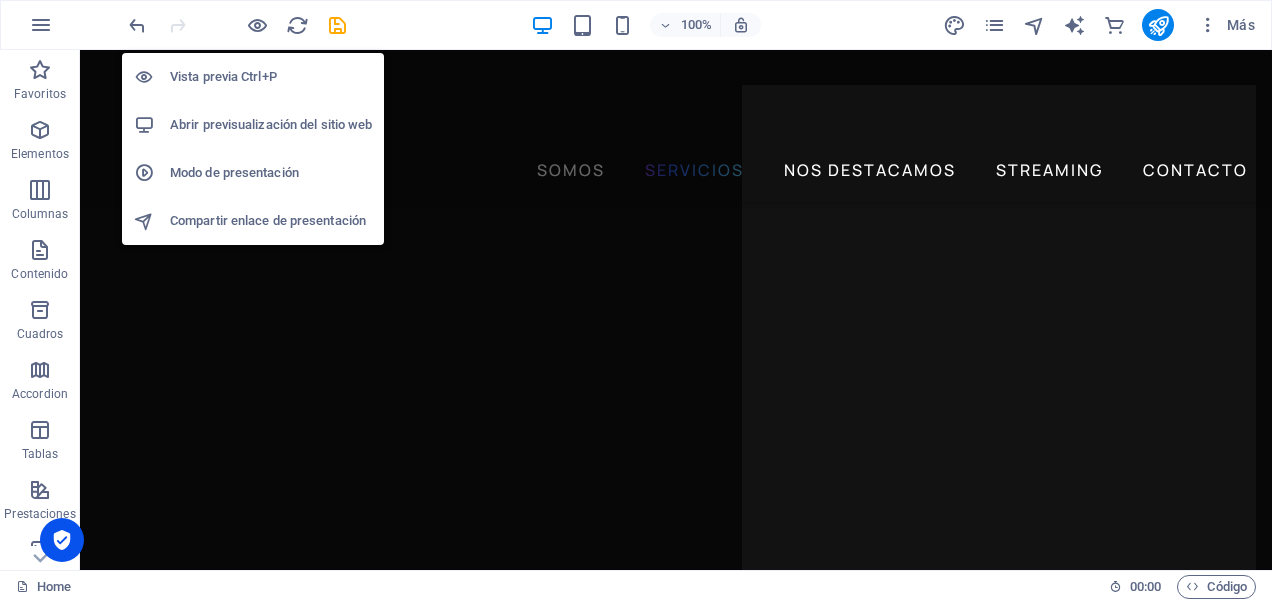 scroll, scrollTop: 2444, scrollLeft: 0, axis: vertical 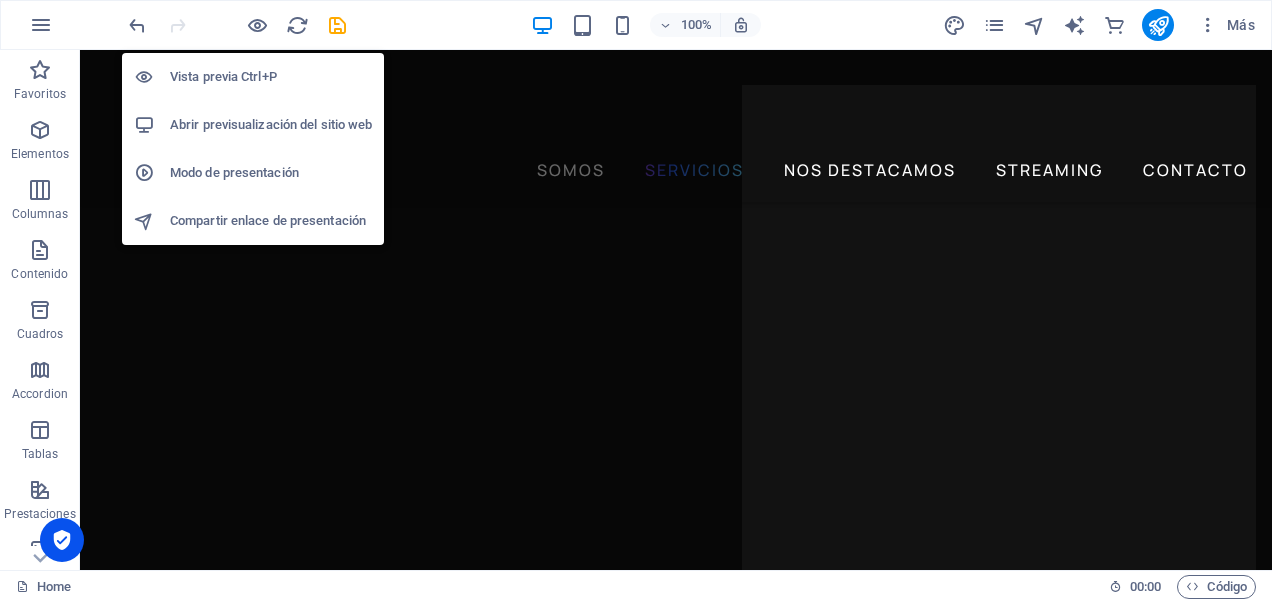 click on "Abrir previsualización del sitio web" at bounding box center (271, 125) 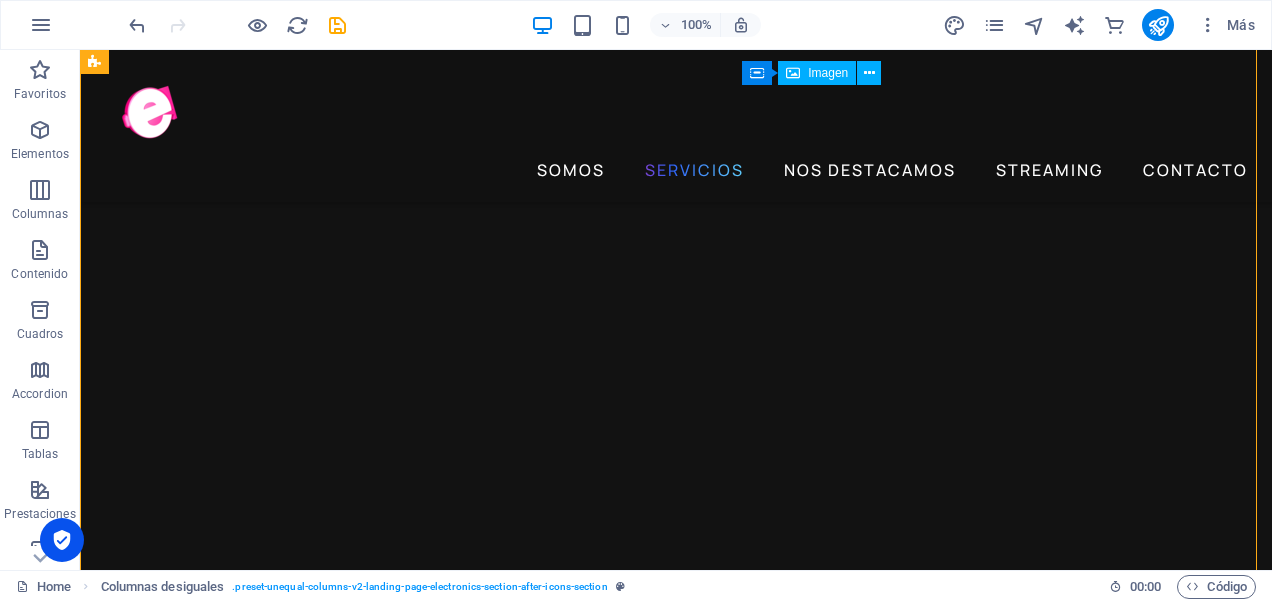 drag, startPoint x: 851, startPoint y: 342, endPoint x: 796, endPoint y: 356, distance: 56.753853 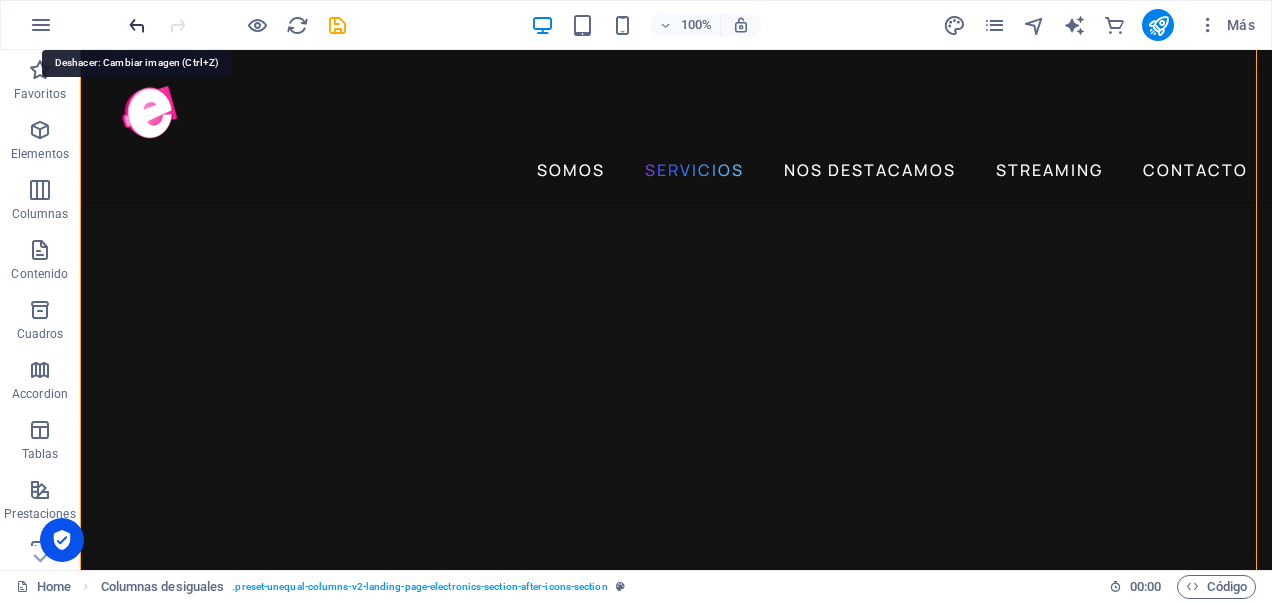 click at bounding box center [137, 25] 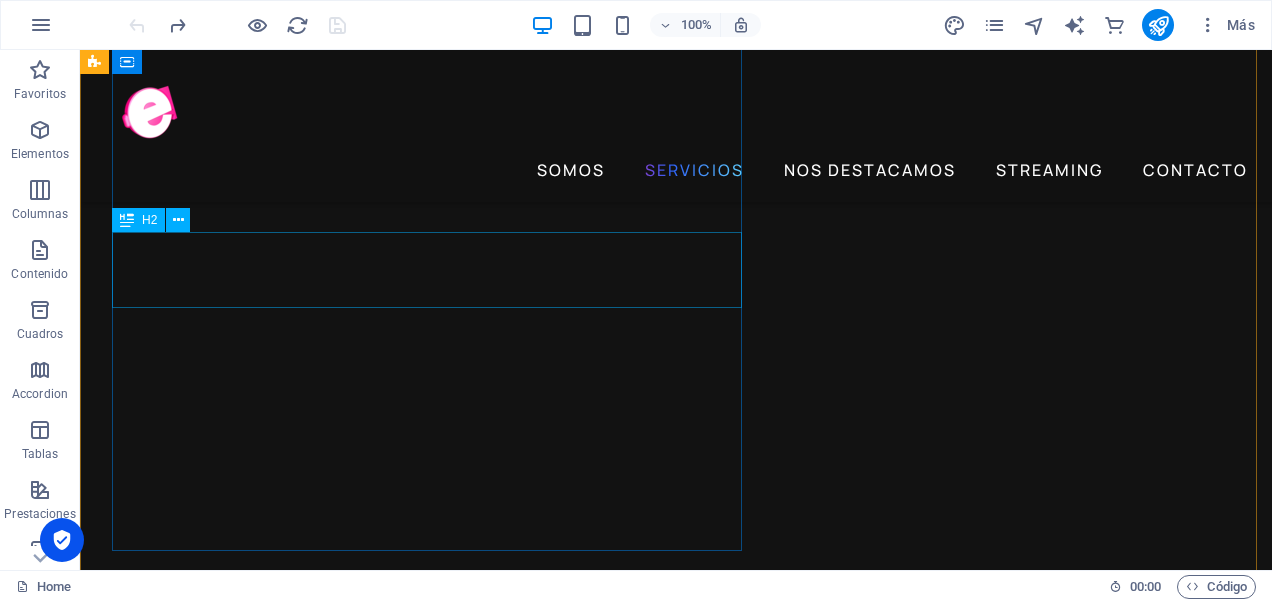 scroll, scrollTop: 2500, scrollLeft: 0, axis: vertical 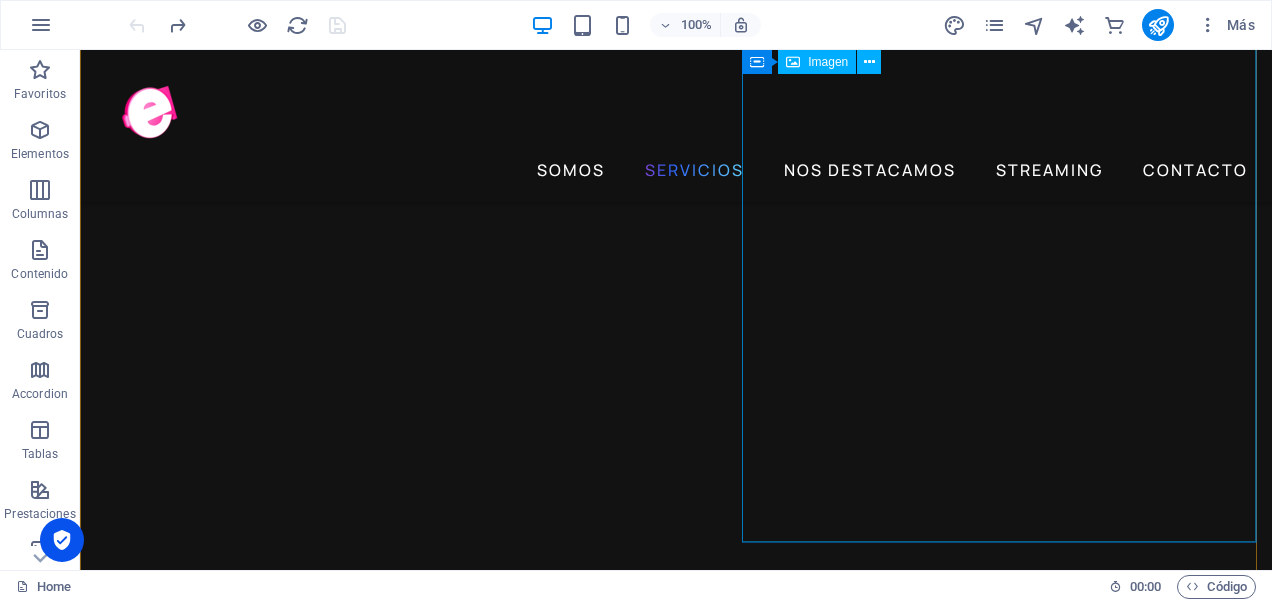 click at bounding box center [692, 4371] 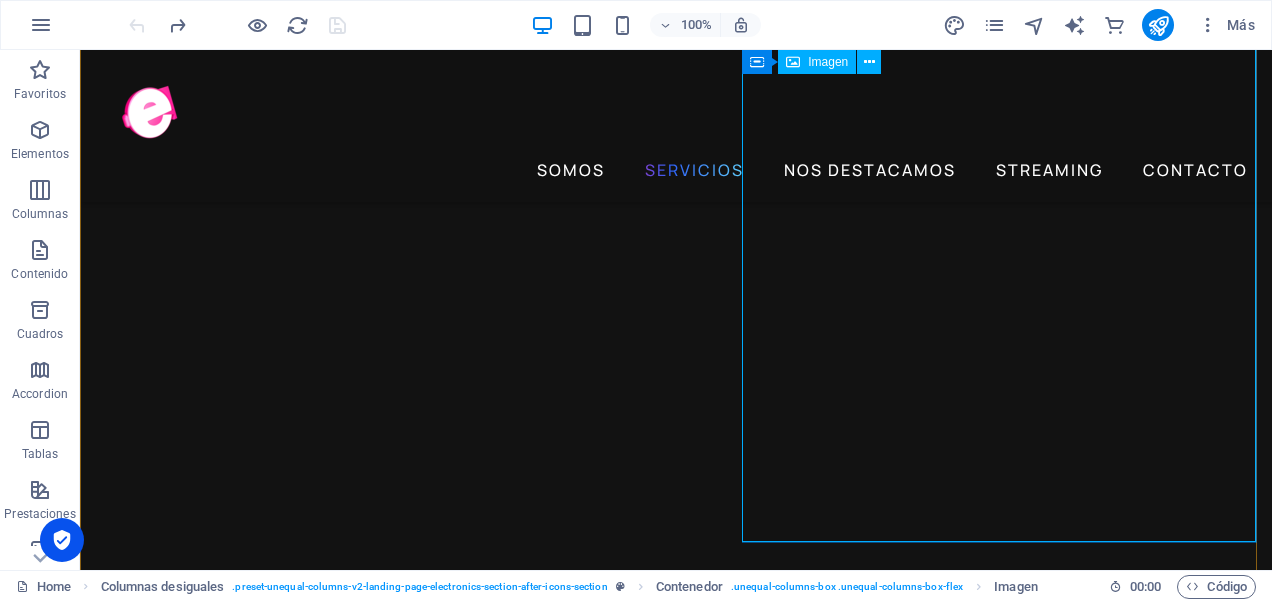 click at bounding box center (692, 4371) 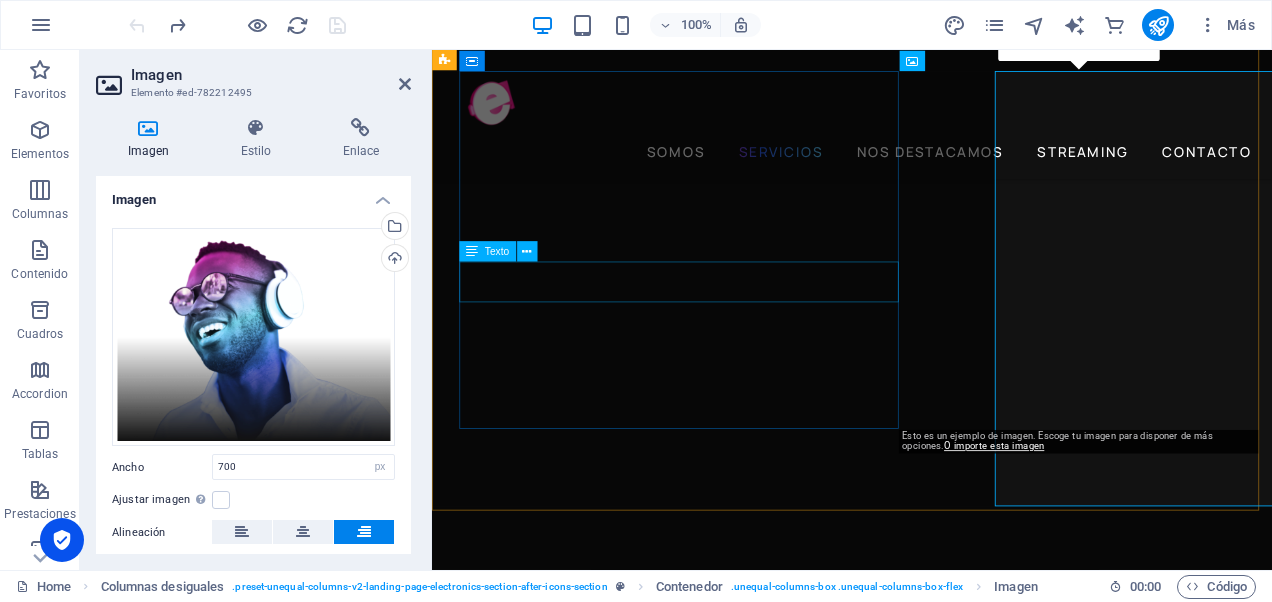 scroll, scrollTop: 2606, scrollLeft: 0, axis: vertical 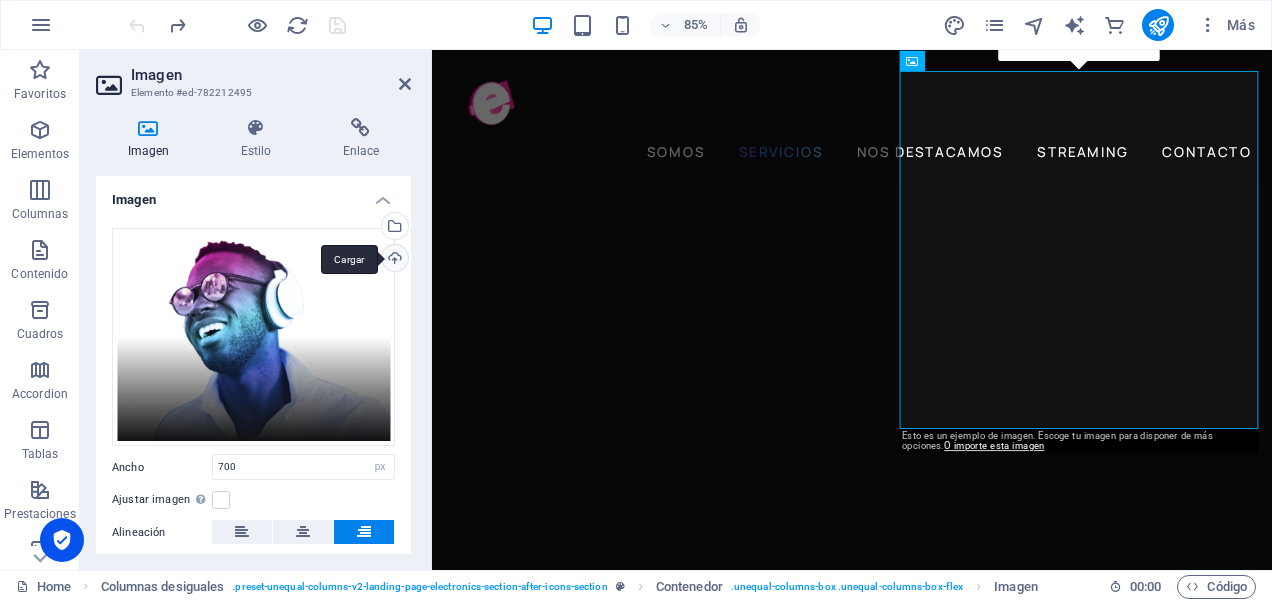 click on "Cargar" at bounding box center (393, 260) 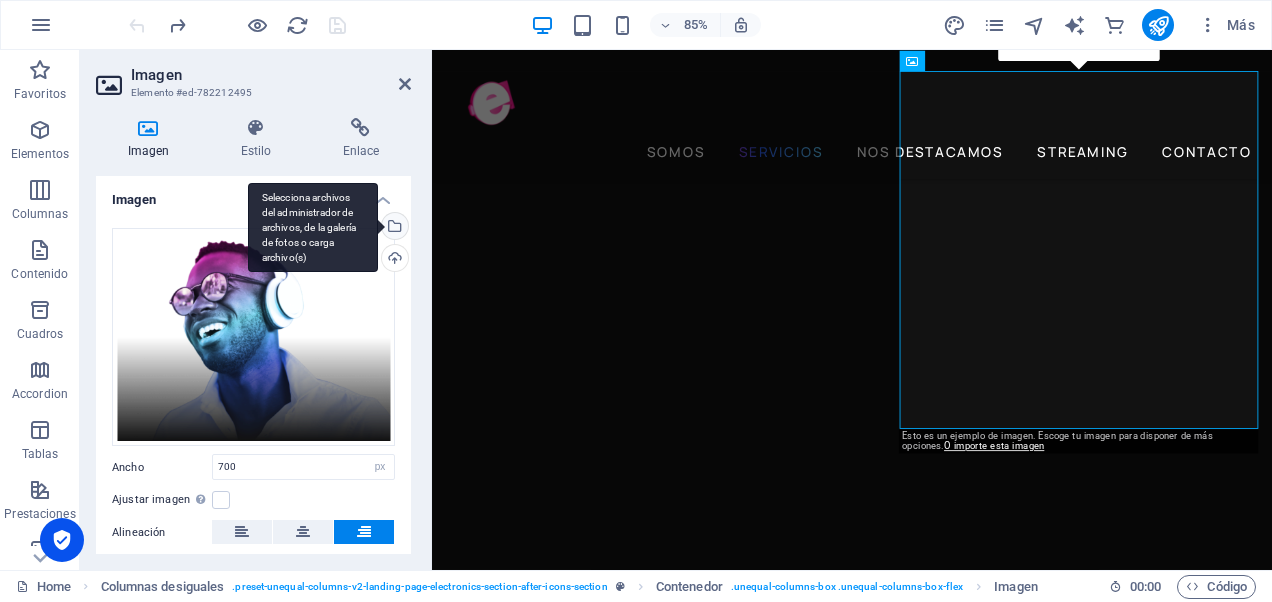 click on "Selecciona archivos del administrador de archivos, de la galería de fotos o carga archivo(s)" at bounding box center [313, 228] 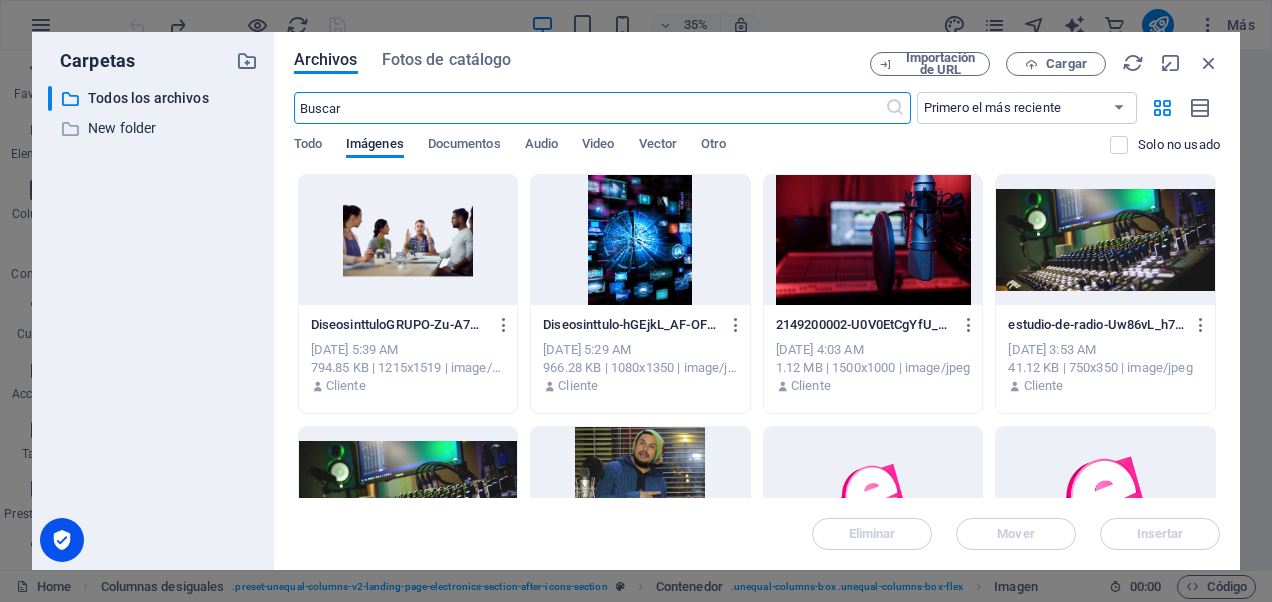 scroll, scrollTop: 2622, scrollLeft: 0, axis: vertical 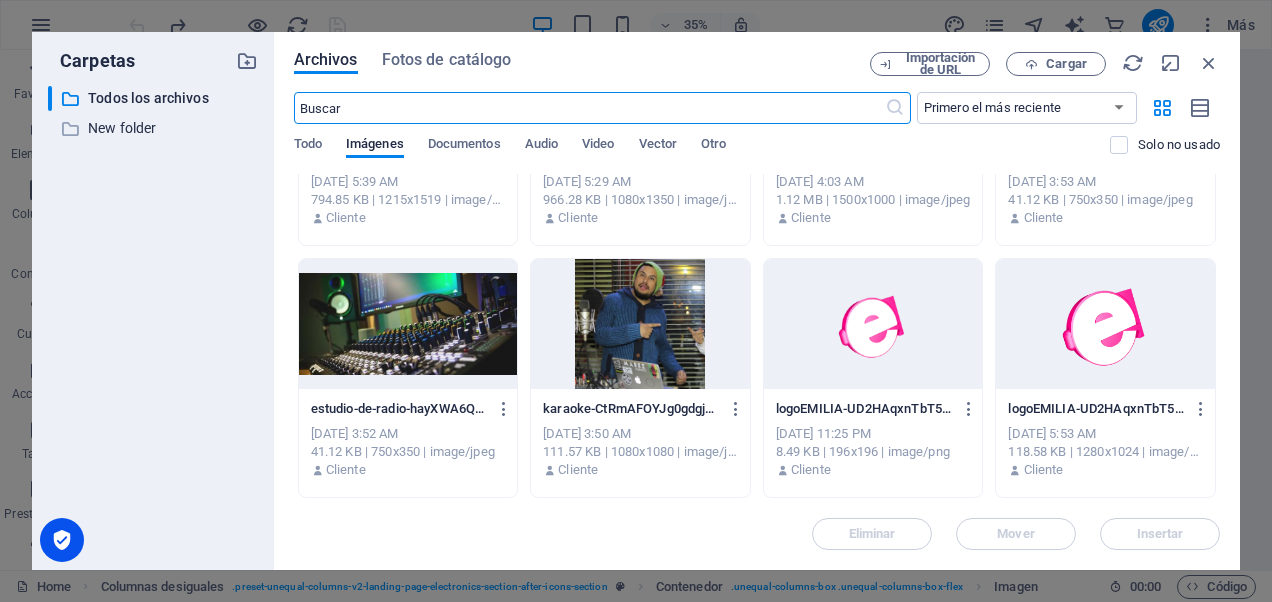 click at bounding box center [873, 324] 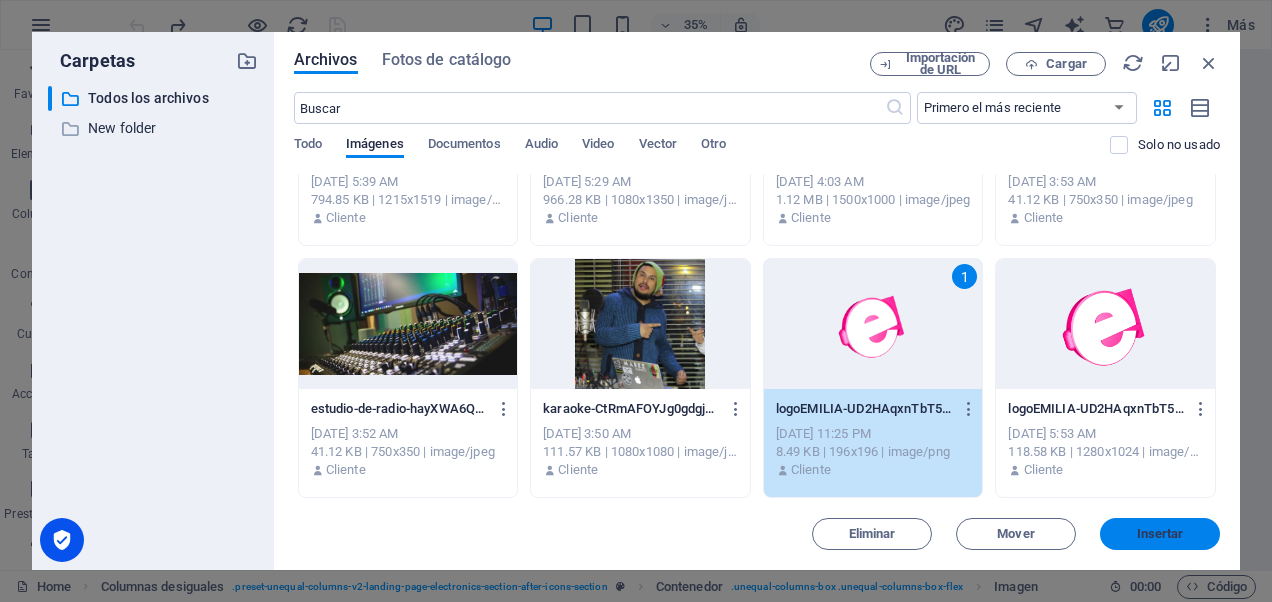 click on "Insertar" at bounding box center (1160, 534) 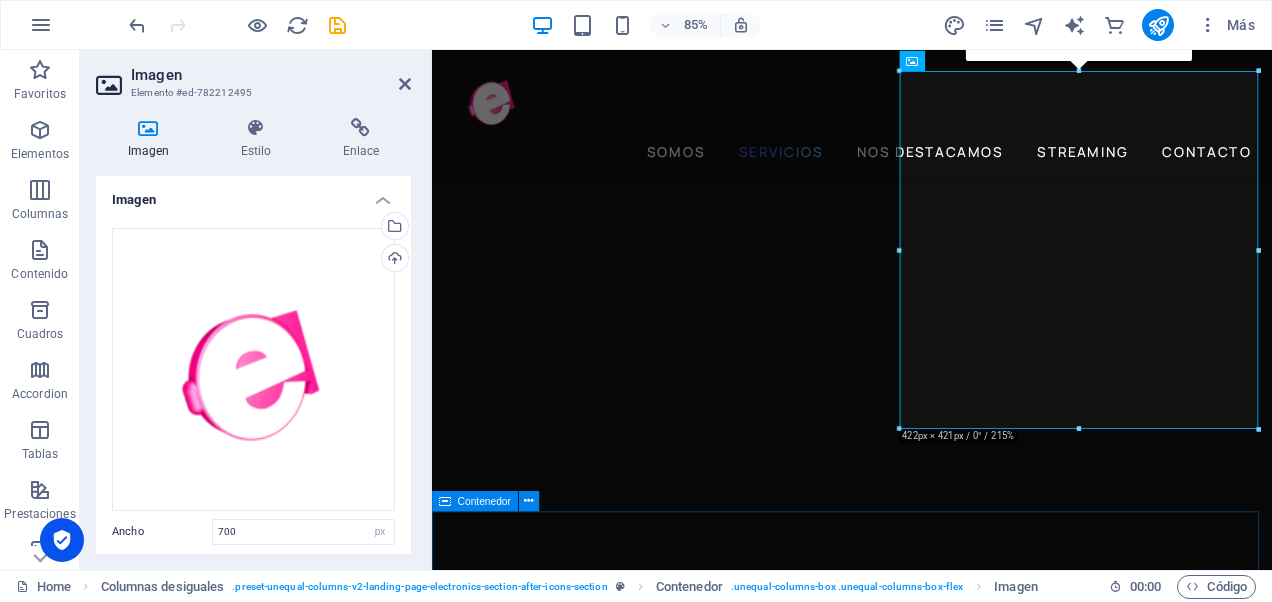 scroll, scrollTop: 2605, scrollLeft: 0, axis: vertical 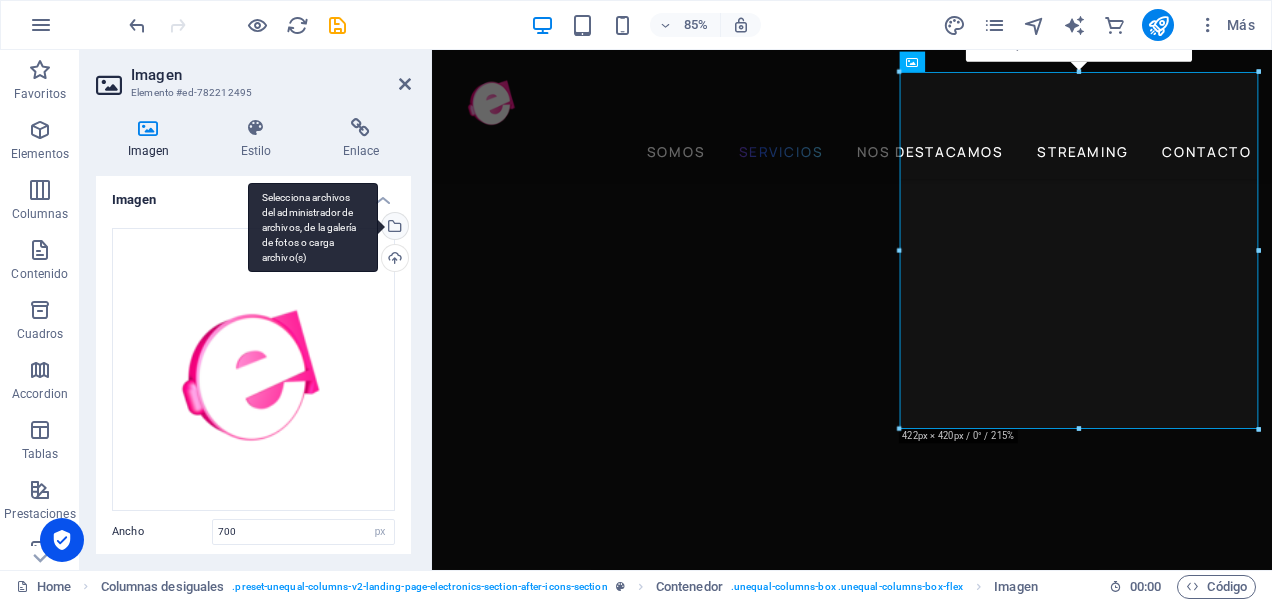 click on "Selecciona archivos del administrador de archivos, de la galería de fotos o carga archivo(s)" at bounding box center [393, 228] 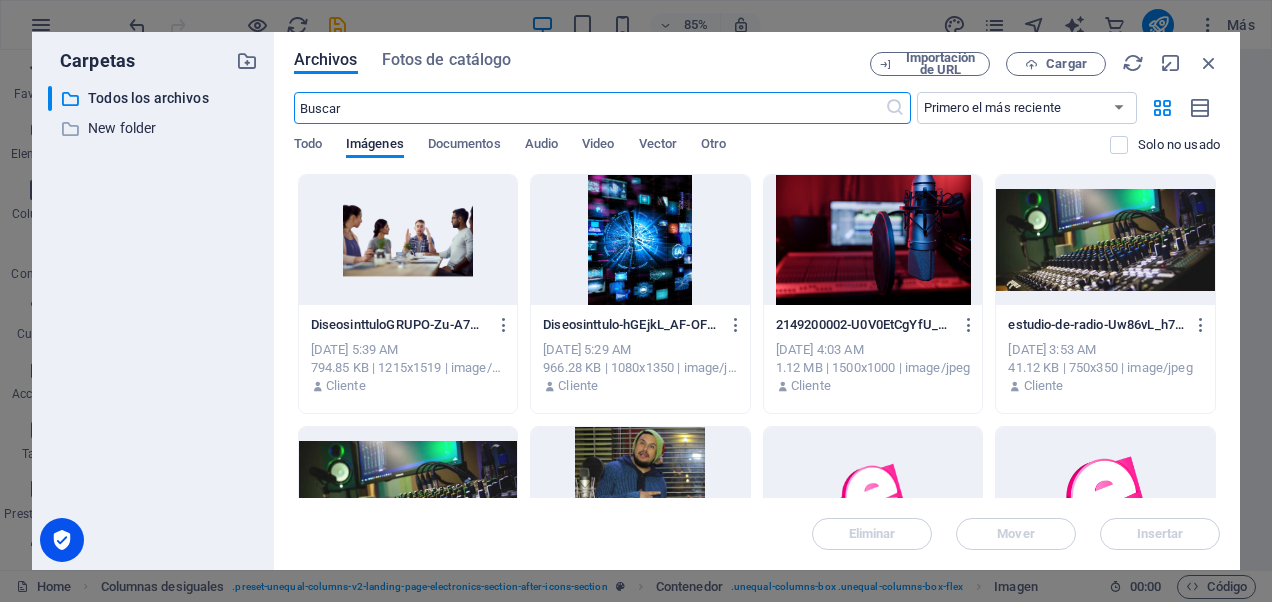 scroll, scrollTop: 2622, scrollLeft: 0, axis: vertical 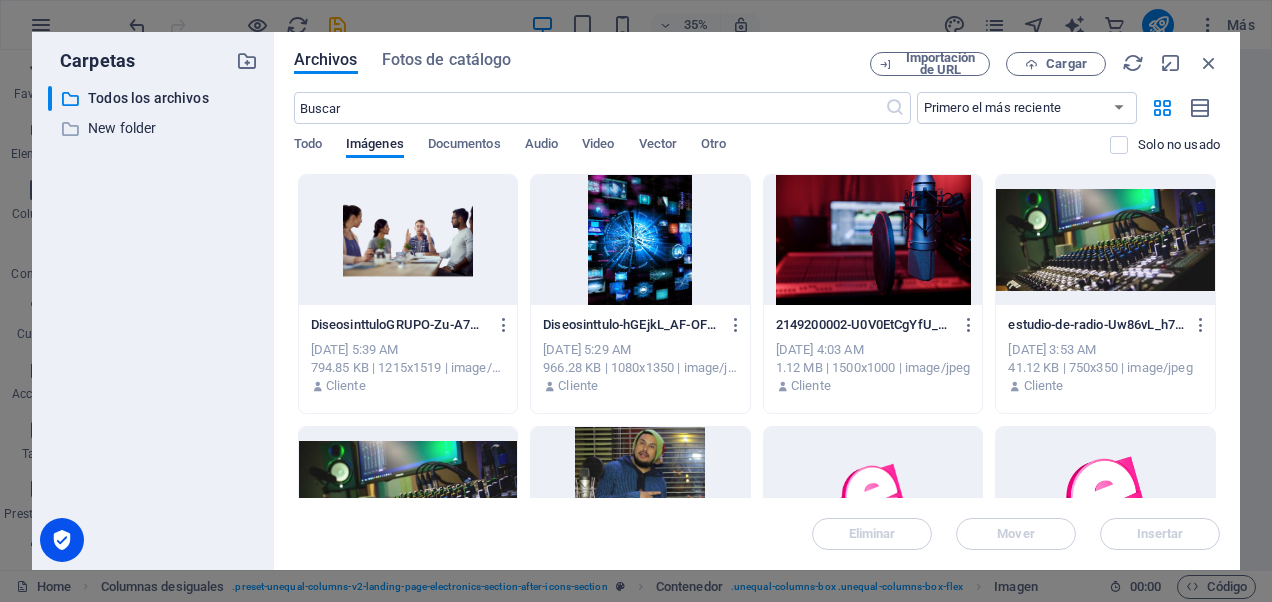 click at bounding box center [1105, 492] 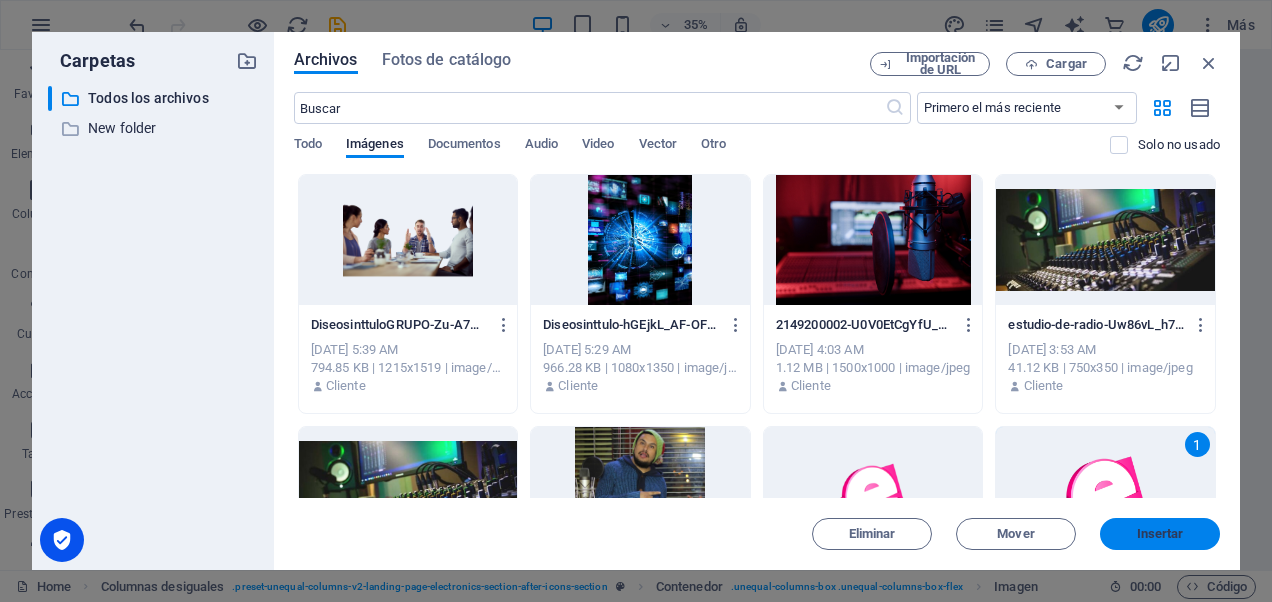 click on "Insertar" at bounding box center [1160, 534] 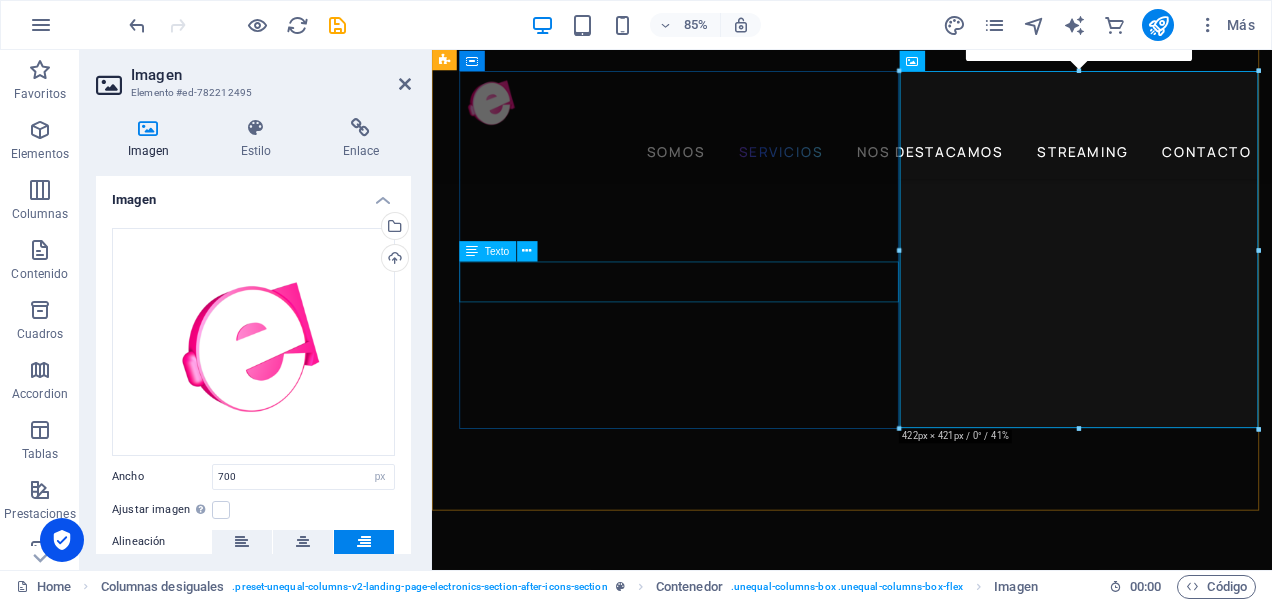 scroll, scrollTop: 2606, scrollLeft: 0, axis: vertical 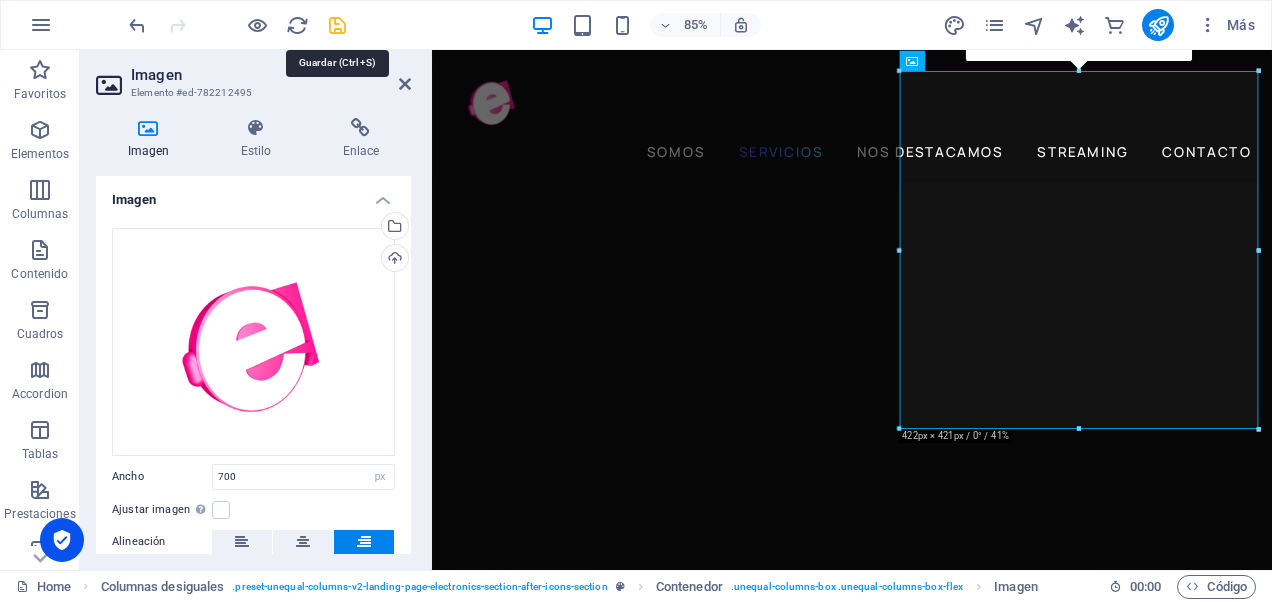 click at bounding box center (337, 25) 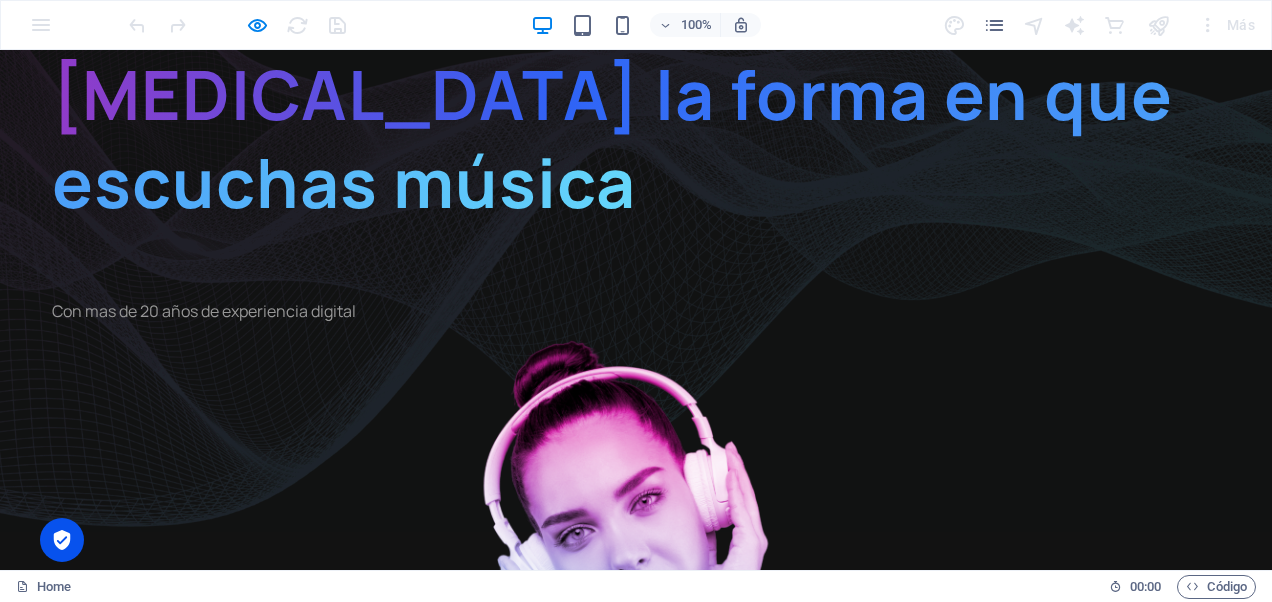 scroll, scrollTop: 0, scrollLeft: 0, axis: both 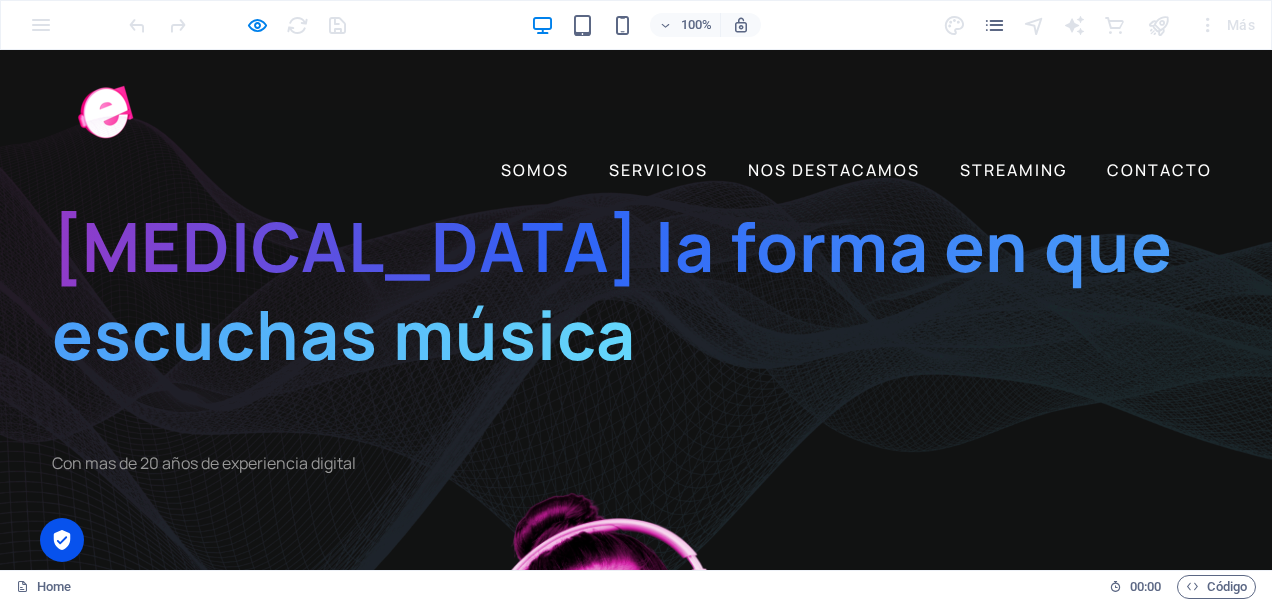 click on "SOMOS SERVICIOS NOS DESTACAMOS STREAMING CONTACTO" at bounding box center [636, 170] 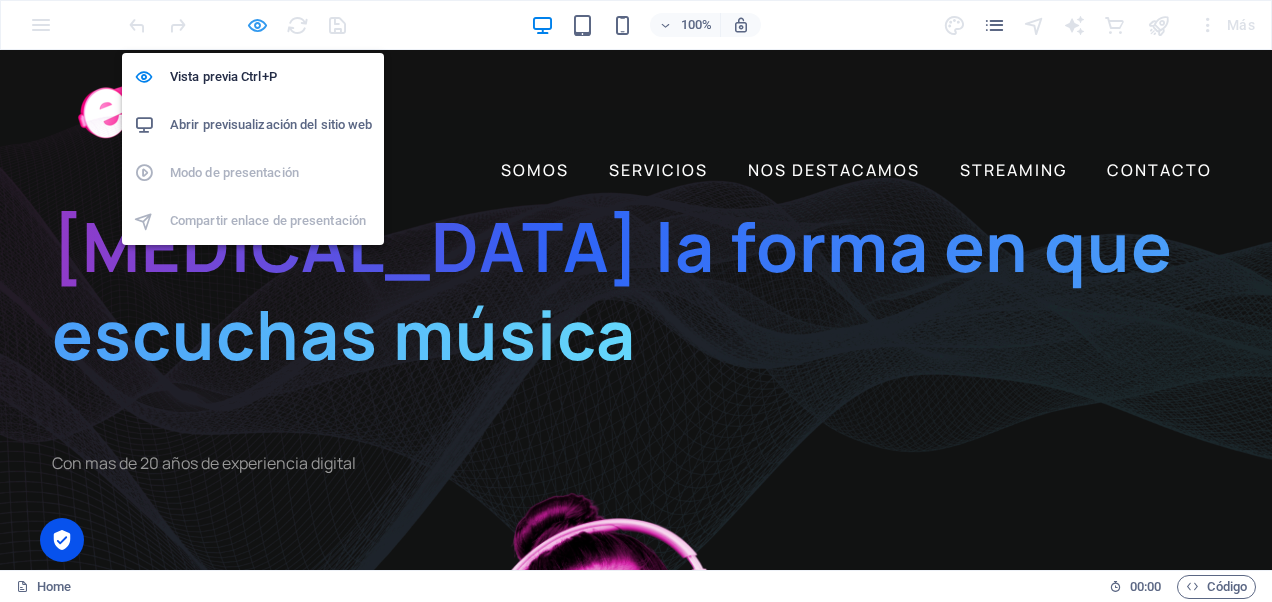 click at bounding box center [257, 25] 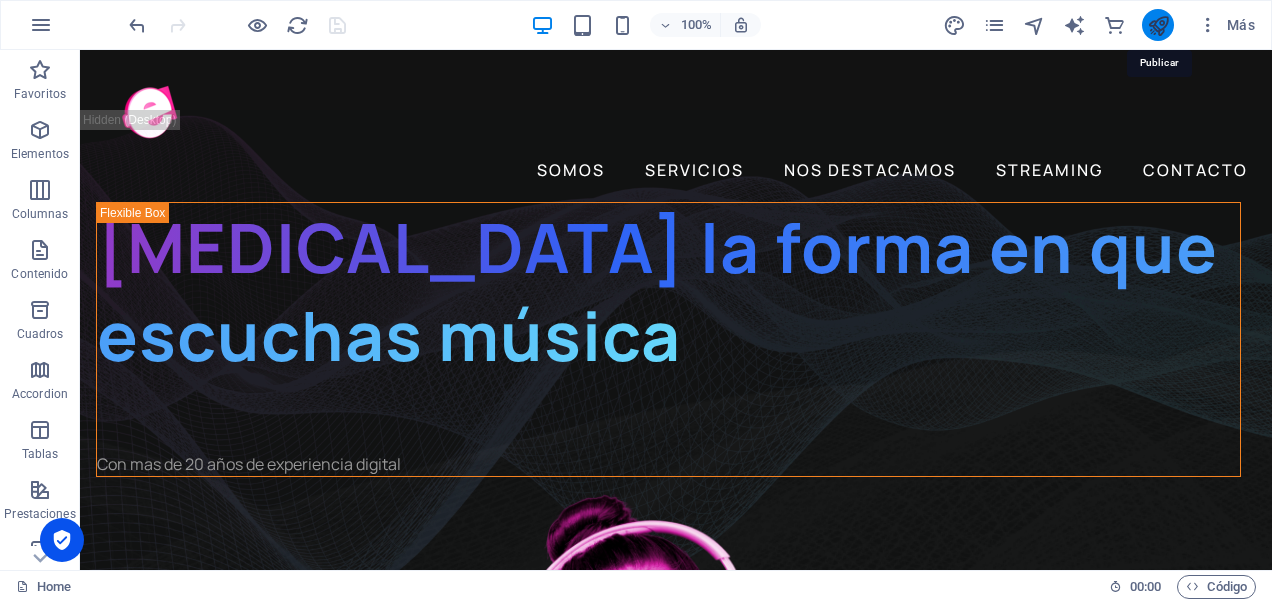 click at bounding box center [1158, 25] 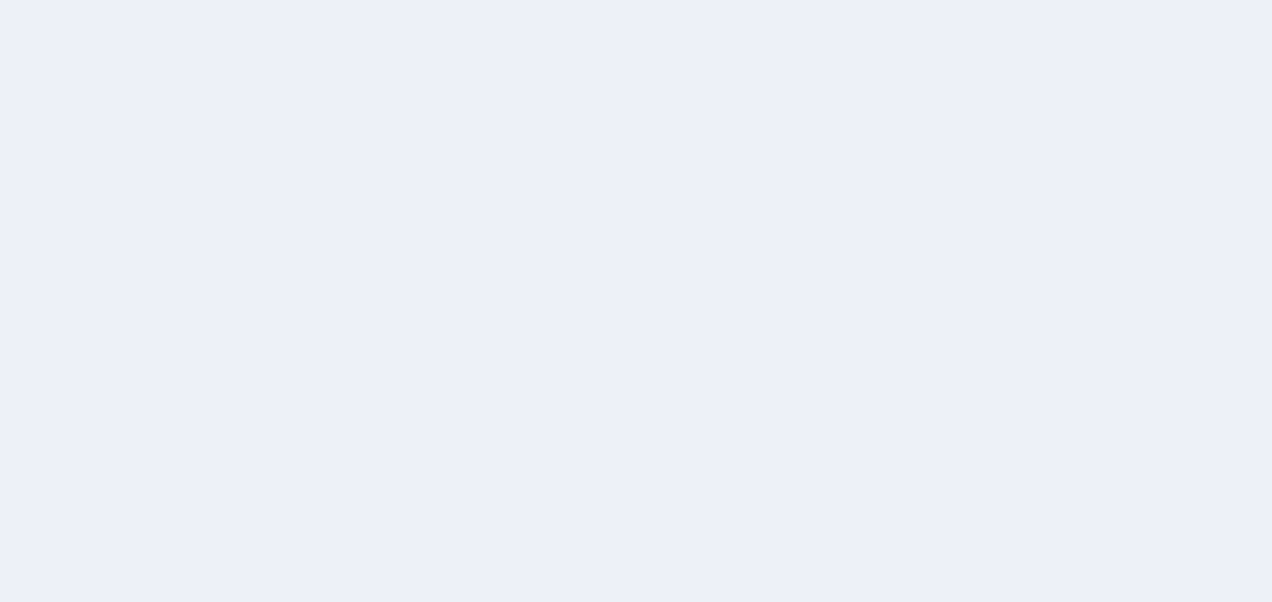 scroll, scrollTop: 0, scrollLeft: 0, axis: both 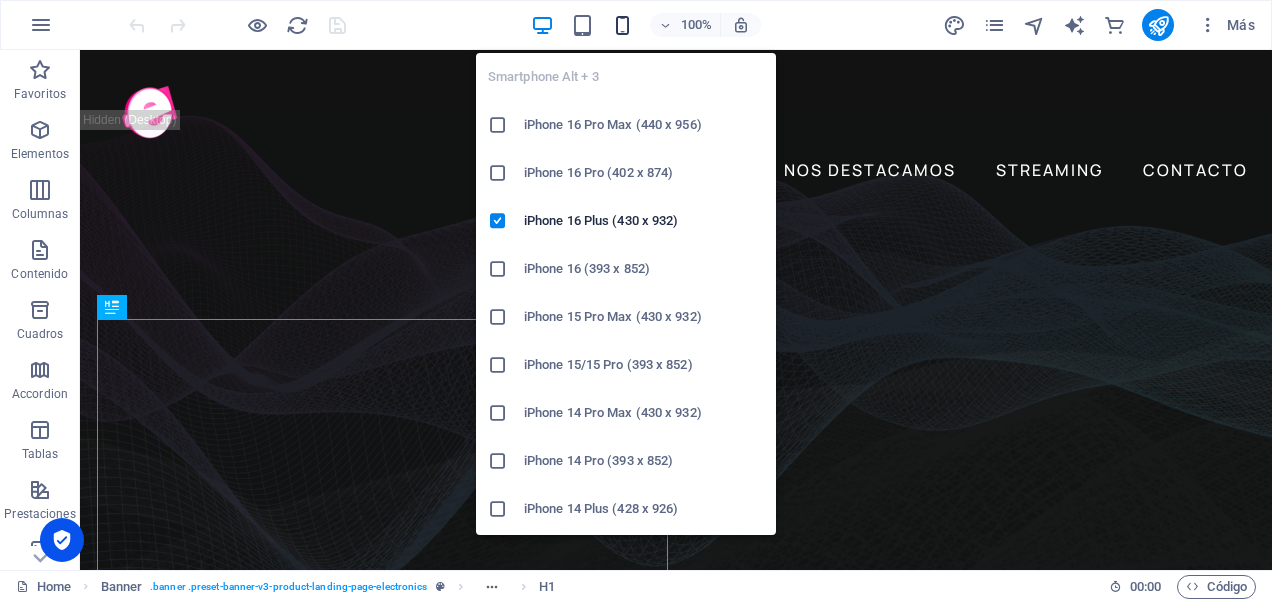 click at bounding box center (622, 25) 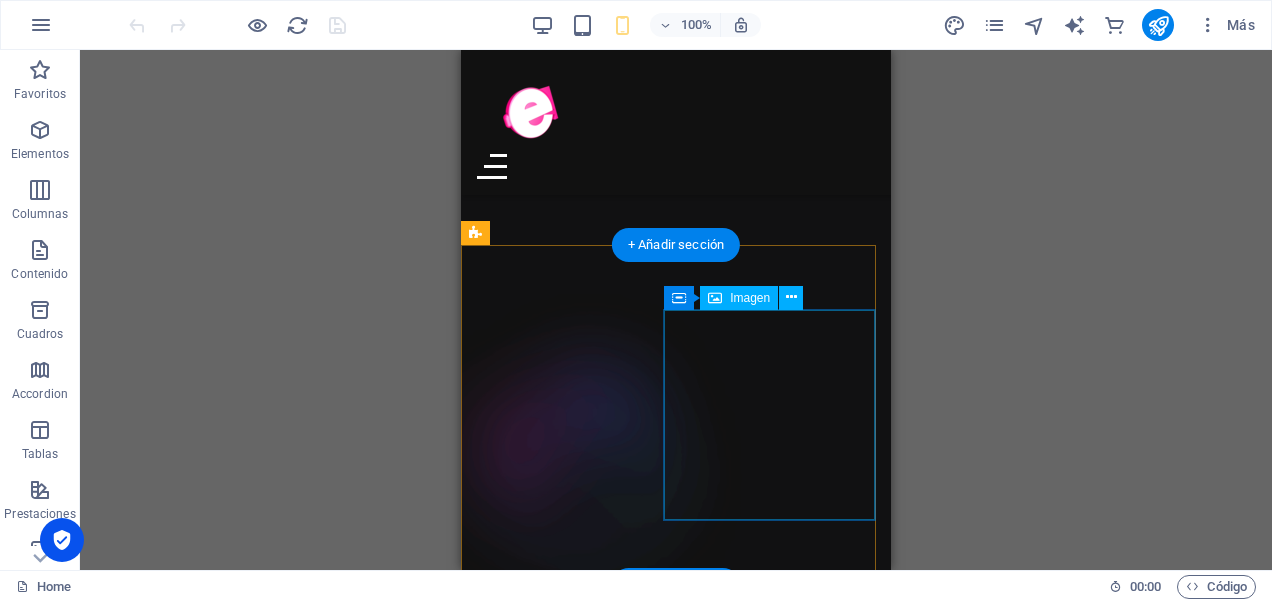 scroll, scrollTop: 2204, scrollLeft: 0, axis: vertical 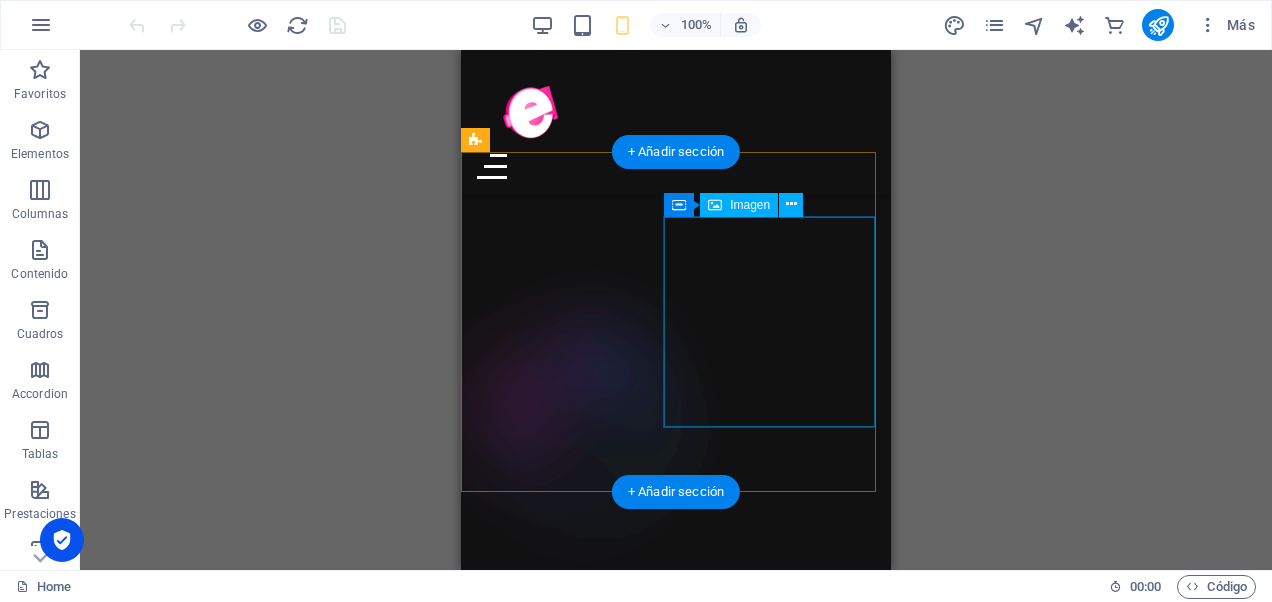 click at bounding box center [612, 3190] 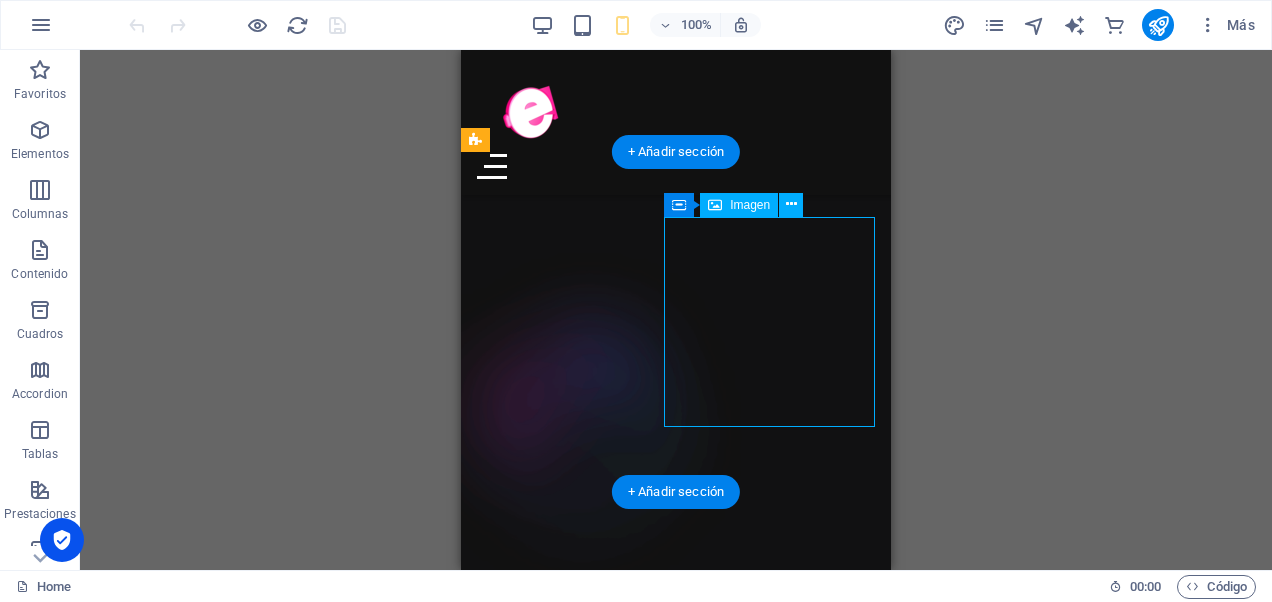 click at bounding box center [612, 3190] 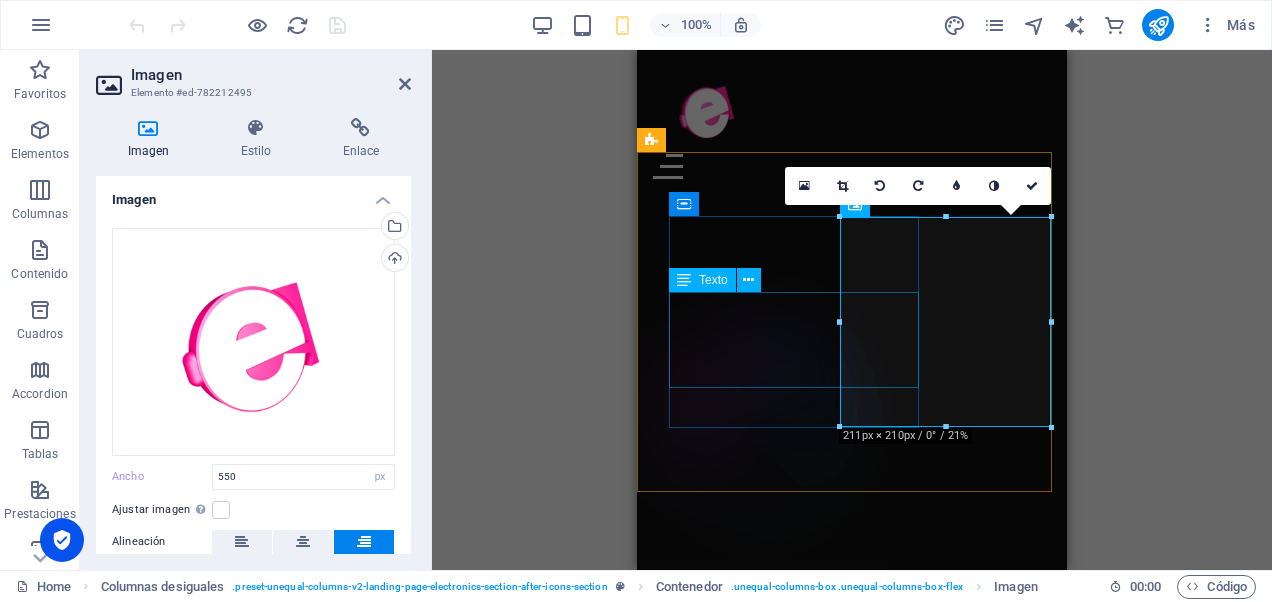 click on "Impulsamos la creatividad y la innovación digital para transformar ideas en experiencias memorables." at bounding box center [868, 2891] 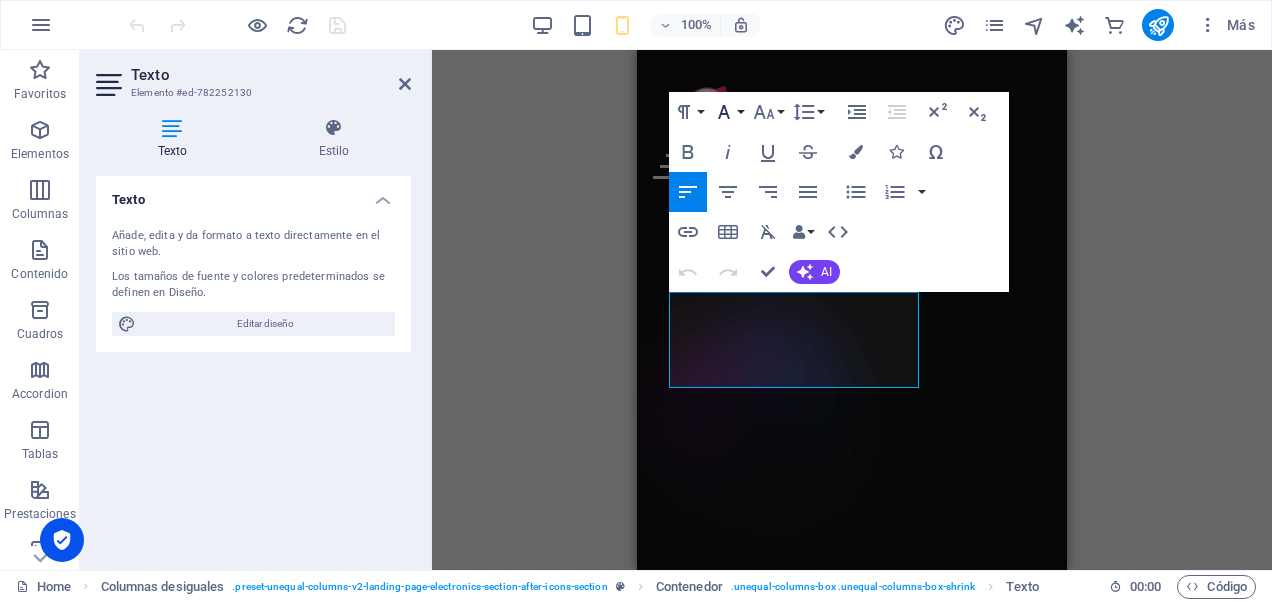 click on "Font Family" at bounding box center [728, 112] 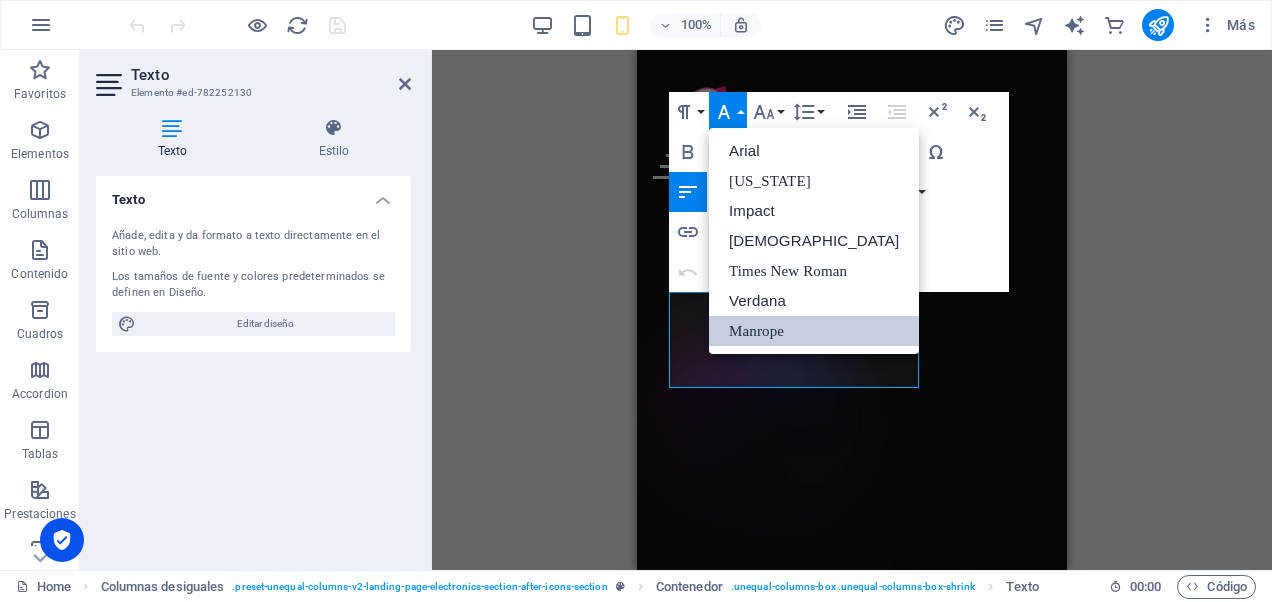 scroll, scrollTop: 0, scrollLeft: 0, axis: both 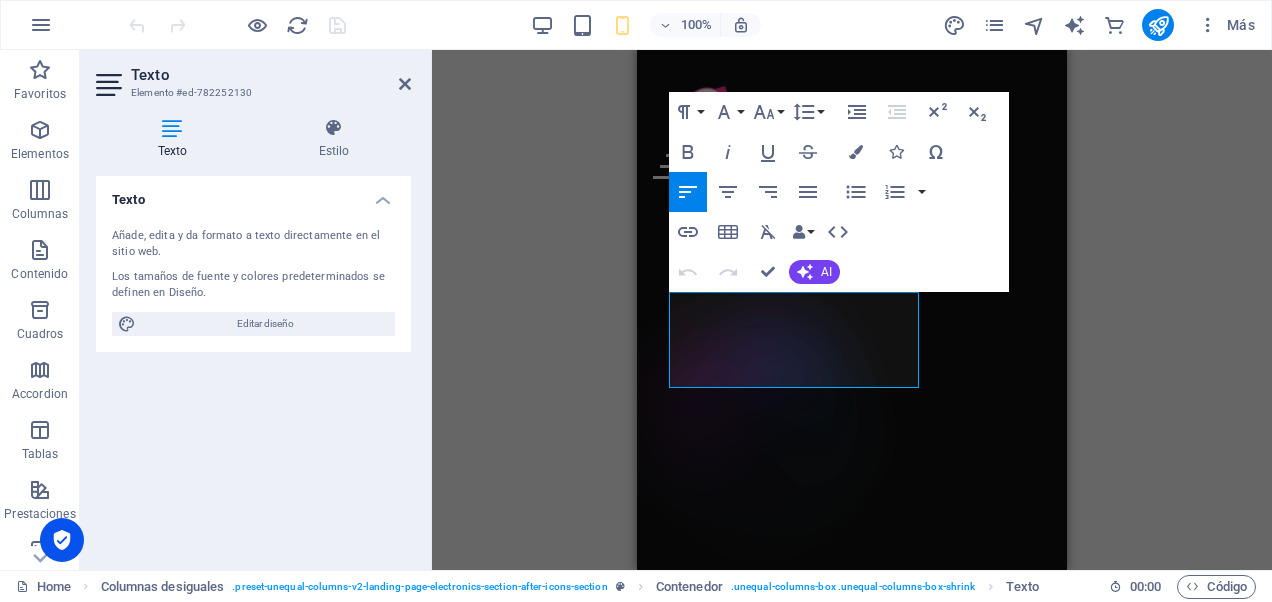 click at bounding box center [172, 128] 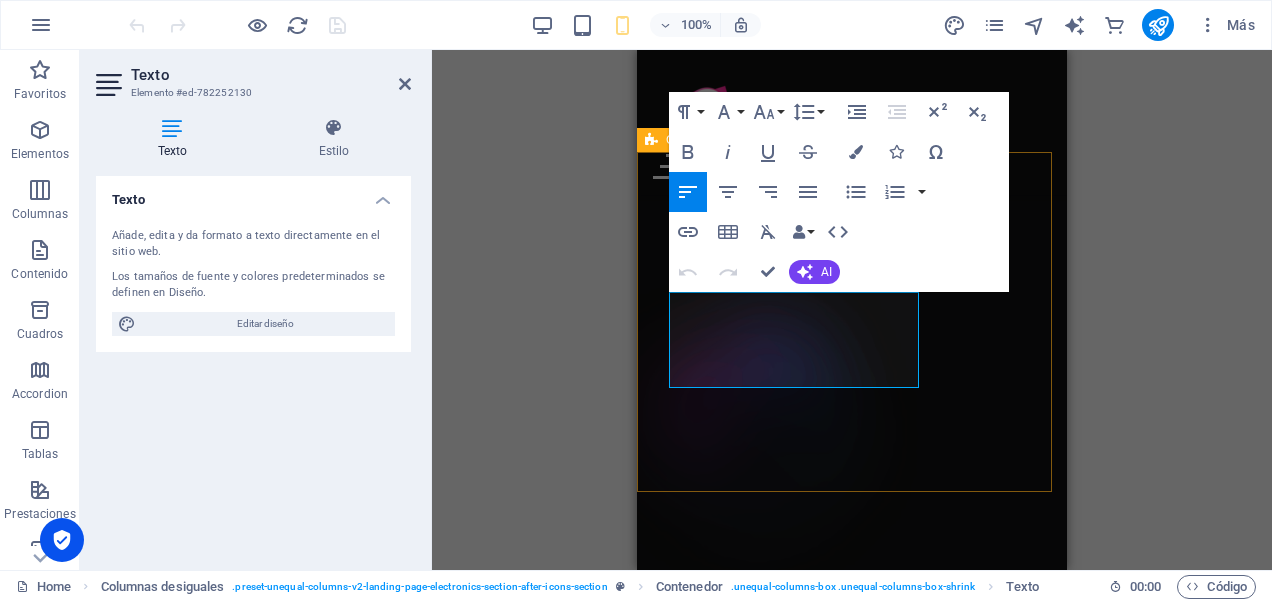click on "MISION Impulsamos la creatividad y la innovación digital para transformar ideas en experiencias memorables." at bounding box center (852, 3147) 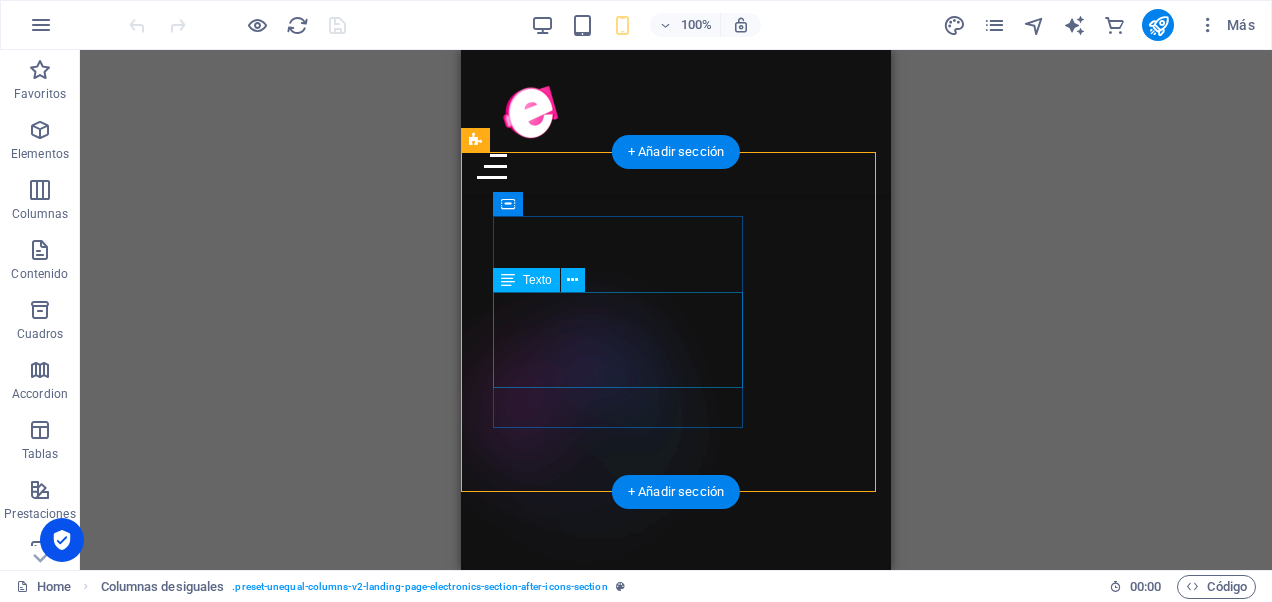 click on "Impulsamos la creatividad y la innovación digital para transformar ideas en experiencias memorables." at bounding box center [692, 2891] 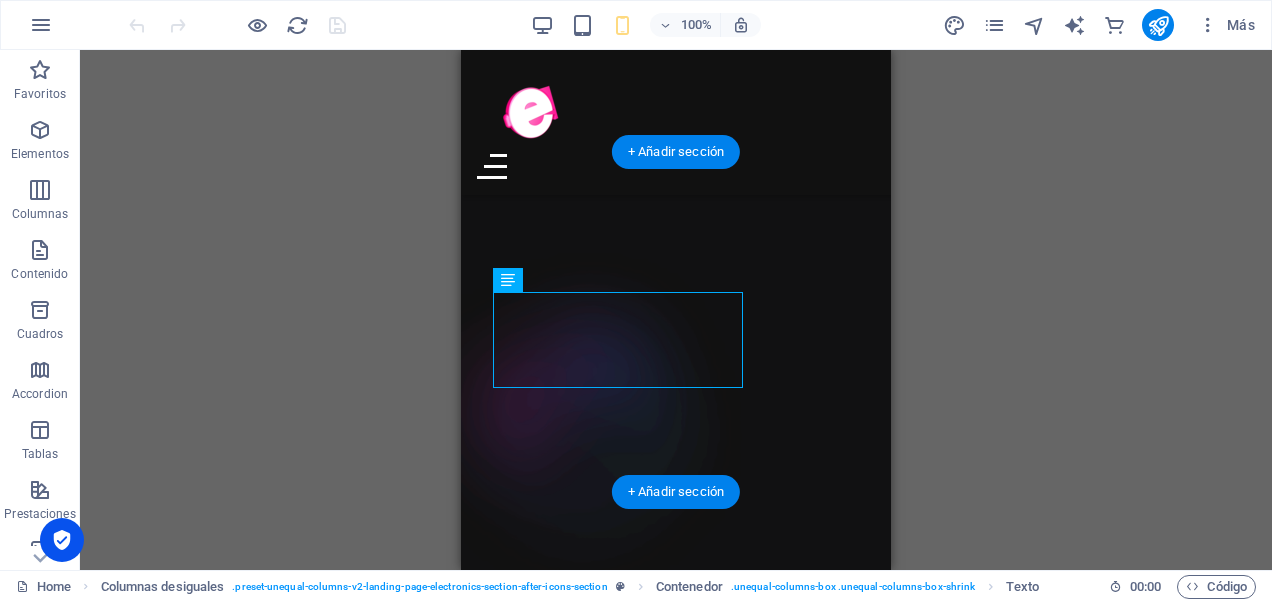 drag, startPoint x: 591, startPoint y: 316, endPoint x: 555, endPoint y: 352, distance: 50.91169 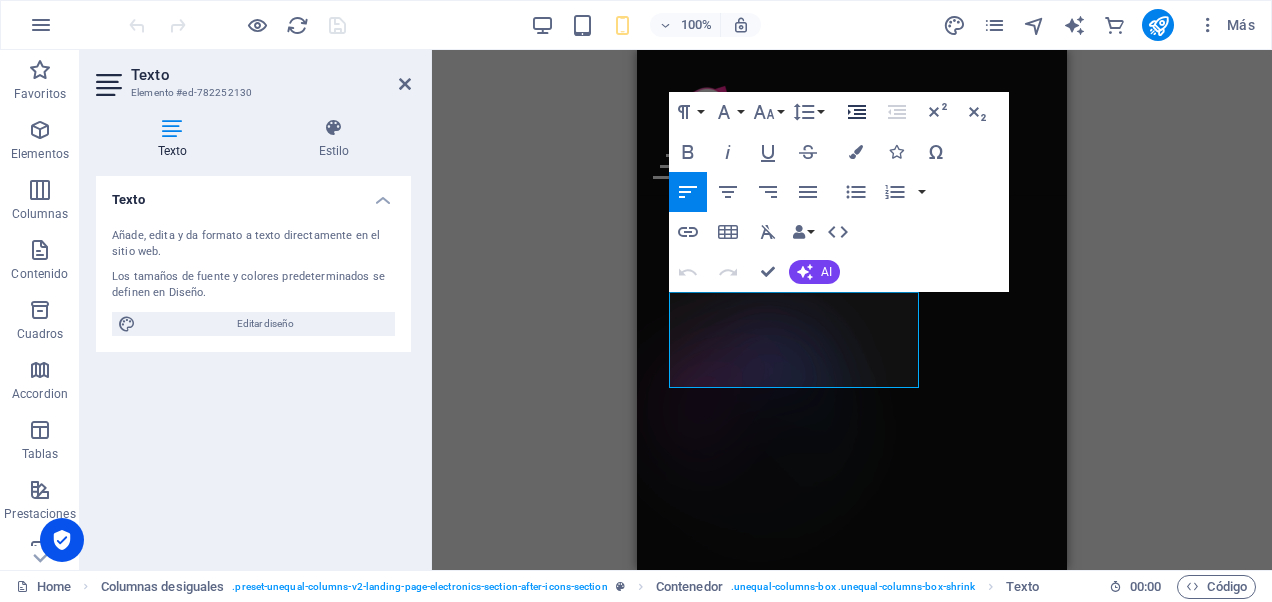 click 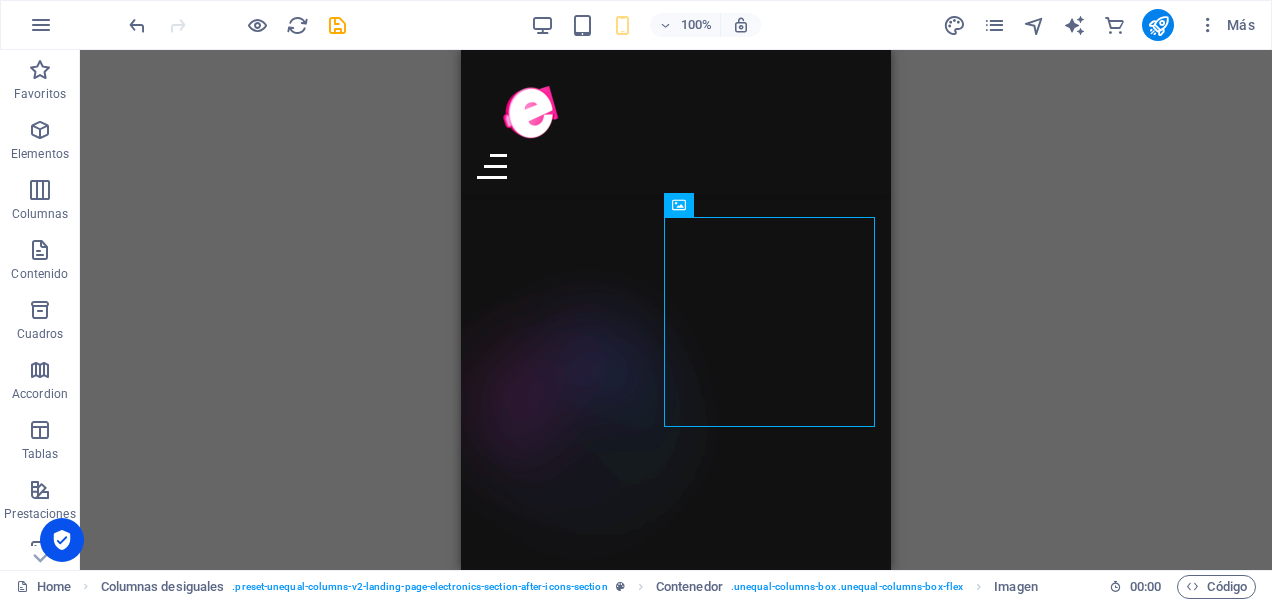 drag, startPoint x: 785, startPoint y: 337, endPoint x: 976, endPoint y: 337, distance: 191 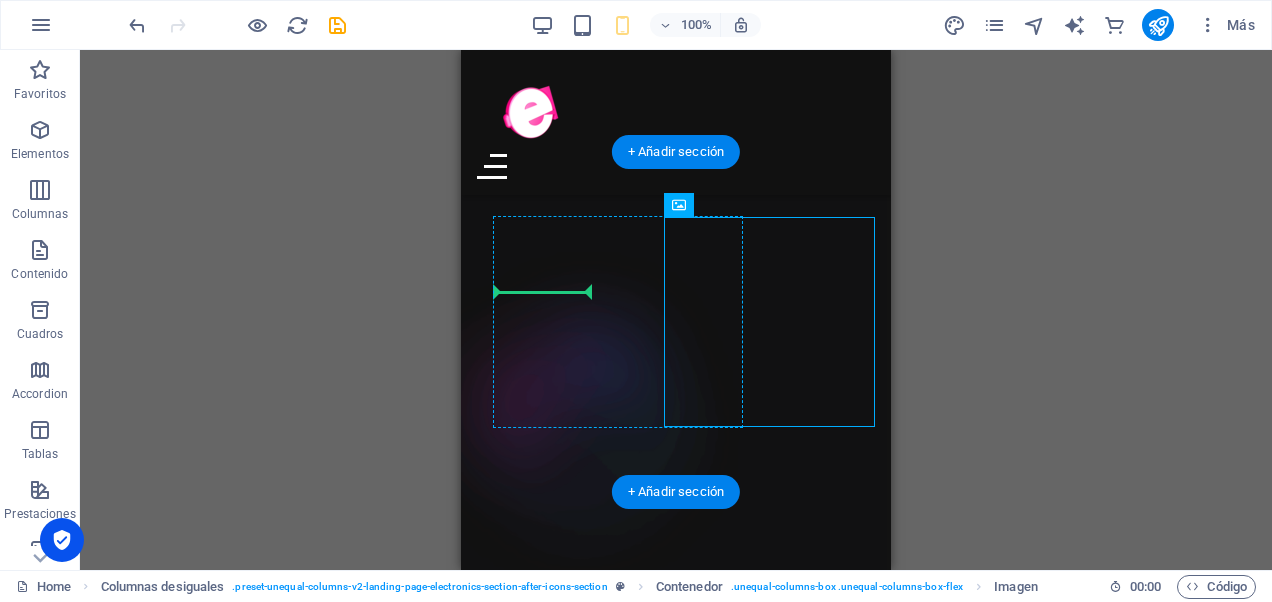 click on "MISION Impulsamos la creatividad y la innovación digital para transformar ideas en experiencias memorables." at bounding box center [692, 3158] 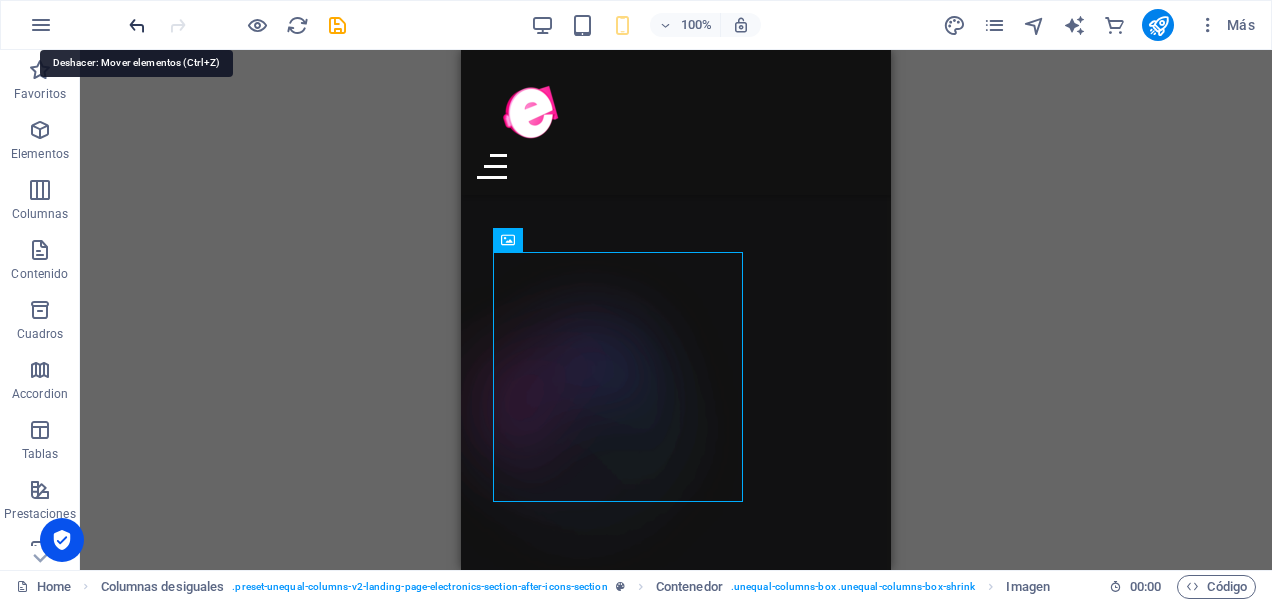 click at bounding box center (137, 25) 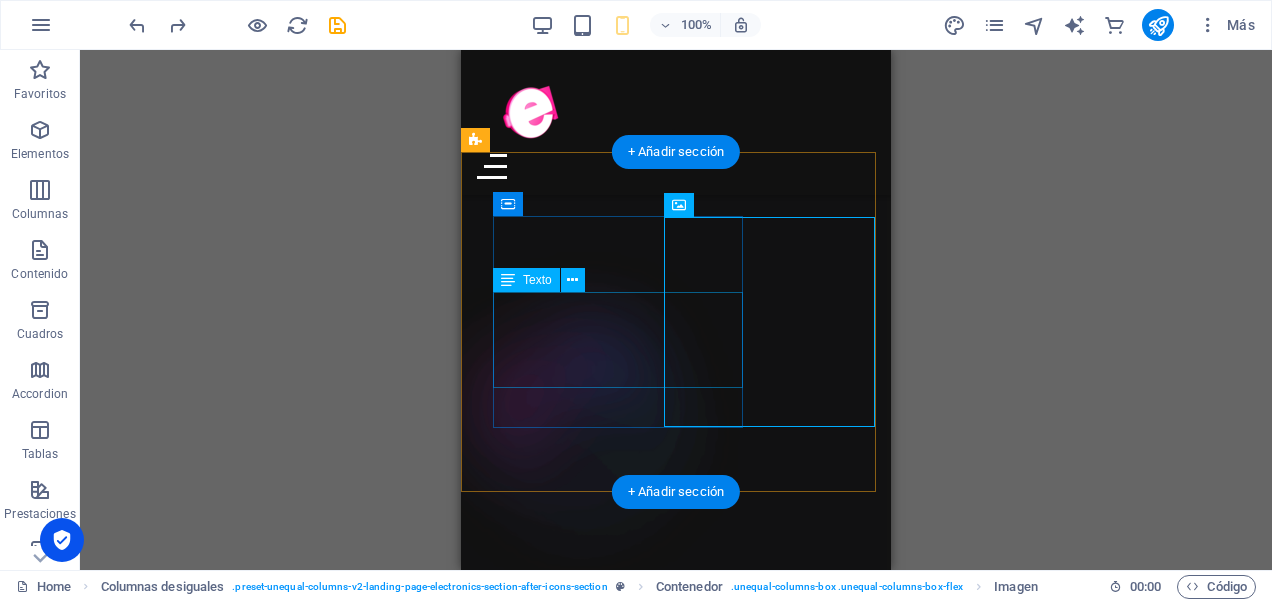click on "Impulsamos la creatividad y la innovación digital para transformar ideas en experiencias memorables." at bounding box center (692, 2903) 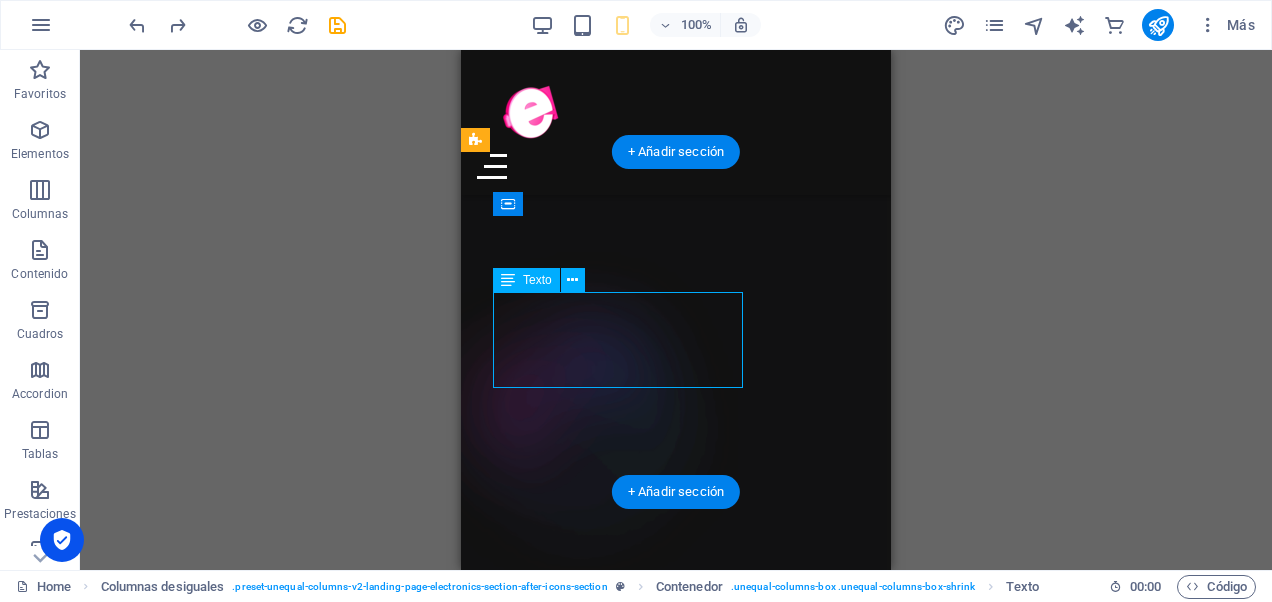 drag, startPoint x: 558, startPoint y: 352, endPoint x: 542, endPoint y: 352, distance: 16 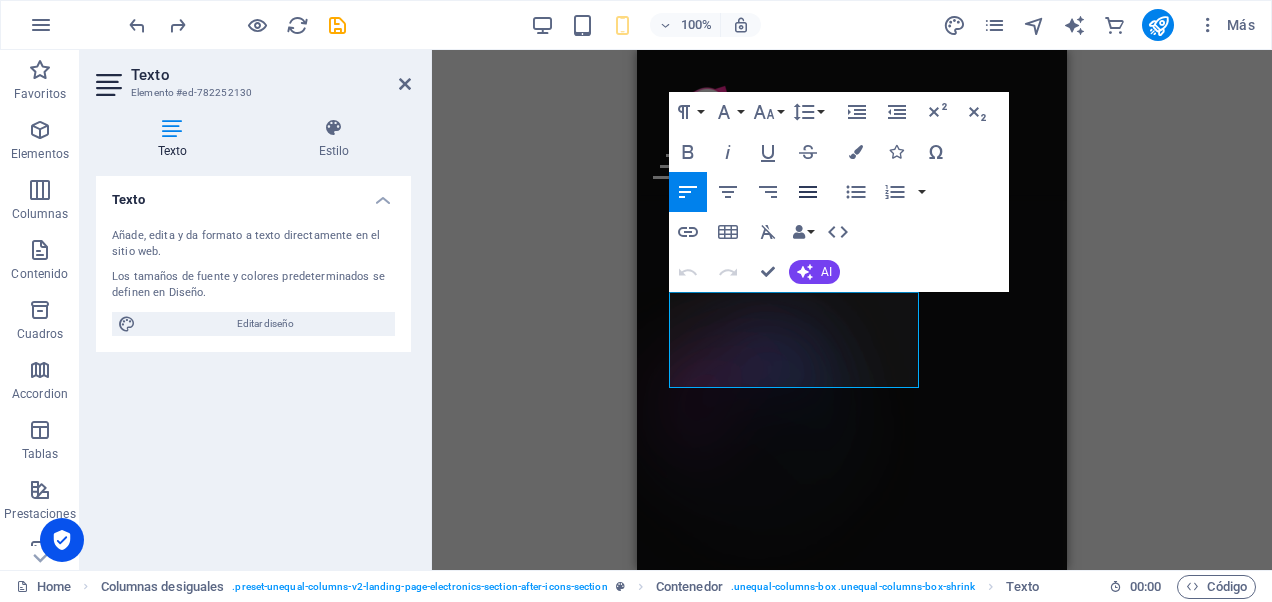 click 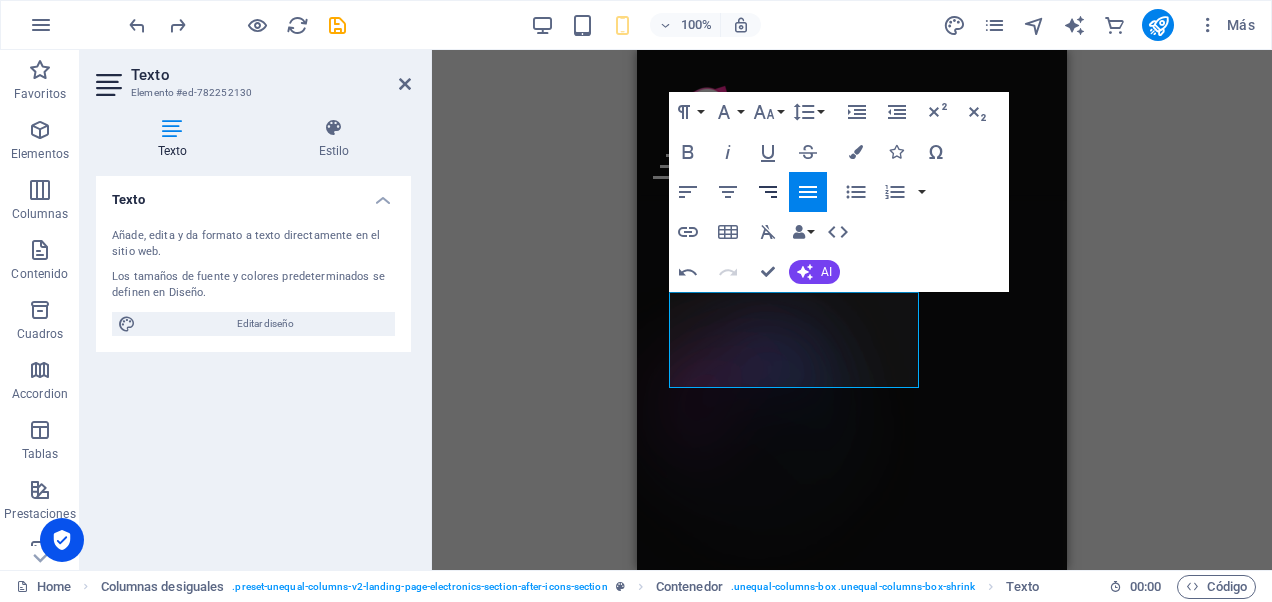 click 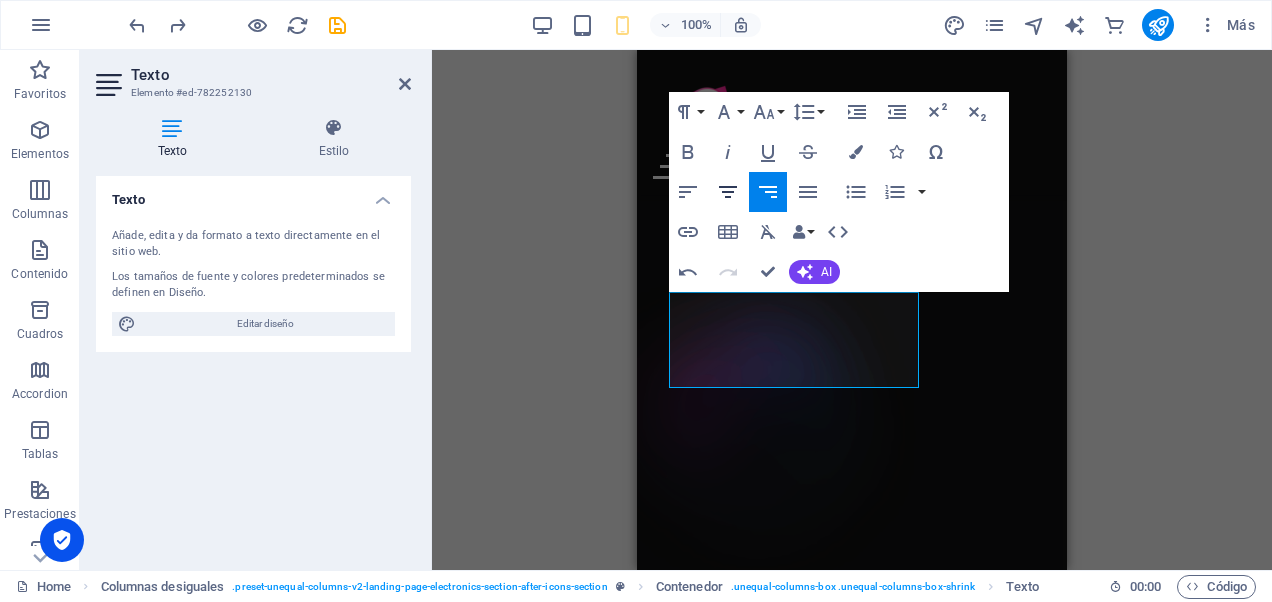 click 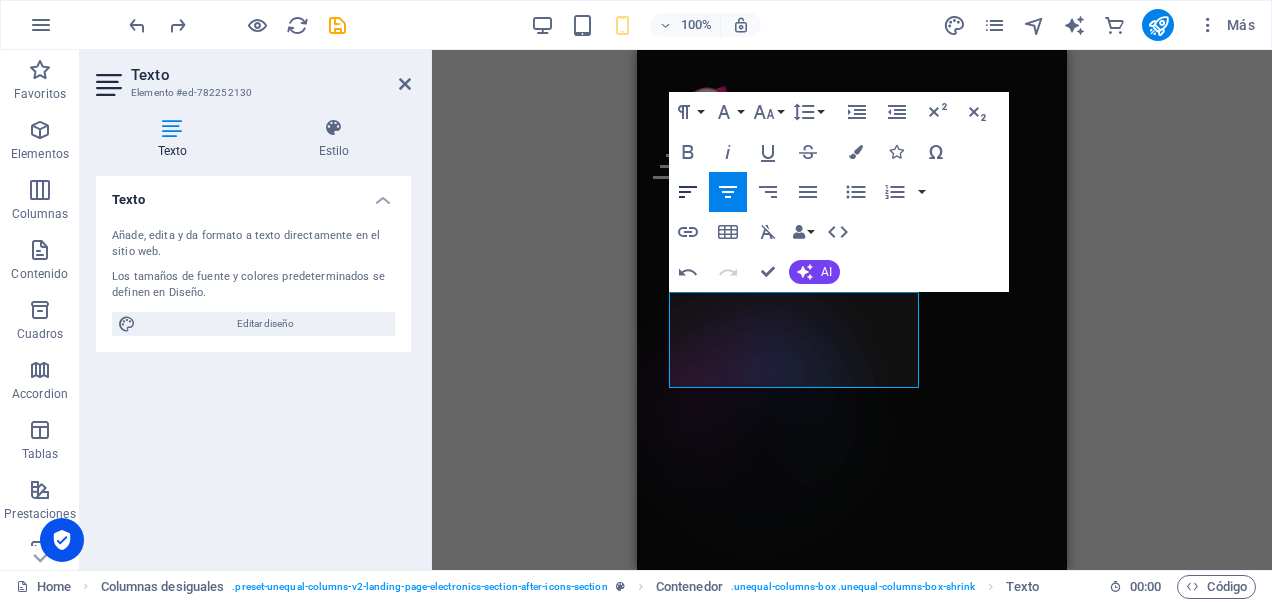 click 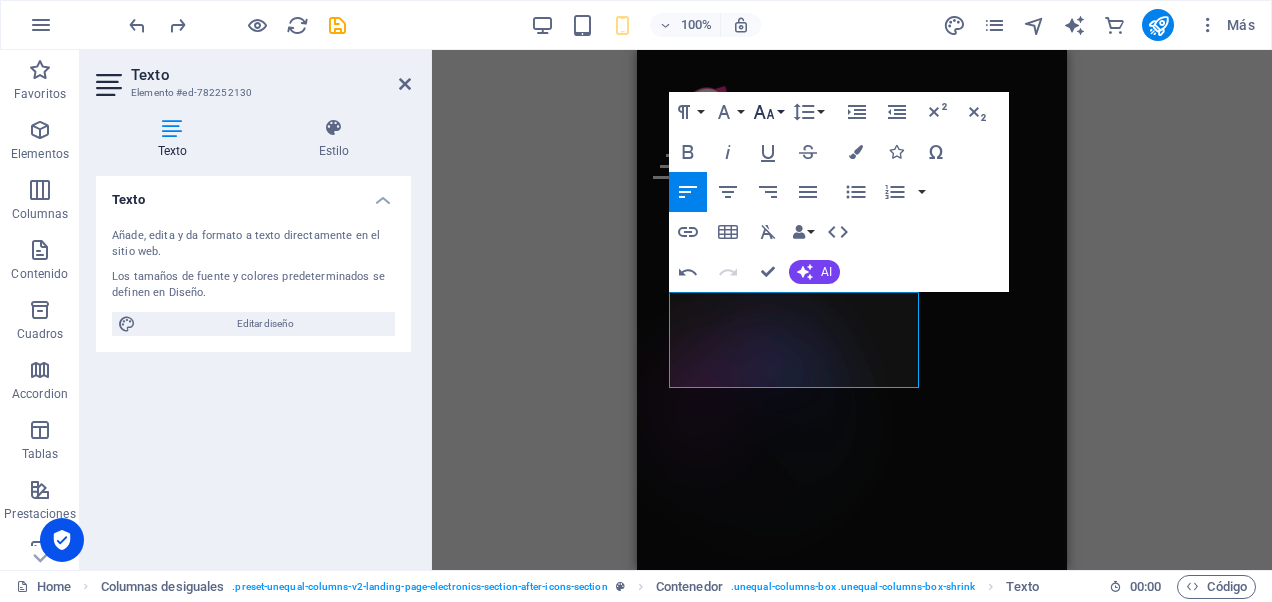 click on "Font Size" at bounding box center (768, 112) 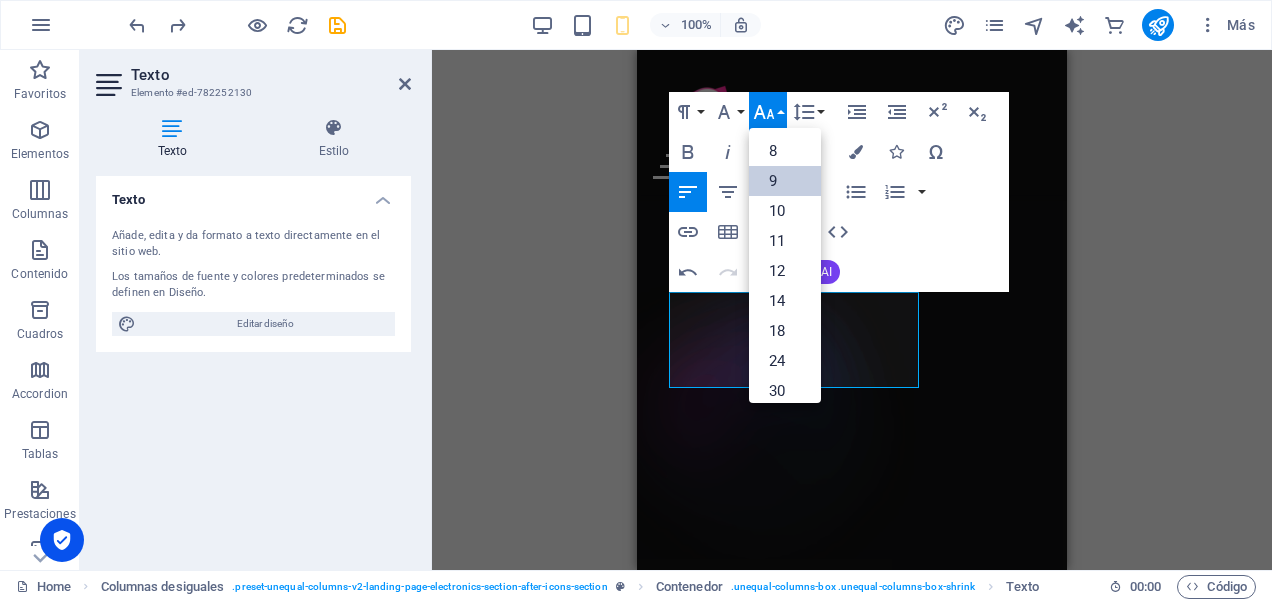 click on "9" at bounding box center [785, 181] 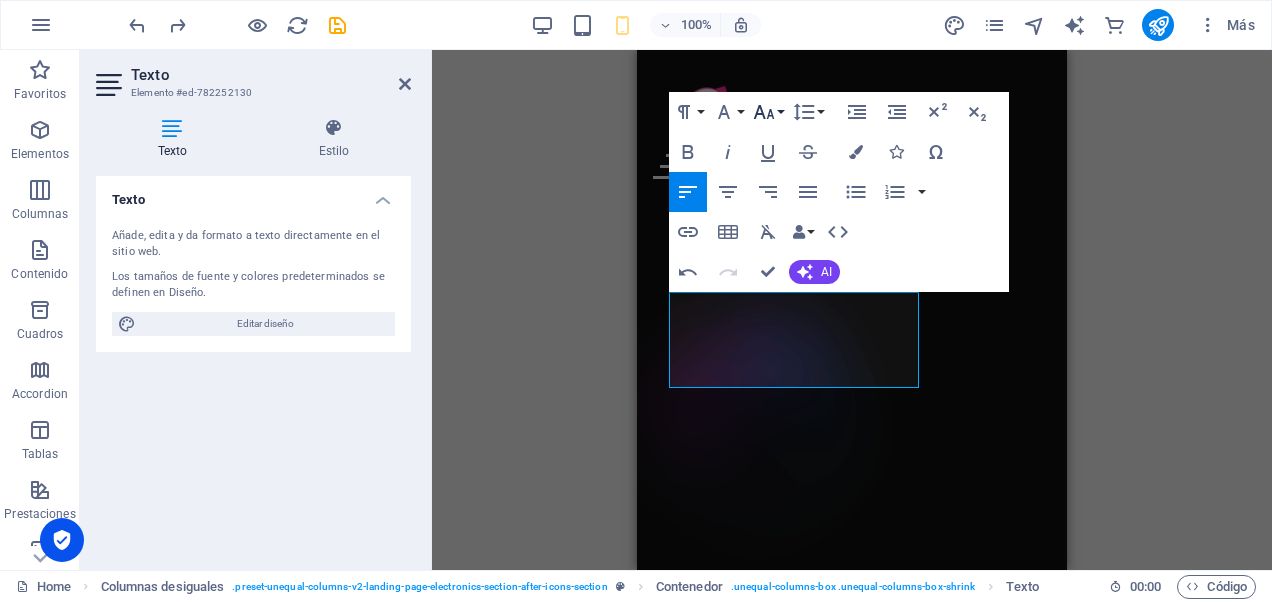 click on "Font Size" at bounding box center (768, 112) 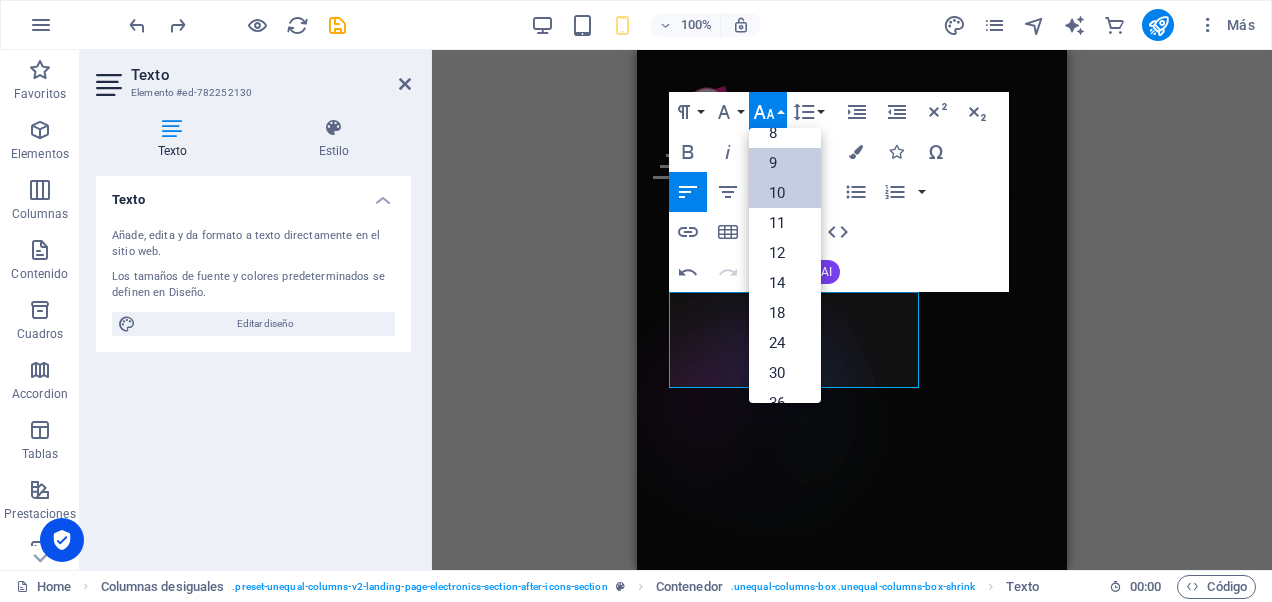 scroll, scrollTop: 0, scrollLeft: 0, axis: both 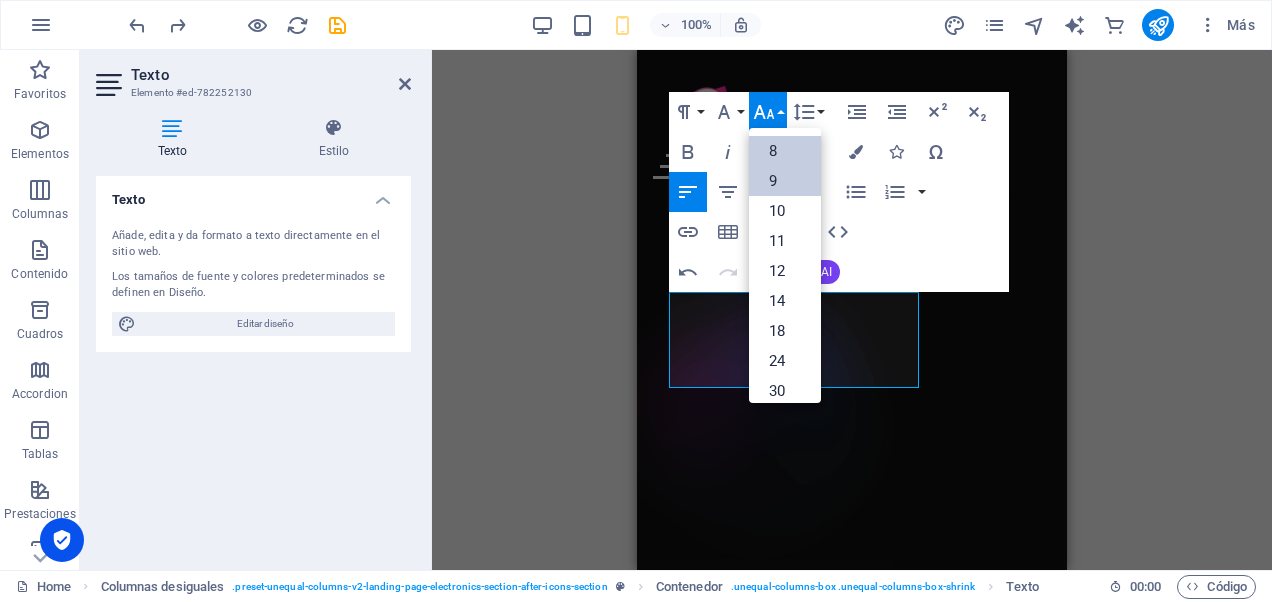 click on "8" at bounding box center (785, 151) 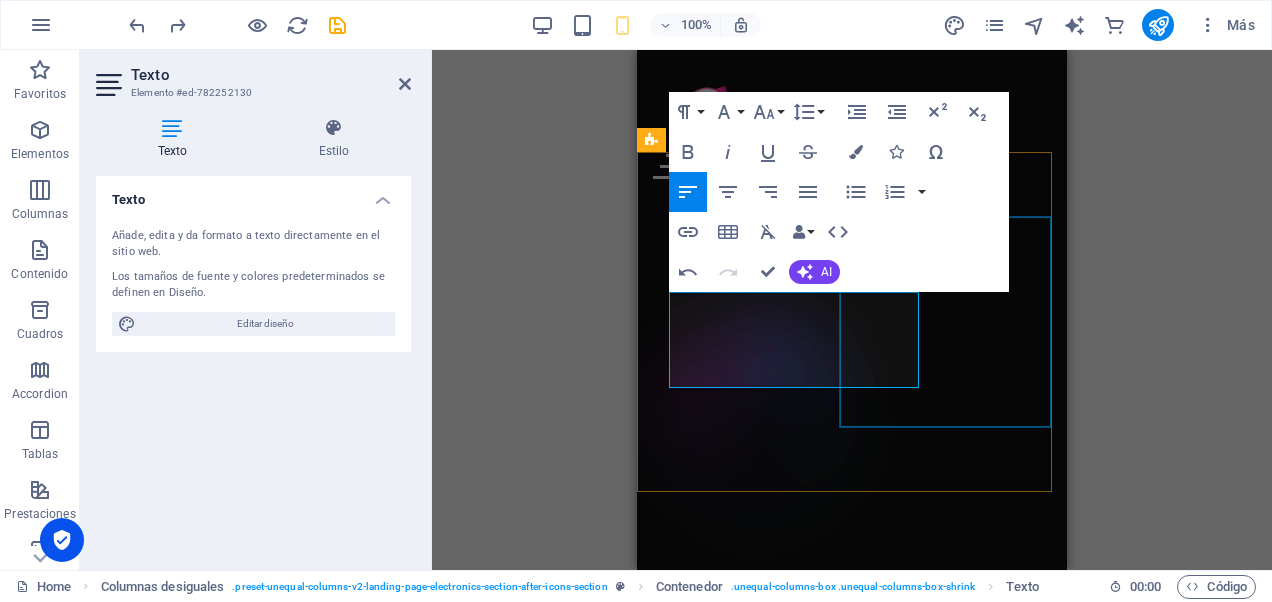 drag, startPoint x: 682, startPoint y: 307, endPoint x: 892, endPoint y: 376, distance: 221.04524 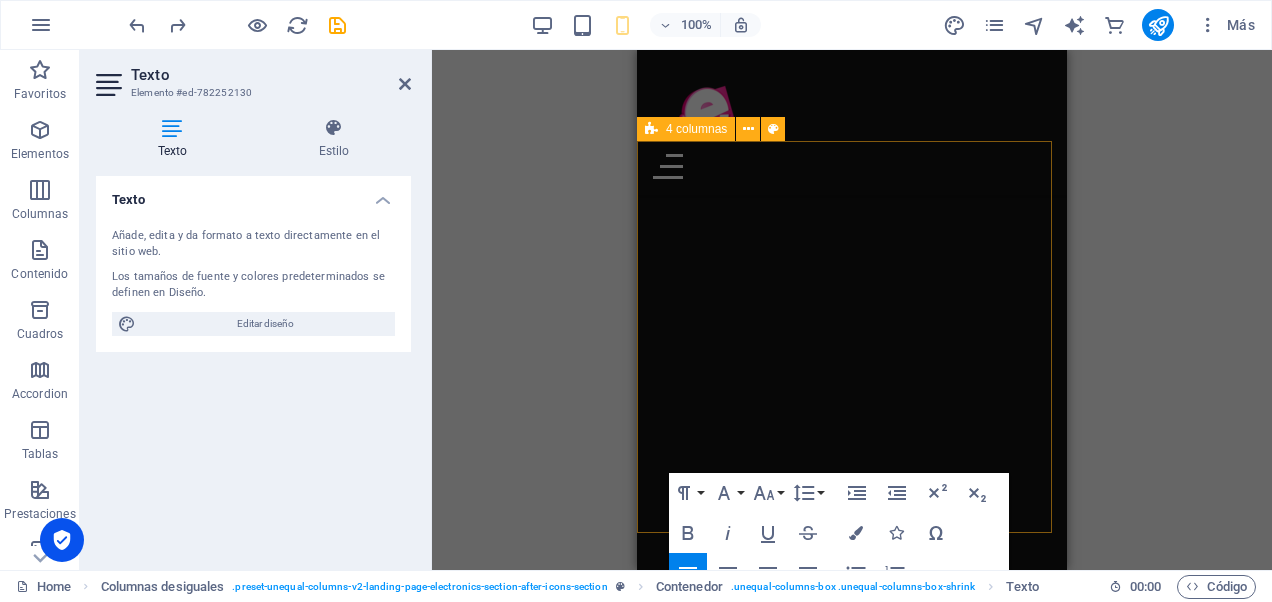 scroll, scrollTop: 2104, scrollLeft: 0, axis: vertical 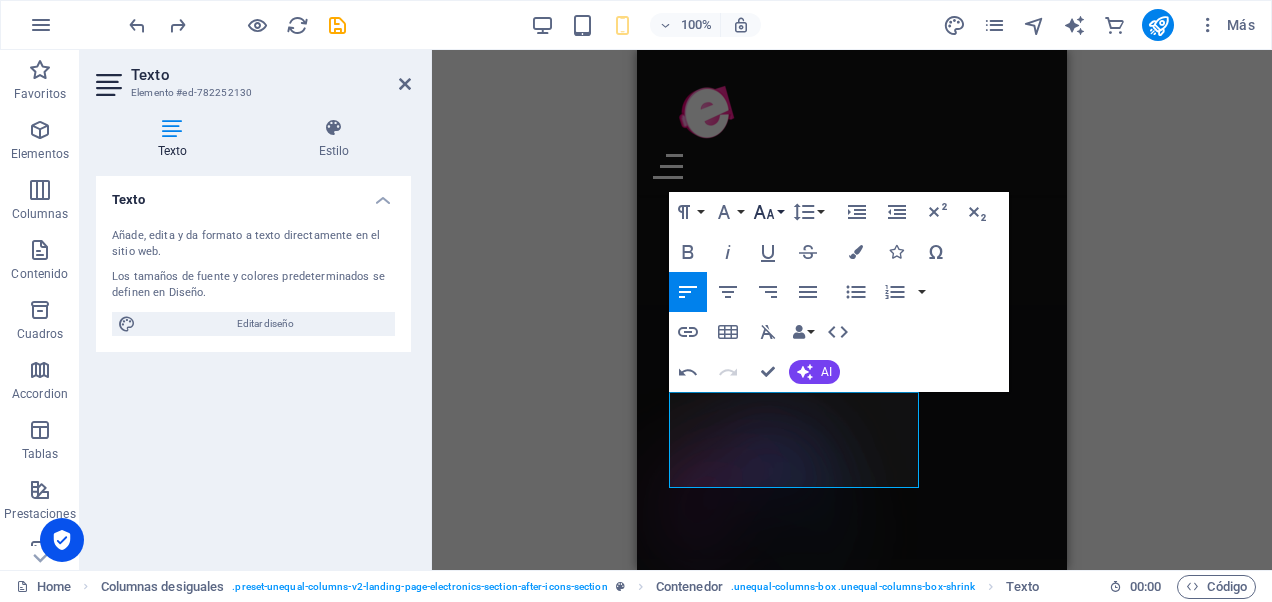 click on "Font Size" at bounding box center [768, 212] 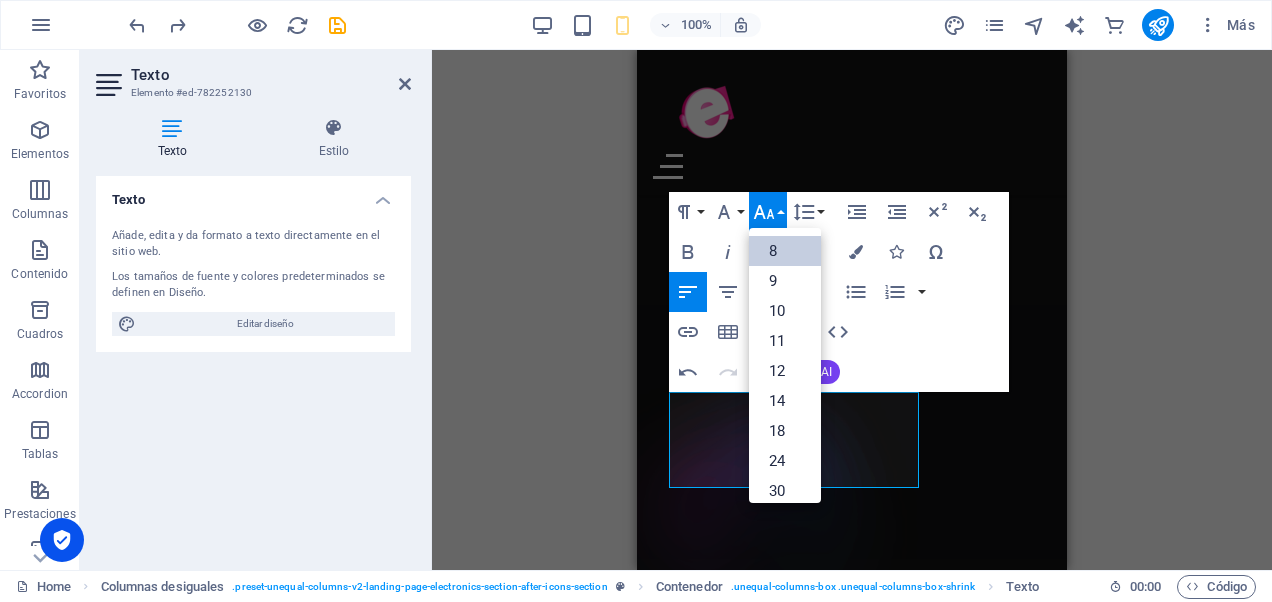 scroll, scrollTop: 22, scrollLeft: 0, axis: vertical 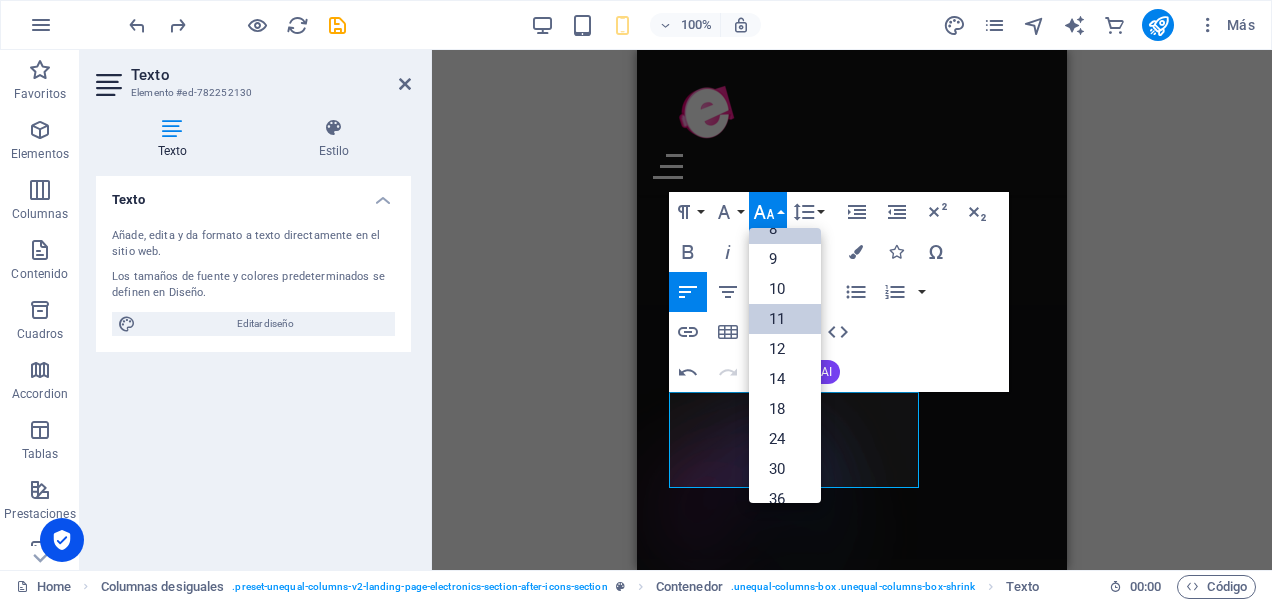 click on "11" at bounding box center (785, 319) 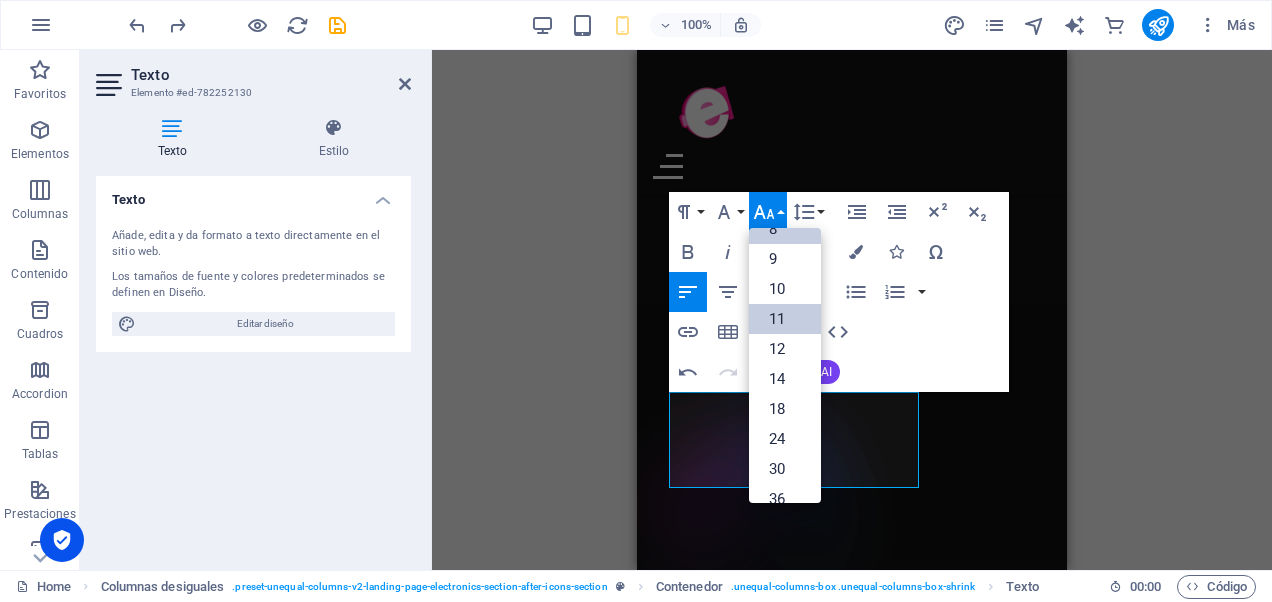 scroll, scrollTop: 2116, scrollLeft: 0, axis: vertical 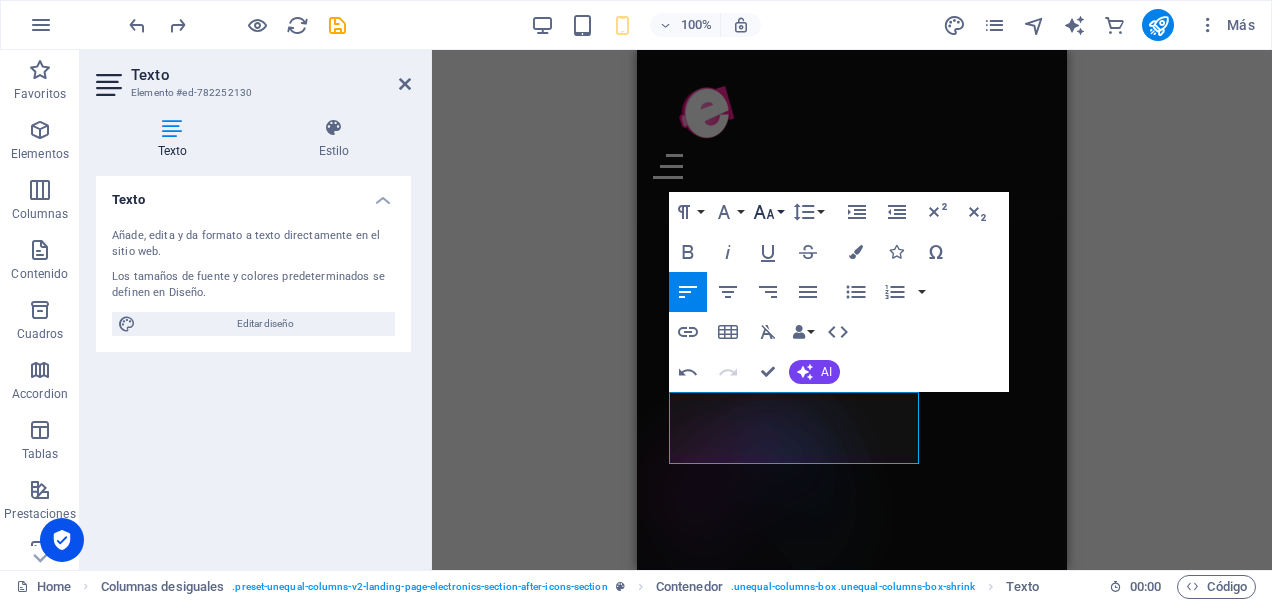 click on "Font Size" at bounding box center [768, 212] 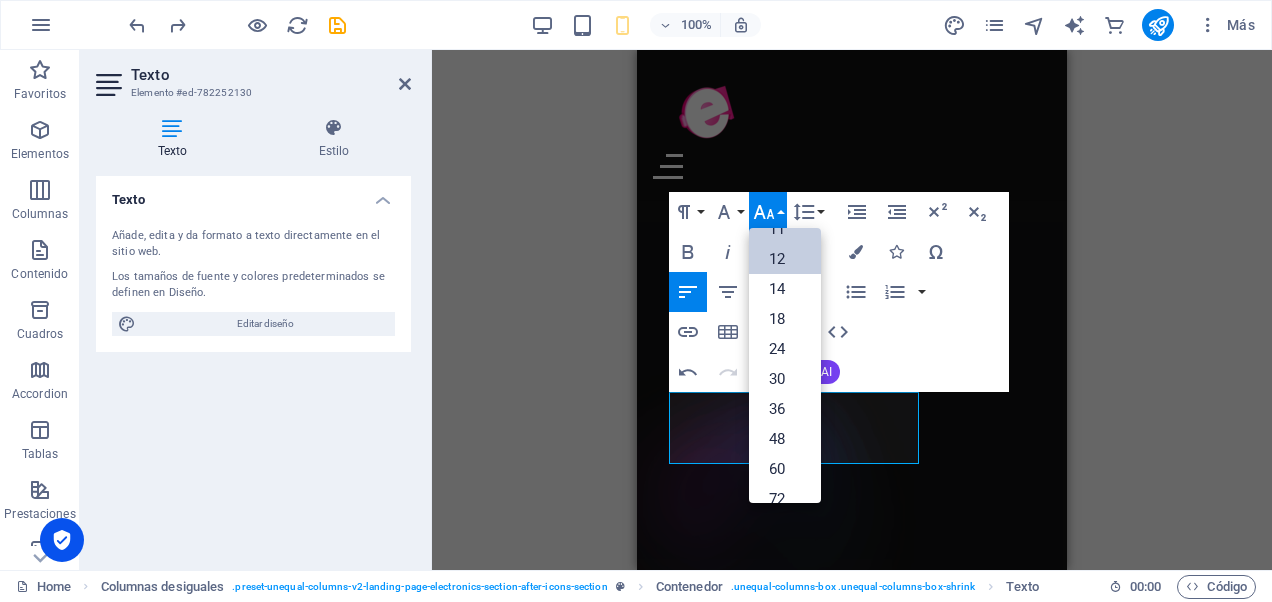 scroll, scrollTop: 0, scrollLeft: 0, axis: both 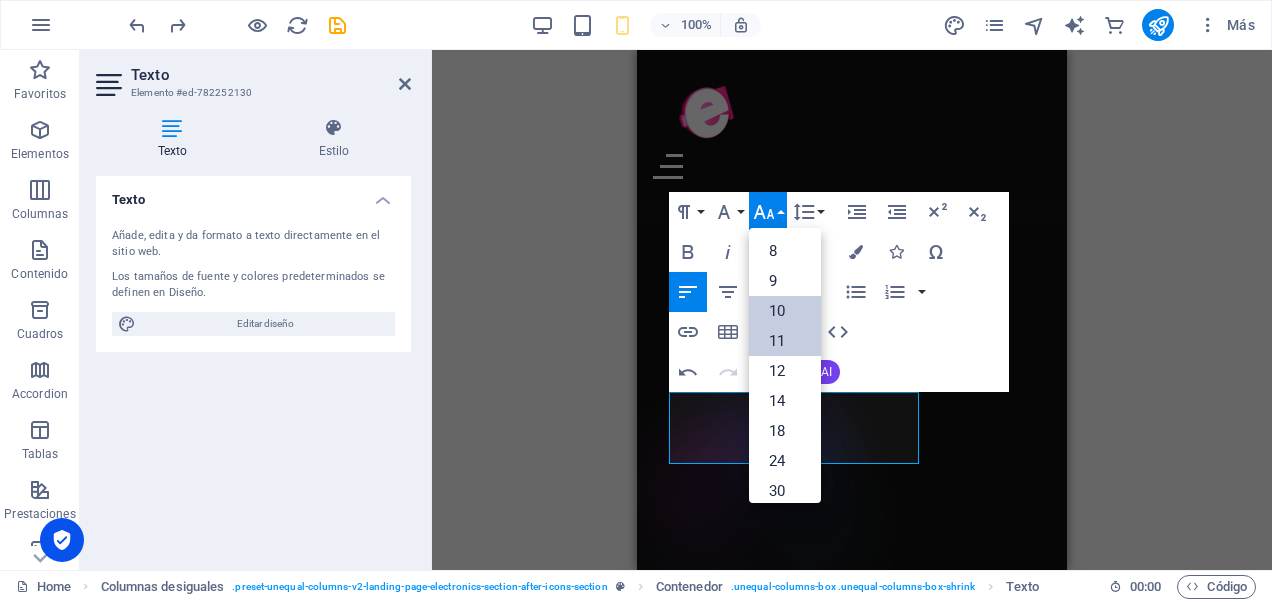 click on "10" at bounding box center (785, 311) 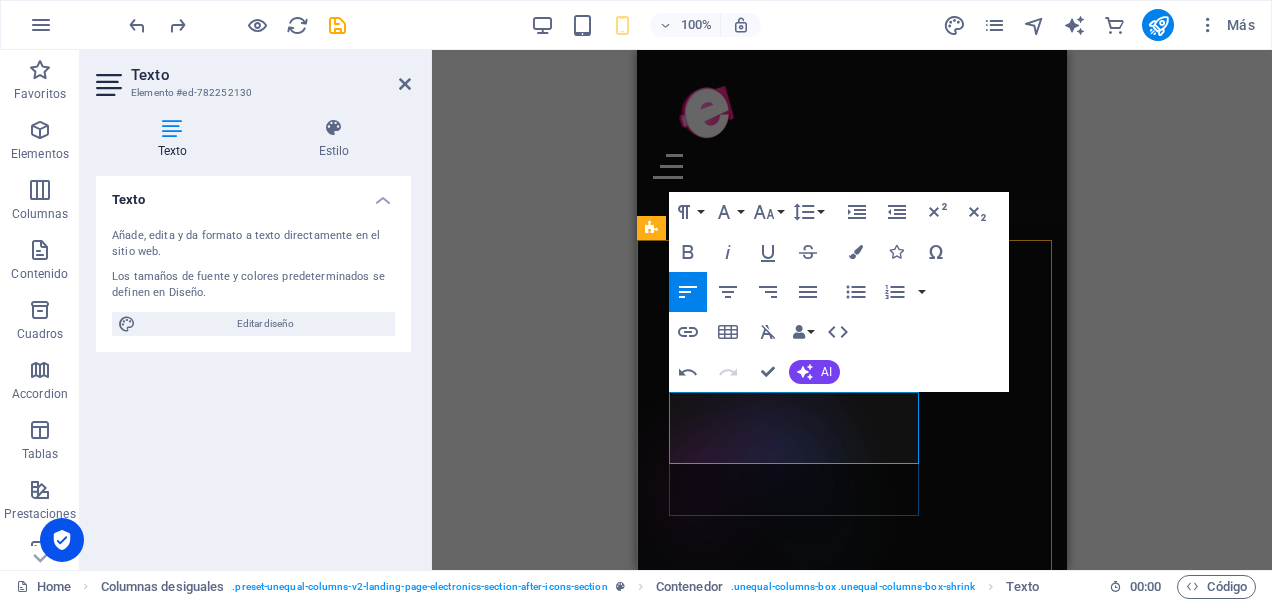click on "MISION ​Impulsamos la creatividad y la innovación digital para transformar ideas en experiencias memorables." at bounding box center [868, 2960] 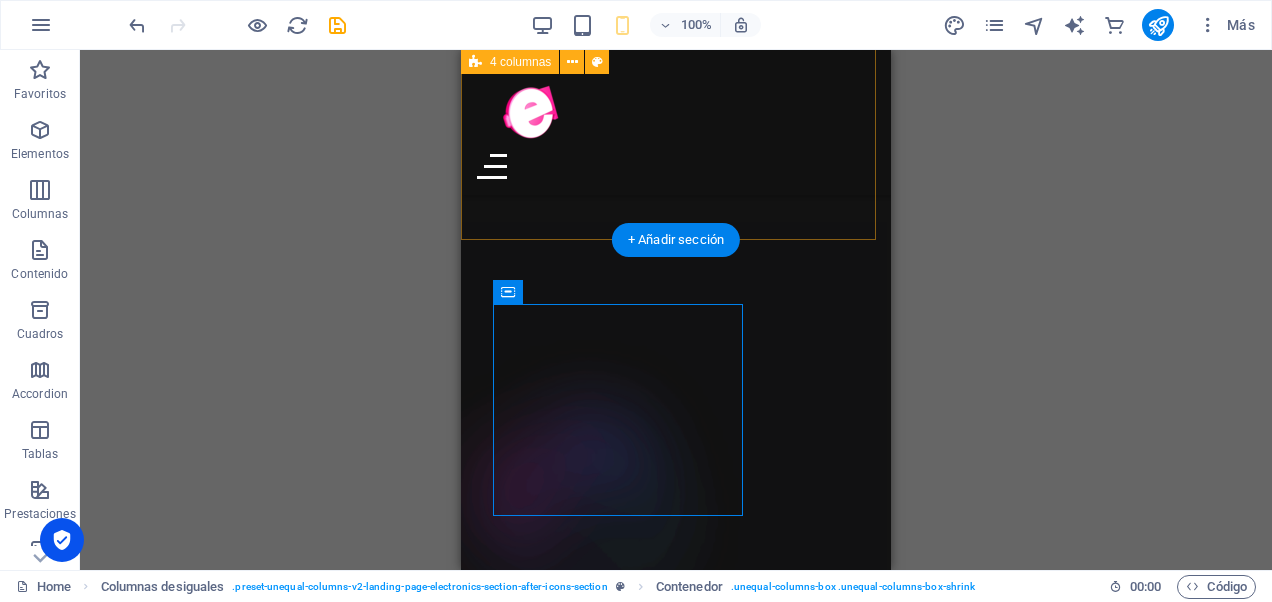 click on "SEÑAL ON LINE CRE PODCAST
SITIOS WEB
ARTISTAS" at bounding box center [676, 2563] 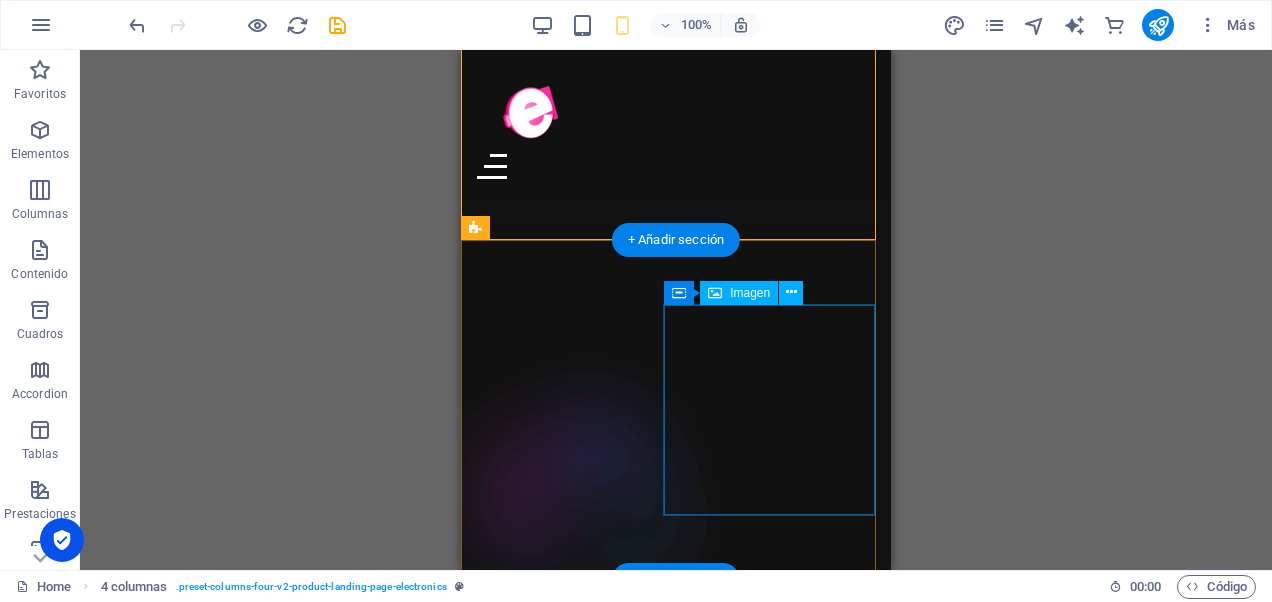 click at bounding box center [612, 3278] 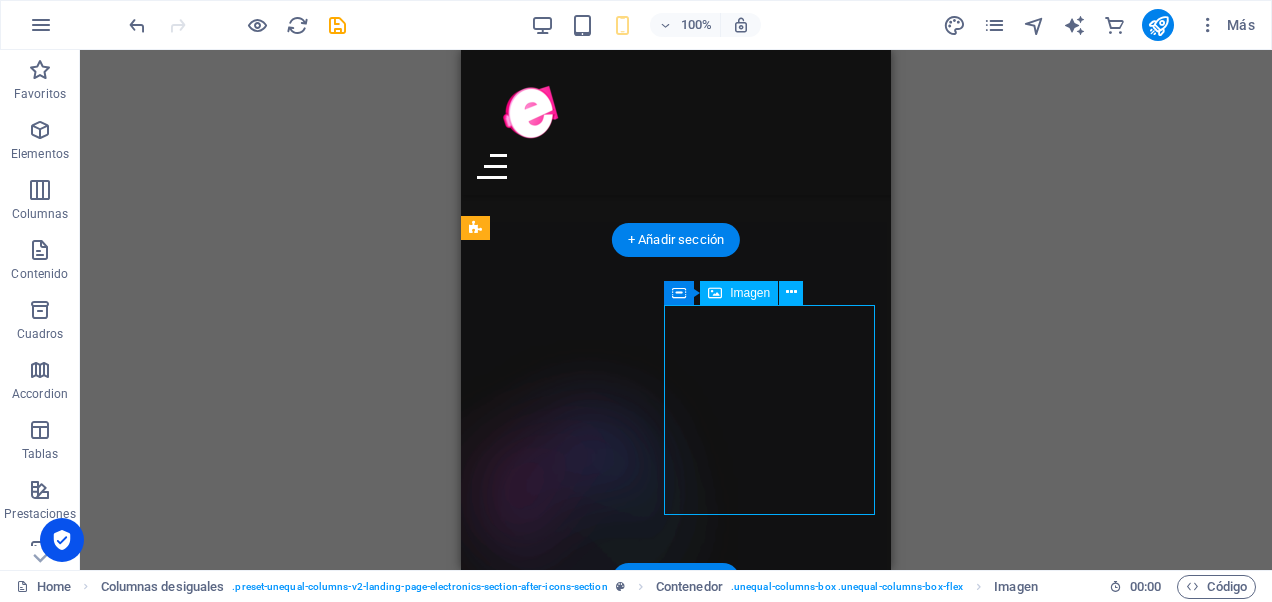 click at bounding box center [612, 3278] 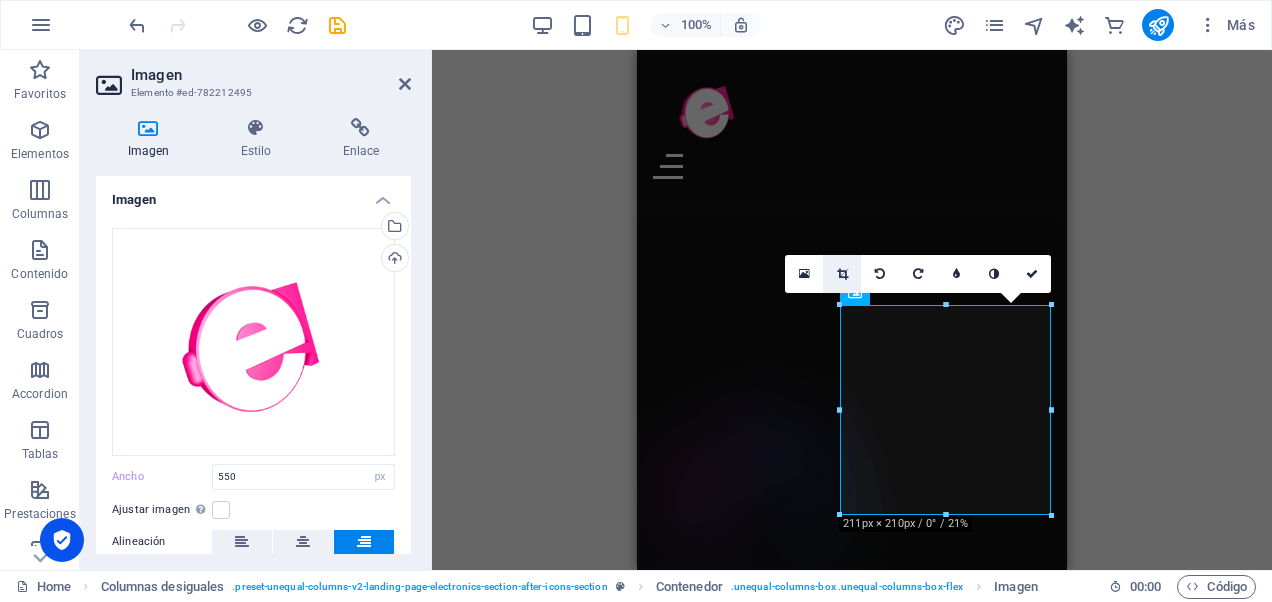click at bounding box center [842, 274] 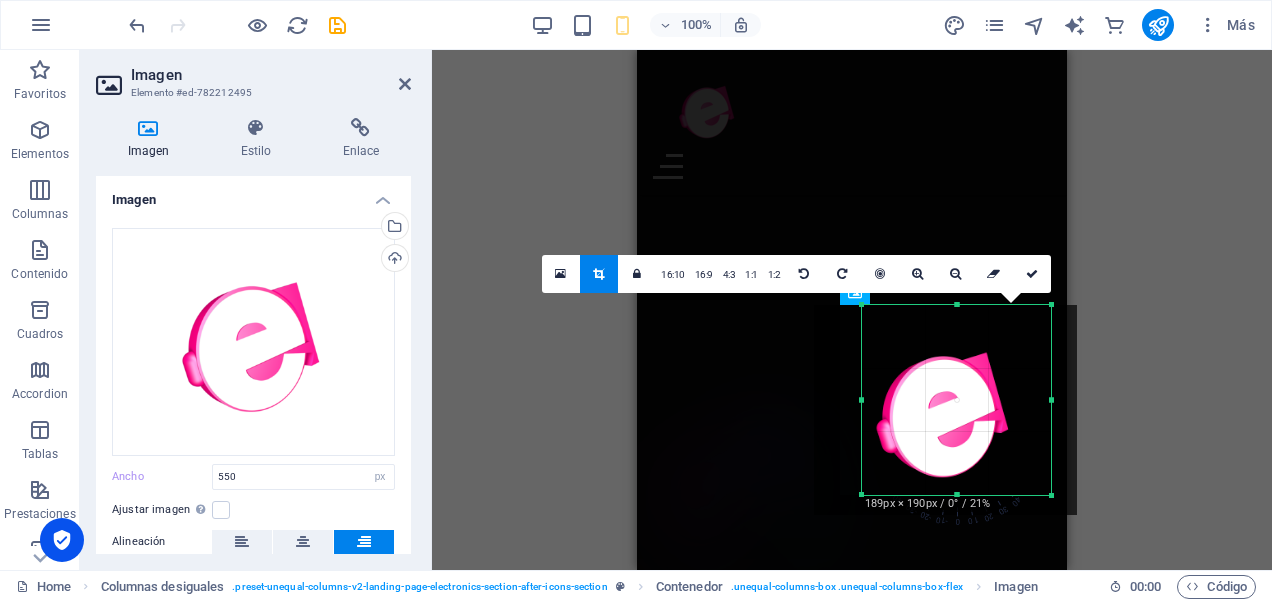 drag, startPoint x: 838, startPoint y: 514, endPoint x: 885, endPoint y: 490, distance: 52.773098 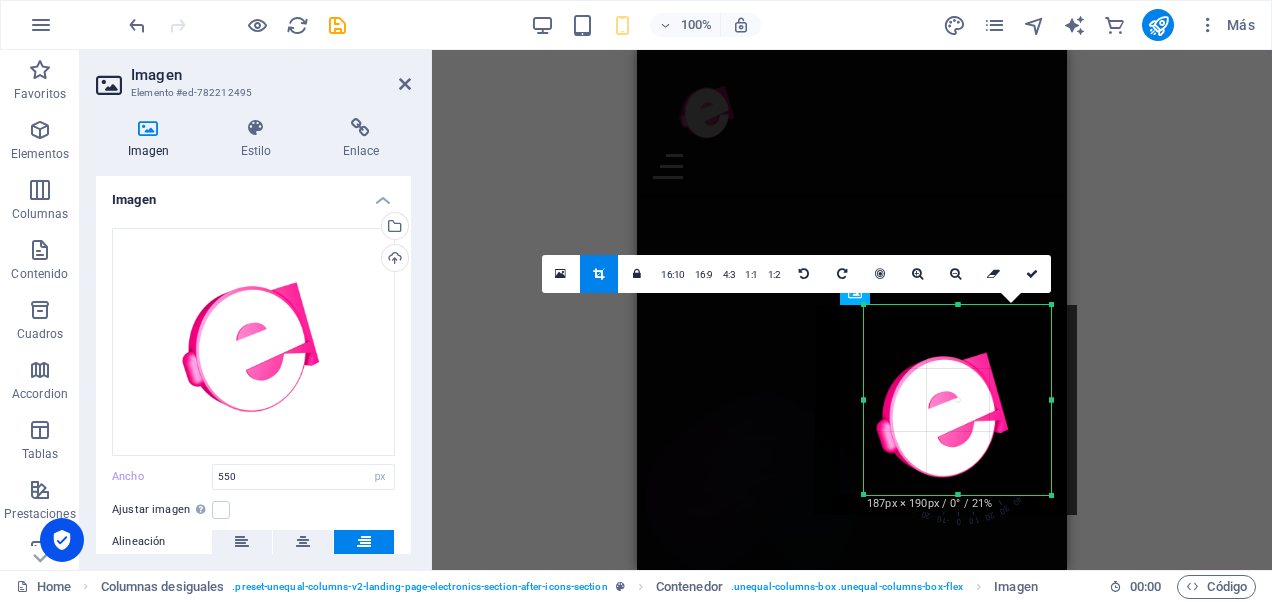 click at bounding box center (945, 410) 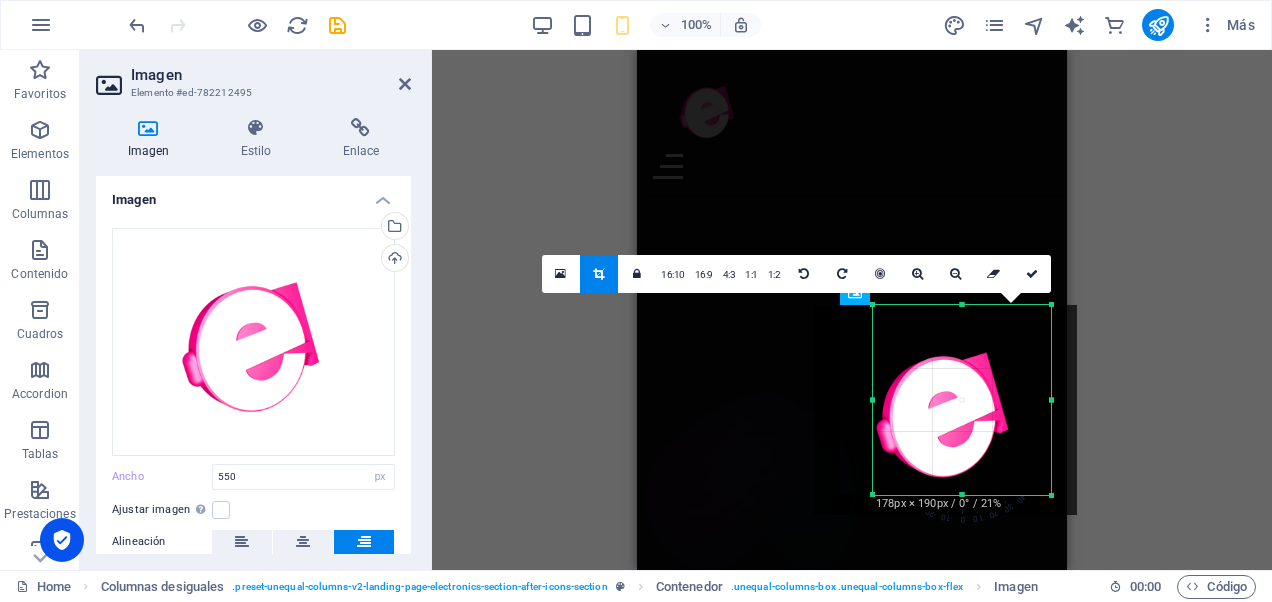 drag, startPoint x: 866, startPoint y: 309, endPoint x: 875, endPoint y: 326, distance: 19.235384 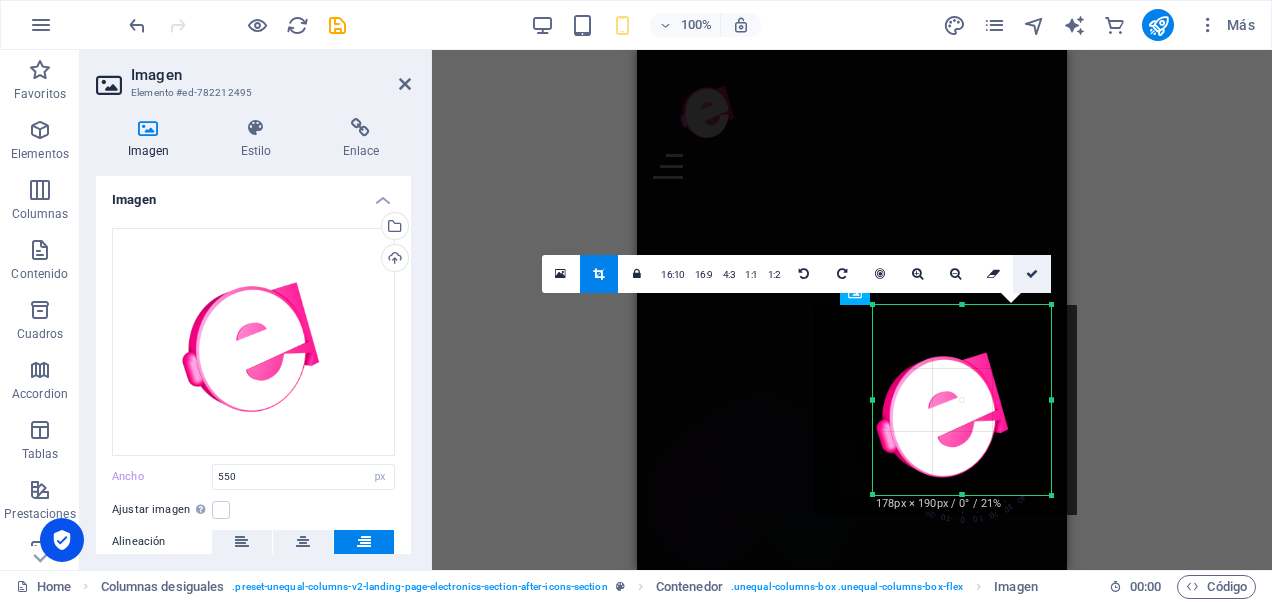 click at bounding box center [1032, 274] 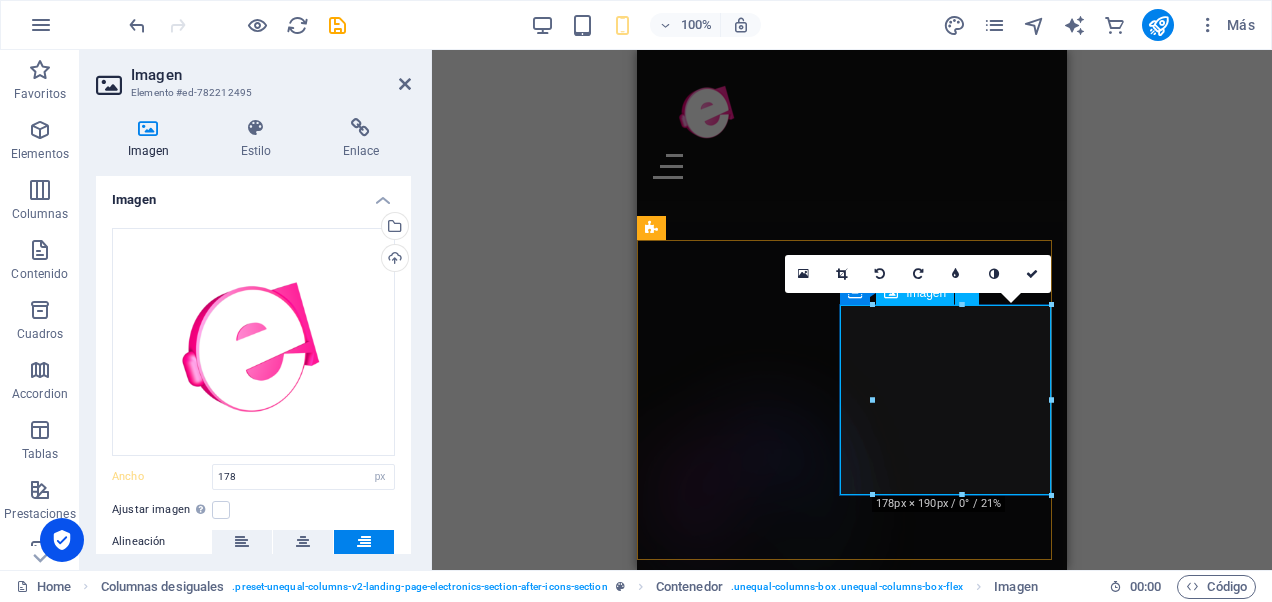 click at bounding box center (788, 3099) 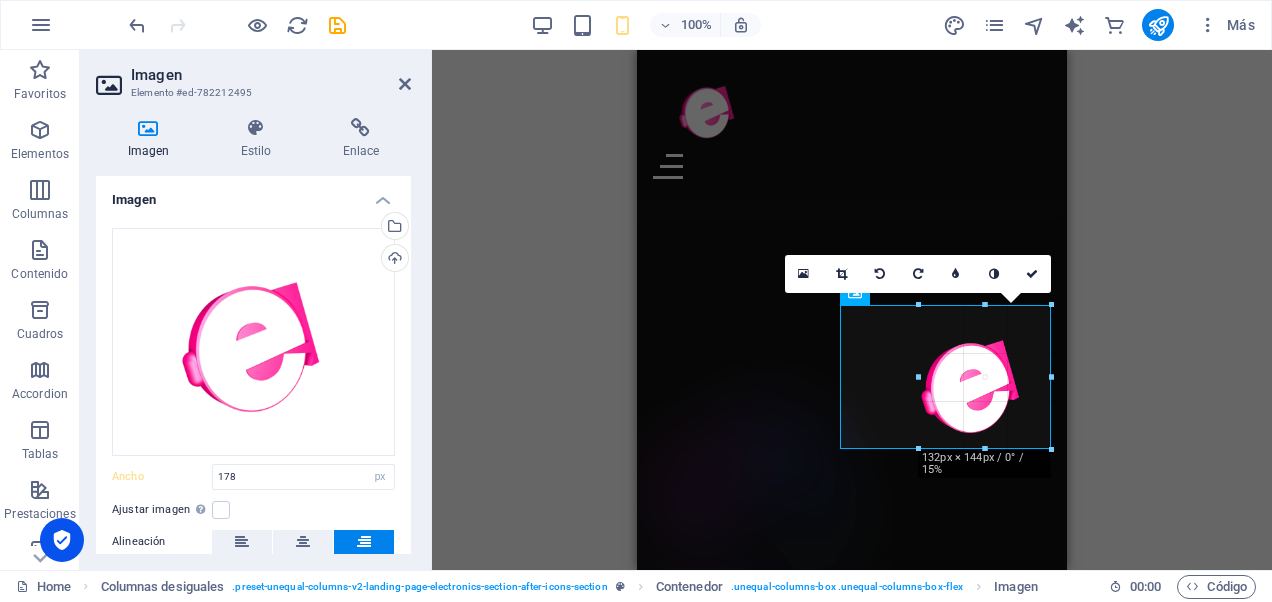 drag, startPoint x: 872, startPoint y: 493, endPoint x: 321, endPoint y: 374, distance: 563.7038 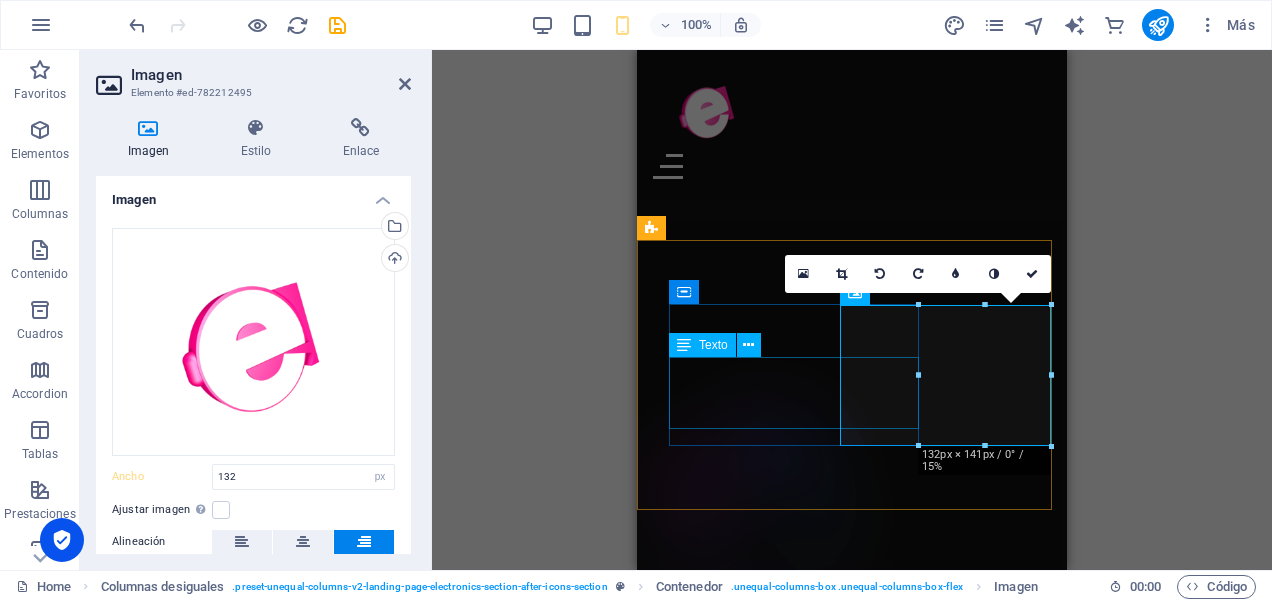 click on "Impulsamos la creatividad y la innovación digital para transformar ideas en experiencias memorables." at bounding box center (868, 2979) 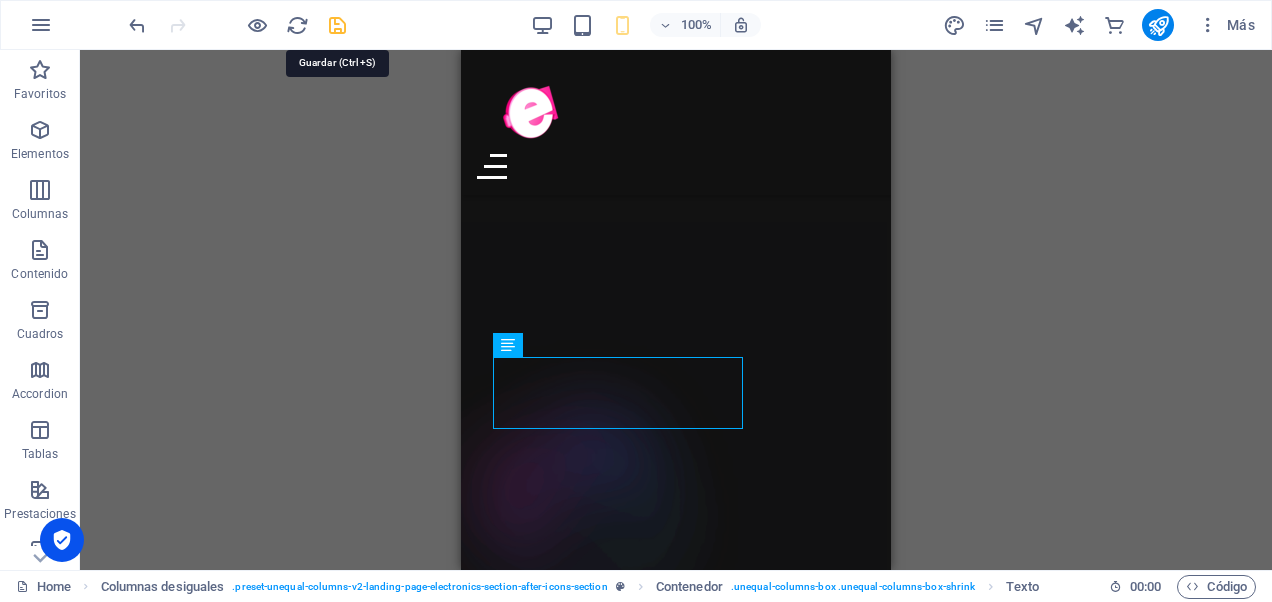 click at bounding box center [337, 25] 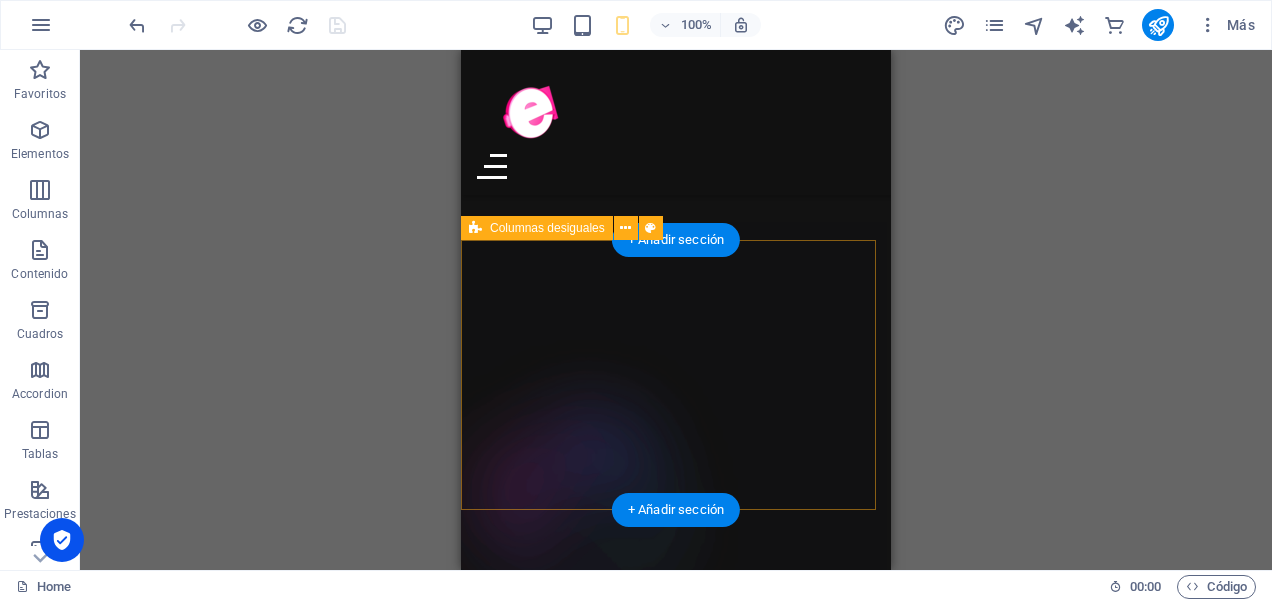 click on "MISION Impulsamos la creatividad y la innovación digital para transformar ideas en experiencias memorables." at bounding box center (676, 3031) 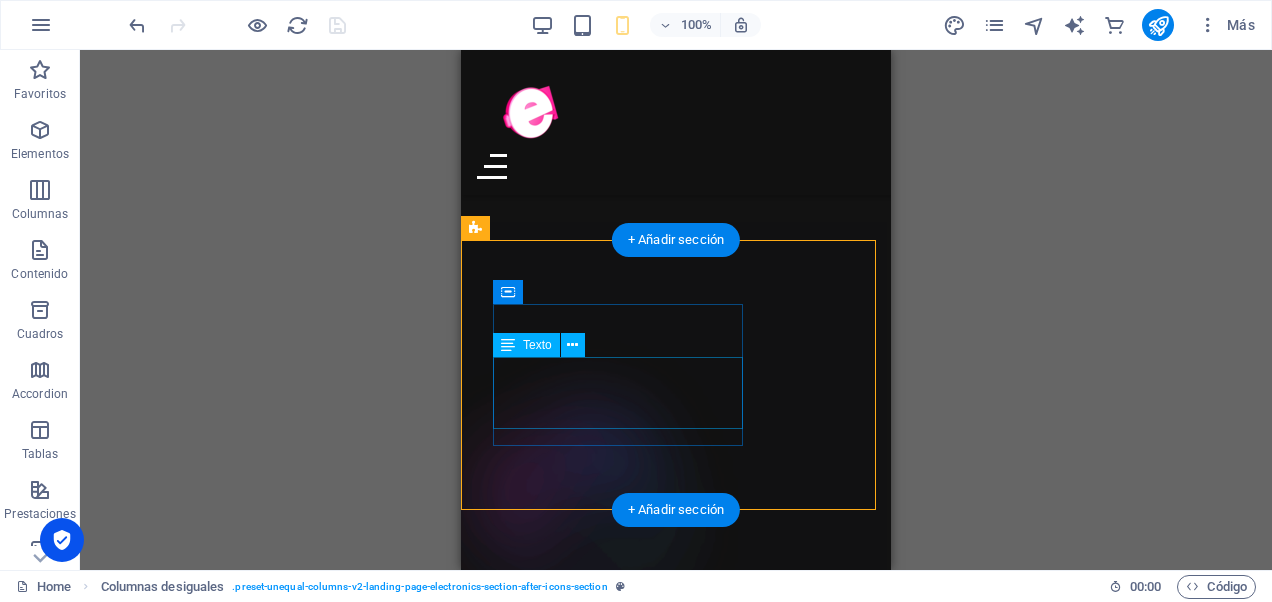 click on "Impulsamos la creatividad y la innovación digital para transformar ideas en experiencias memorables." at bounding box center (692, 2979) 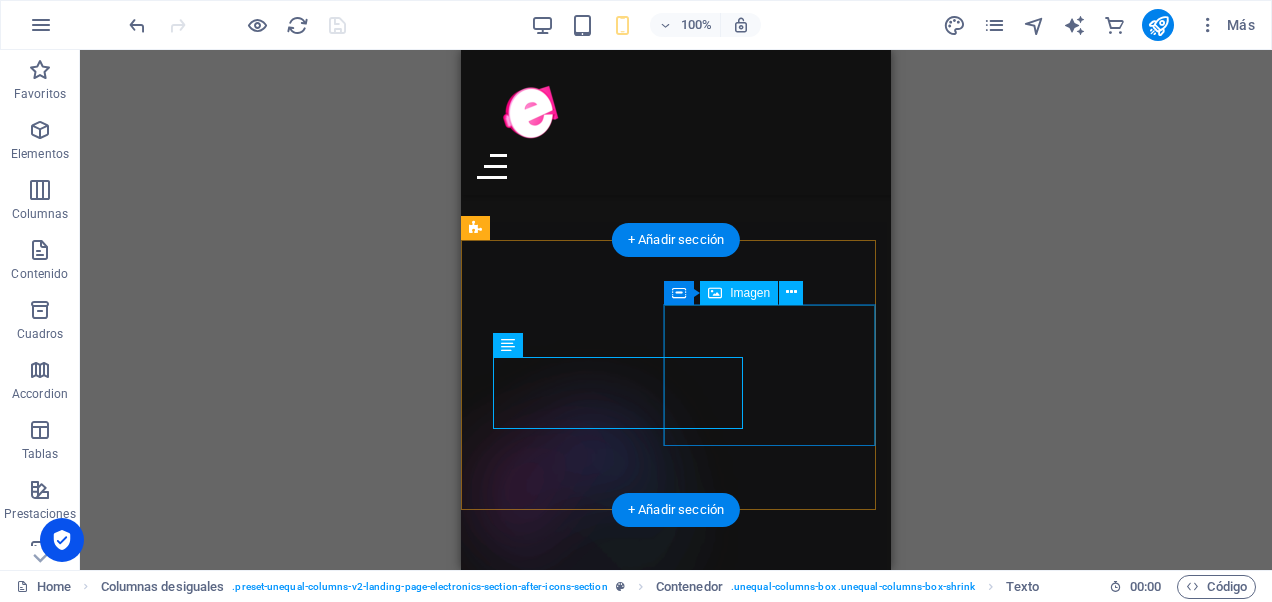 click at bounding box center (612, 3074) 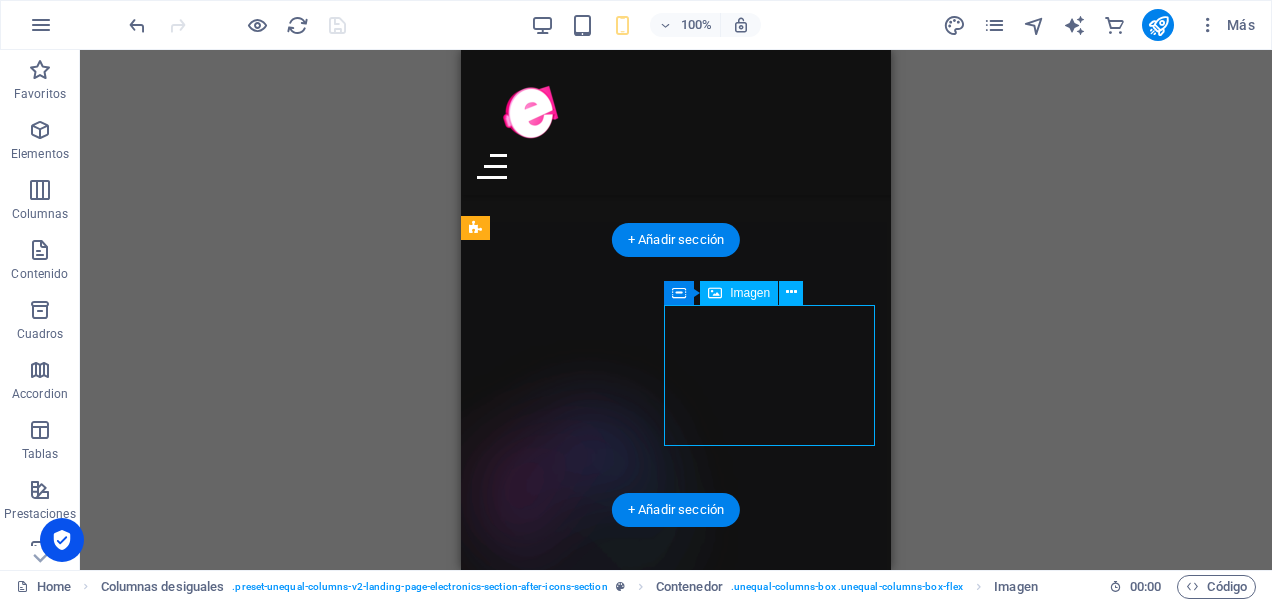 click at bounding box center (612, 3074) 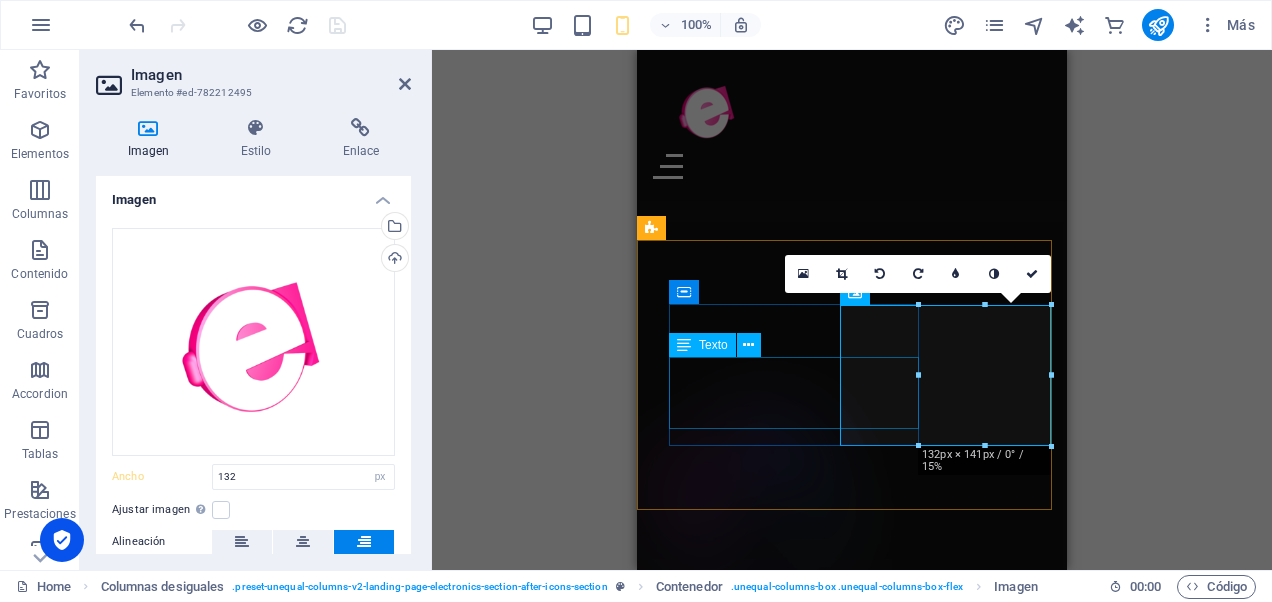 click on "Impulsamos la creatividad y la innovación digital para transformar ideas en experiencias memorables." at bounding box center (868, 2979) 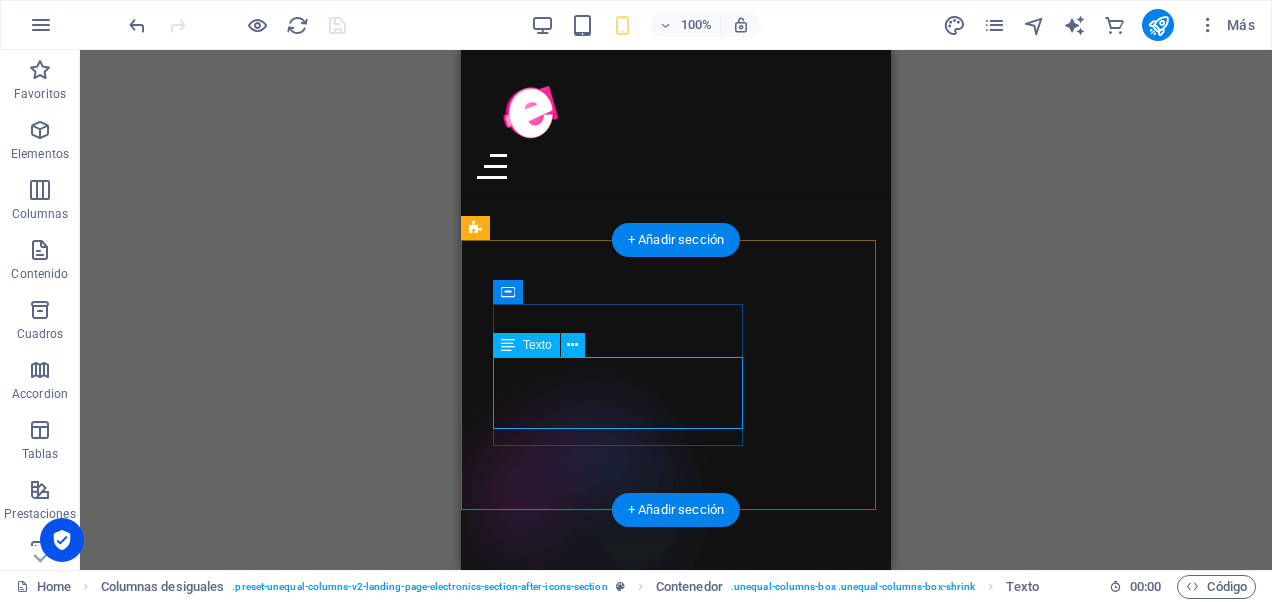 click on "Impulsamos la creatividad y la innovación digital para transformar ideas en experiencias memorables." at bounding box center (692, 2979) 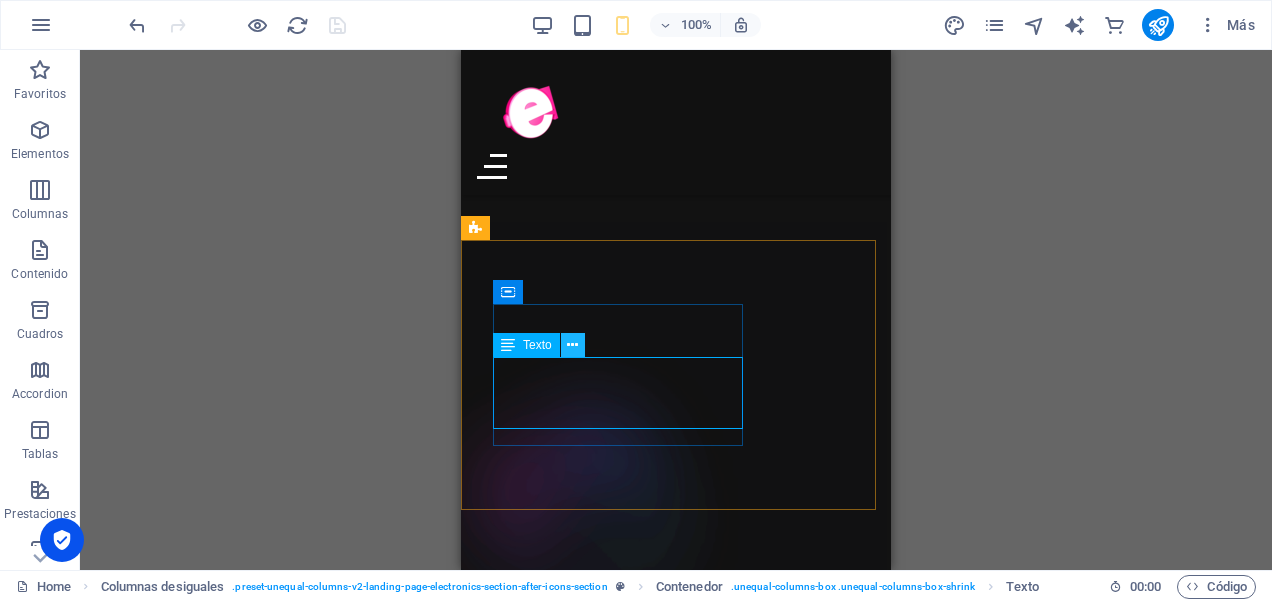 click at bounding box center [572, 345] 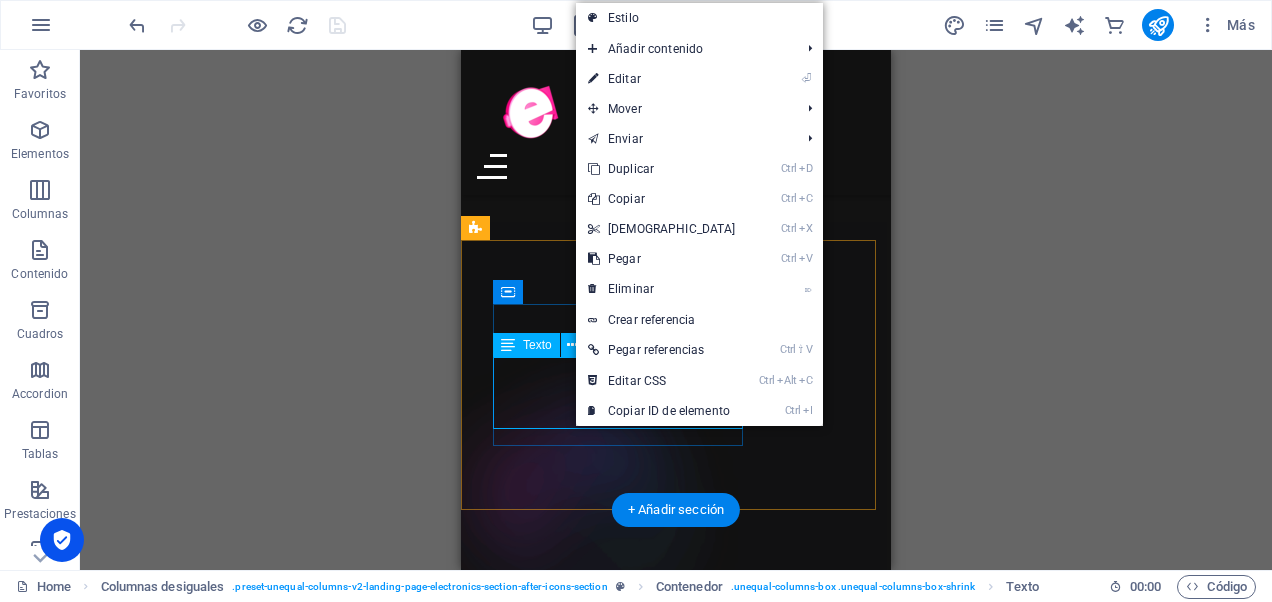 click on "Impulsamos la creatividad y la innovación digital para transformar ideas en experiencias memorables." at bounding box center (692, 2979) 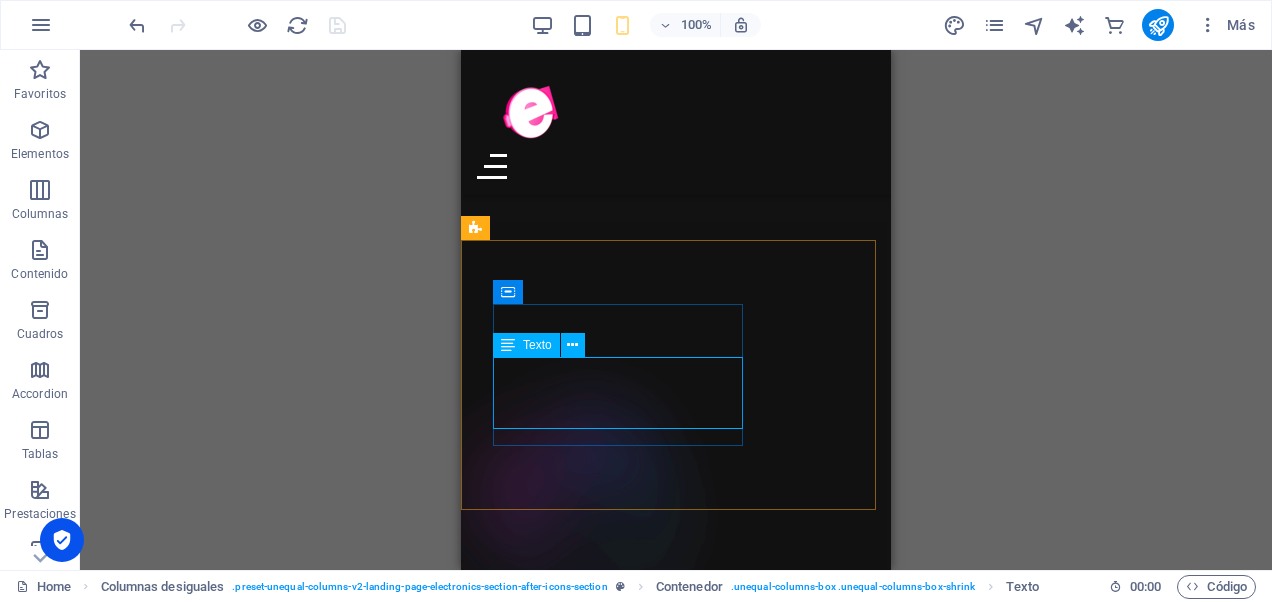 click at bounding box center [508, 345] 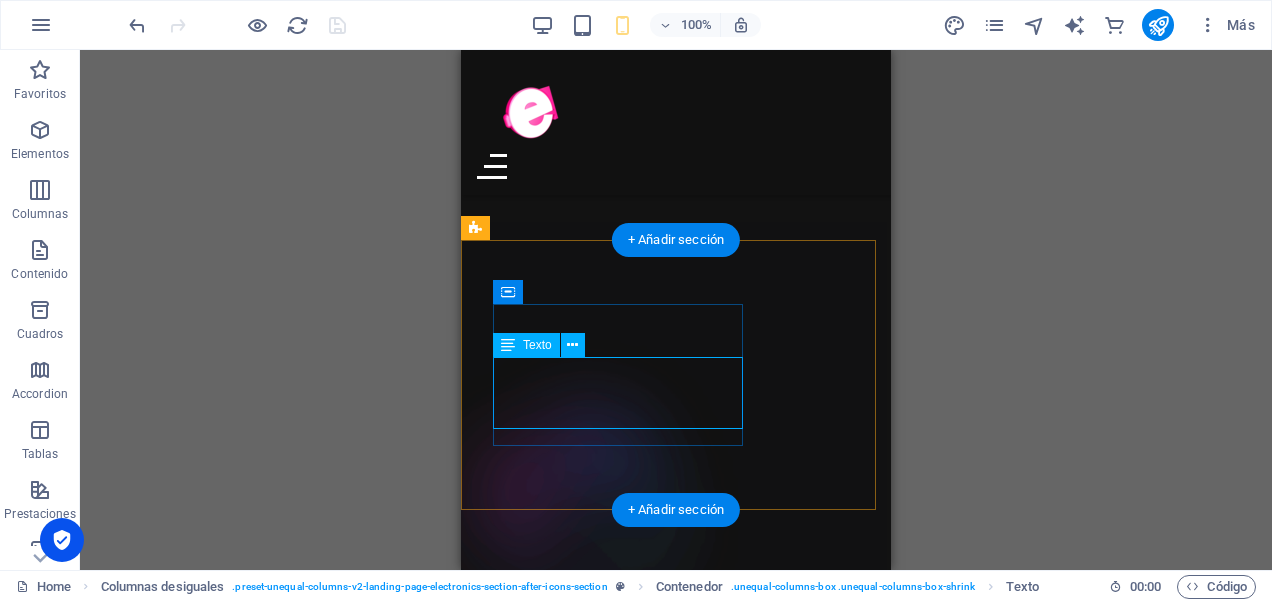 click on "Impulsamos la creatividad y la innovación digital para transformar ideas en experiencias memorables." at bounding box center [692, 2979] 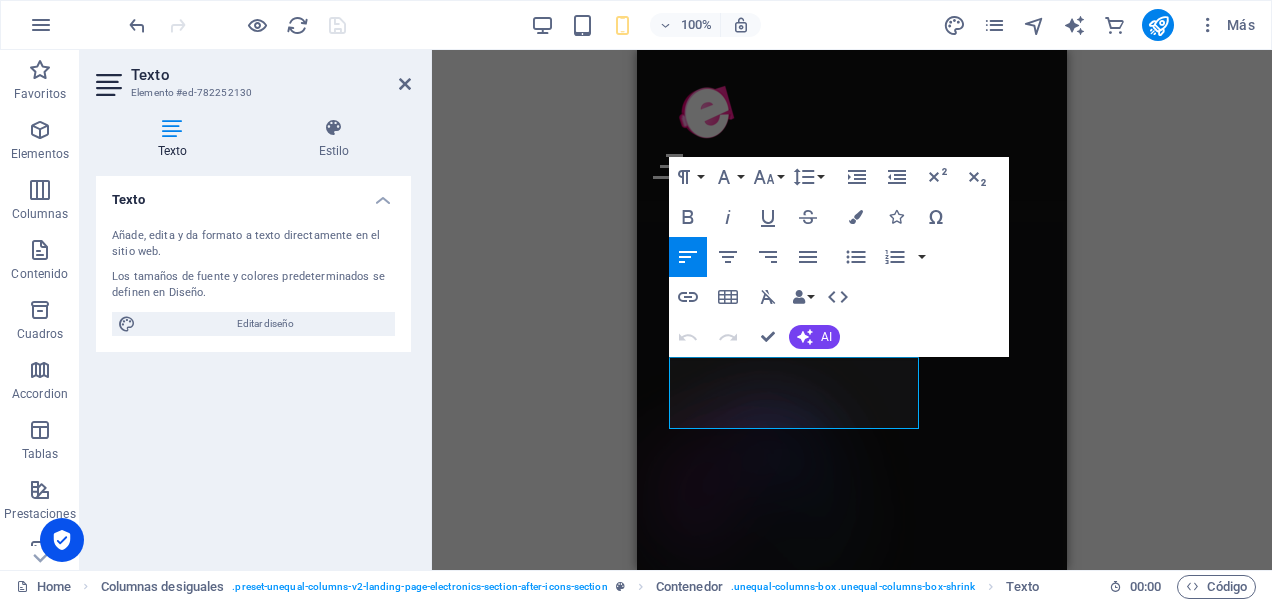 drag, startPoint x: 773, startPoint y: 420, endPoint x: 1229, endPoint y: 377, distance: 458.02292 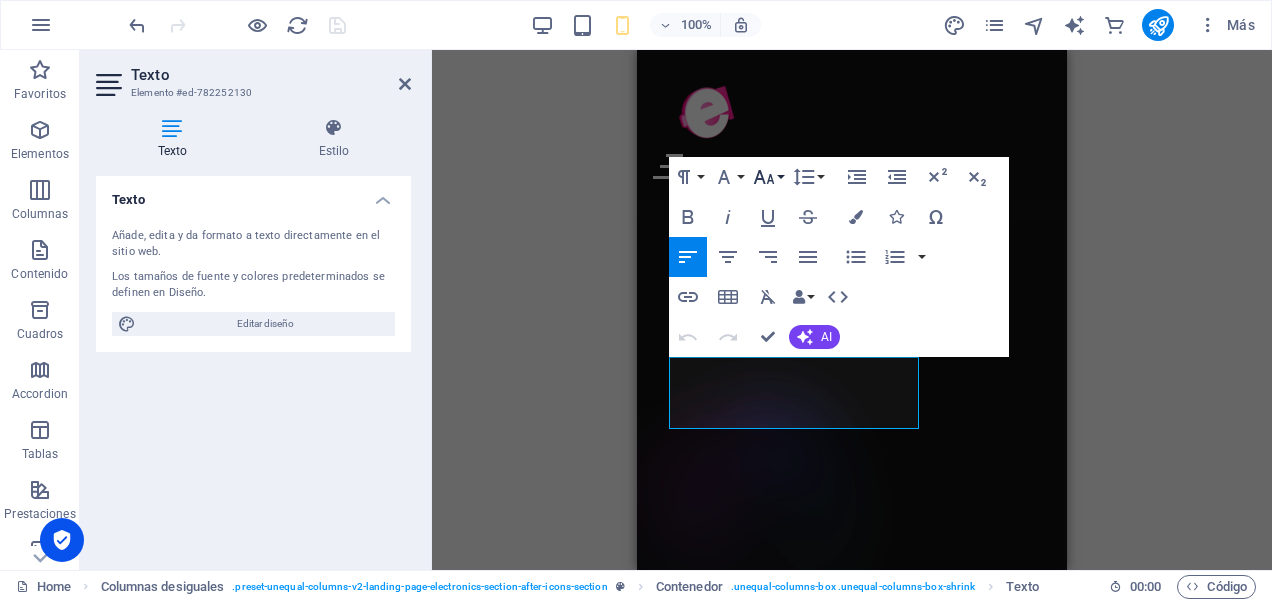 click on "Font Size" at bounding box center (768, 177) 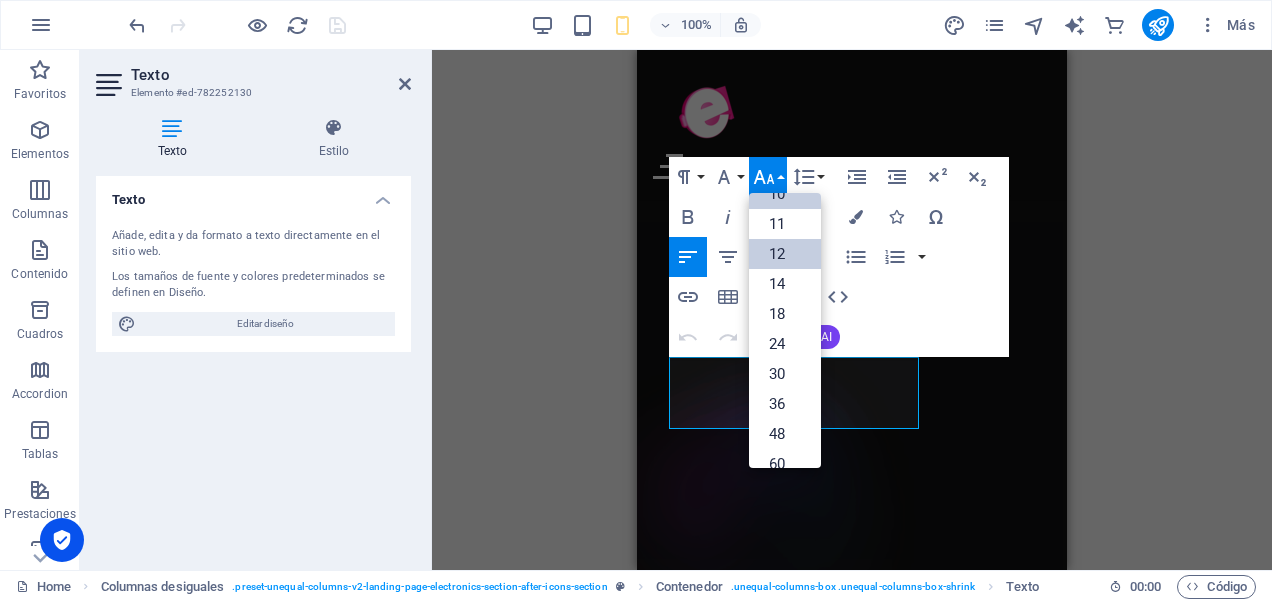 click on "12" at bounding box center (785, 254) 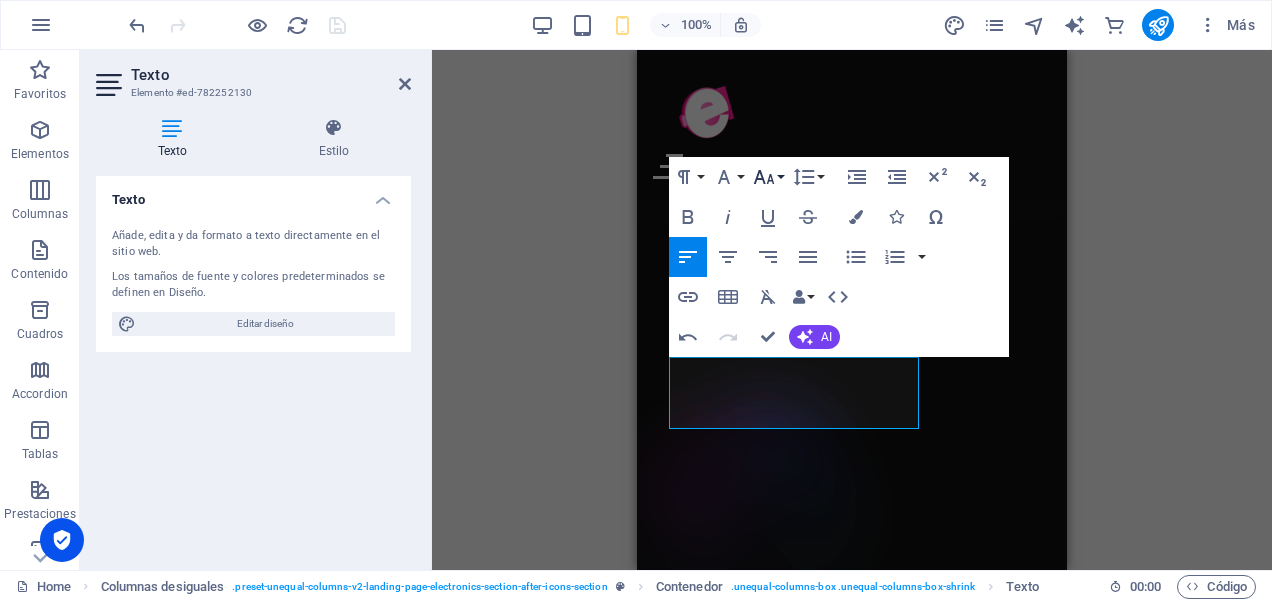 click on "Font Size" at bounding box center (768, 177) 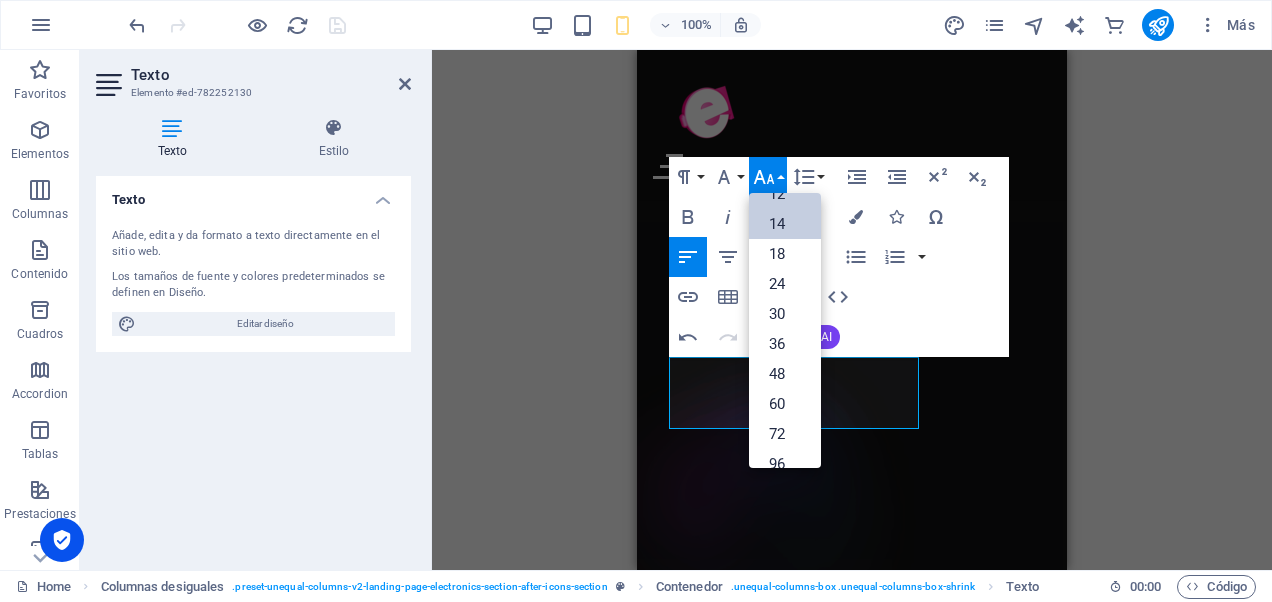 click on "14" at bounding box center [785, 224] 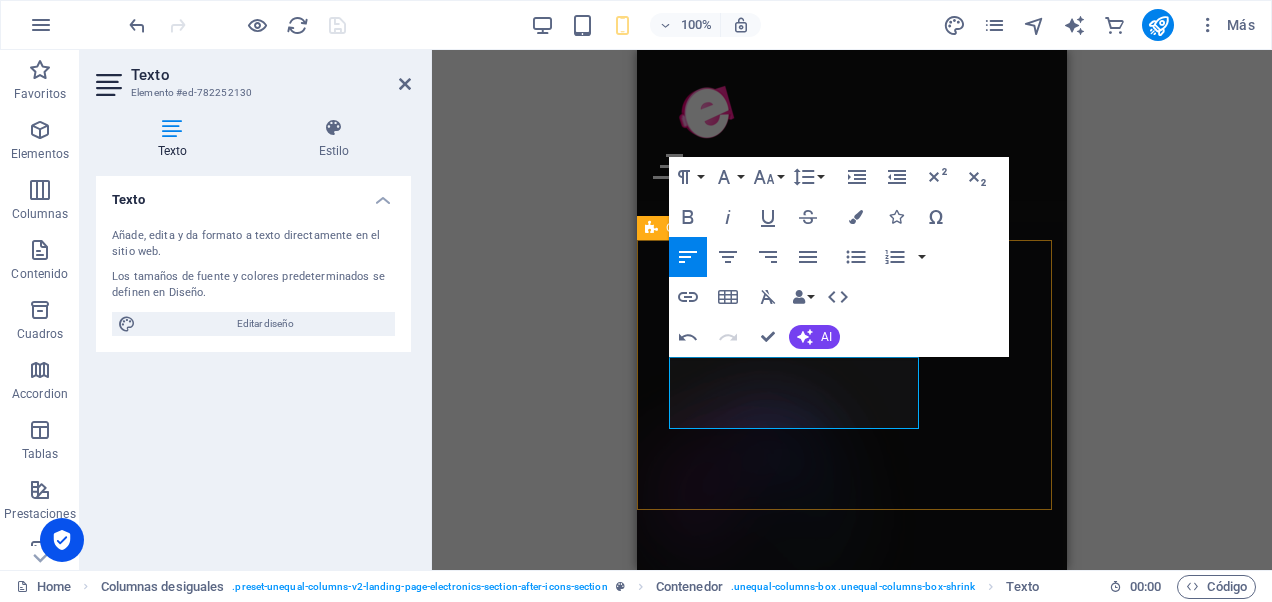 click on "MISION Impulsamos la creatividad y la innovación digital para transformar ideas en experiencias memorables." at bounding box center [852, 3031] 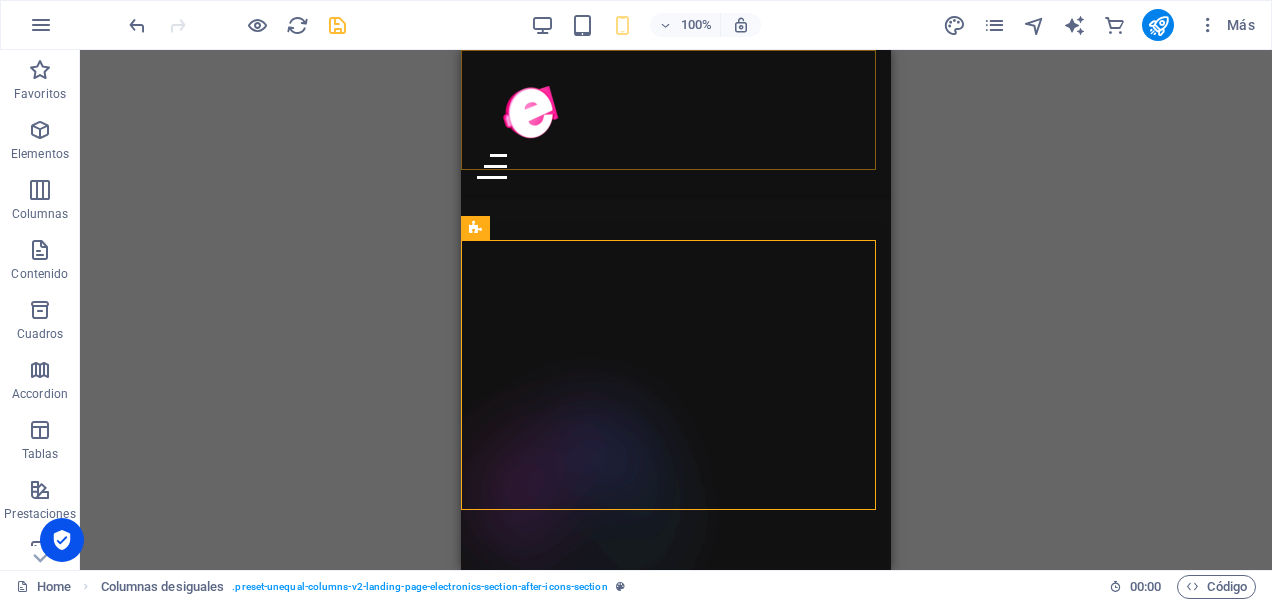 click on "SOMOS SERVICIOS NOS DESTACAMOS STREAMING CONTACTO" at bounding box center [676, 122] 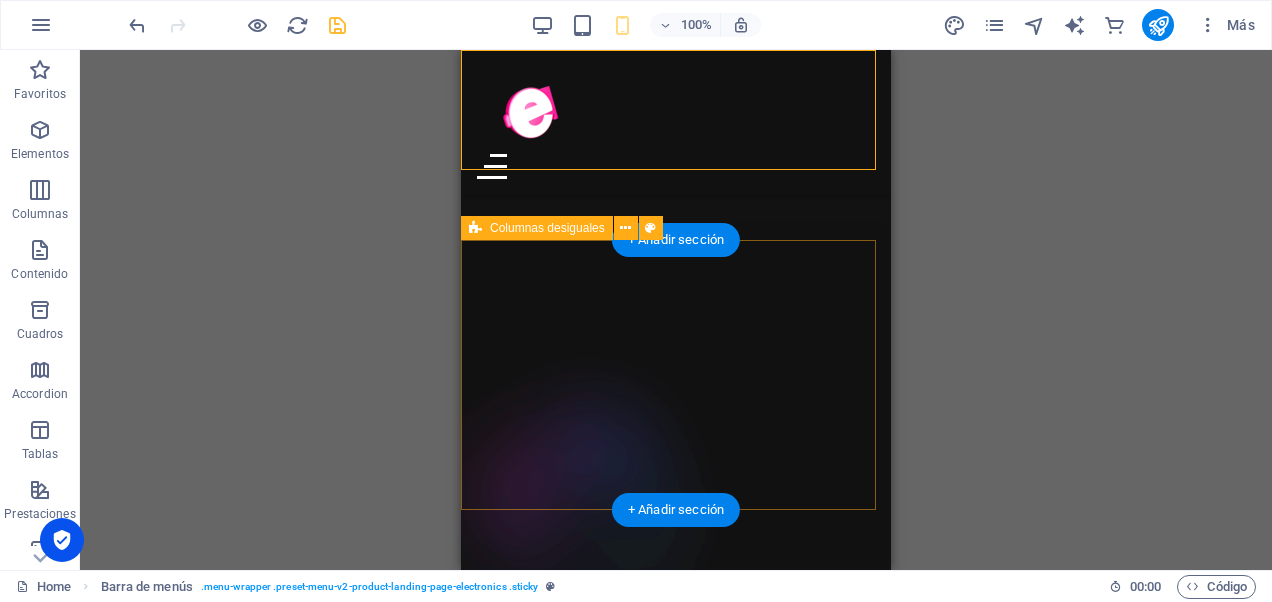 click on "MISION Impulsamos la creatividad y la innovación digital para transformar ideas en experiencias memorables." at bounding box center [676, 3031] 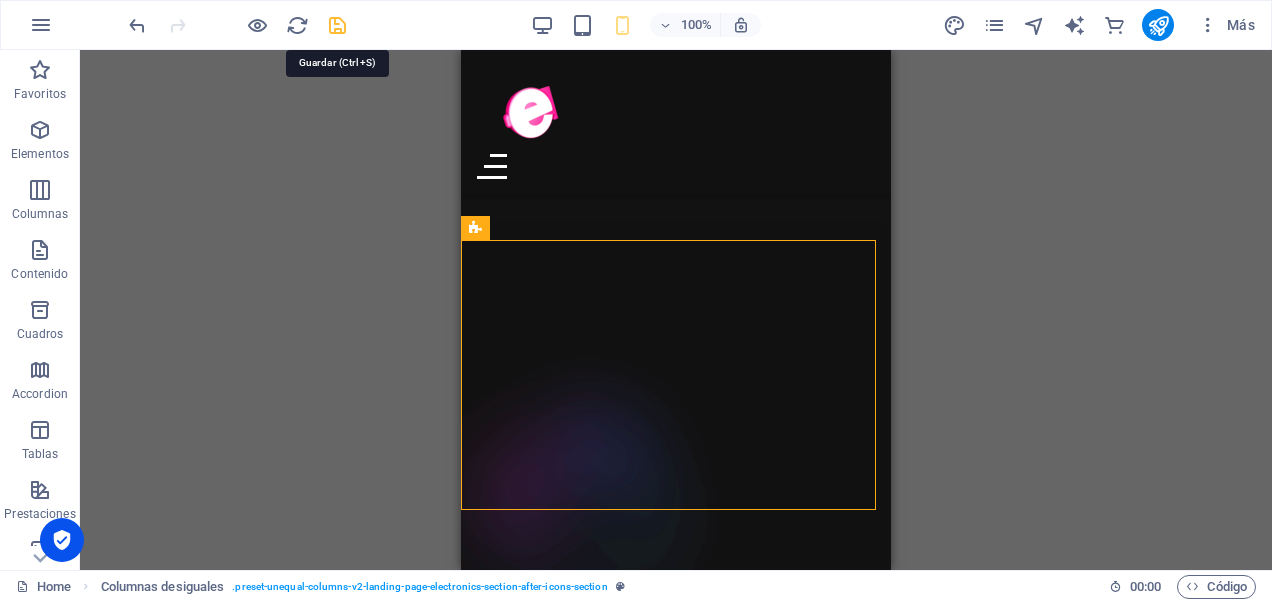 click at bounding box center [337, 25] 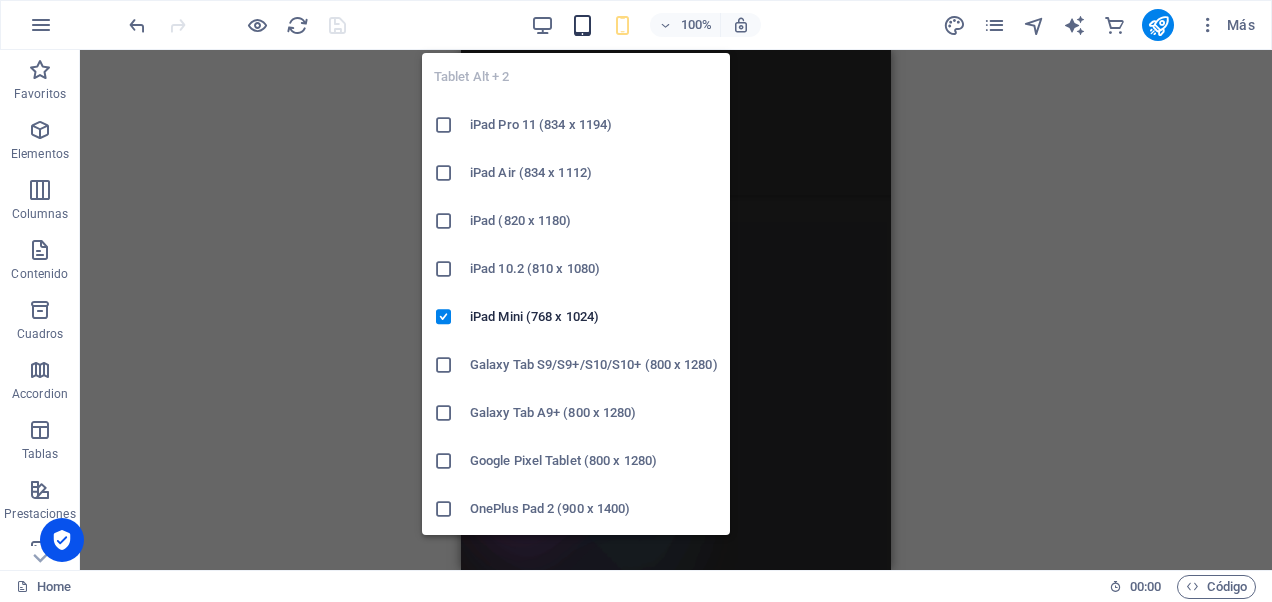 click at bounding box center [582, 25] 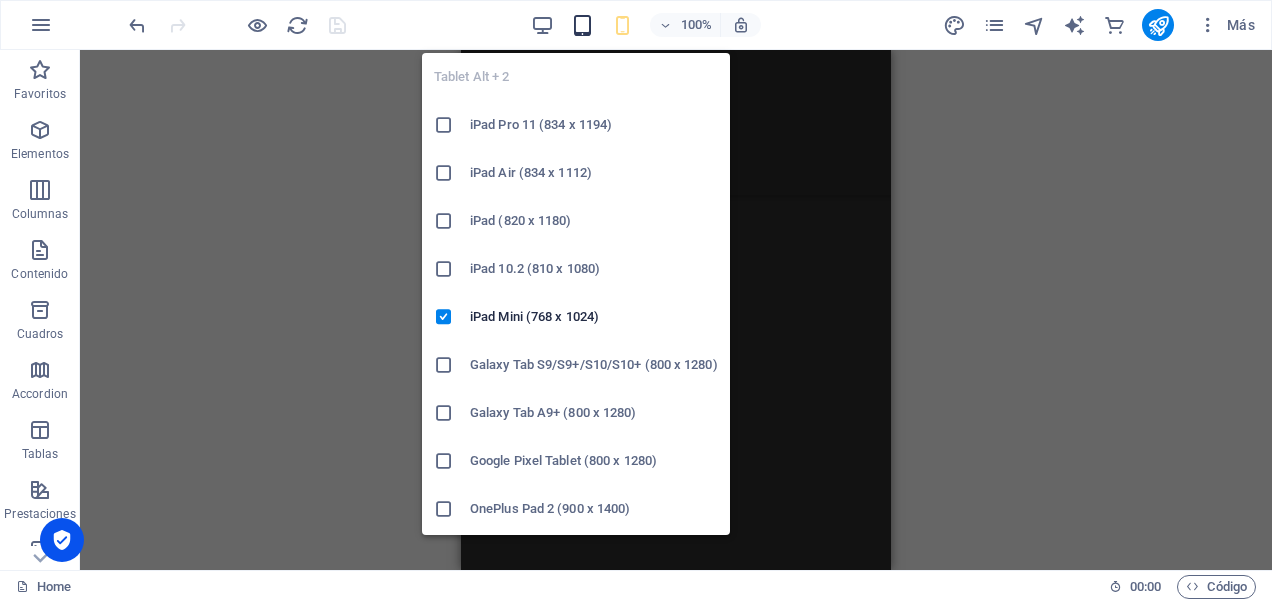 scroll, scrollTop: 2406, scrollLeft: 0, axis: vertical 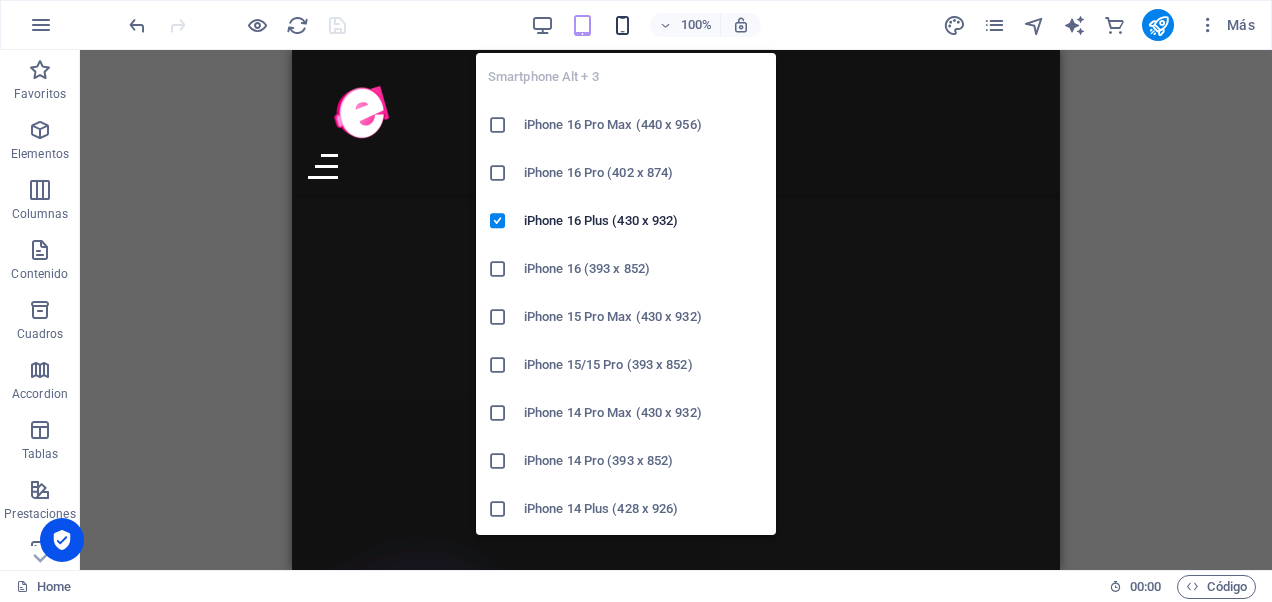 click at bounding box center [622, 25] 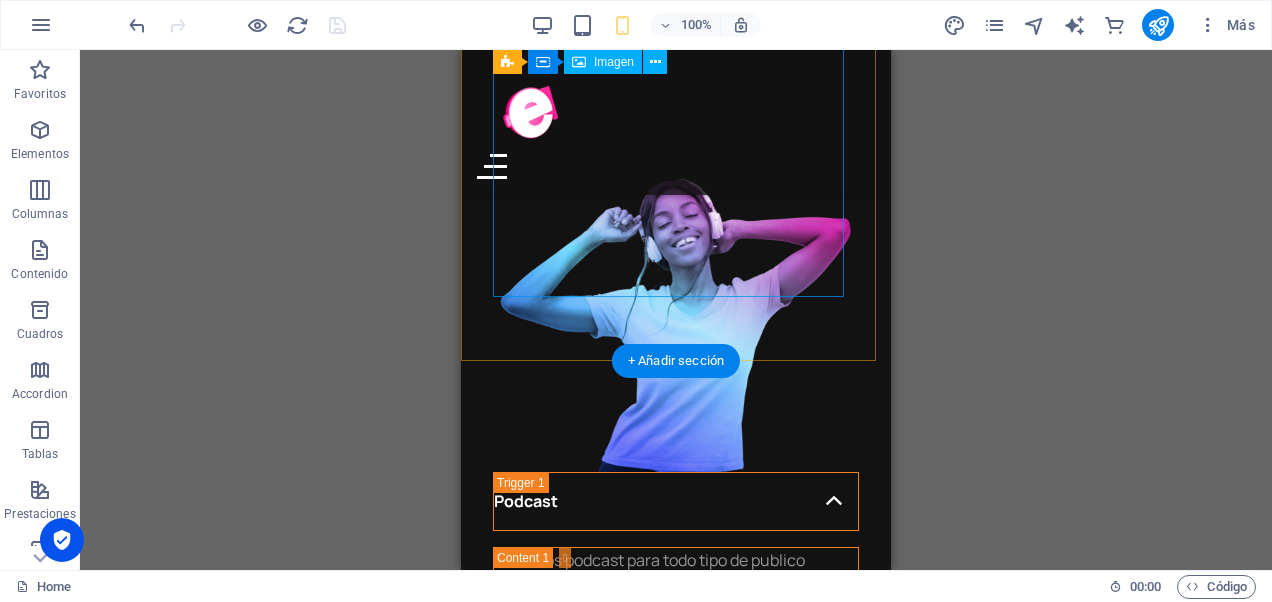 scroll, scrollTop: 5346, scrollLeft: 0, axis: vertical 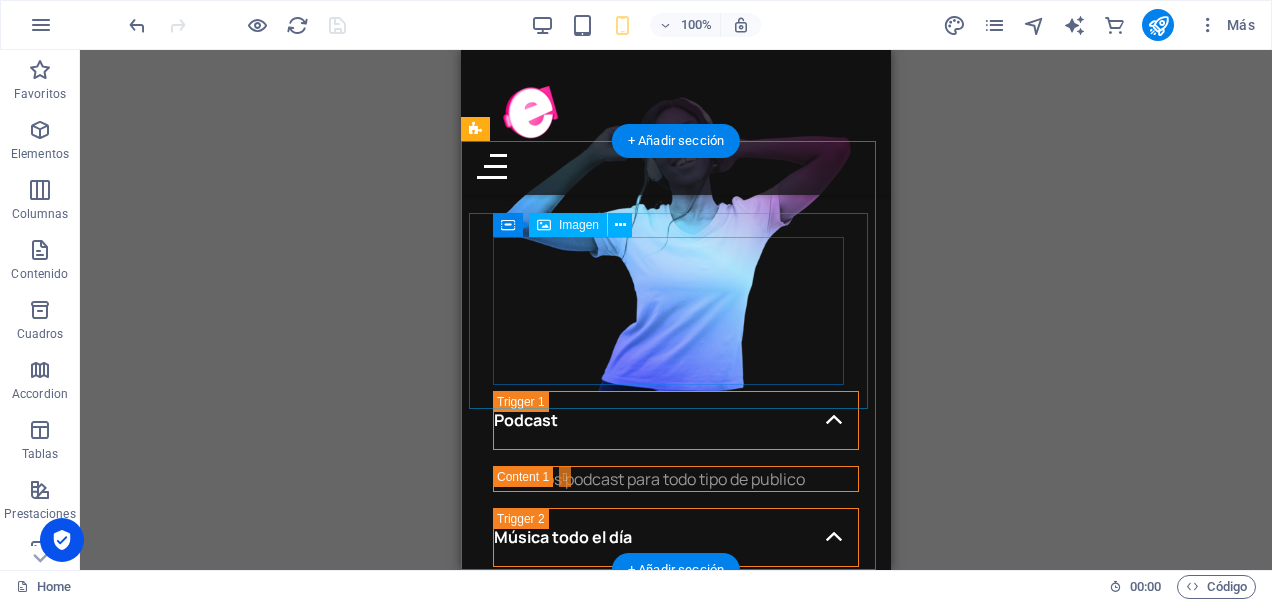 click at bounding box center [676, 3028] 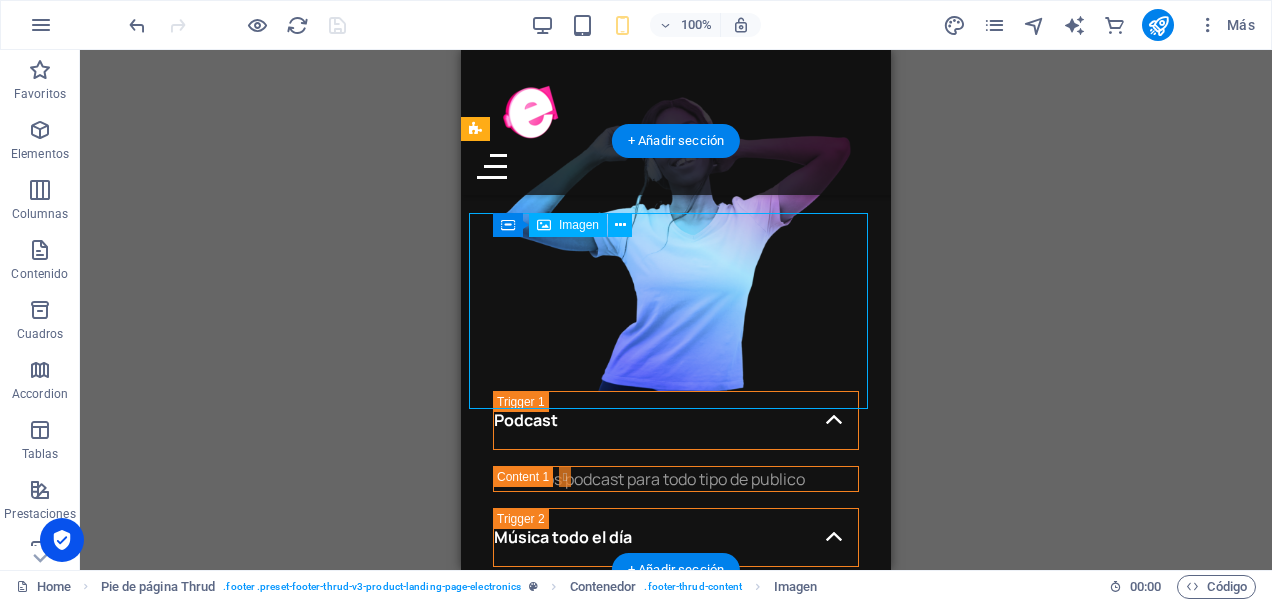 click at bounding box center [676, 3028] 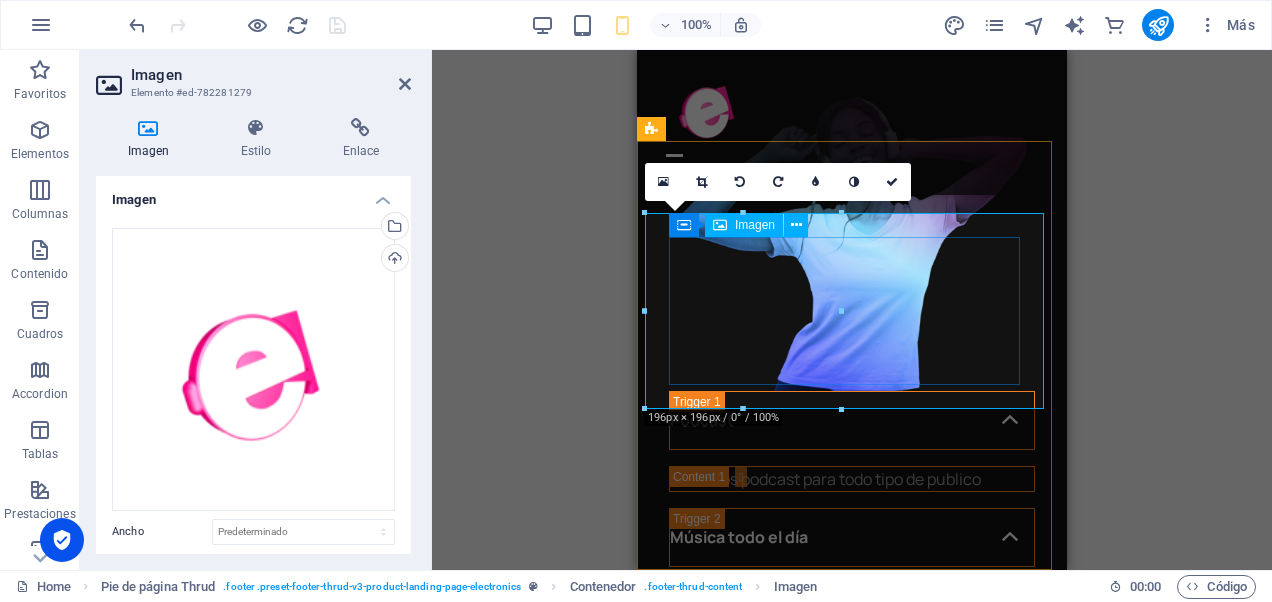 click at bounding box center (852, 3028) 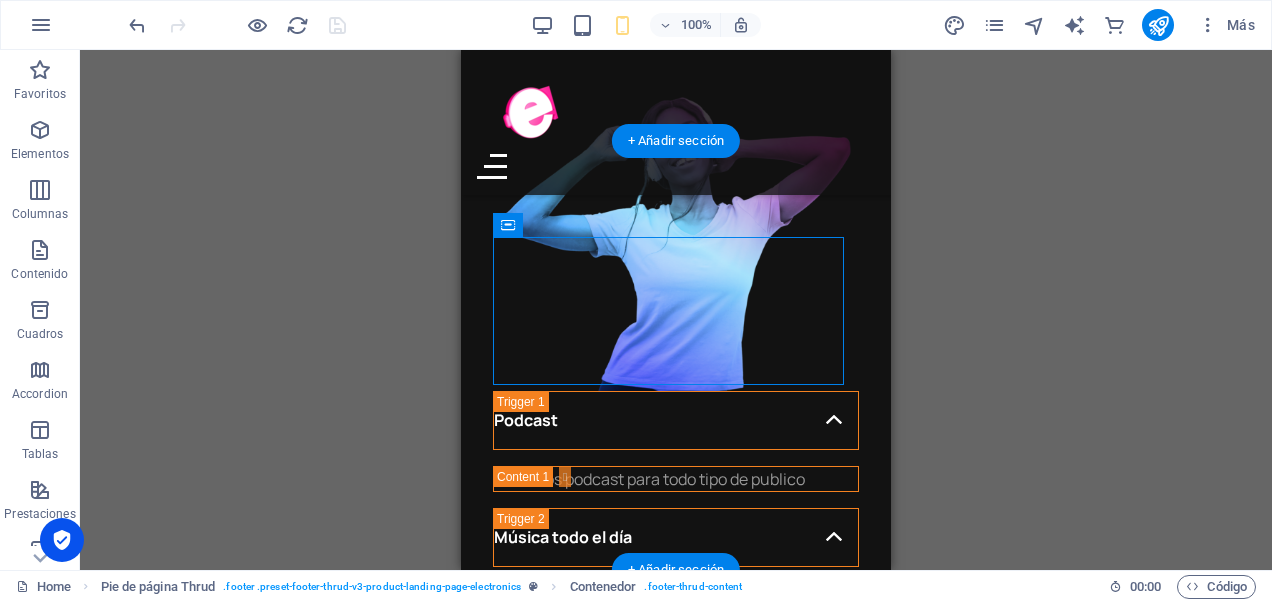 drag, startPoint x: 1187, startPoint y: 272, endPoint x: 765, endPoint y: 232, distance: 423.8915 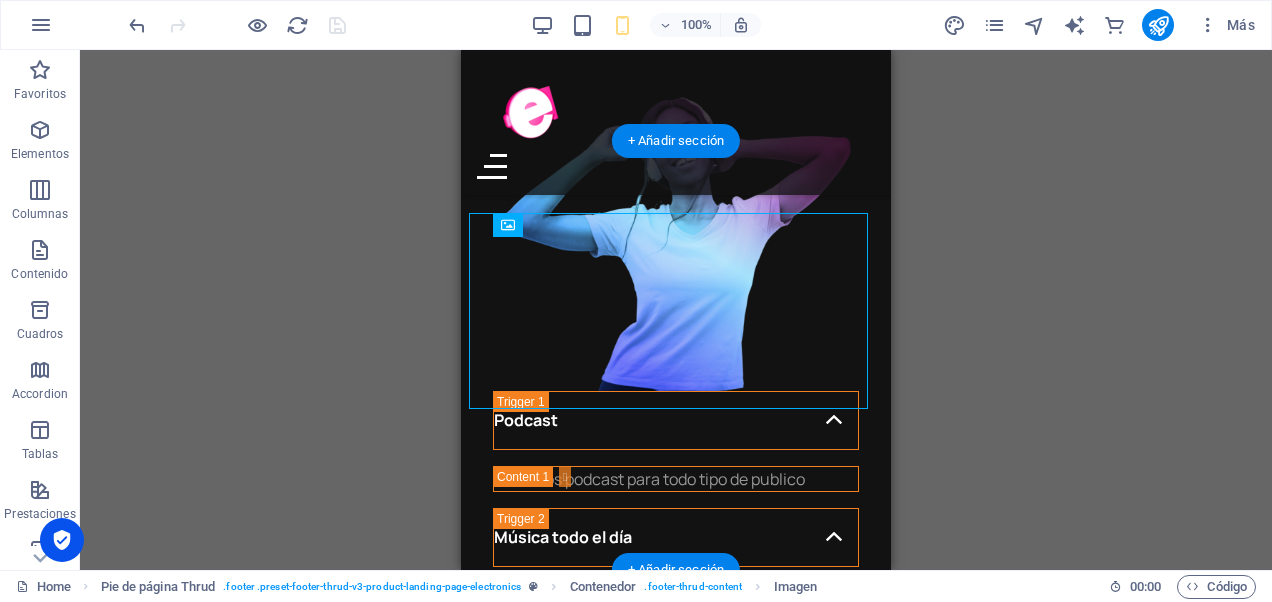 drag, startPoint x: 574, startPoint y: 294, endPoint x: 664, endPoint y: 298, distance: 90.088844 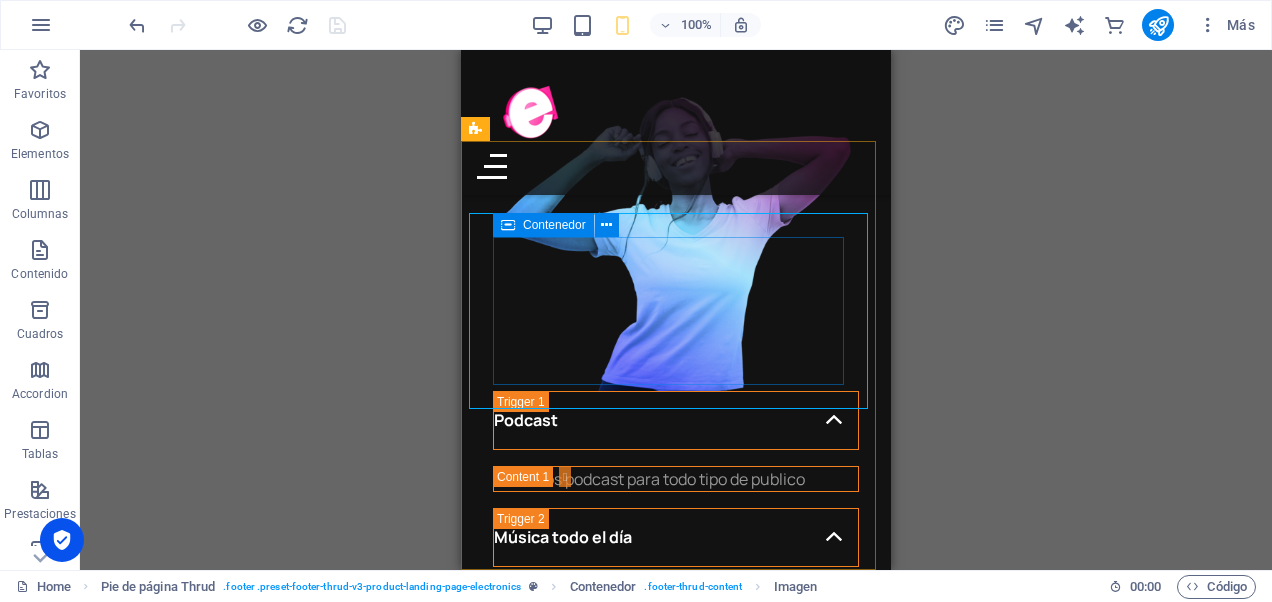 click at bounding box center (508, 225) 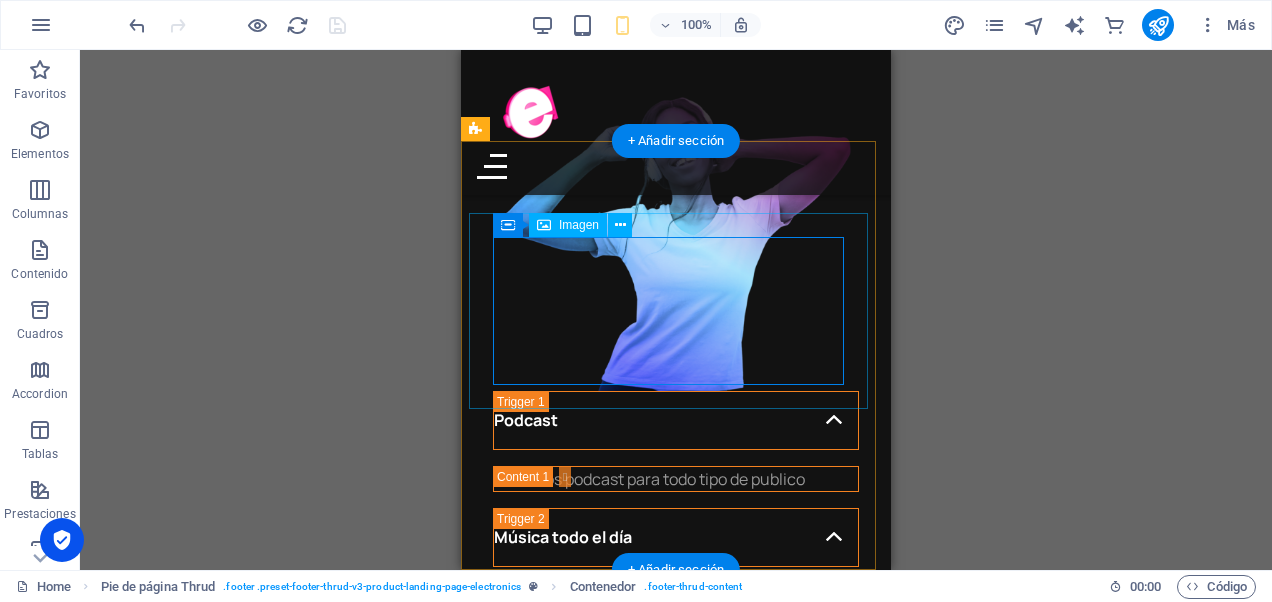 click at bounding box center (676, 3028) 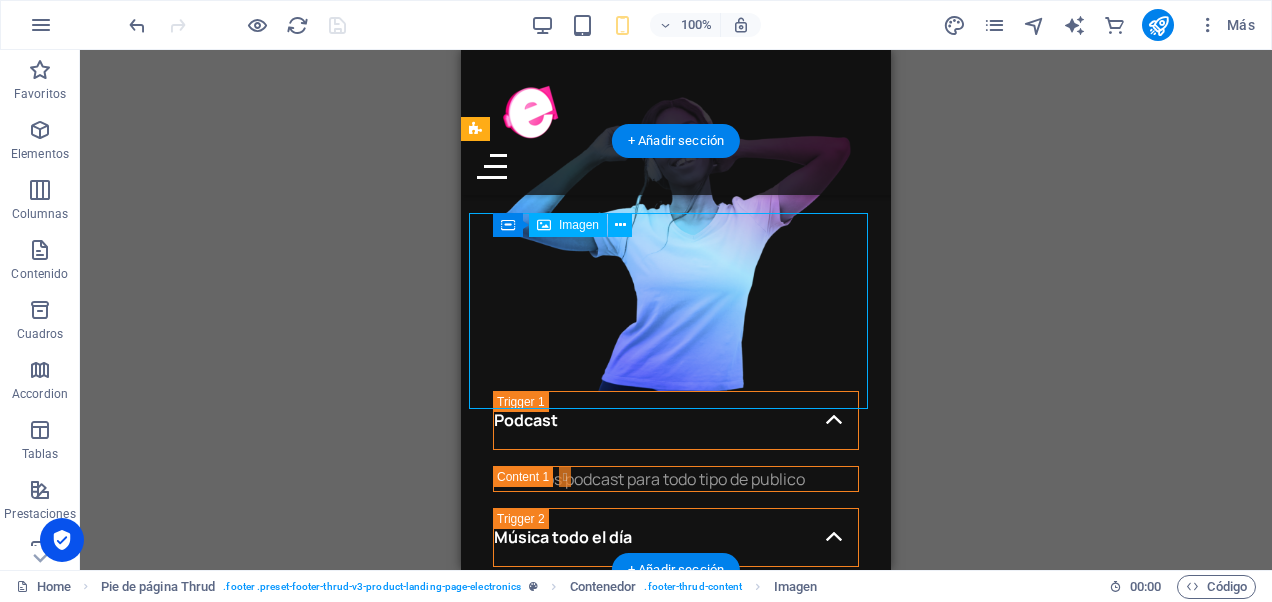 click at bounding box center [676, 3028] 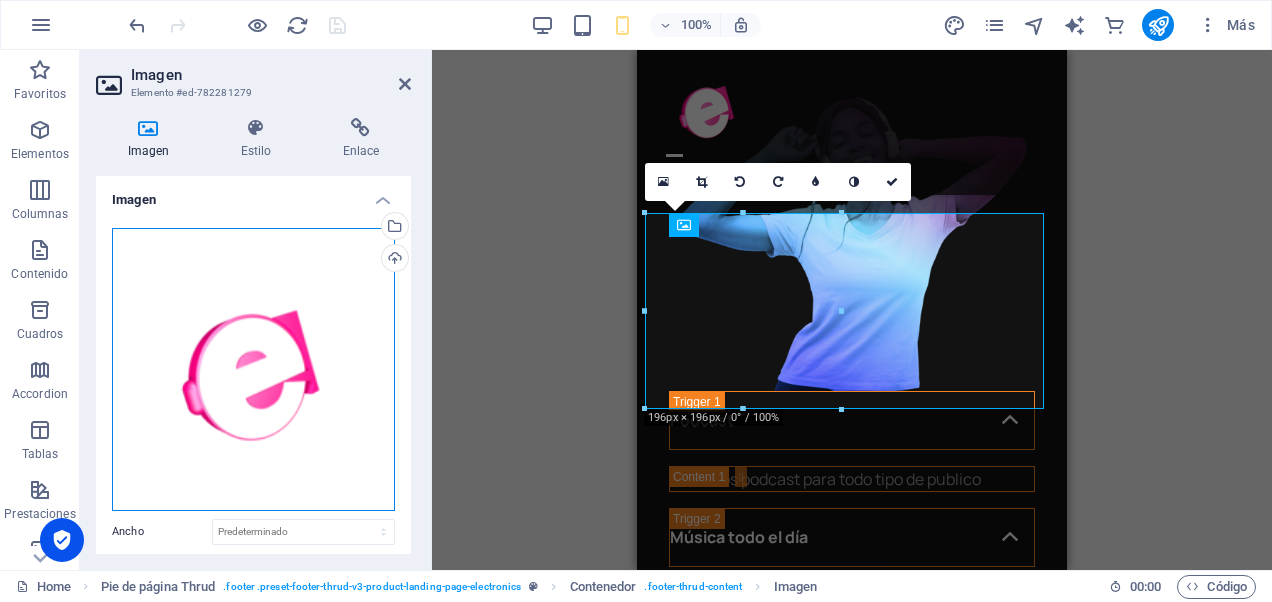 click on "Arrastra archivos aquí, haz clic para escoger archivos o  selecciona archivos de Archivos o de nuestra galería gratuita de fotos y vídeos" at bounding box center [253, 369] 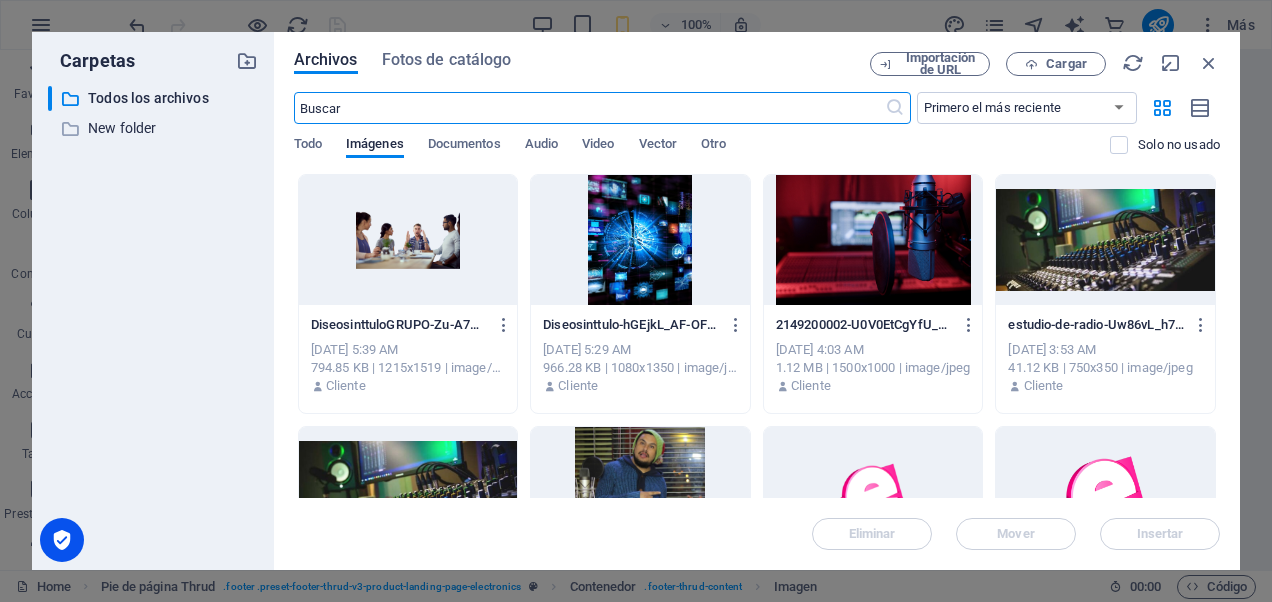 scroll, scrollTop: 5216, scrollLeft: 0, axis: vertical 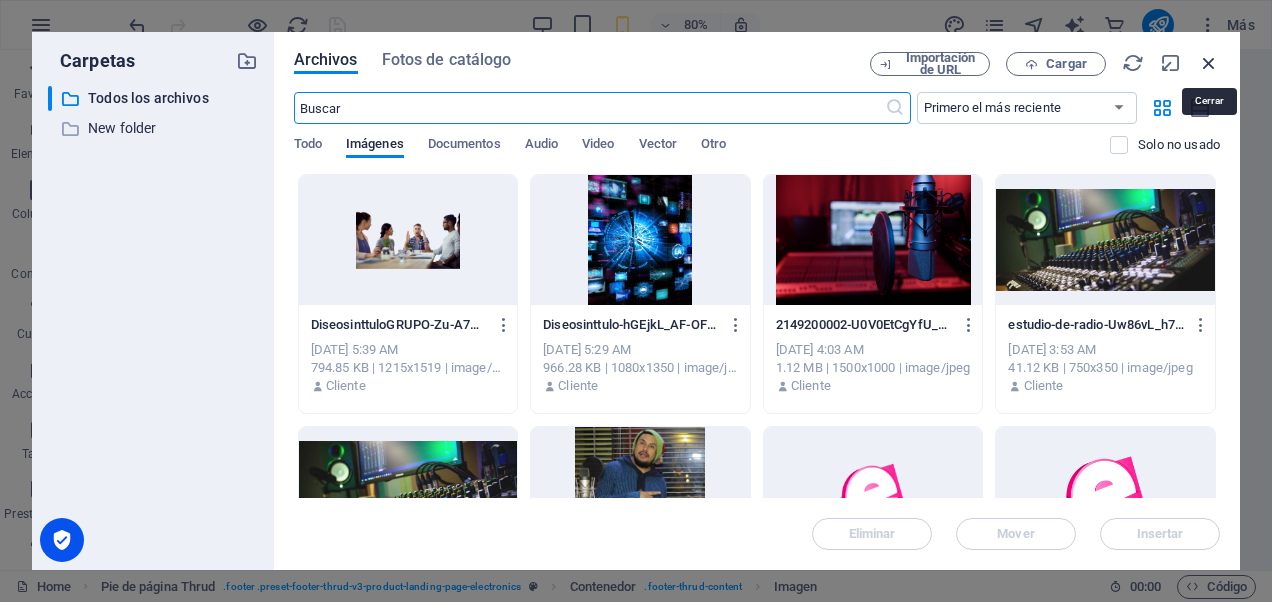 click at bounding box center (1209, 63) 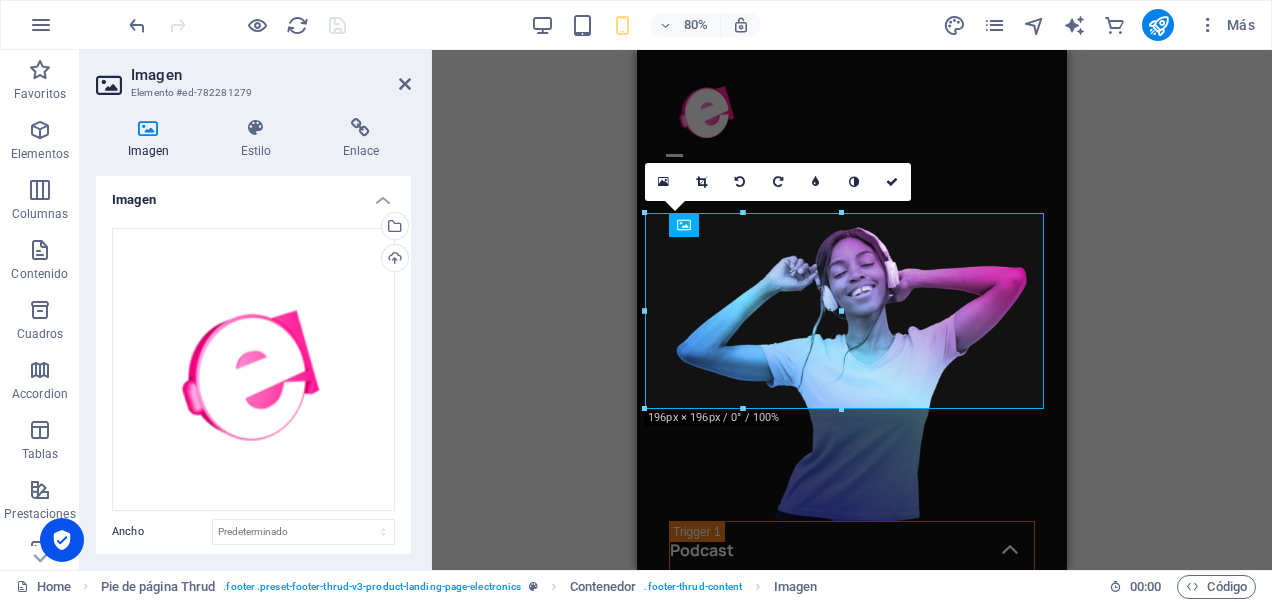 scroll, scrollTop: 5346, scrollLeft: 0, axis: vertical 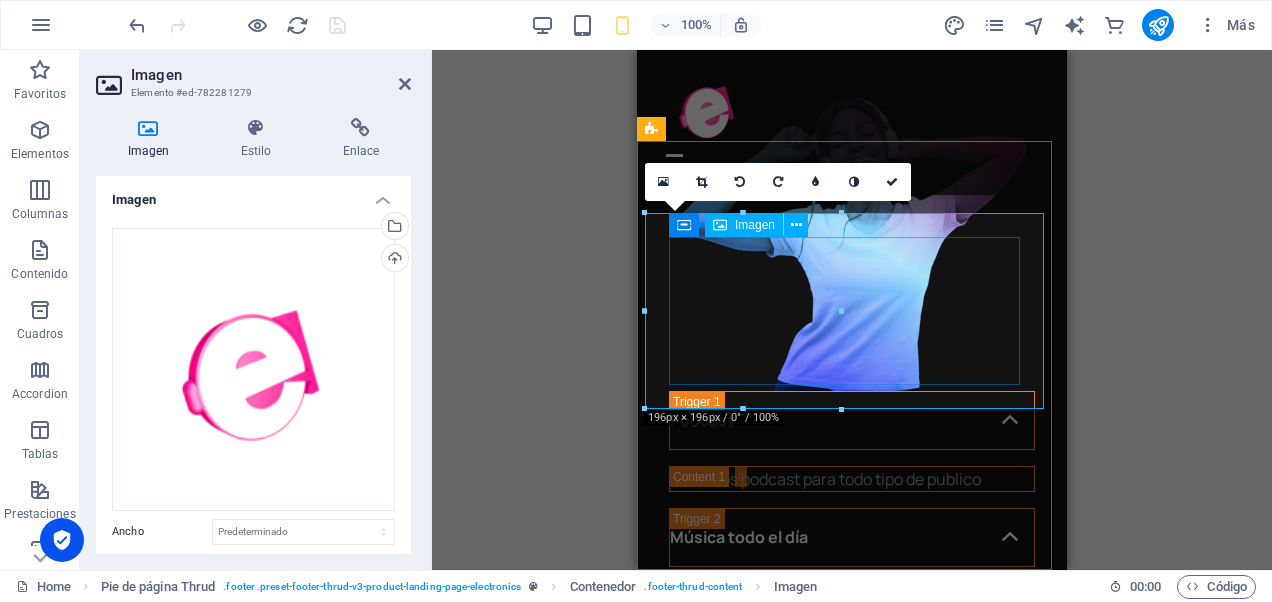 click at bounding box center [852, 3028] 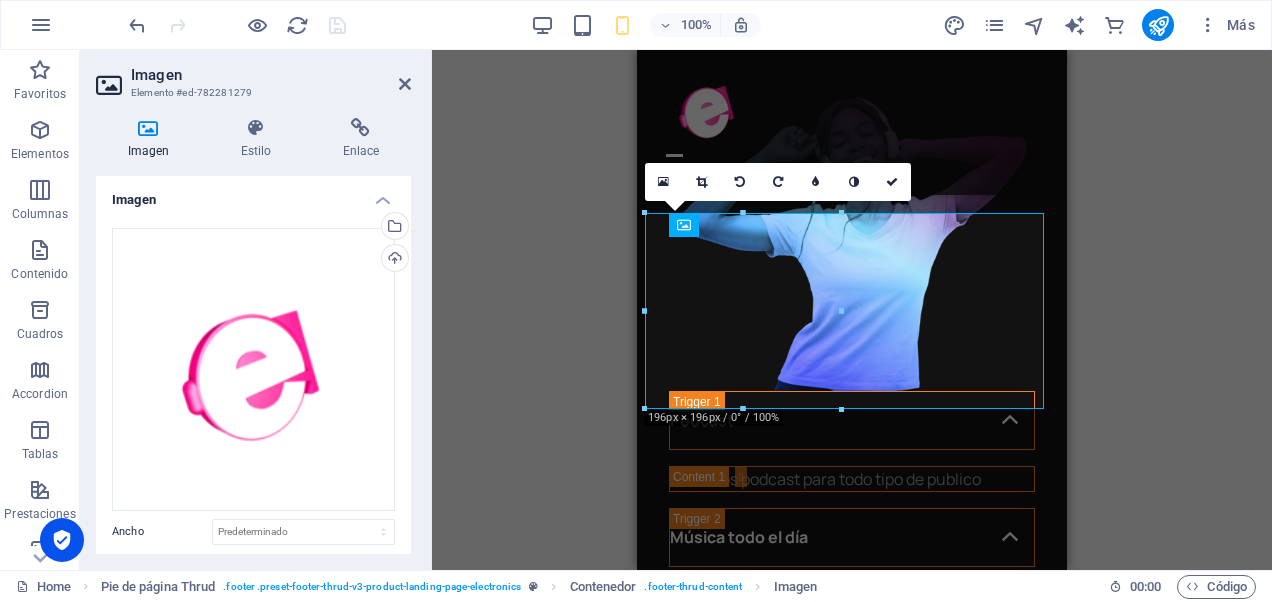 click on "H1   Banner   Banner   Contenedor   Contenedor   Banner   Control deslizante   Banner   Control deslizante   Columnas desiguales   Contenedor   Contenedor   Imagen   Contenedor   Control deslizante   Columnas desiguales   Contenedor   Imagen   Contenedor   Control deslizante   Banner   Columnas desiguales   Control deslizante   Columnas desiguales   Contenedor   Barra de menús   Menú   Separador   Control deslizante   Columnas desiguales   Banner   Contenedor   Texto   Separador   Contenedor   Imagen   Columnas desiguales   Columnas desiguales   Contenedor   Contenedor   H2   Columnas desiguales   Contenedor   Separador   Texto   4 columnas   Contenedor   Imagen   Contenedor   Separador   Texto   Imagen   Contenedor   Separador   Columnas desiguales   Contenedor   Imagen   Contenedor   Texto   Contenedor   Contenedor   H3   Accordion   Contenedor   Imagen   Contenedor   Texto   Contenedor   Texto   Contenedor   Separador   Contenedor   Imagen   Texto   H2   Logo   Texto   Contenedor" at bounding box center (852, 310) 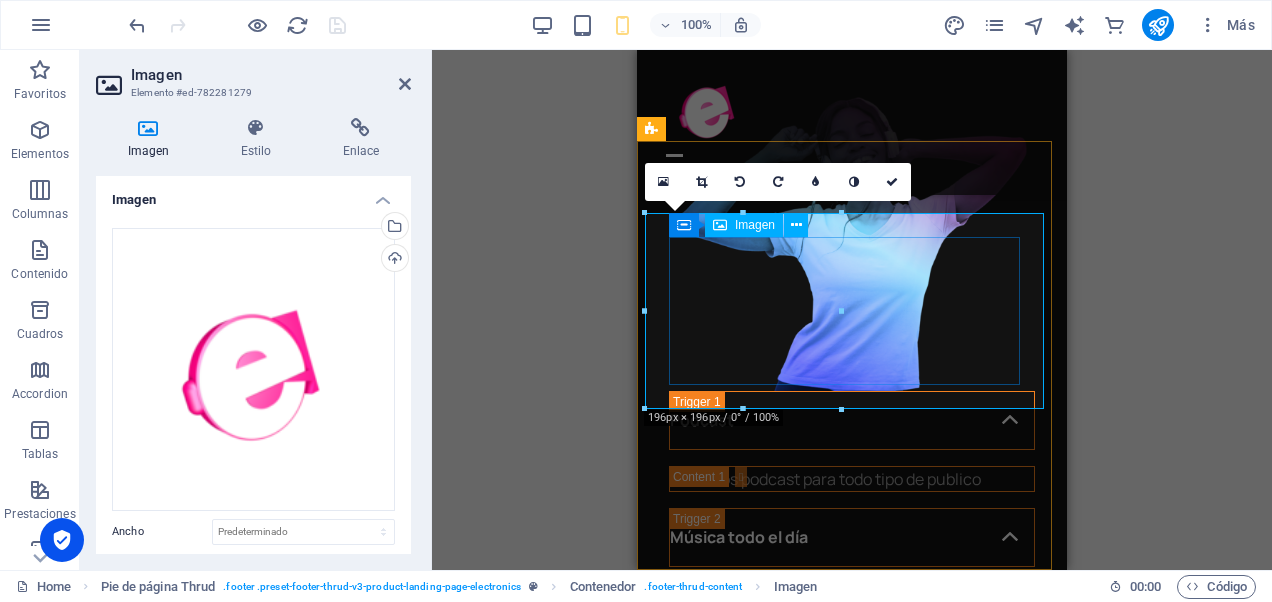 drag, startPoint x: 1283, startPoint y: 261, endPoint x: 696, endPoint y: 240, distance: 587.3755 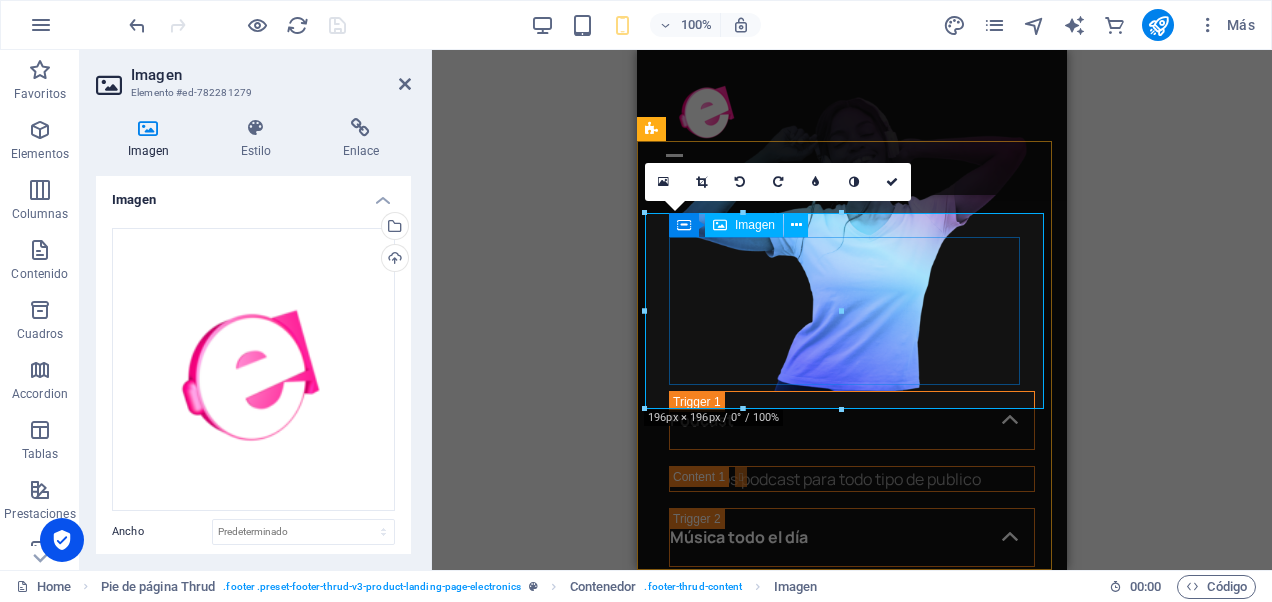 click at bounding box center (852, 3028) 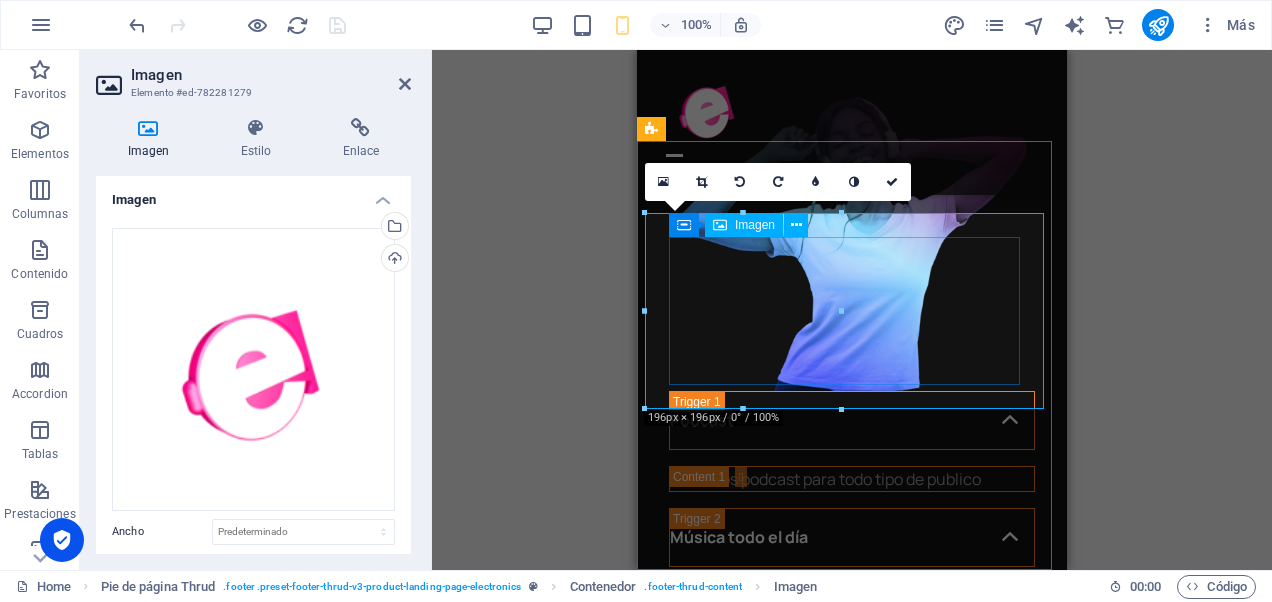 click at bounding box center [852, 3028] 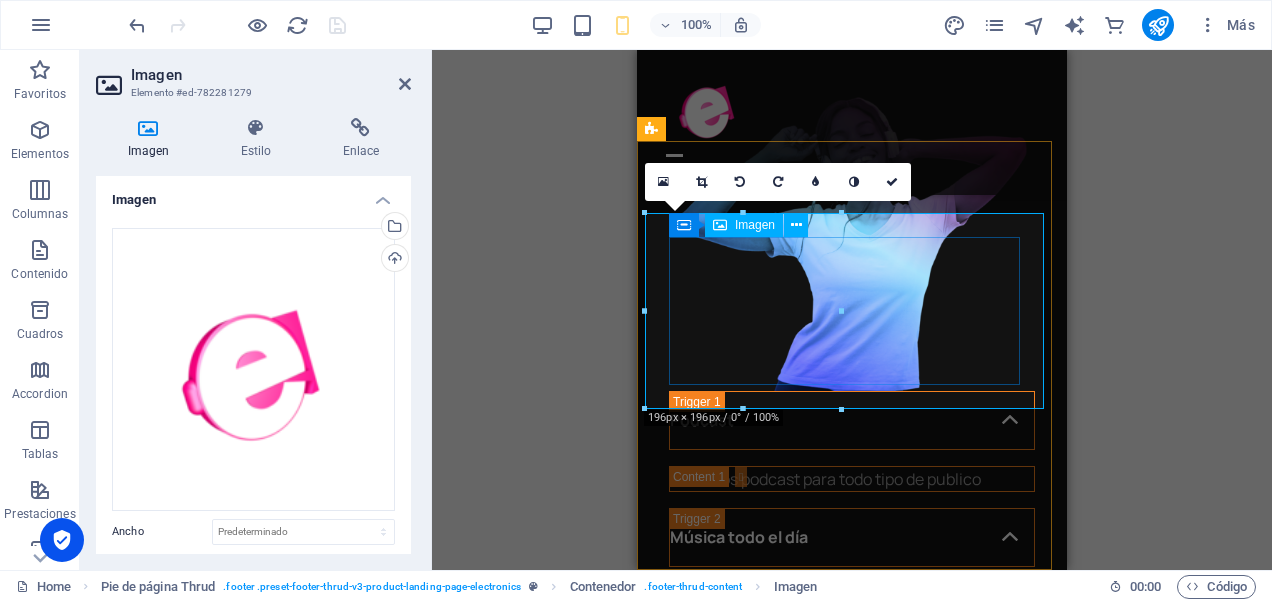 click at bounding box center [852, 3028] 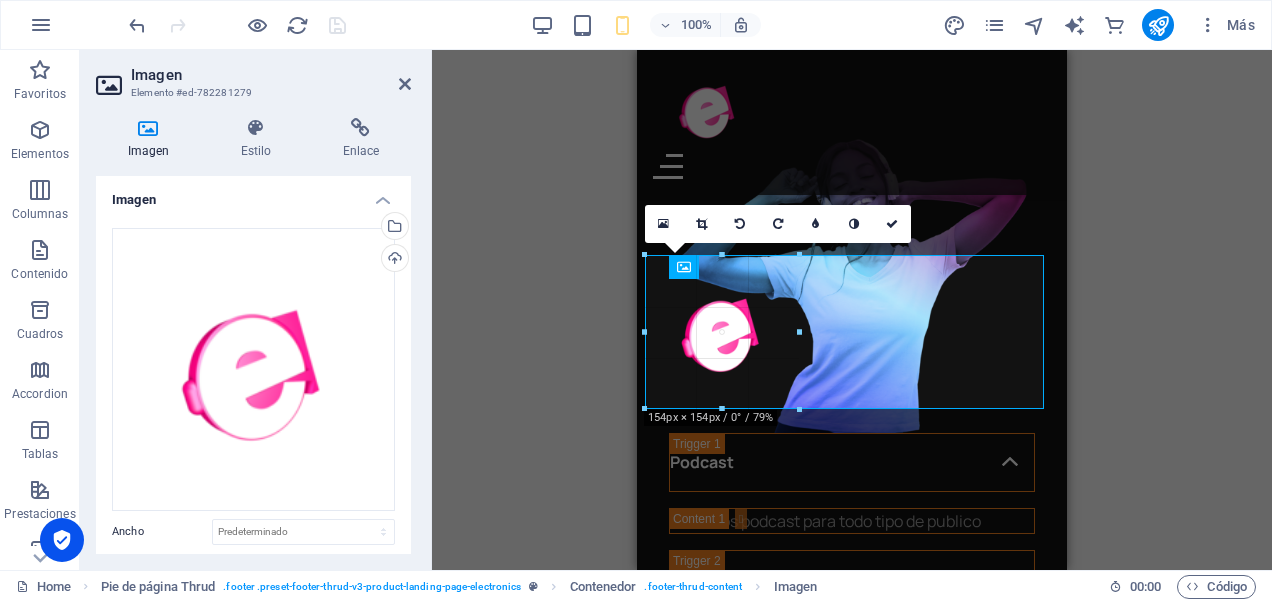 scroll, scrollTop: 5284, scrollLeft: 0, axis: vertical 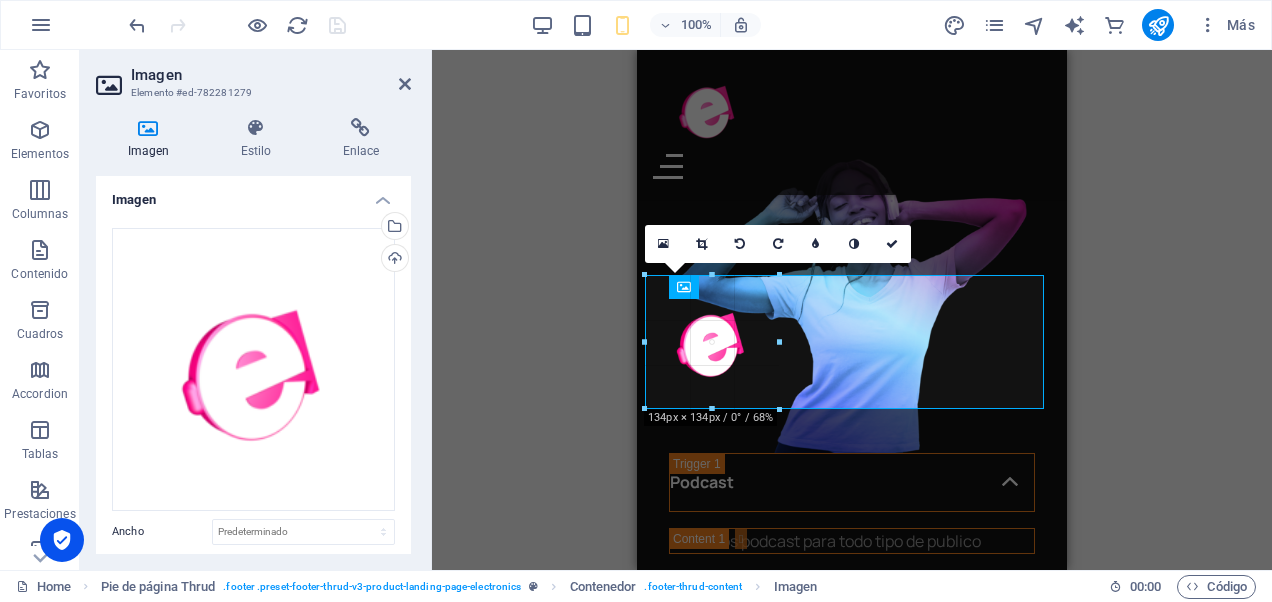 drag, startPoint x: 647, startPoint y: 408, endPoint x: 269, endPoint y: 290, distance: 395.9899 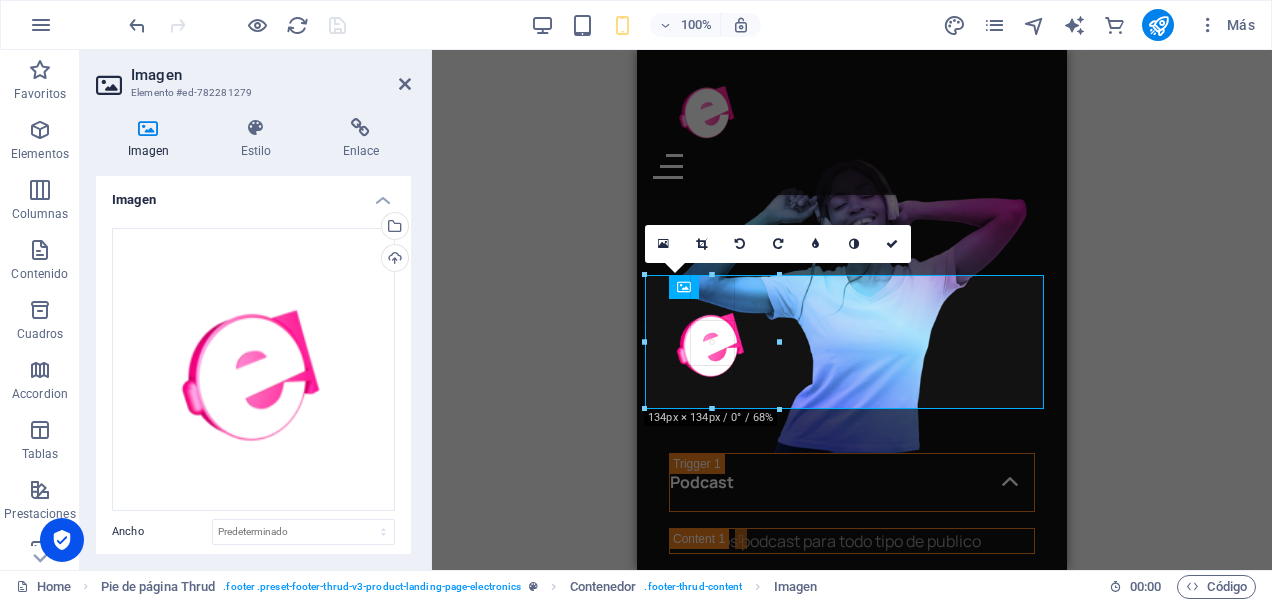 type on "134" 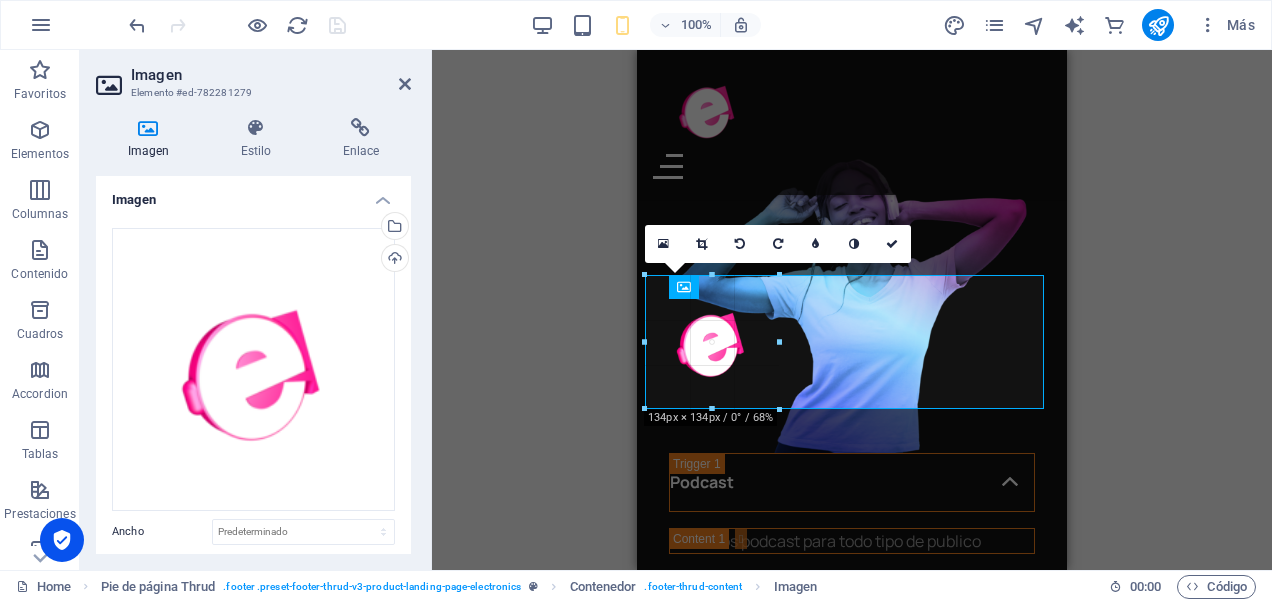 select on "px" 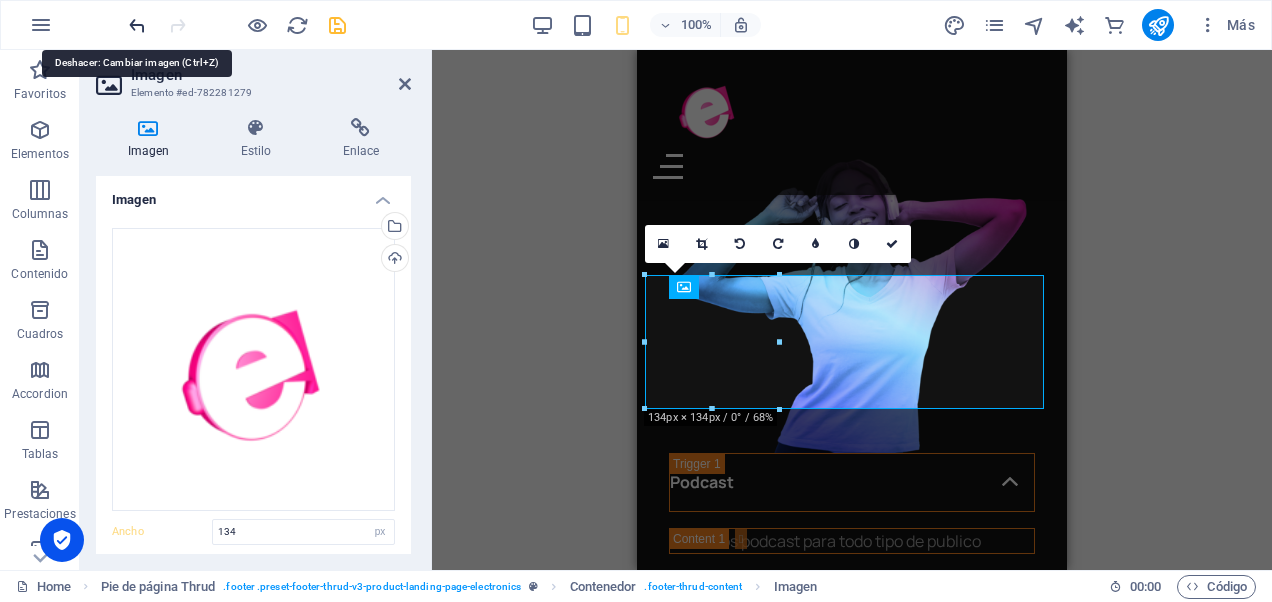 click at bounding box center (137, 25) 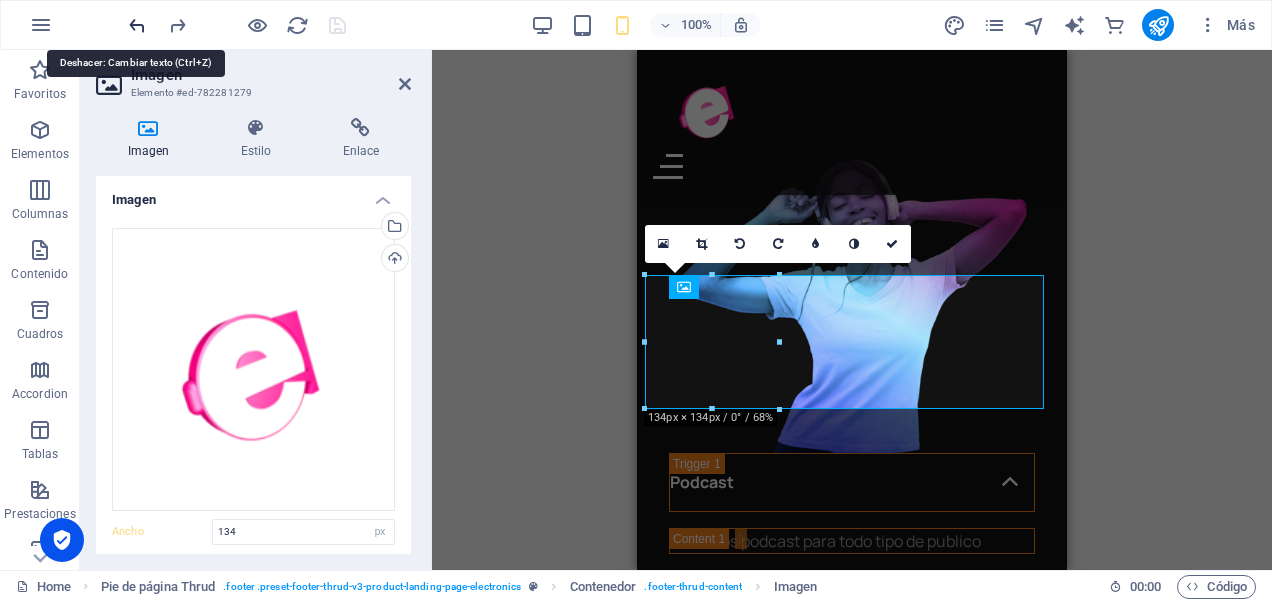 click at bounding box center (137, 25) 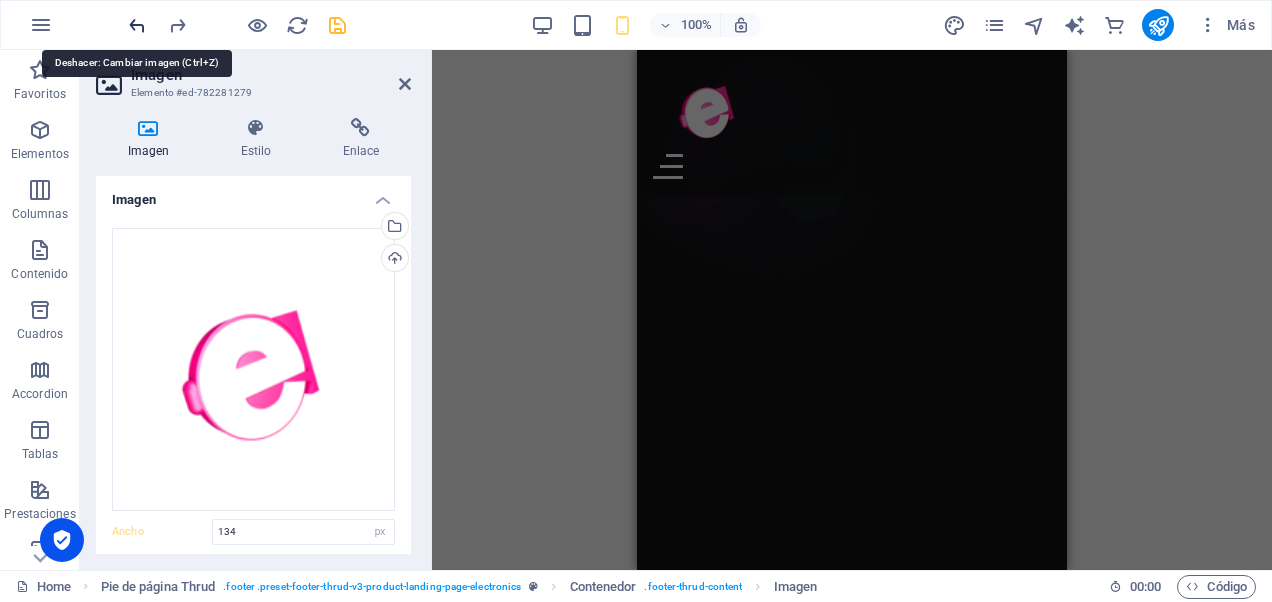 scroll, scrollTop: 2200, scrollLeft: 0, axis: vertical 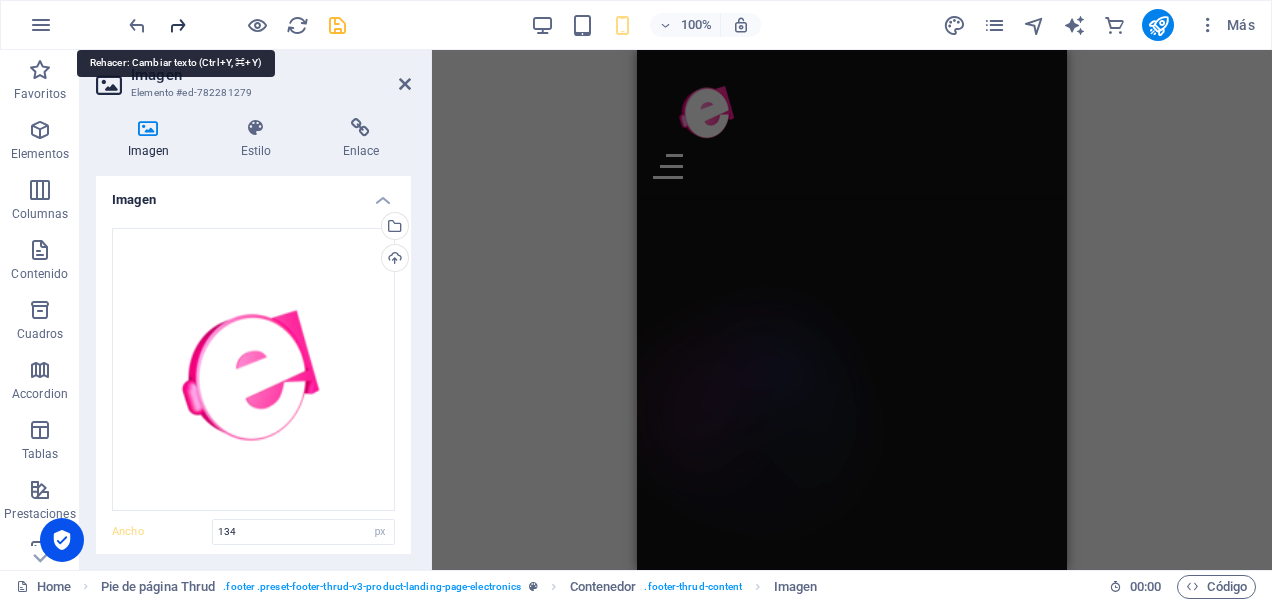 click at bounding box center [177, 25] 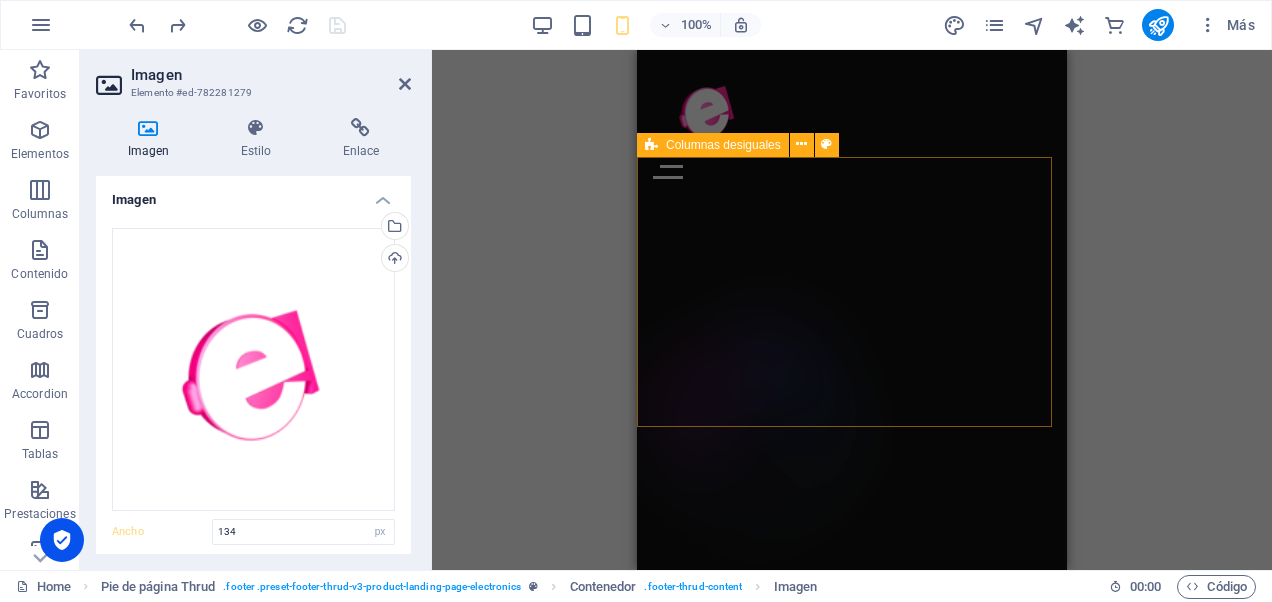 click on "MISION Impulsamos la creatividad y la innovación digital para transformar ideas en experiencias memorables." at bounding box center [852, 2947] 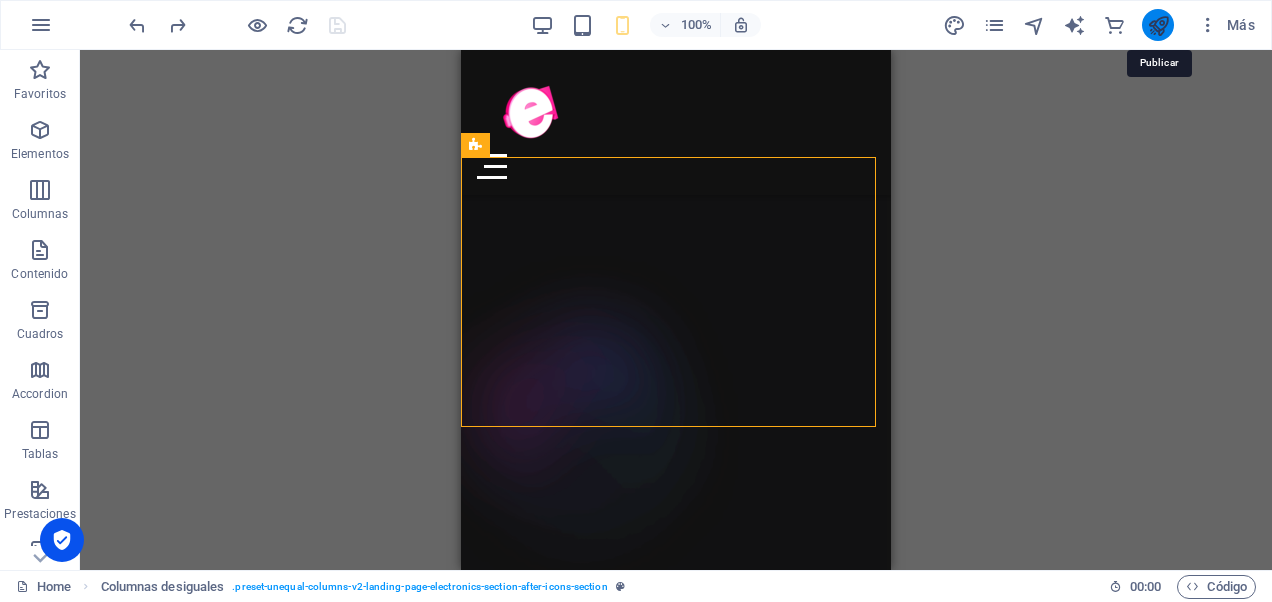 click at bounding box center [1158, 25] 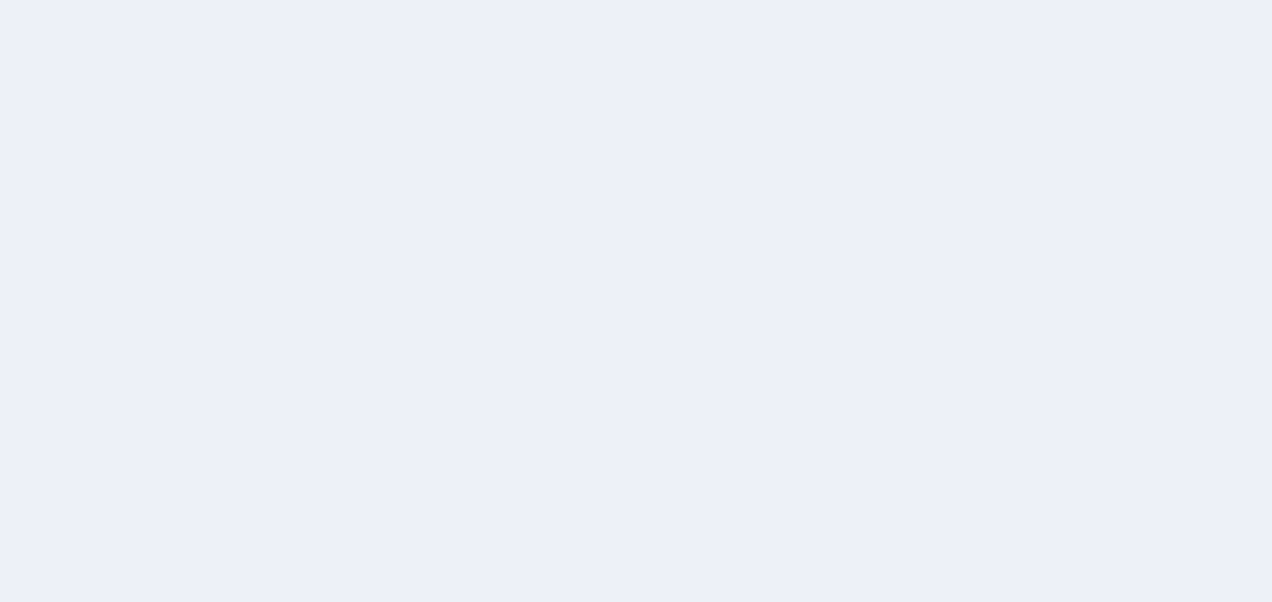 scroll, scrollTop: 0, scrollLeft: 0, axis: both 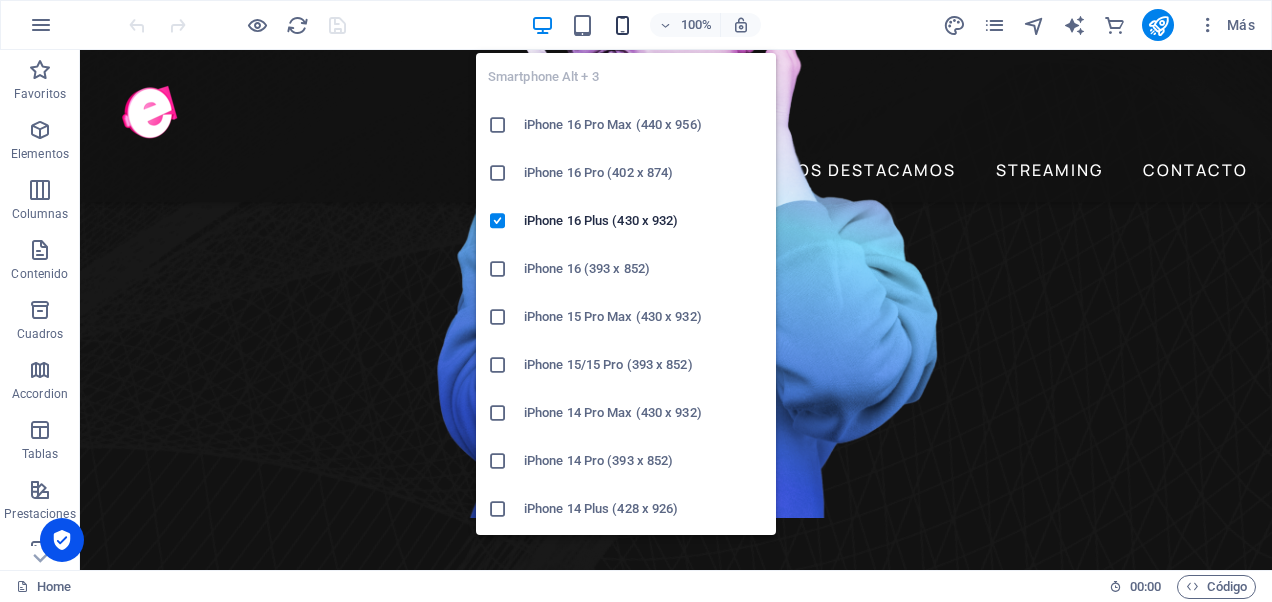 click at bounding box center (622, 25) 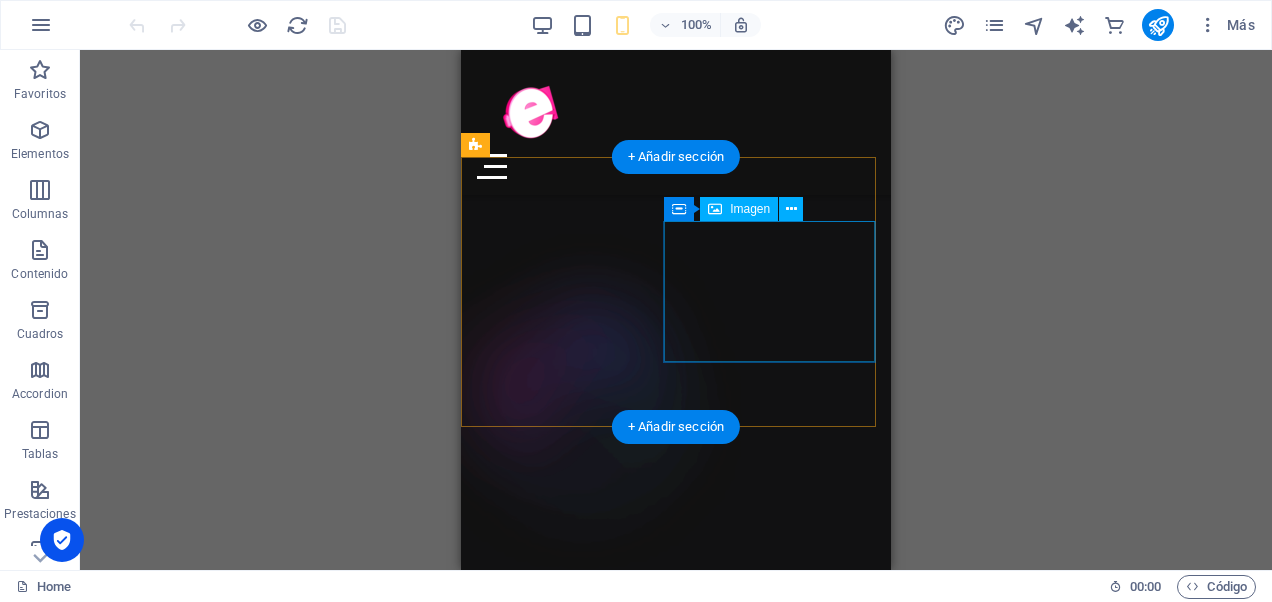 scroll, scrollTop: 2200, scrollLeft: 0, axis: vertical 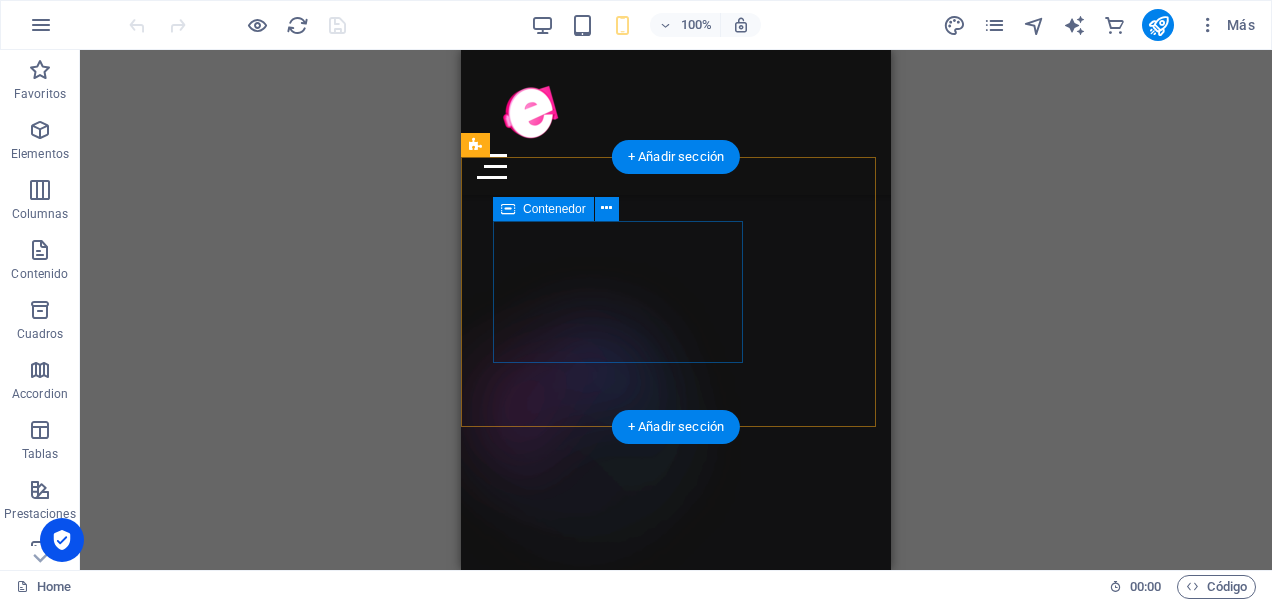 click on "MISION Impulsamos la creatividad y la innovación digital para transformar ideas en experiencias memorables." at bounding box center [692, 2876] 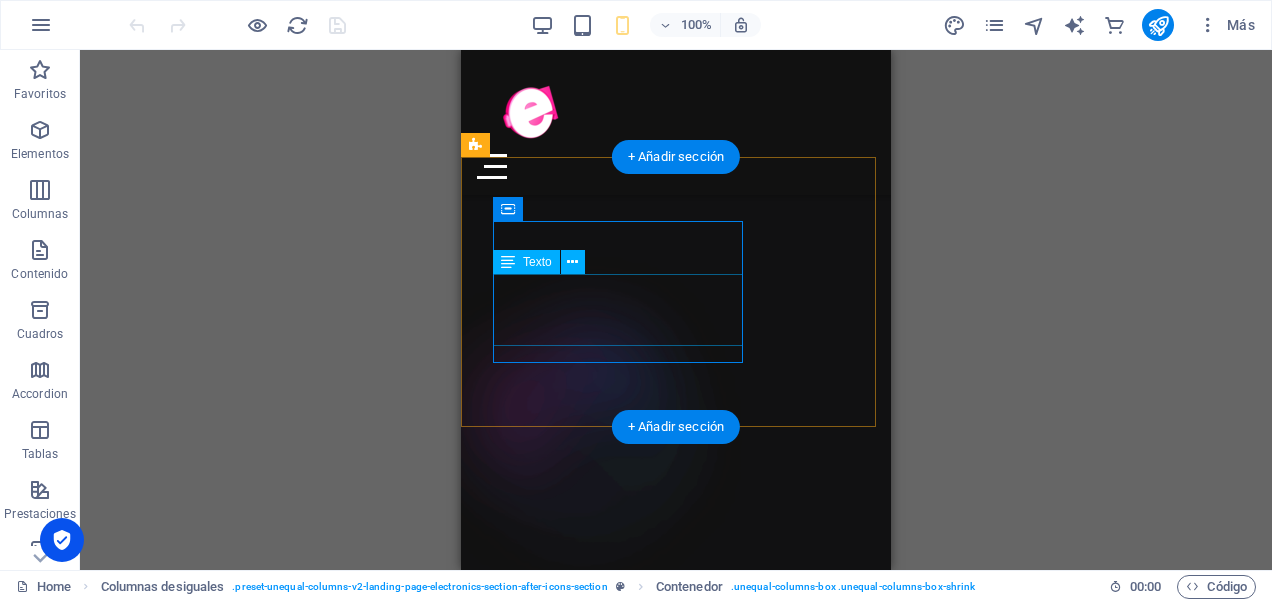 click on "Impulsamos la creatividad y la innovación digital para transformar ideas en experiencias memorables." at bounding box center (692, 2895) 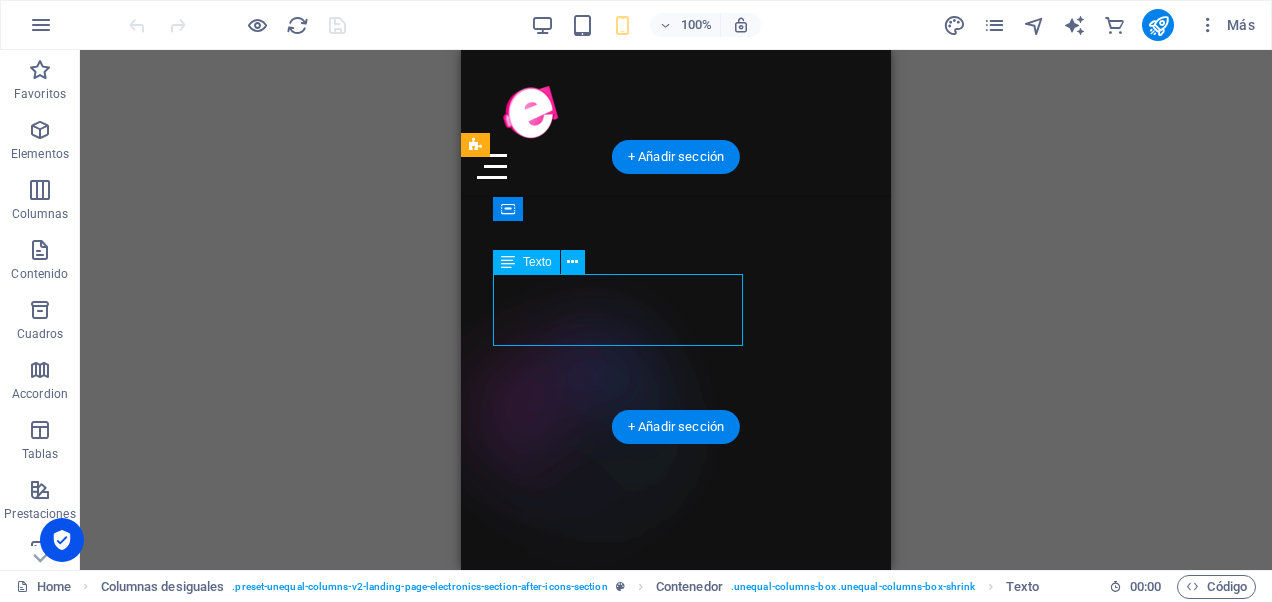 click on "Impulsamos la creatividad y la innovación digital para transformar ideas en experiencias memorables." at bounding box center [692, 2895] 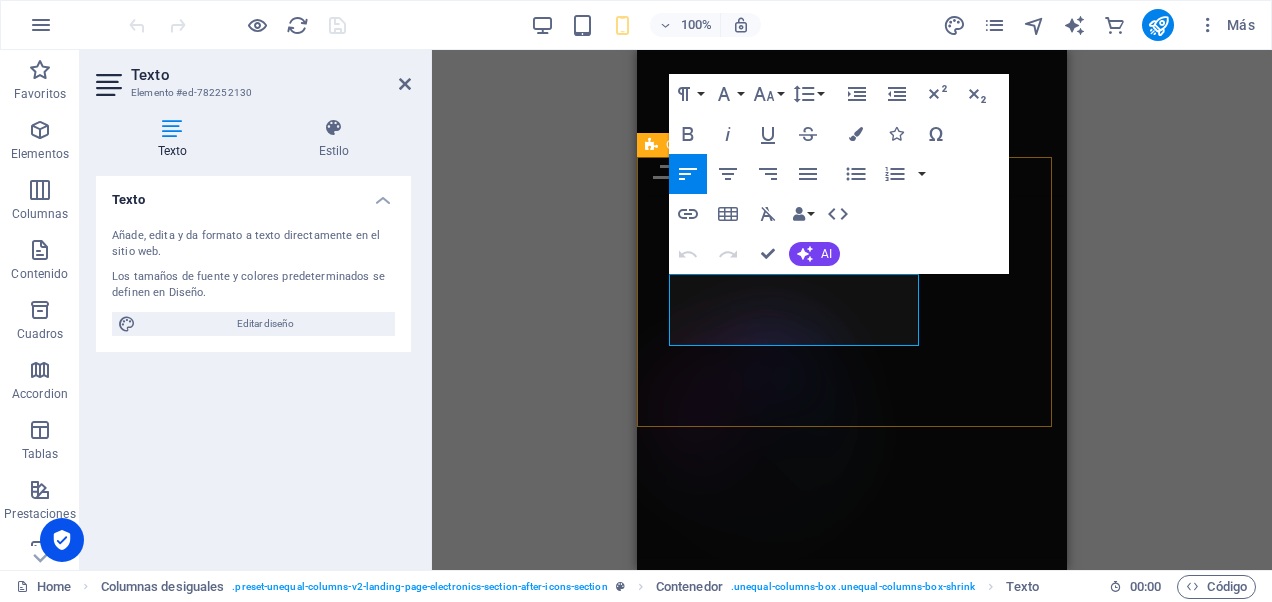 click on "MISION Impulsamos la creatividad y la innovación digital para transformar ideas en experiencias memorables." at bounding box center (852, 2947) 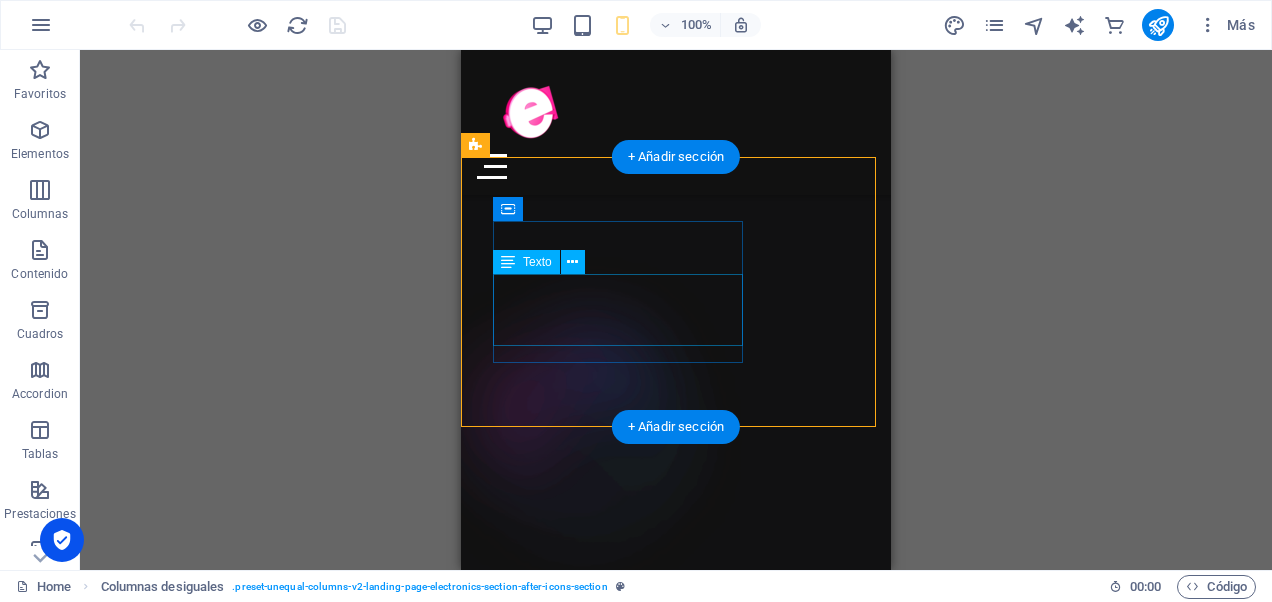 click on "Impulsamos la creatividad y la innovación digital para transformar ideas en experiencias memorables." at bounding box center [692, 2895] 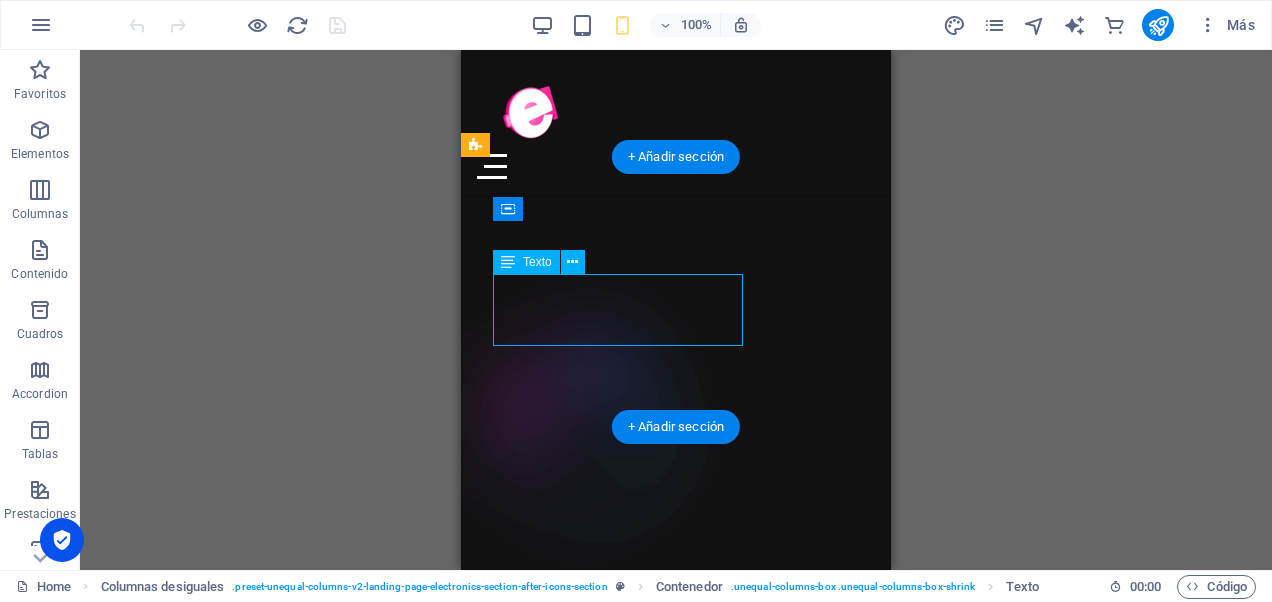 click on "Impulsamos la creatividad y la innovación digital para transformar ideas en experiencias memorables." at bounding box center (692, 2895) 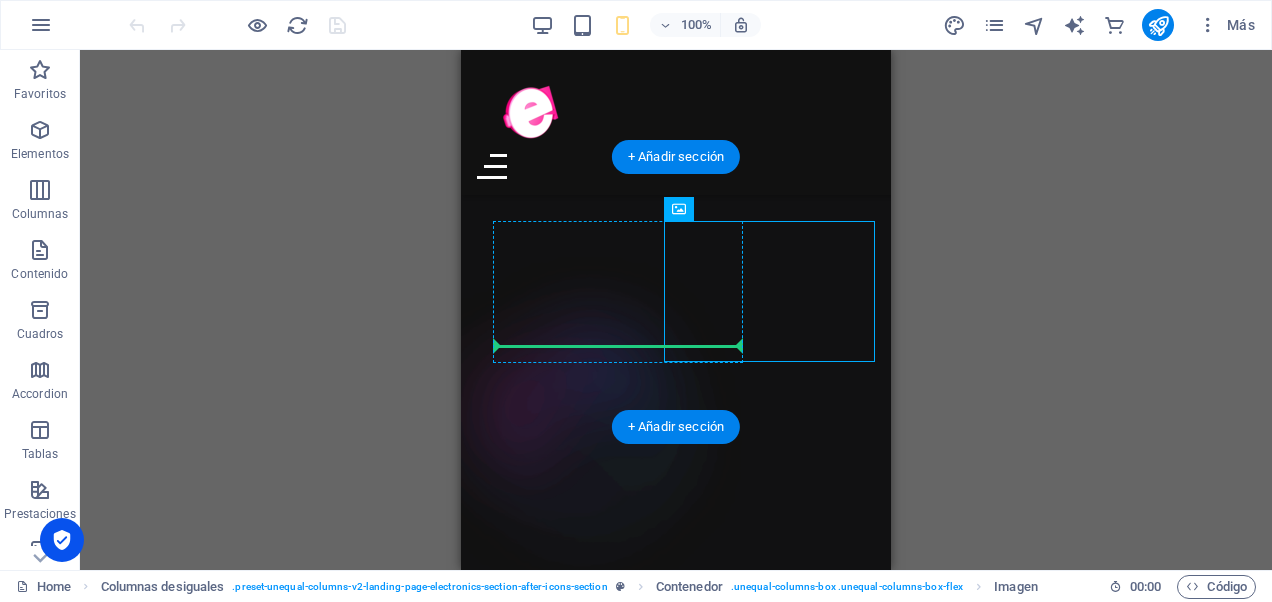 drag, startPoint x: 706, startPoint y: 318, endPoint x: 645, endPoint y: 320, distance: 61.03278 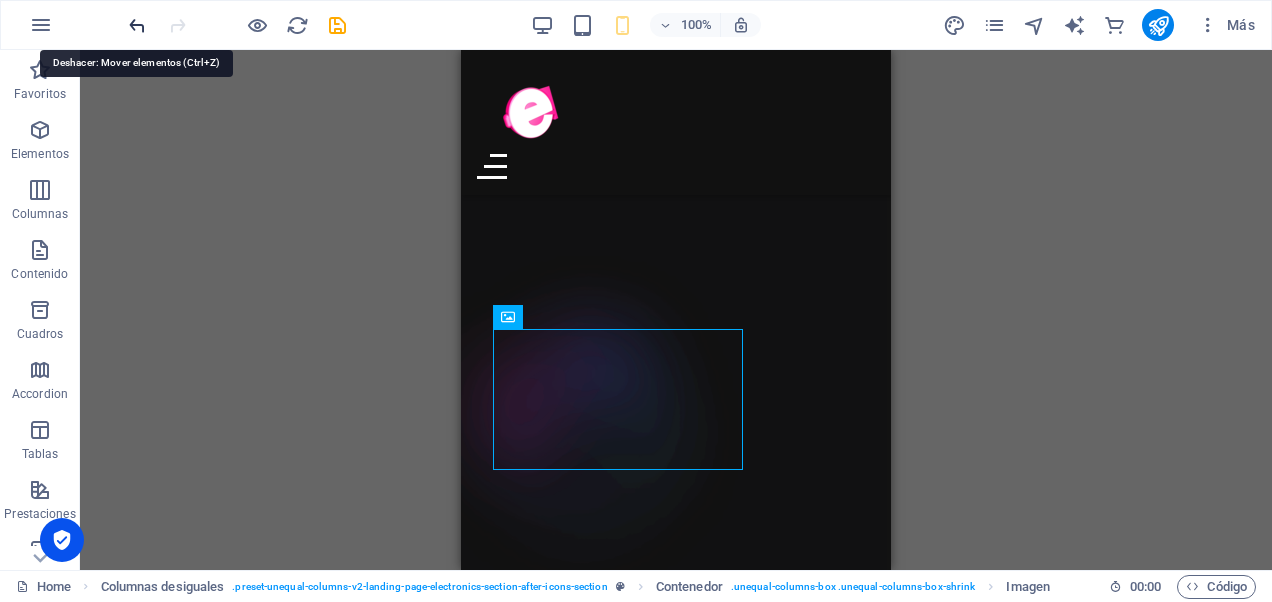 click at bounding box center (137, 25) 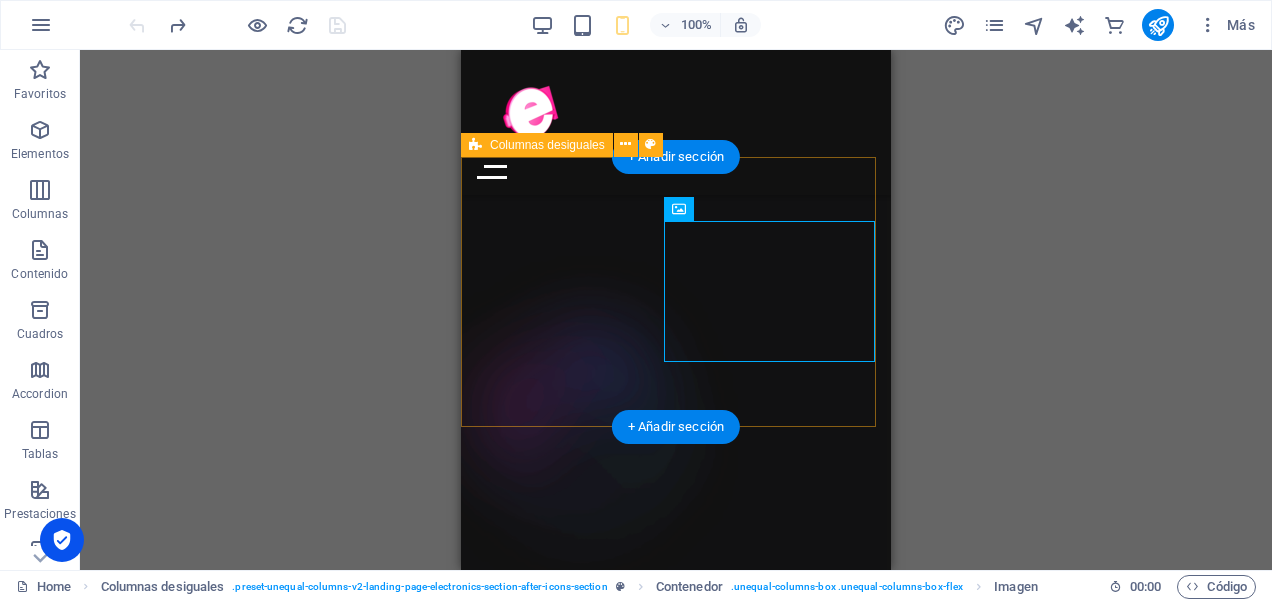 click on "MISION Impulsamos la creatividad y la innovación digital para transformar ideas en experiencias memorables." at bounding box center (676, 2947) 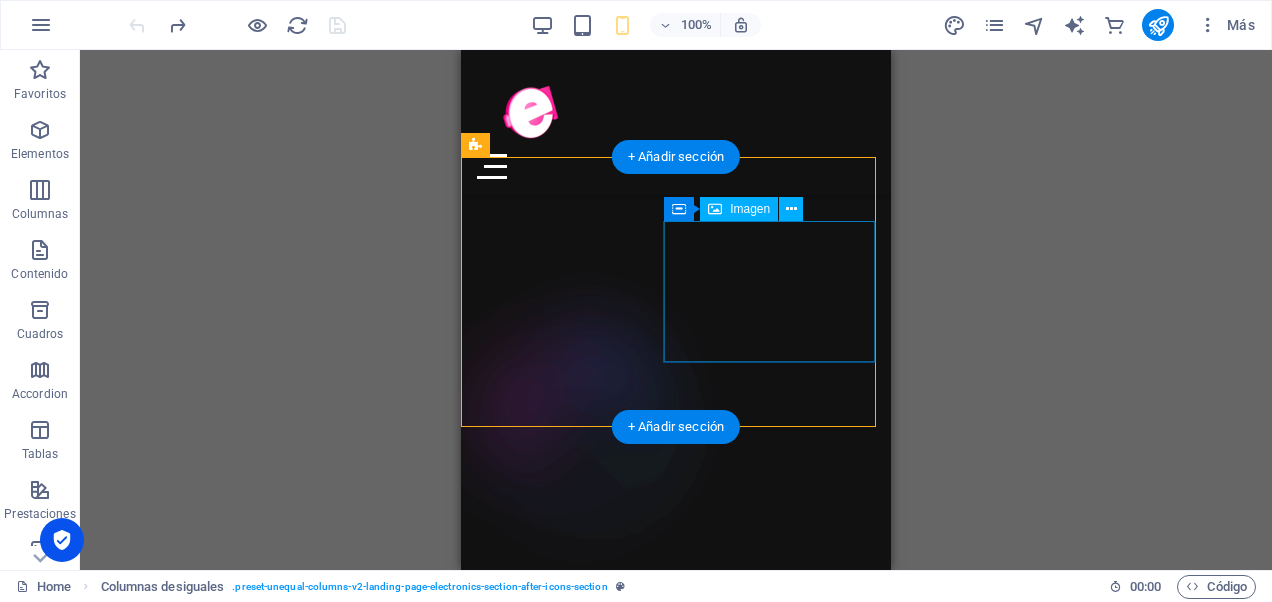click at bounding box center [612, 2990] 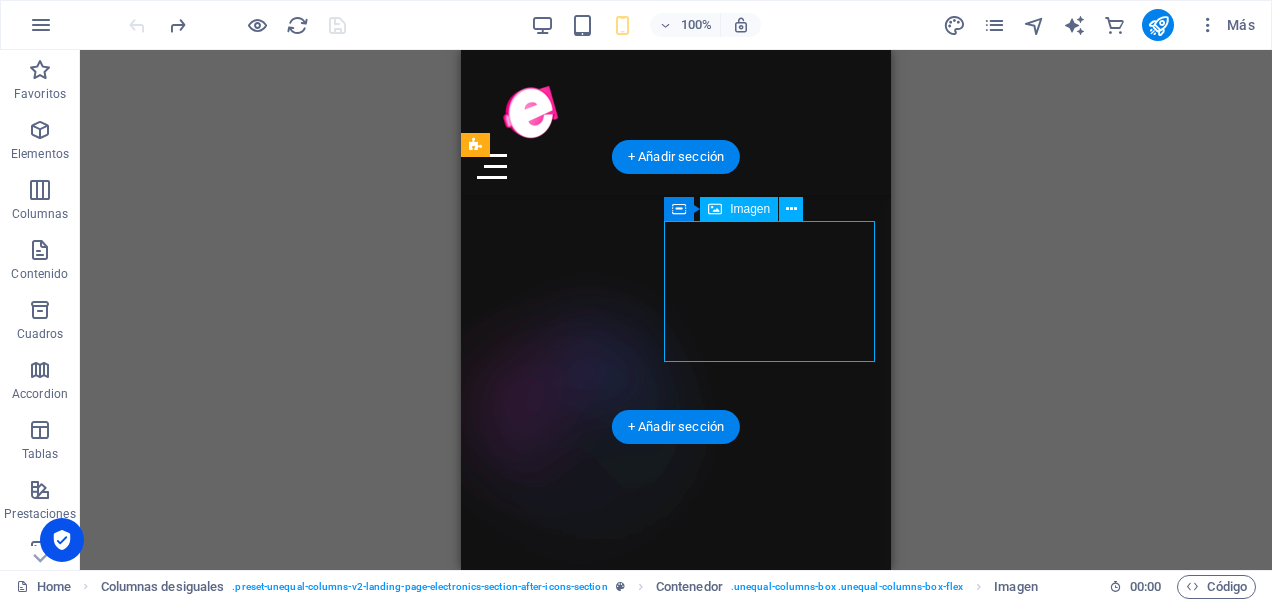 drag, startPoint x: 666, startPoint y: 359, endPoint x: 732, endPoint y: 360, distance: 66.007576 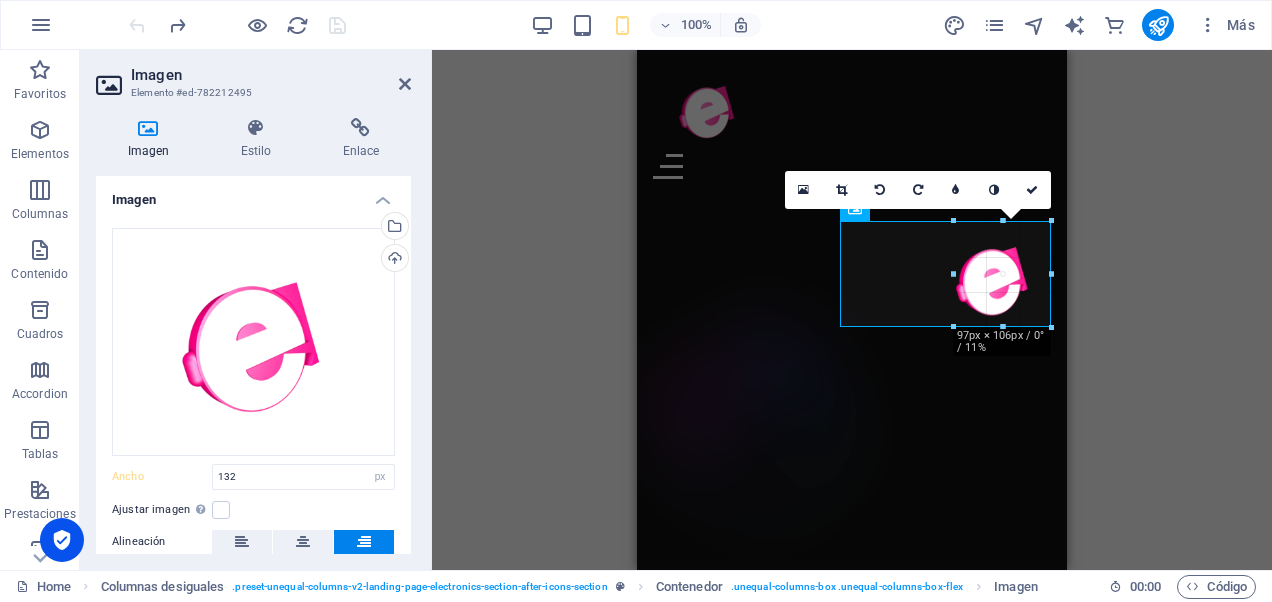 drag, startPoint x: 919, startPoint y: 292, endPoint x: 954, endPoint y: 296, distance: 35.22783 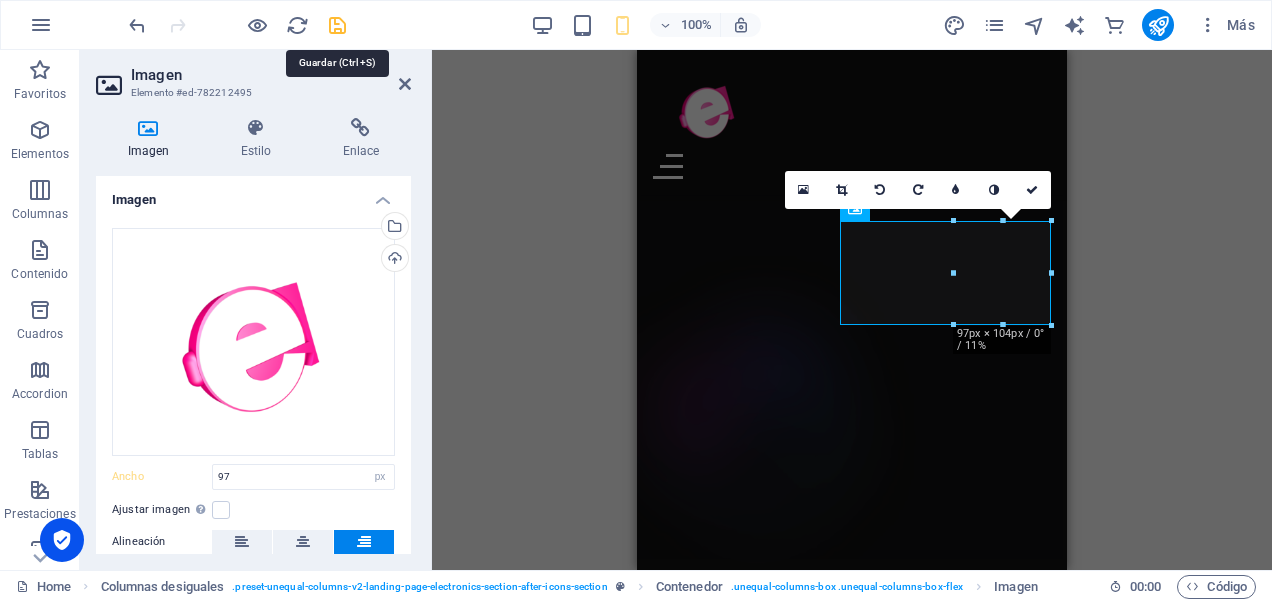 click at bounding box center (337, 25) 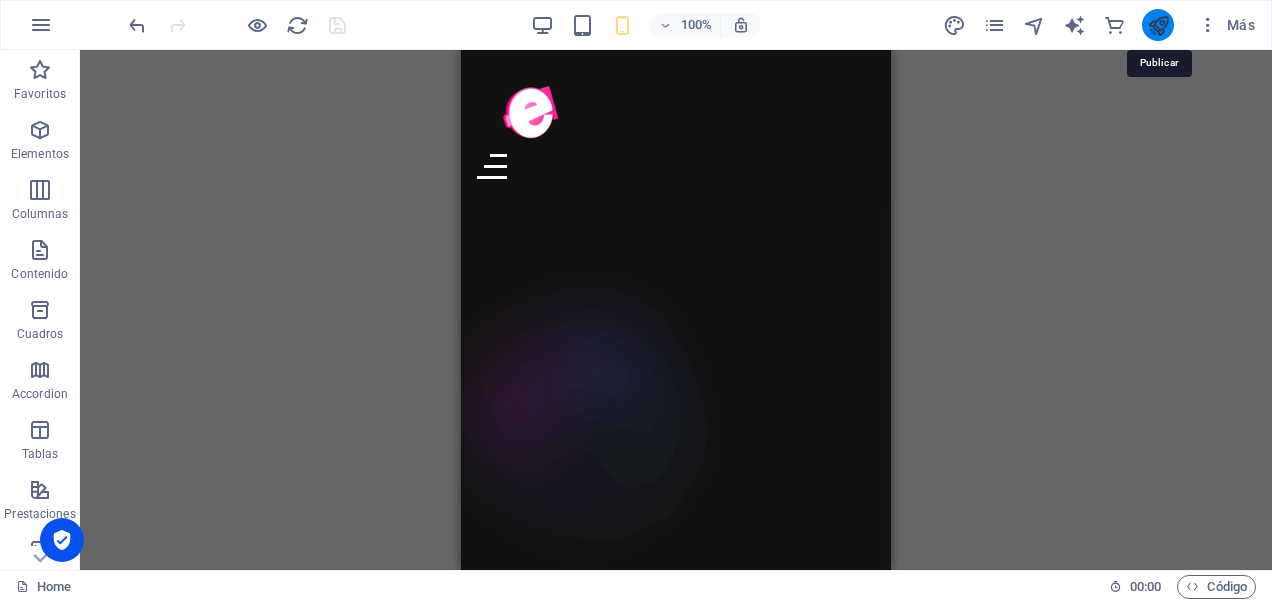click at bounding box center [1158, 25] 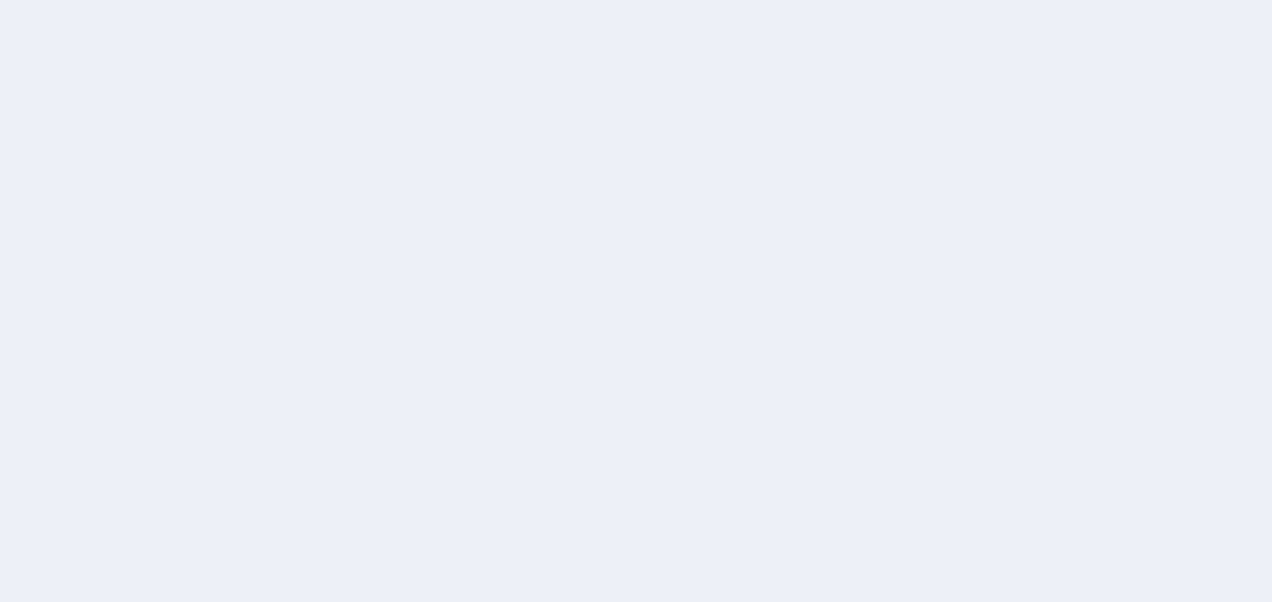 scroll, scrollTop: 0, scrollLeft: 0, axis: both 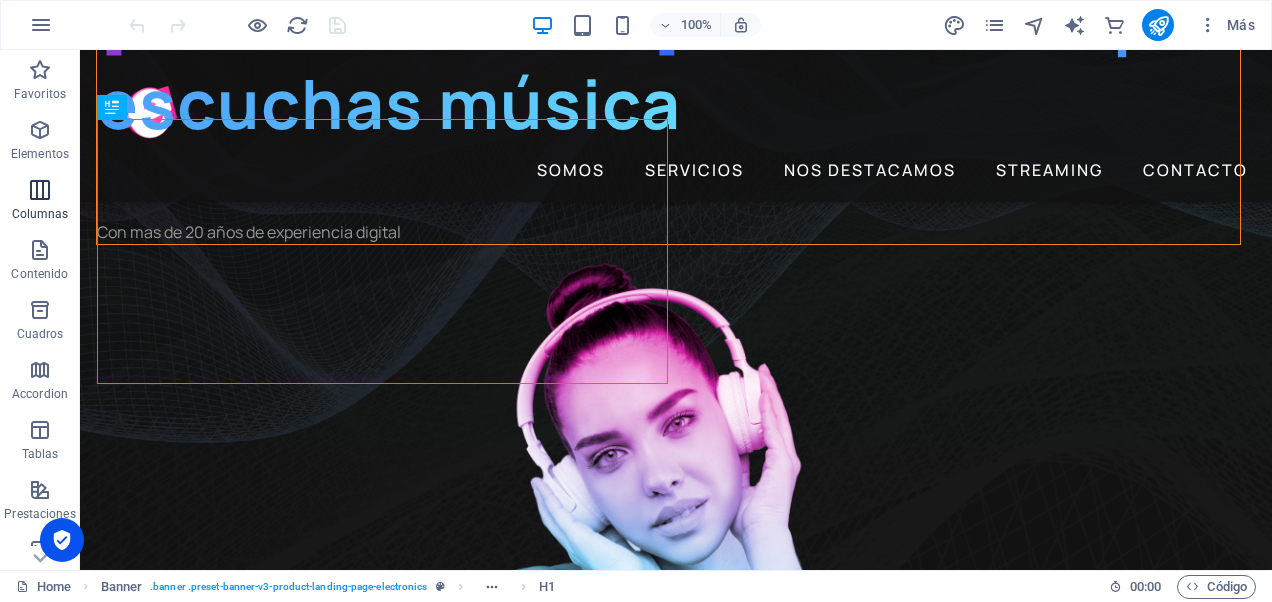 click at bounding box center (40, 190) 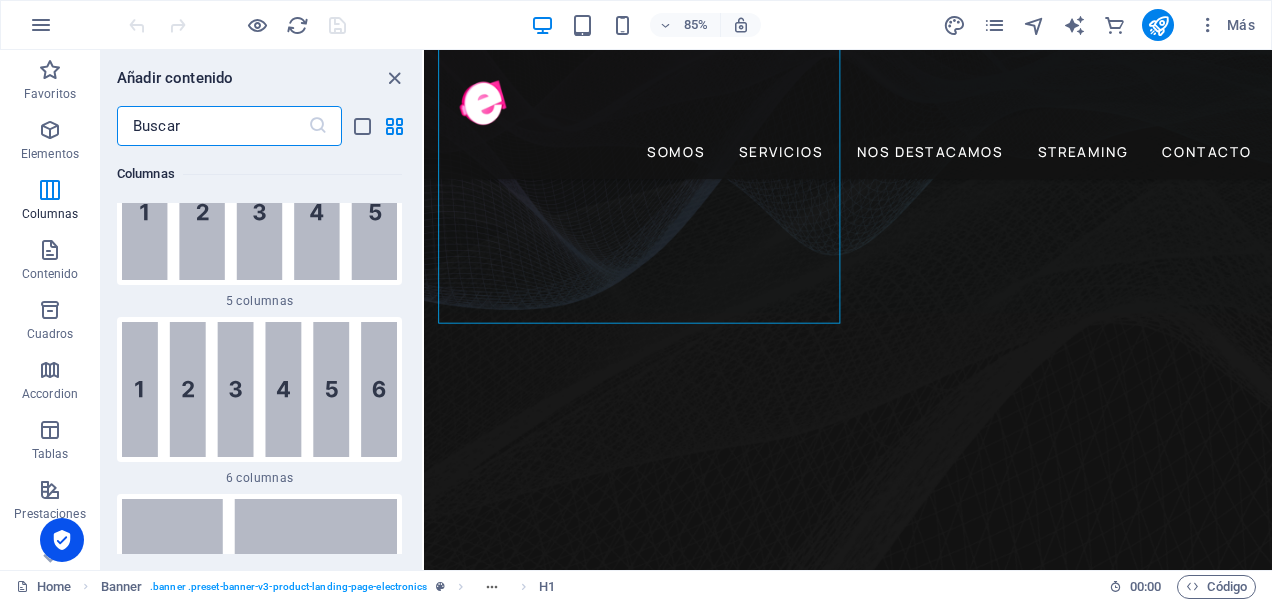 scroll, scrollTop: 1954, scrollLeft: 0, axis: vertical 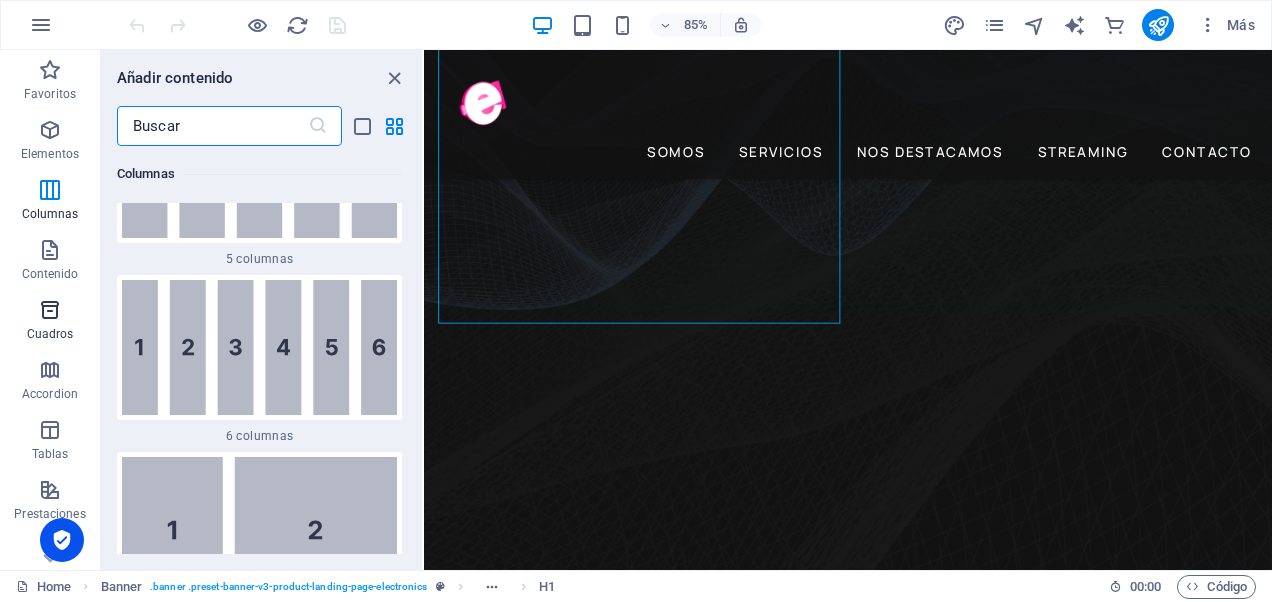 click at bounding box center [50, 310] 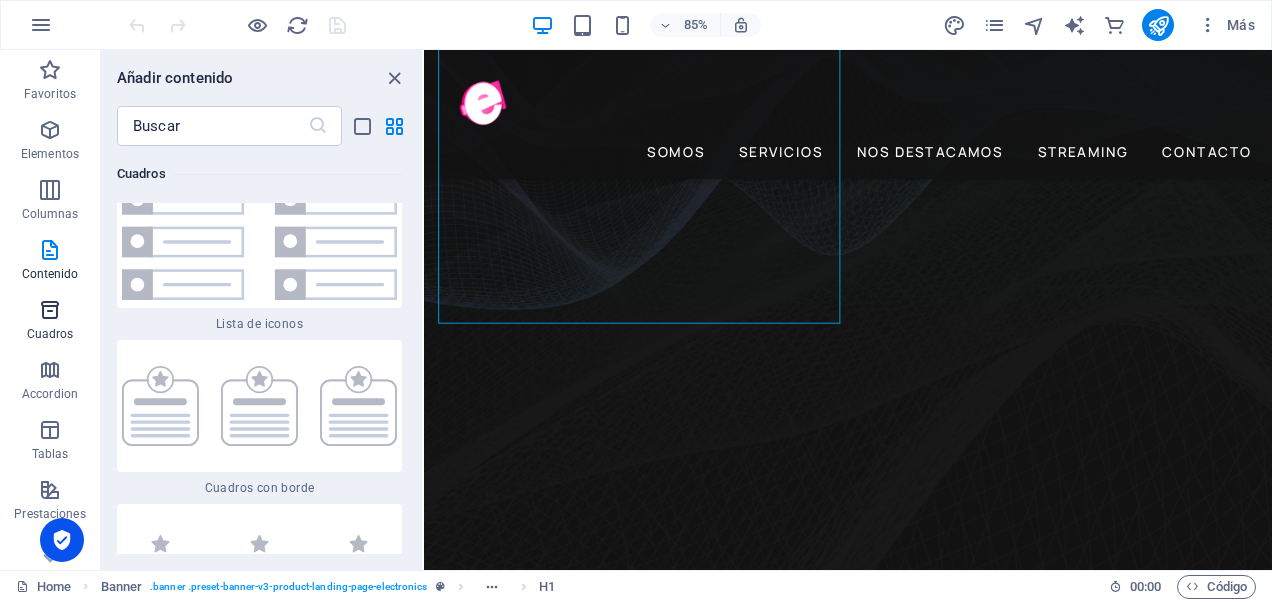scroll, scrollTop: 10644, scrollLeft: 0, axis: vertical 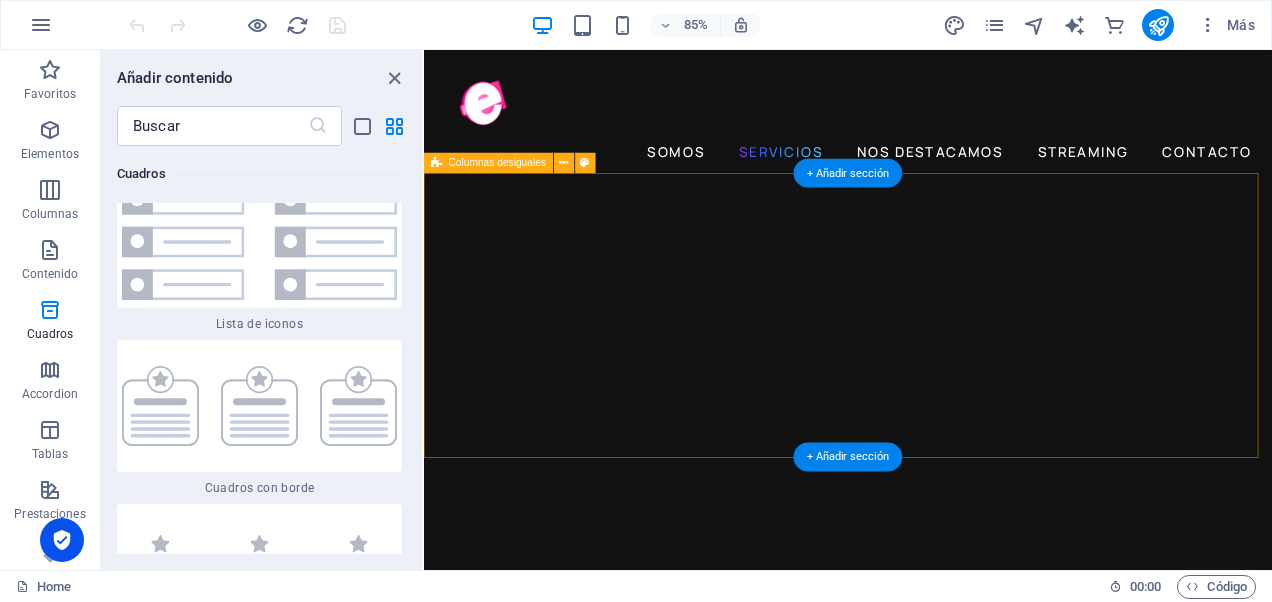 click on "MISION Impulsamos la creatividad y la innovación digital para transformar ideas en experiencias memorables." at bounding box center [923, 3746] 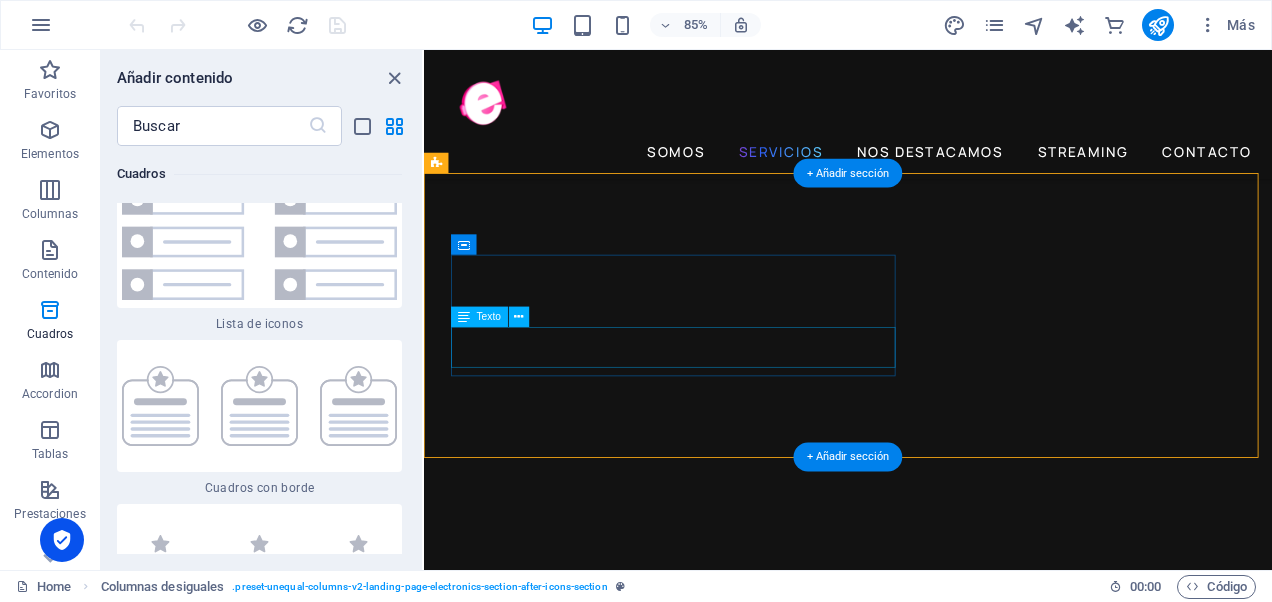 click on "Impulsamos la creatividad y la innovación digital para transformar ideas en experiencias memorables." at bounding box center [939, 3712] 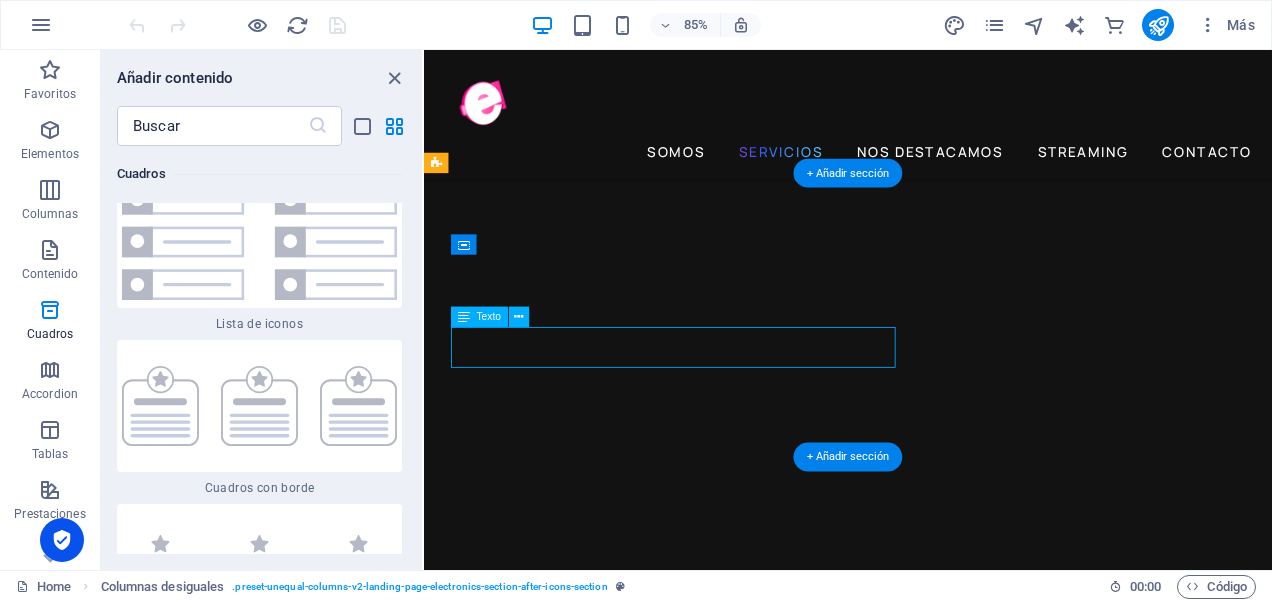 click on "Impulsamos la creatividad y la innovación digital para transformar ideas en experiencias memorables." at bounding box center (939, 3712) 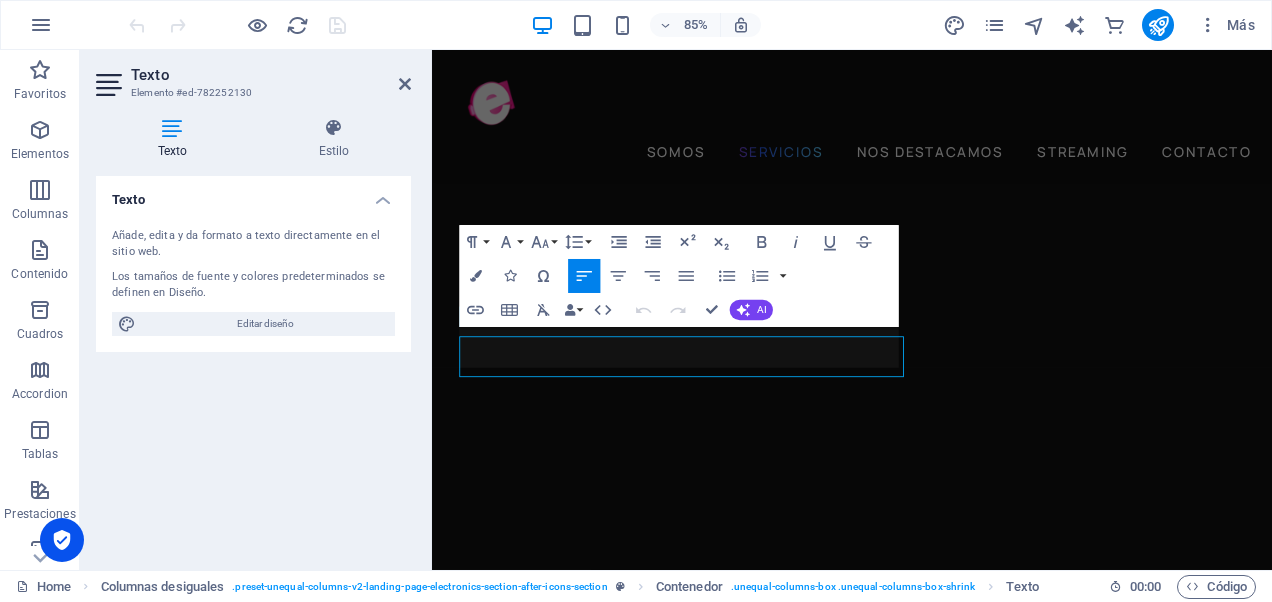 scroll, scrollTop: 2389, scrollLeft: 0, axis: vertical 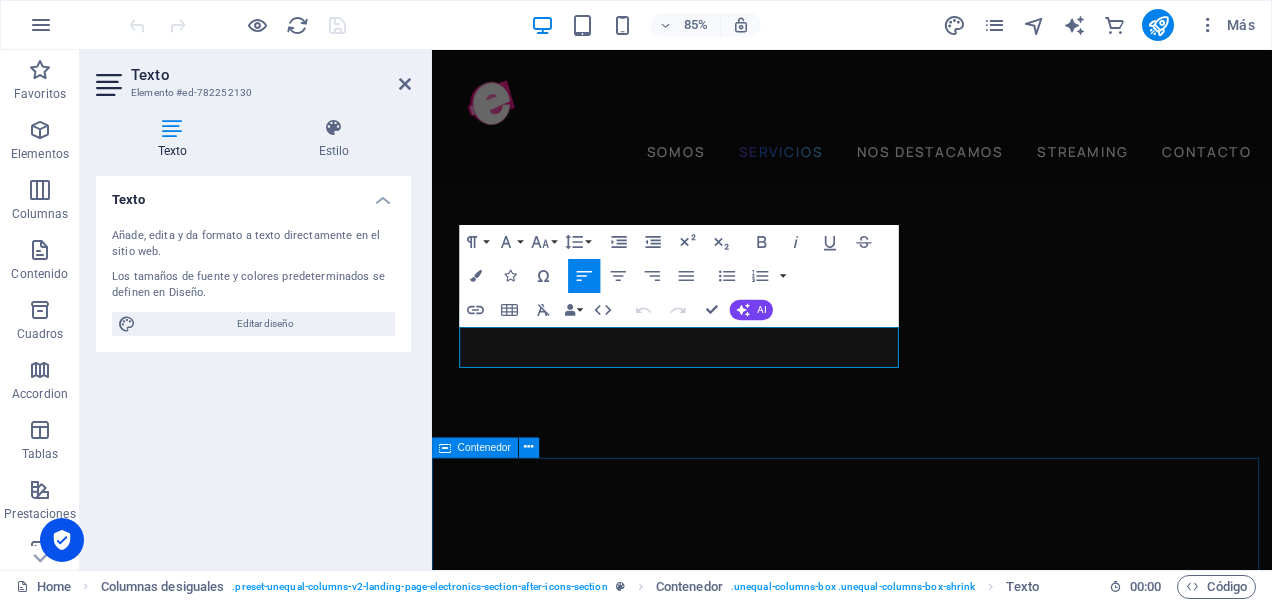 click on "Podcast Tenemos podcast para todo tipo de publico Música todo el día 24 horas de música y entretención por nuestras plataformas virtual Compatible con Apple y Android Gracias a nuestra tecnología estamos disponibles para todos los sistemas operativos Diseñamos tus ideas y las convertimos en exito Con amplia trayectoria en diseños grafico y sitios web posicionamos tu negocio de una  forma creativa e innovadoras Grabamos tus eventos Con nuestro equipo de producción audiovisual llevamos tu evento a una experiencia inolvidable" at bounding box center [926, 4734] 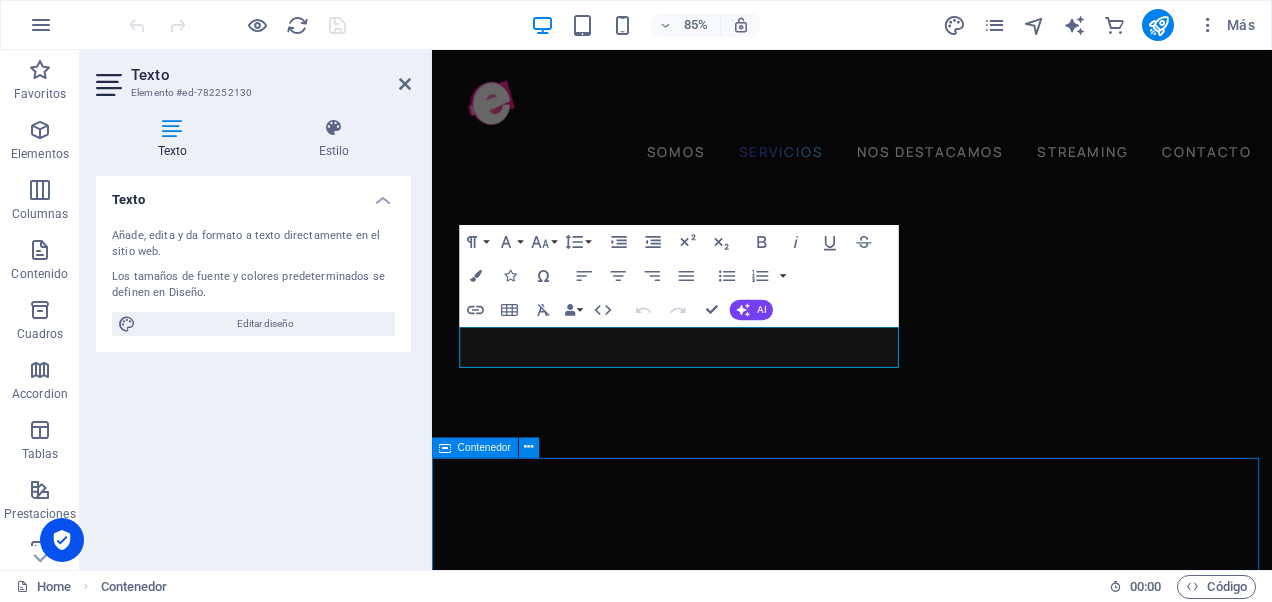 scroll, scrollTop: 2238, scrollLeft: 0, axis: vertical 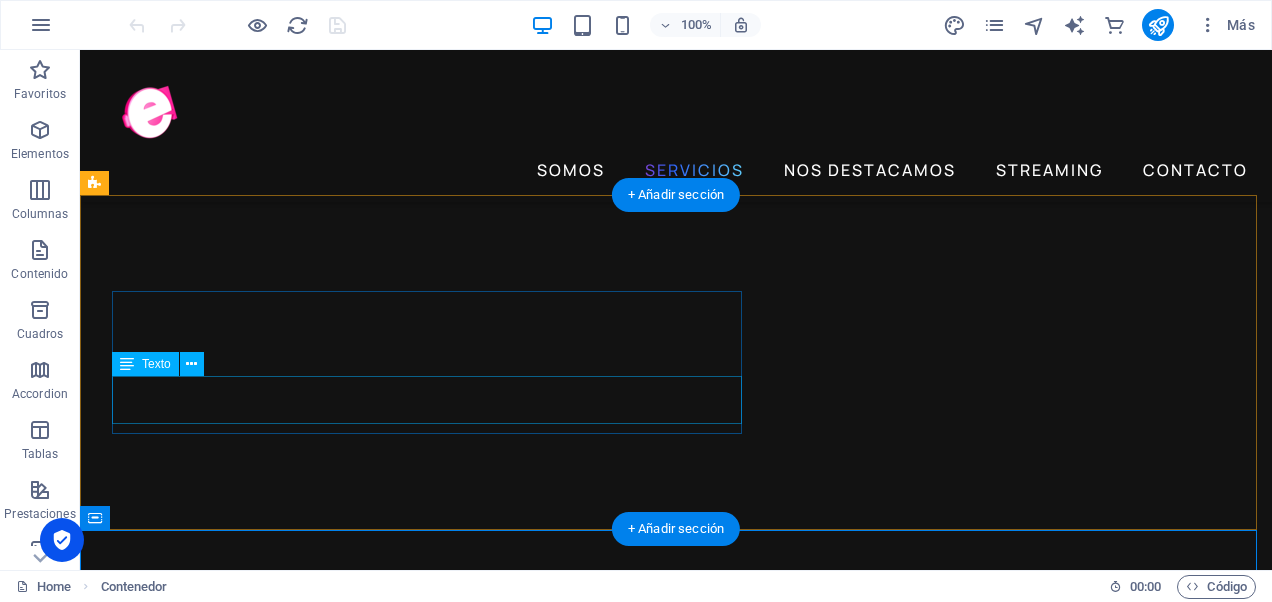 click on "Impulsamos la creatividad y la innovación digital para transformar ideas en experiencias memorables." at bounding box center [692, 4271] 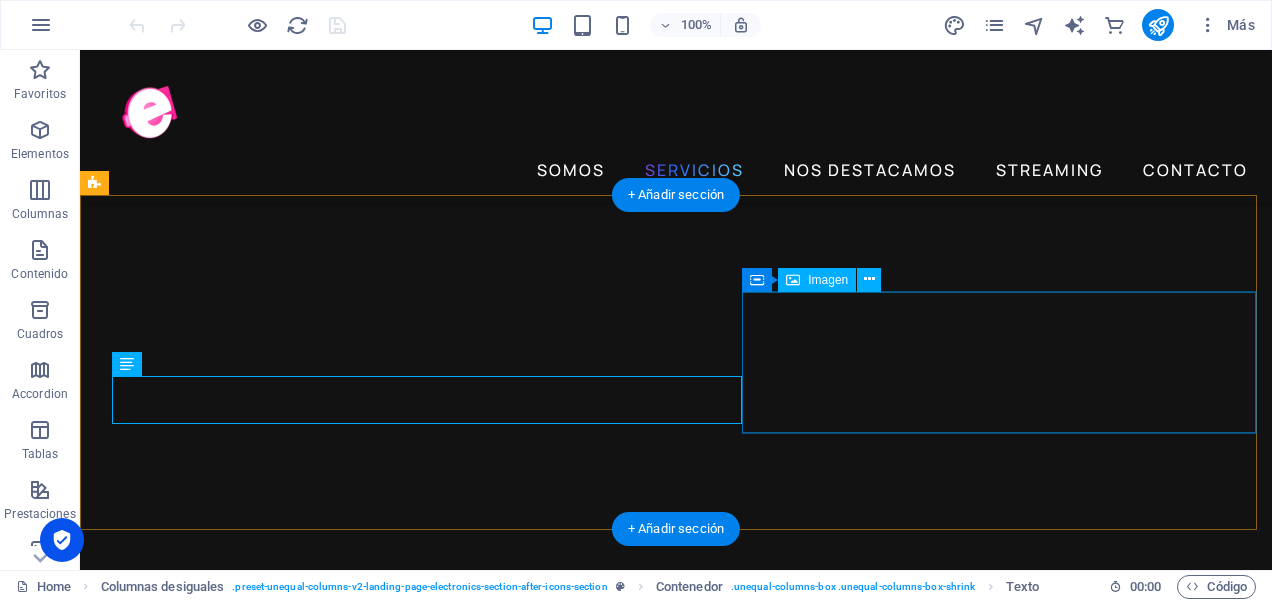 click at bounding box center (692, 4354) 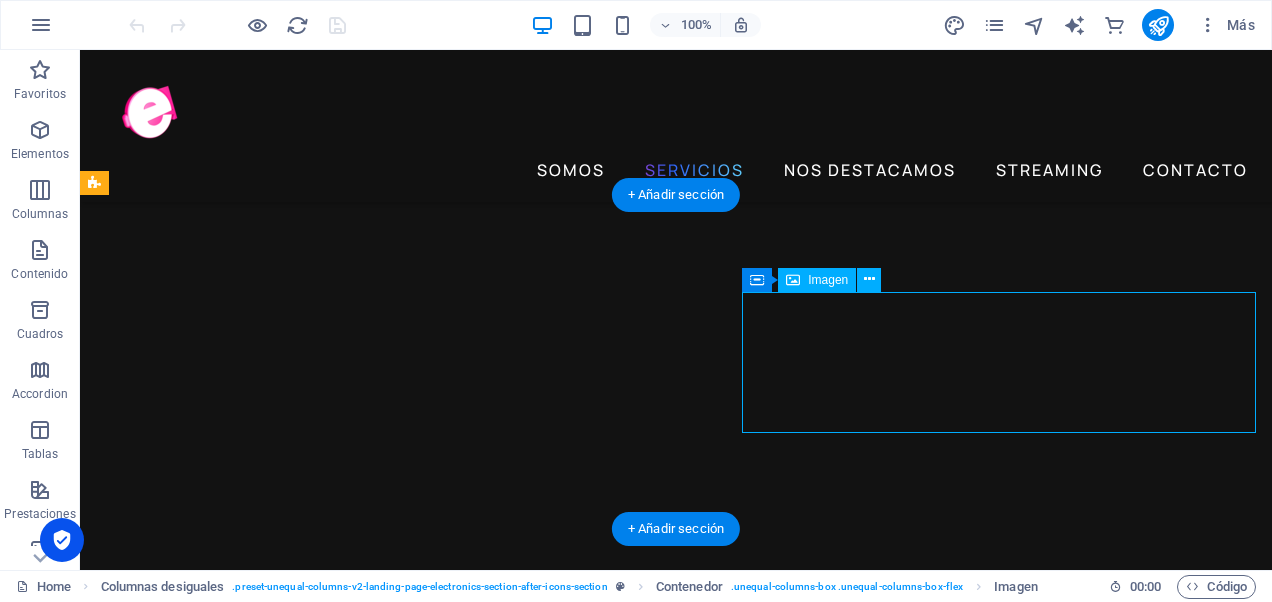 click at bounding box center (692, 4354) 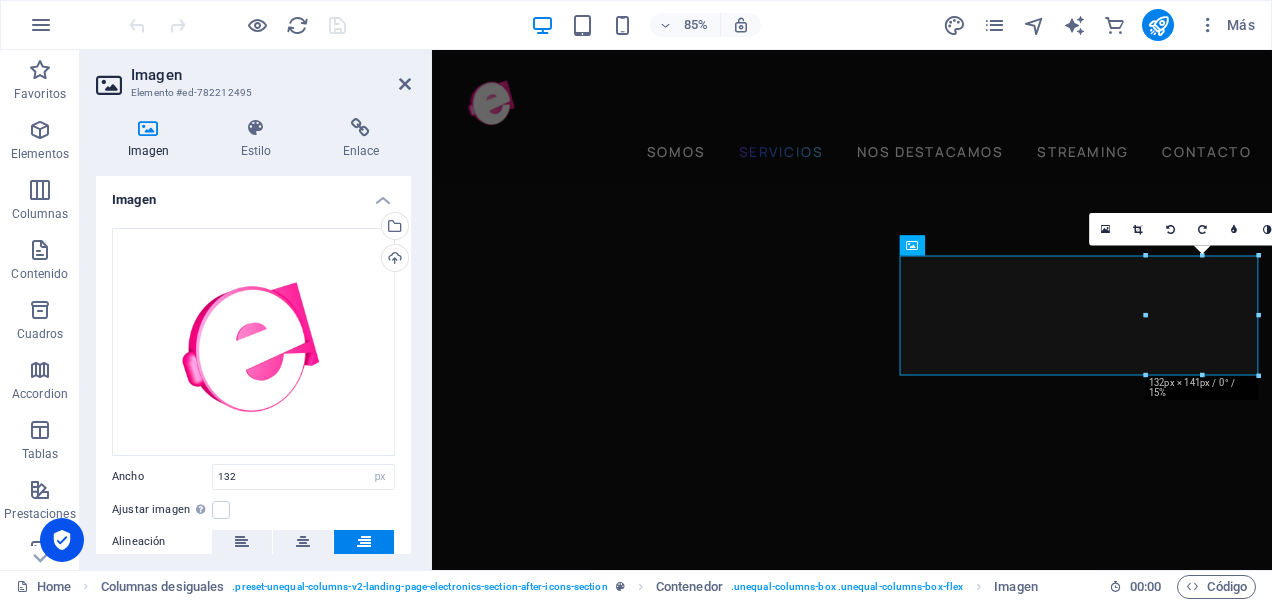 scroll, scrollTop: 2389, scrollLeft: 0, axis: vertical 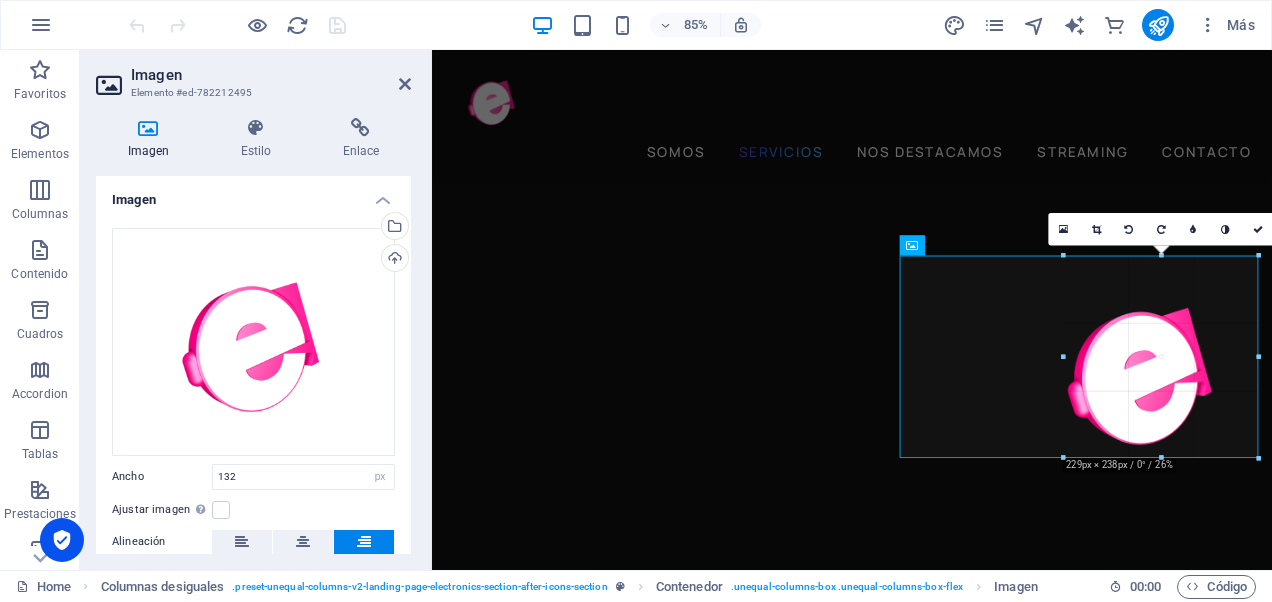 drag, startPoint x: 1145, startPoint y: 375, endPoint x: 724, endPoint y: 460, distance: 429.49506 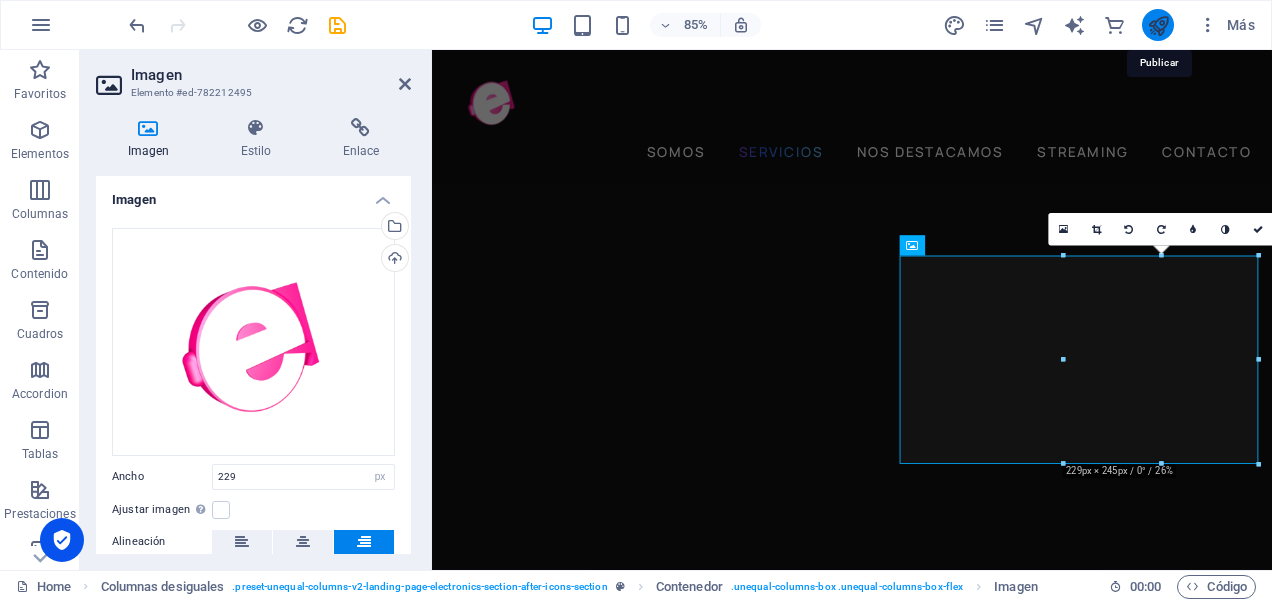 click at bounding box center (1158, 25) 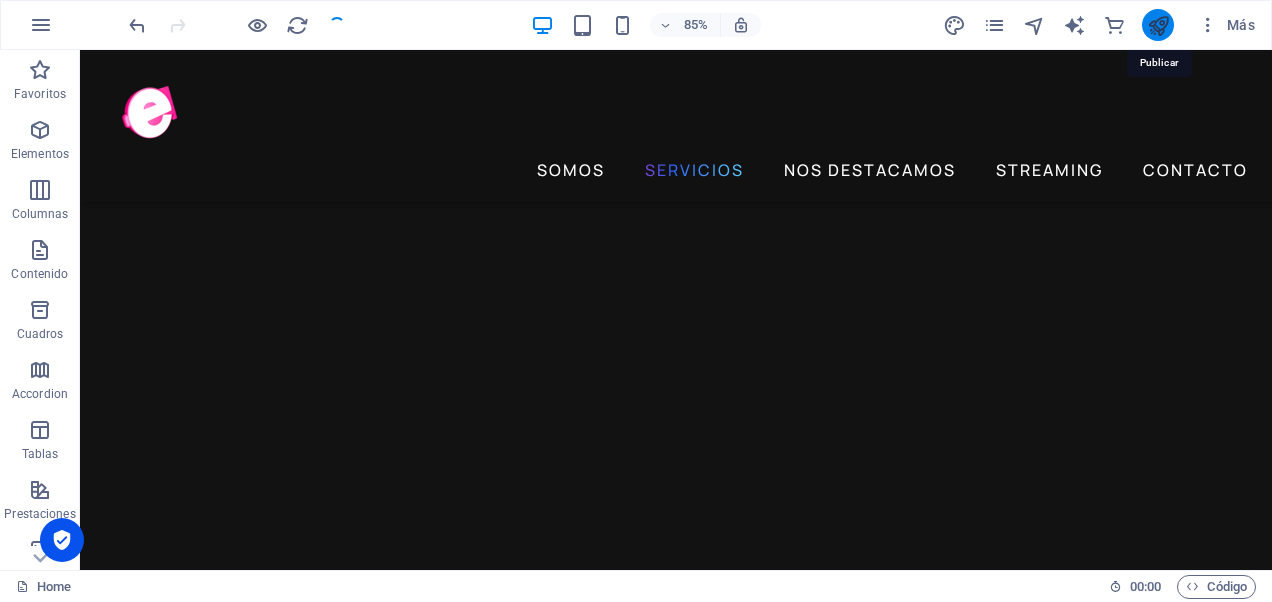 scroll, scrollTop: 2238, scrollLeft: 0, axis: vertical 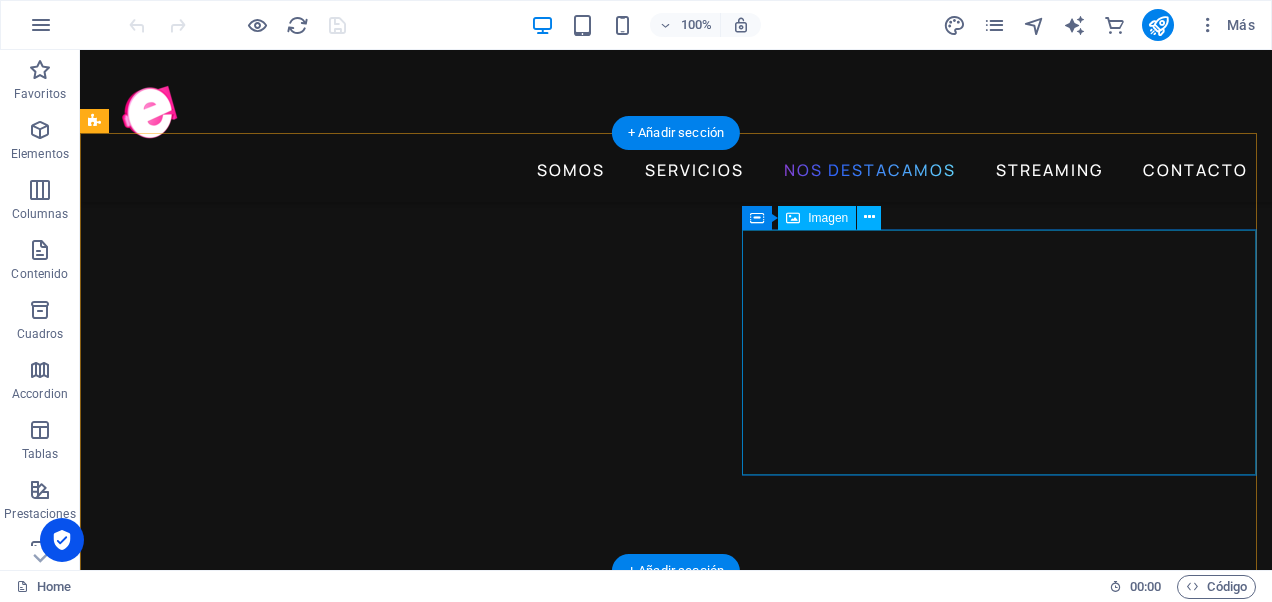 click at bounding box center (692, 4344) 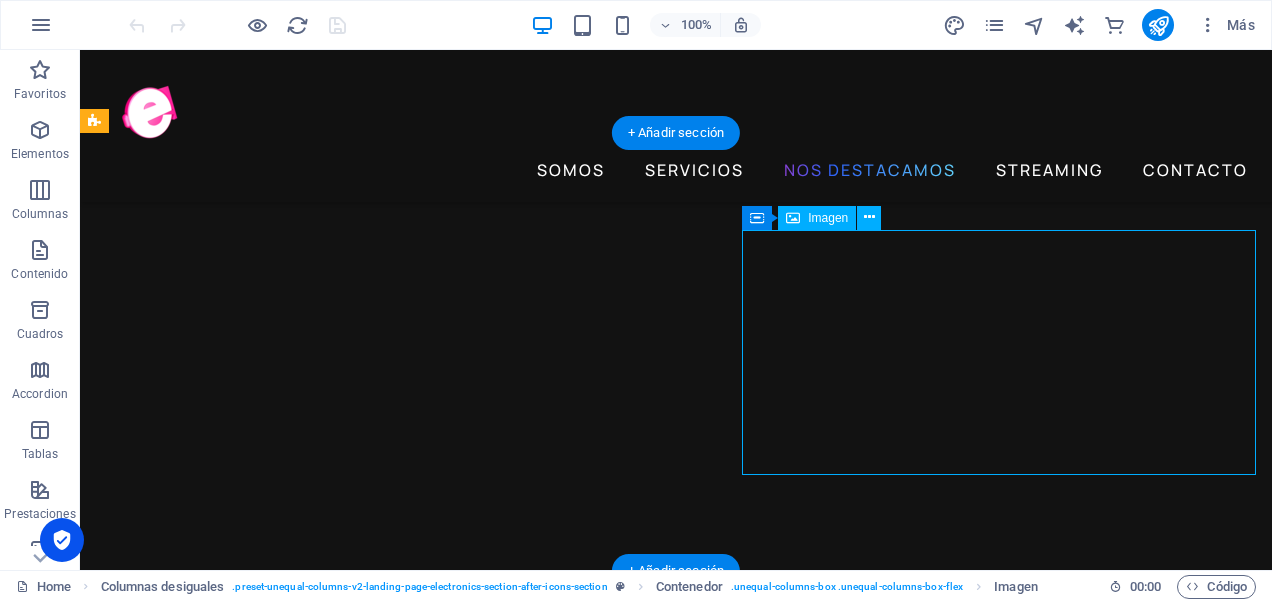click at bounding box center [692, 4344] 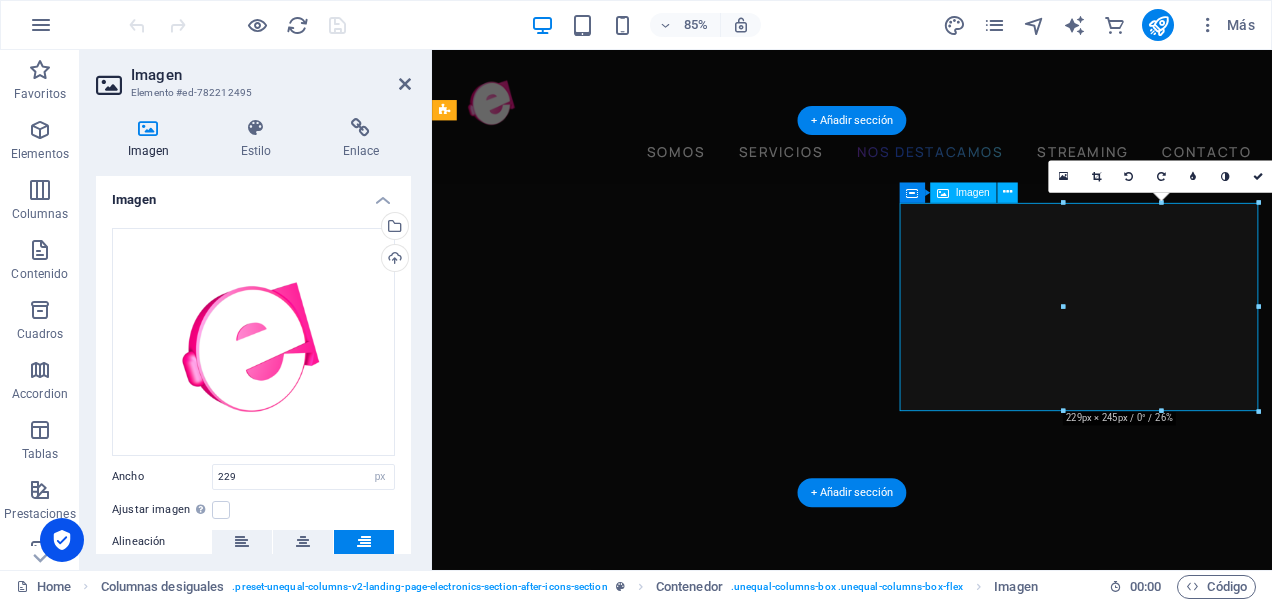 scroll, scrollTop: 2451, scrollLeft: 0, axis: vertical 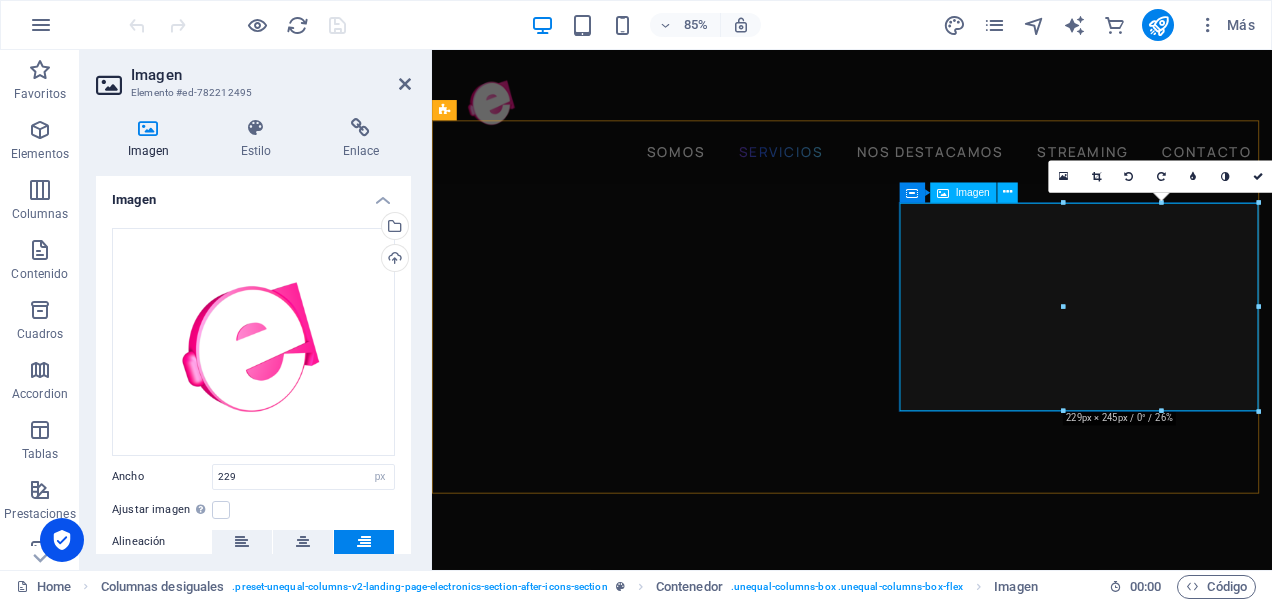 click at bounding box center (942, 3802) 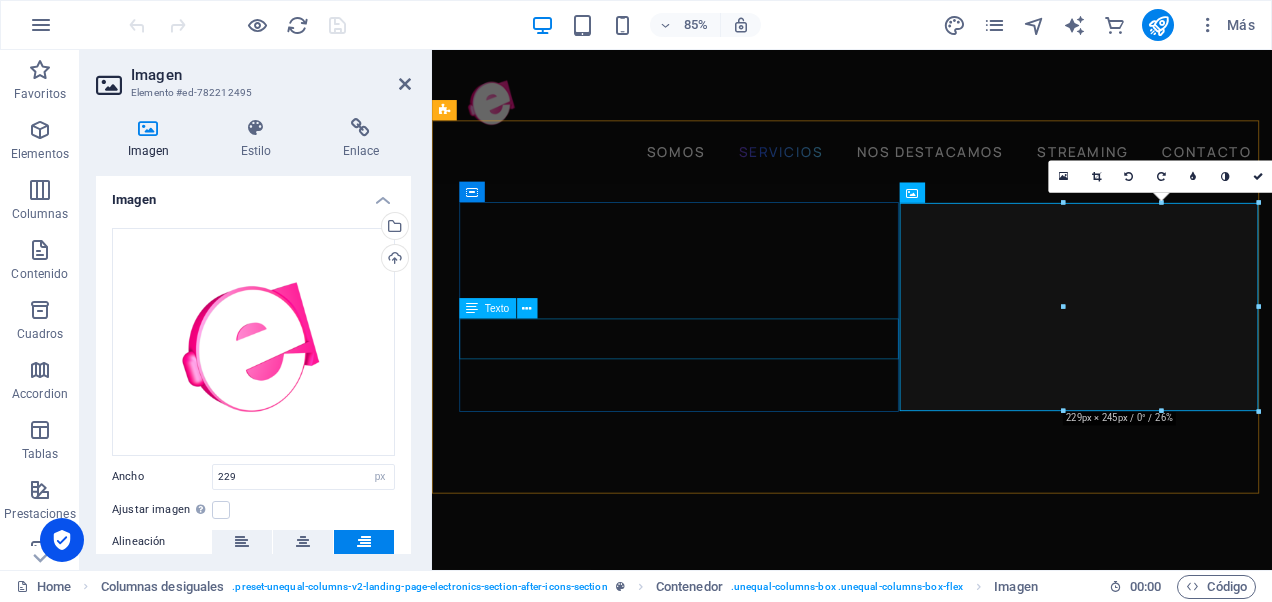 click on "Impulsamos la creatividad y la innovación digital para transformar ideas en experiencias memorables." at bounding box center (942, 3667) 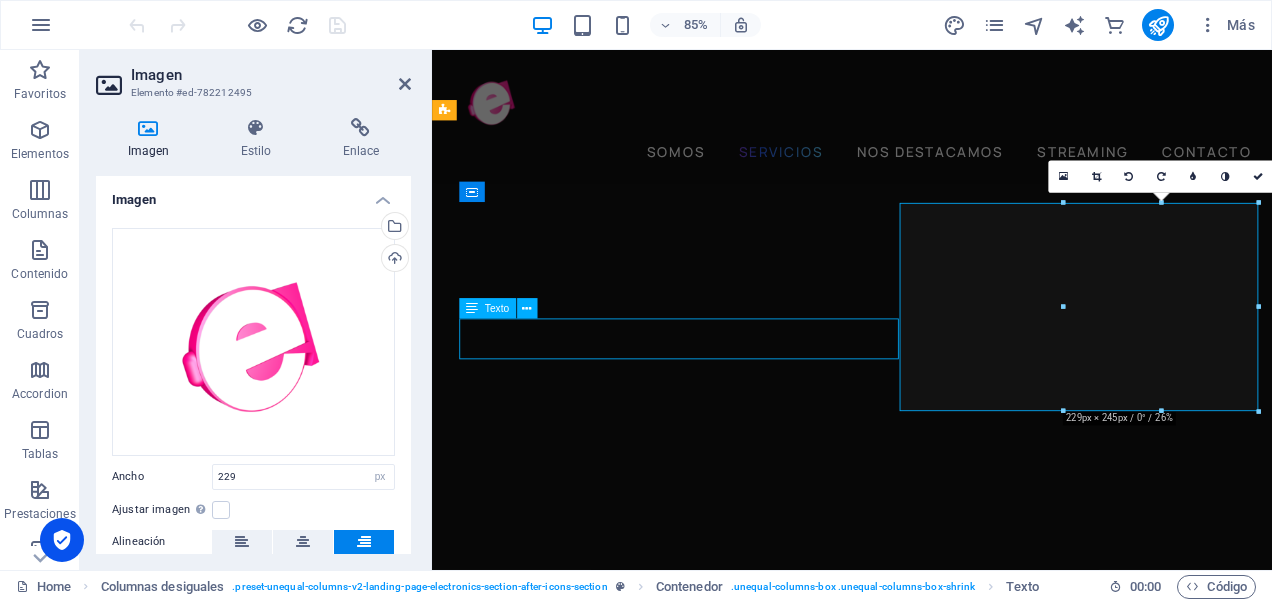click on "Impulsamos la creatividad y la innovación digital para transformar ideas en experiencias memorables." at bounding box center (942, 3667) 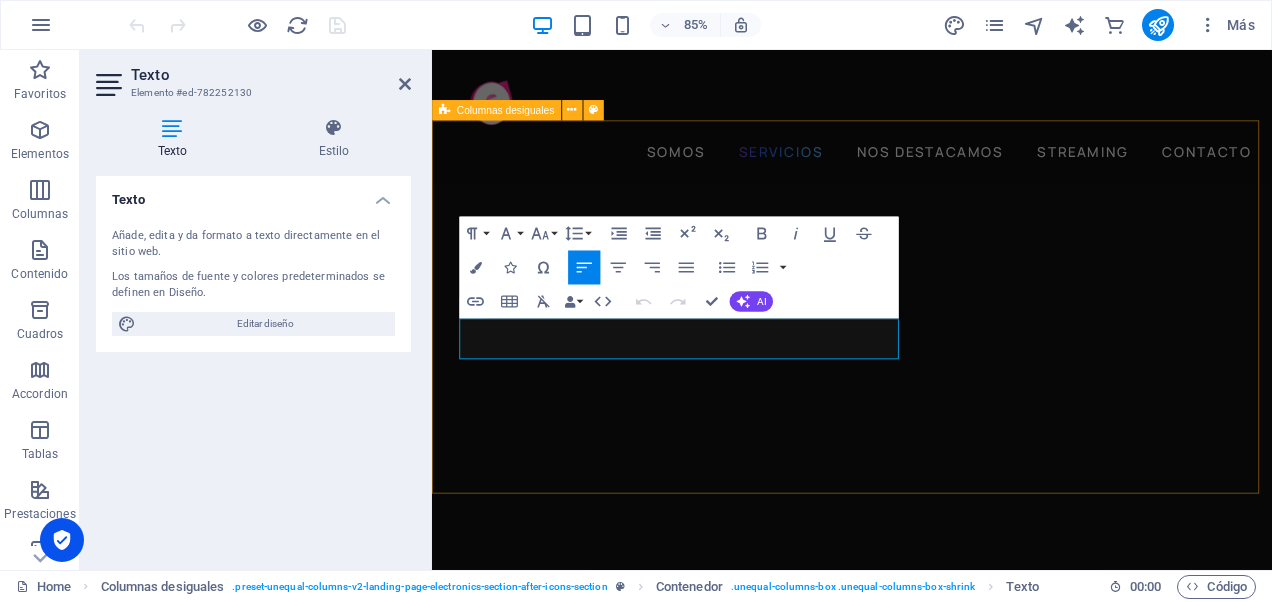 drag, startPoint x: 692, startPoint y: 401, endPoint x: 461, endPoint y: 364, distance: 233.94444 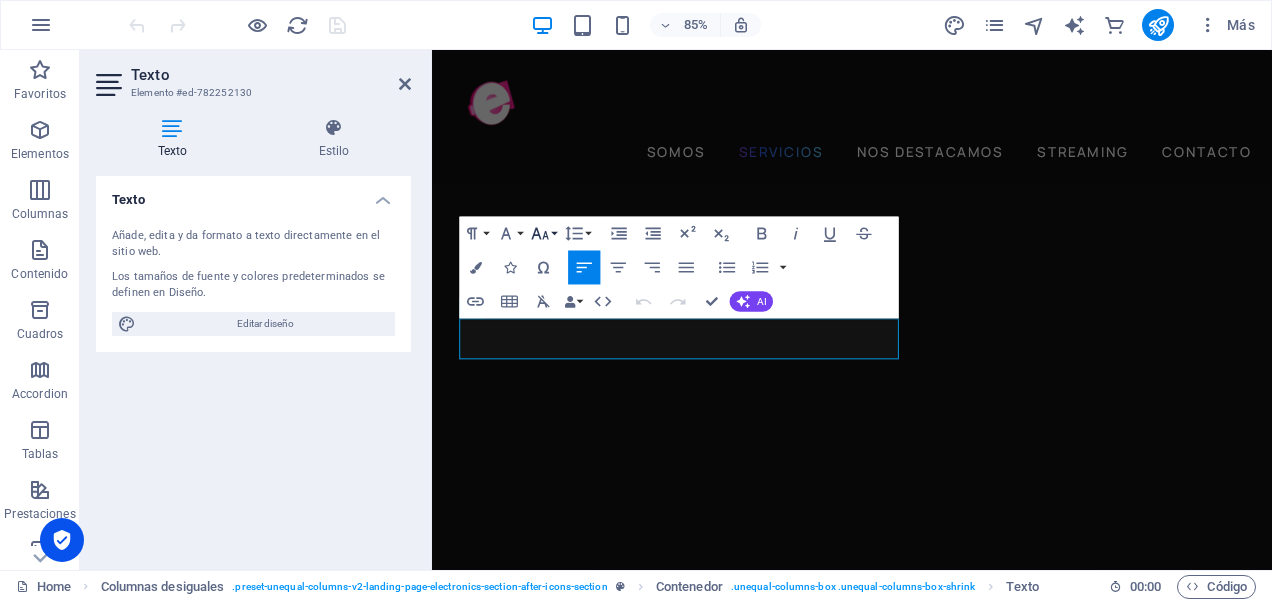 click on "Font Size" at bounding box center (543, 234) 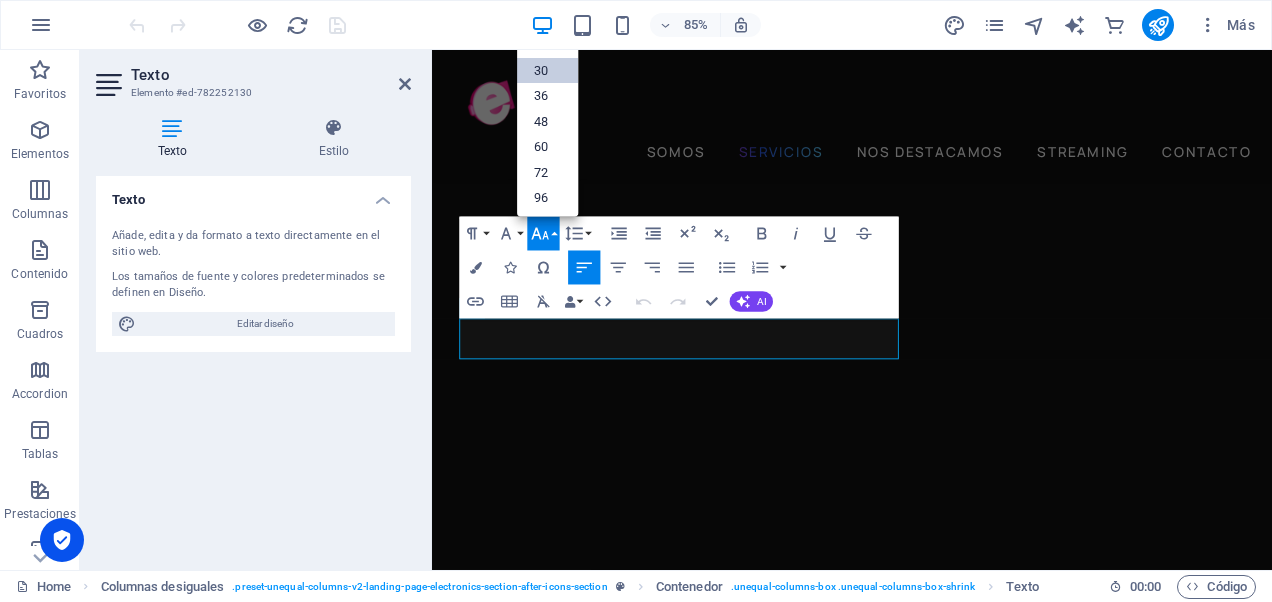 scroll, scrollTop: 0, scrollLeft: 0, axis: both 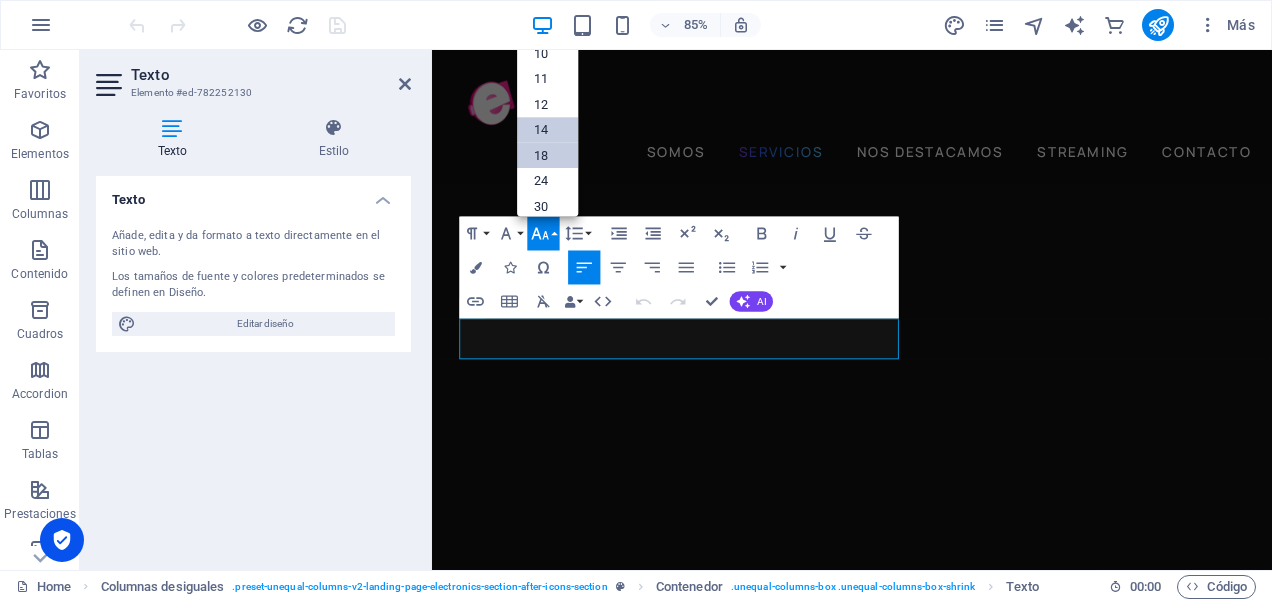 click on "18" at bounding box center (547, 156) 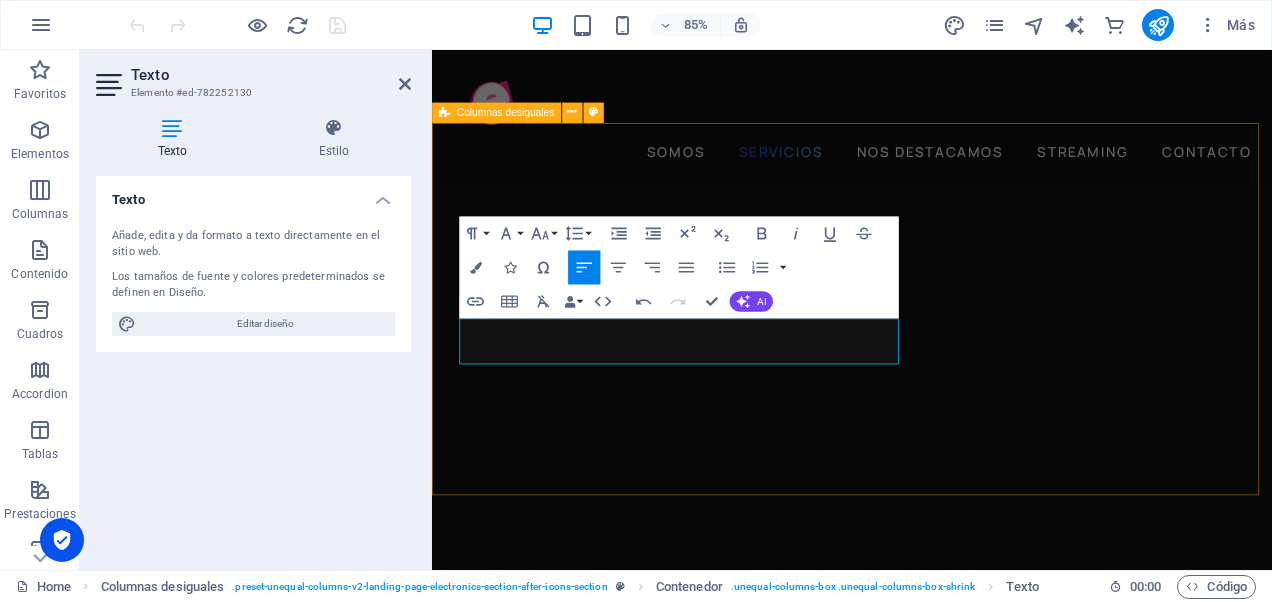 click on "MISION Impulsamos la creatividad y la innovación digital para transformar ideas en experiencias memorables." at bounding box center [926, 3756] 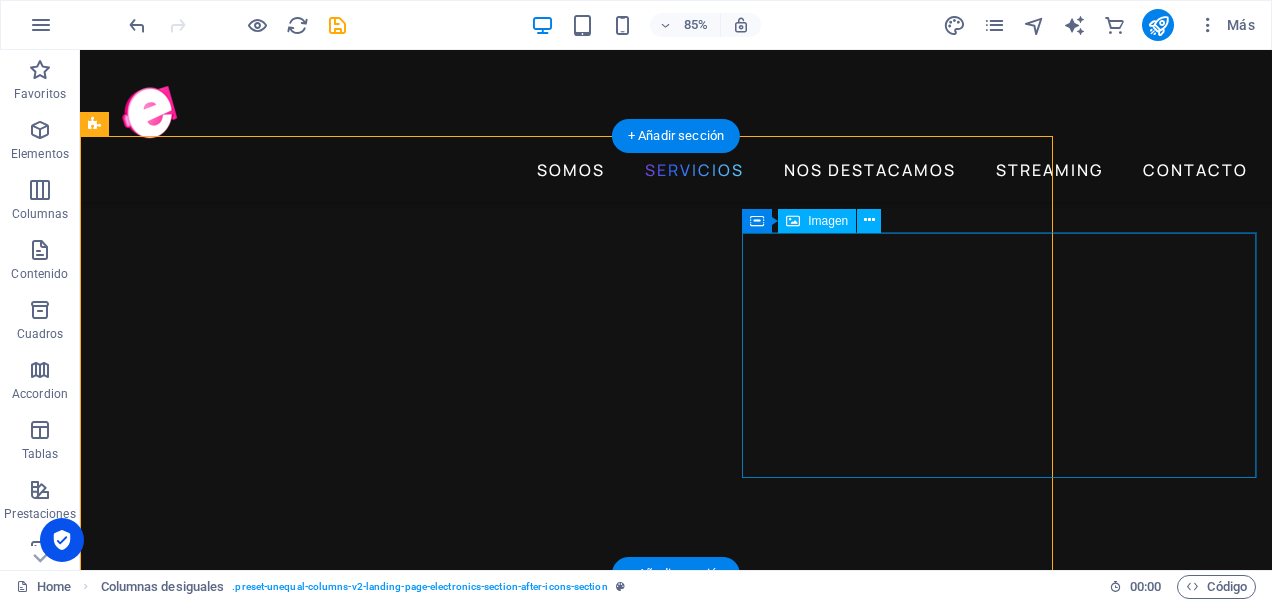 scroll, scrollTop: 2297, scrollLeft: 0, axis: vertical 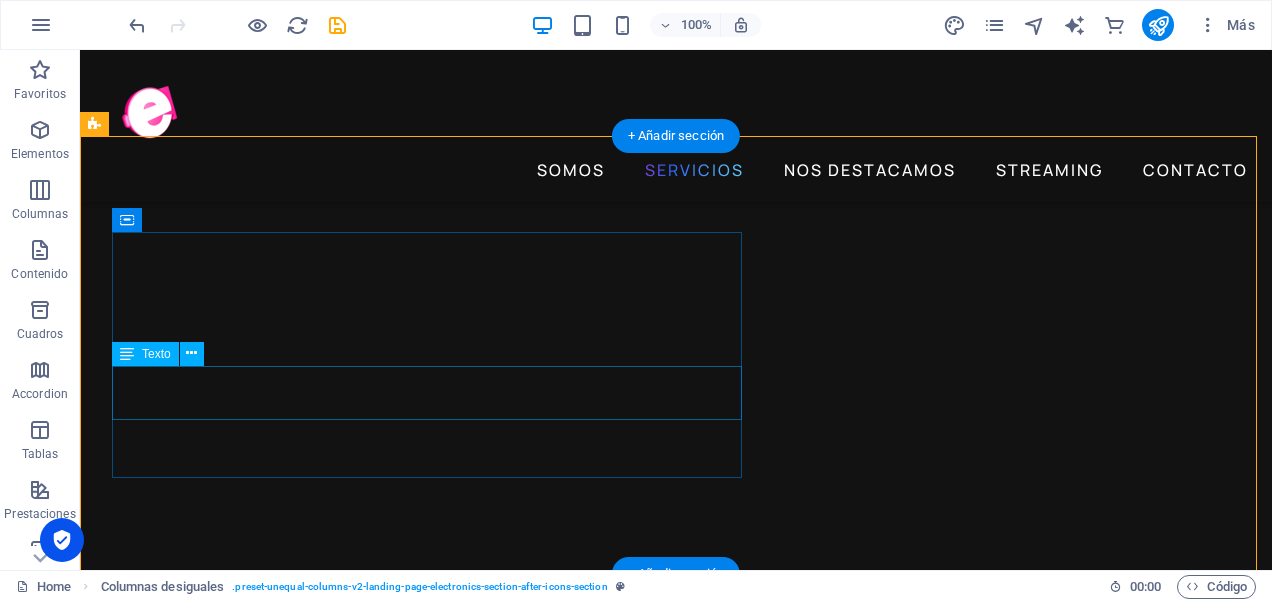 click on "Impulsamos la creatividad y la innovación digital para transformar ideas en experiencias memorables." at bounding box center [692, 4213] 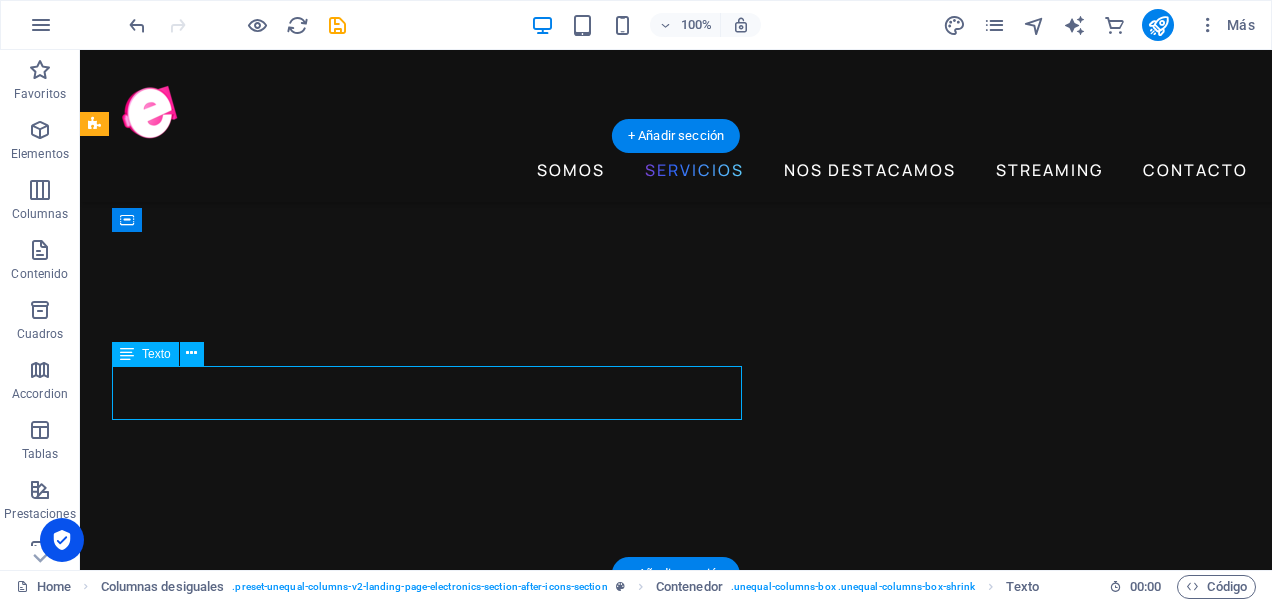 click on "Impulsamos la creatividad y la innovación digital para transformar ideas en experiencias memorables." at bounding box center [692, 4213] 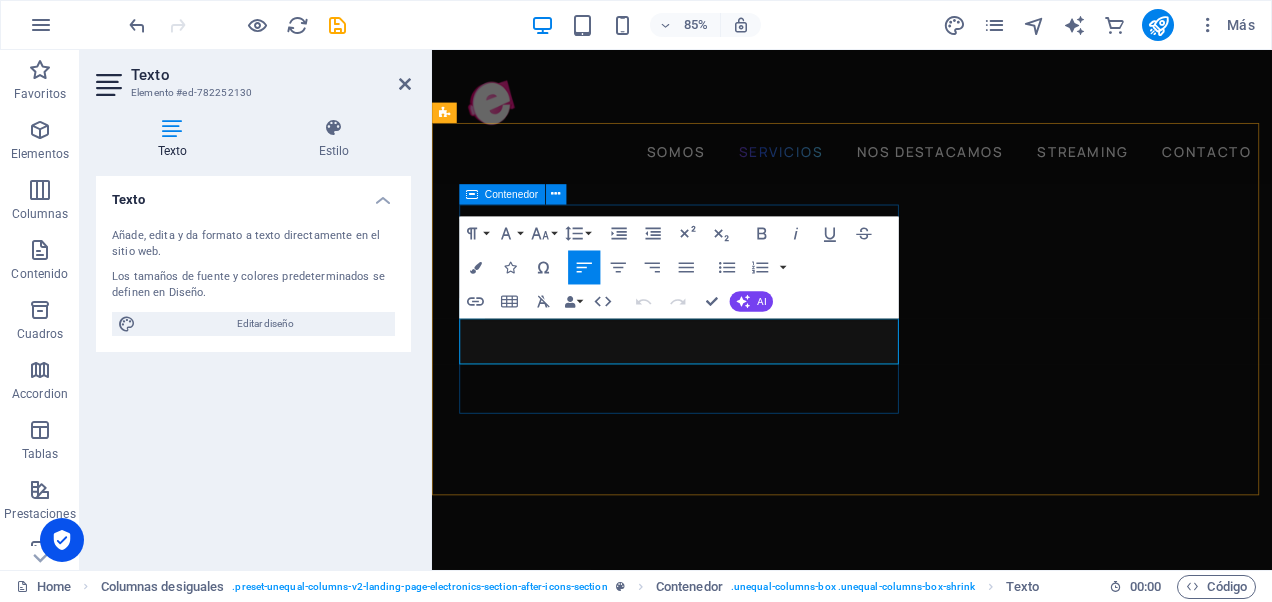 scroll, scrollTop: 2448, scrollLeft: 0, axis: vertical 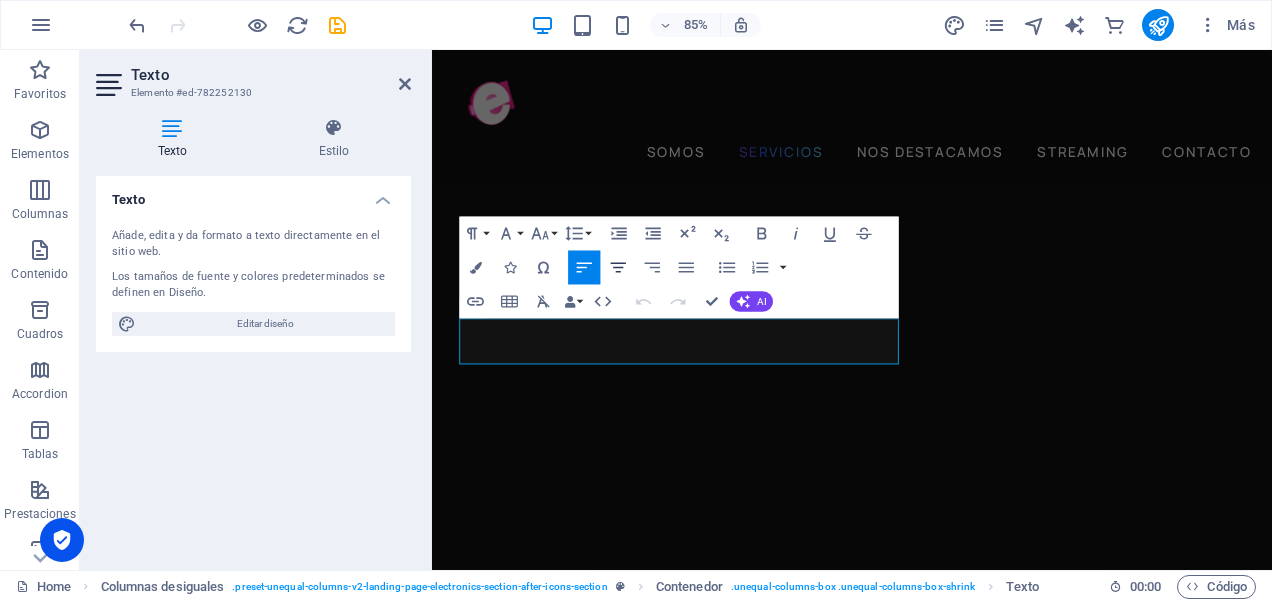 click 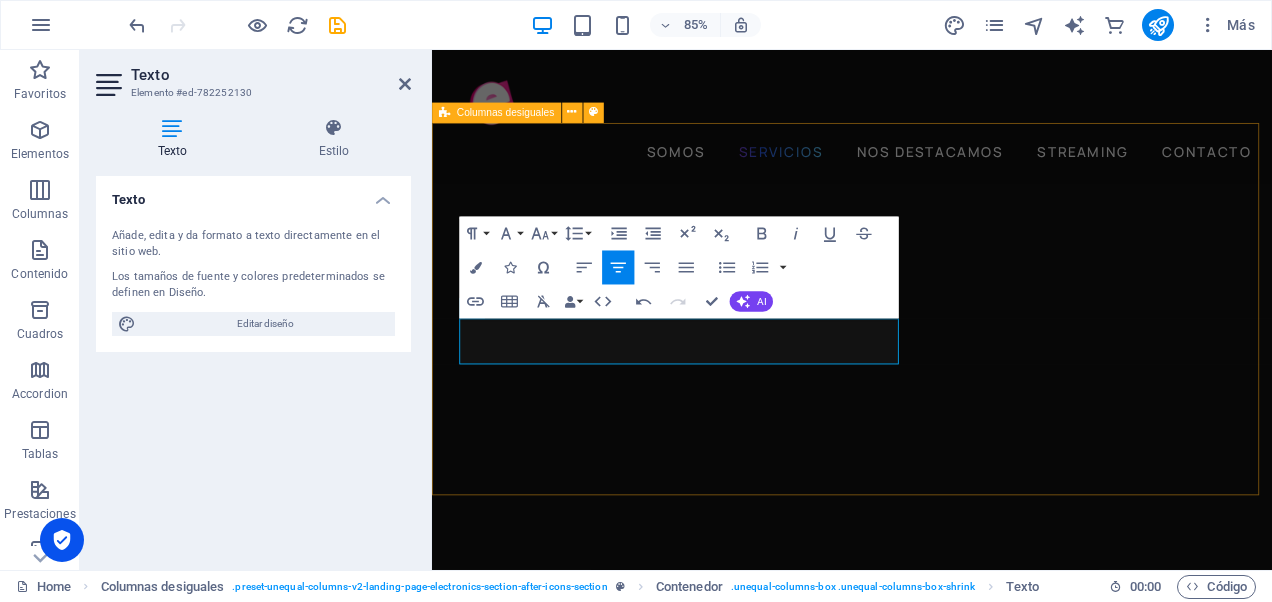 click on "MISION Impulsamos la creatividad y la innovación digital para transformar ideas en experiencias memorables." at bounding box center [926, 3756] 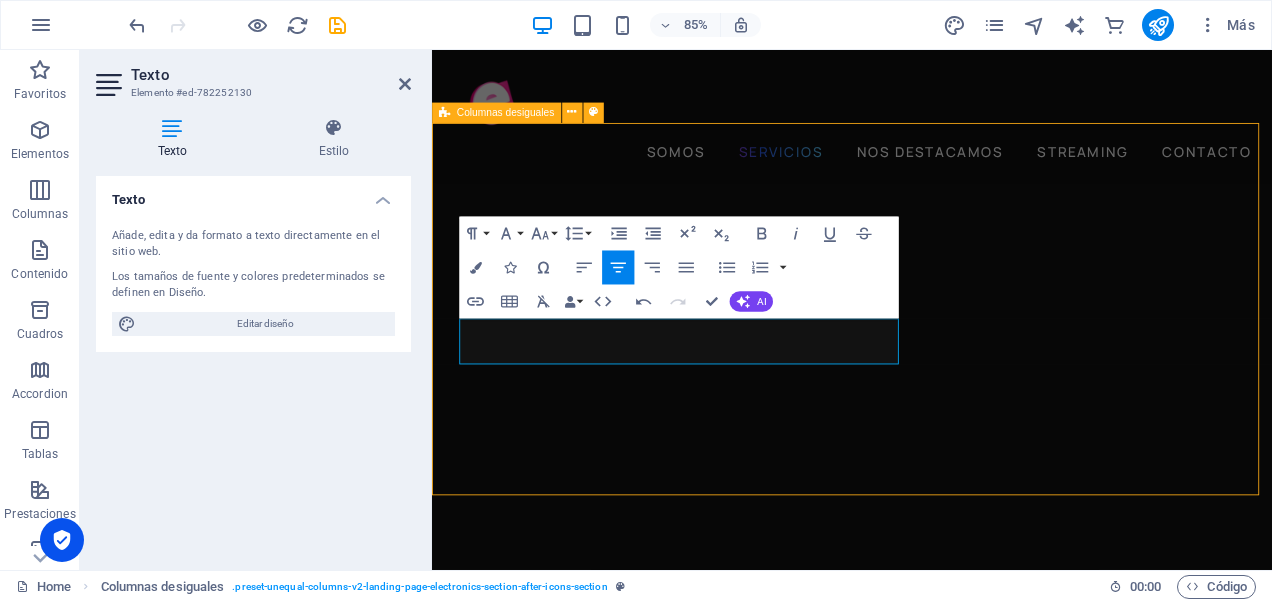 scroll, scrollTop: 2297, scrollLeft: 0, axis: vertical 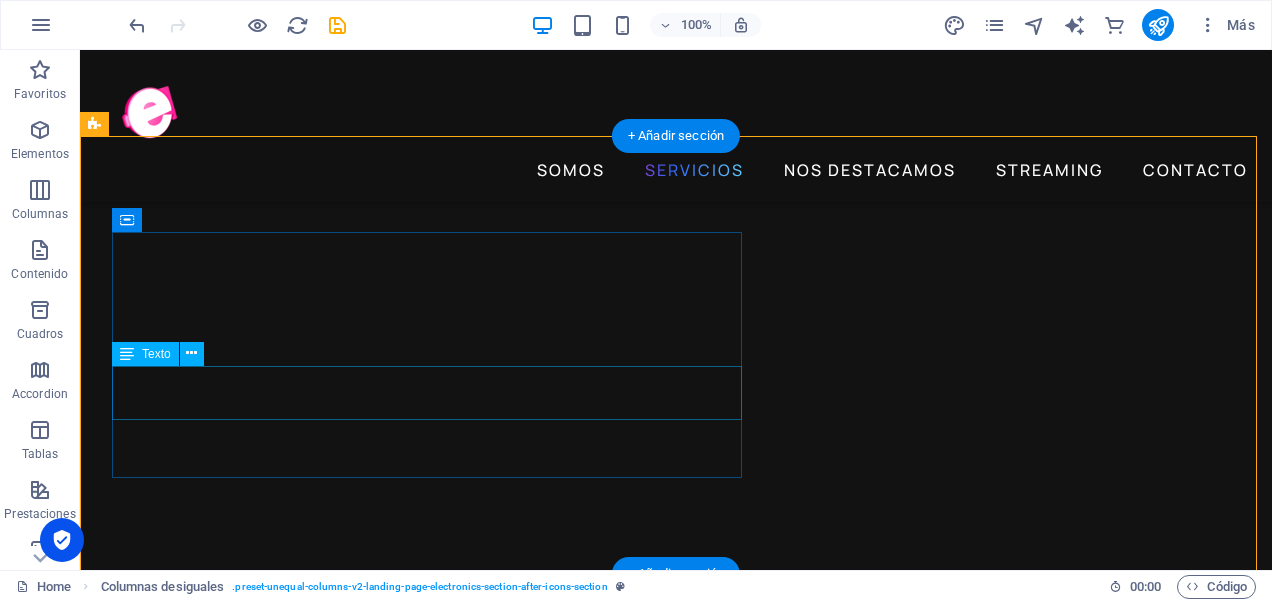click on "Impulsamos la creatividad y la innovación digital para transformar ideas en experiencias memorables." at bounding box center (692, 4213) 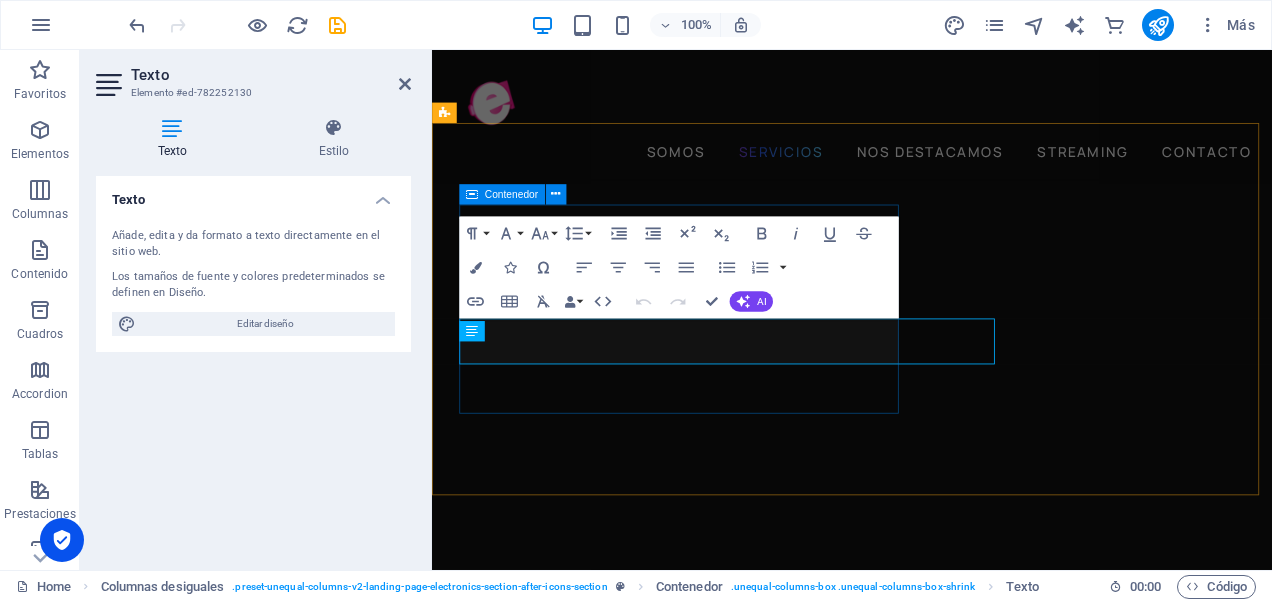 scroll, scrollTop: 2448, scrollLeft: 0, axis: vertical 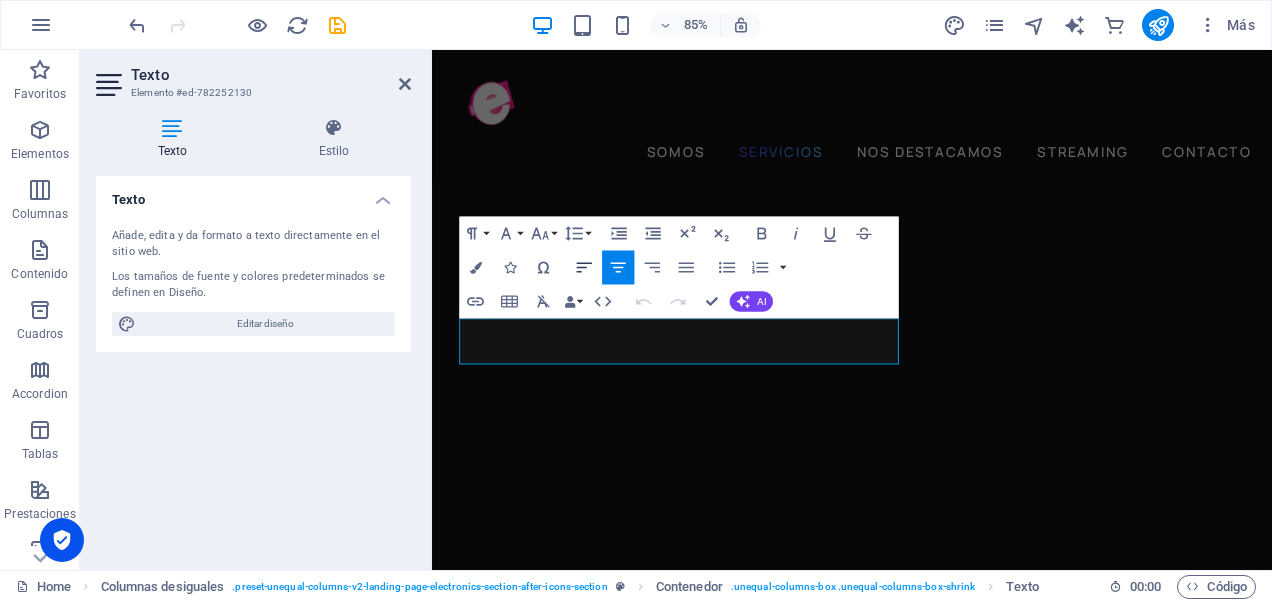 click 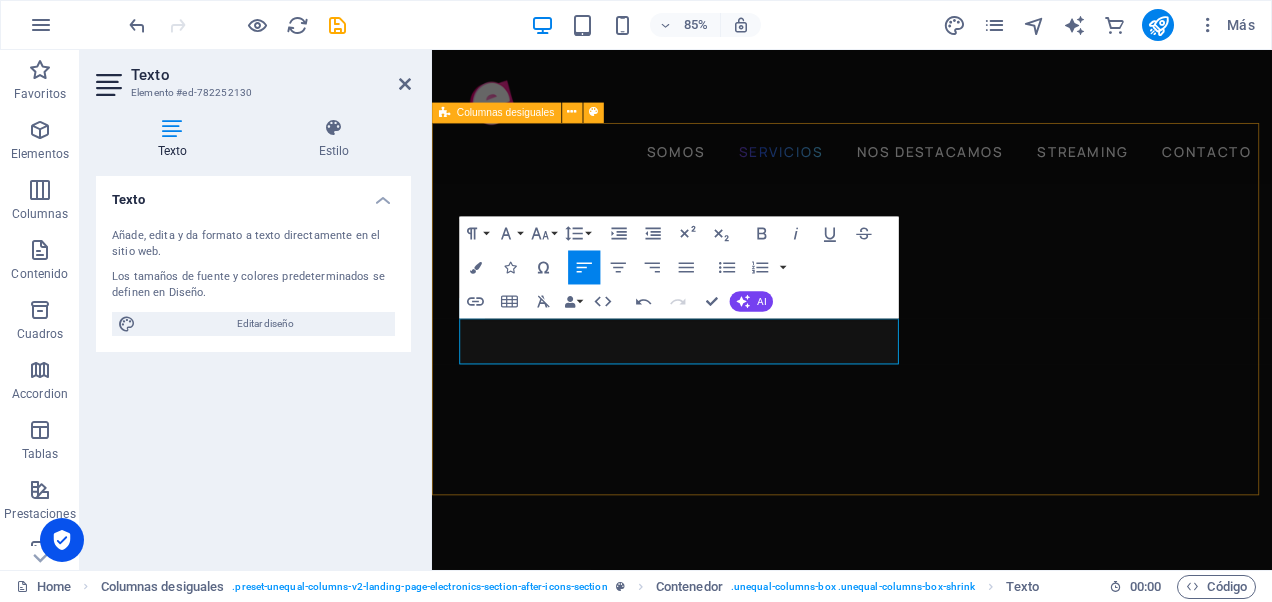 drag, startPoint x: 911, startPoint y: 413, endPoint x: 921, endPoint y: 347, distance: 66.75328 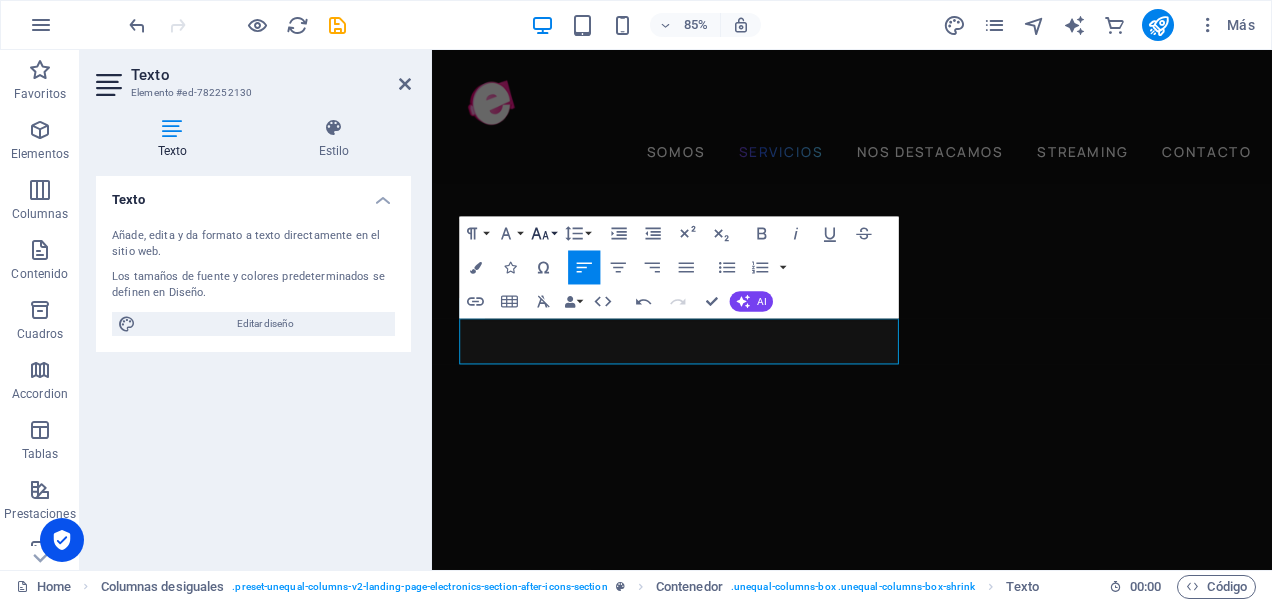 click on "Font Size" at bounding box center (543, 233) 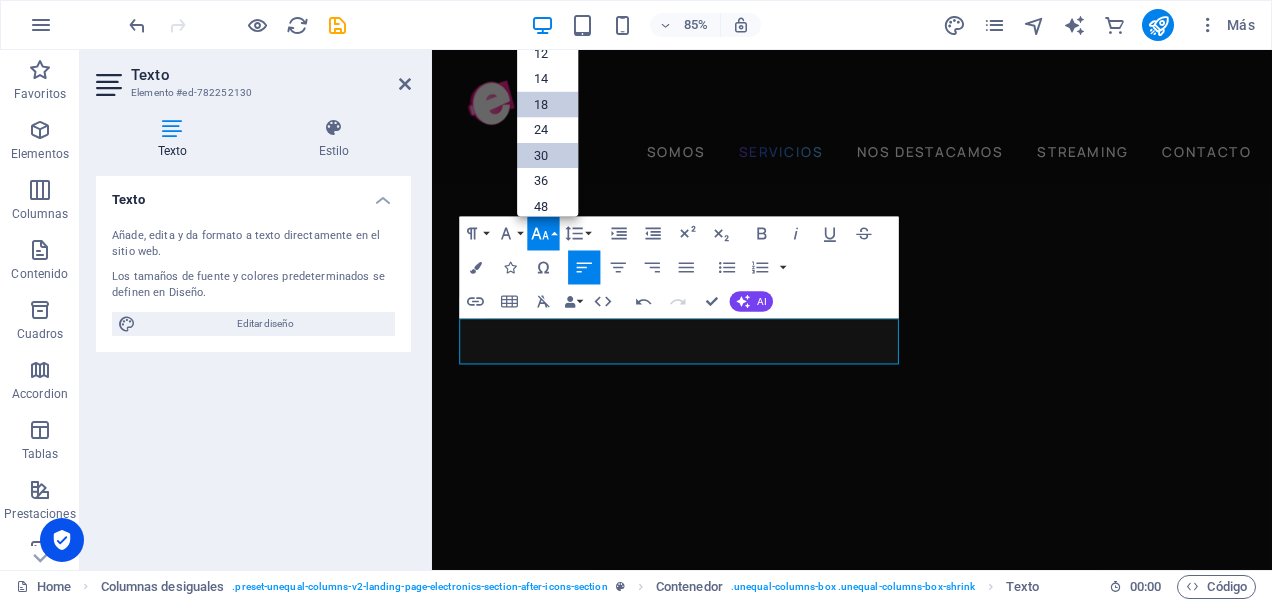 scroll, scrollTop: 0, scrollLeft: 0, axis: both 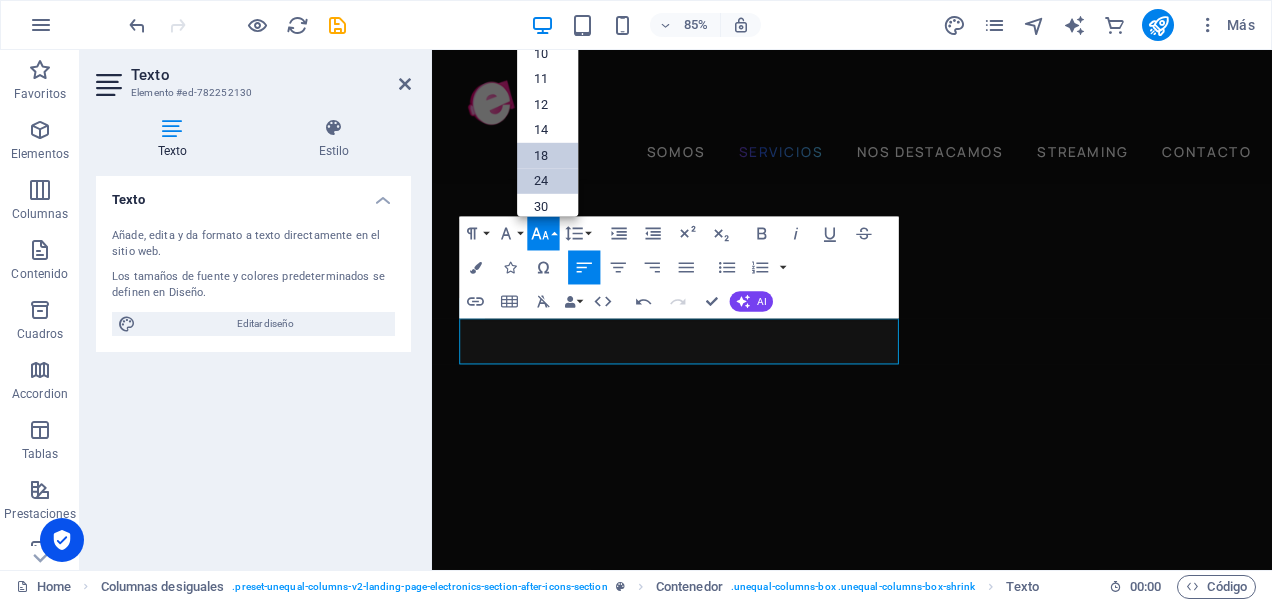 click on "24" at bounding box center [547, 181] 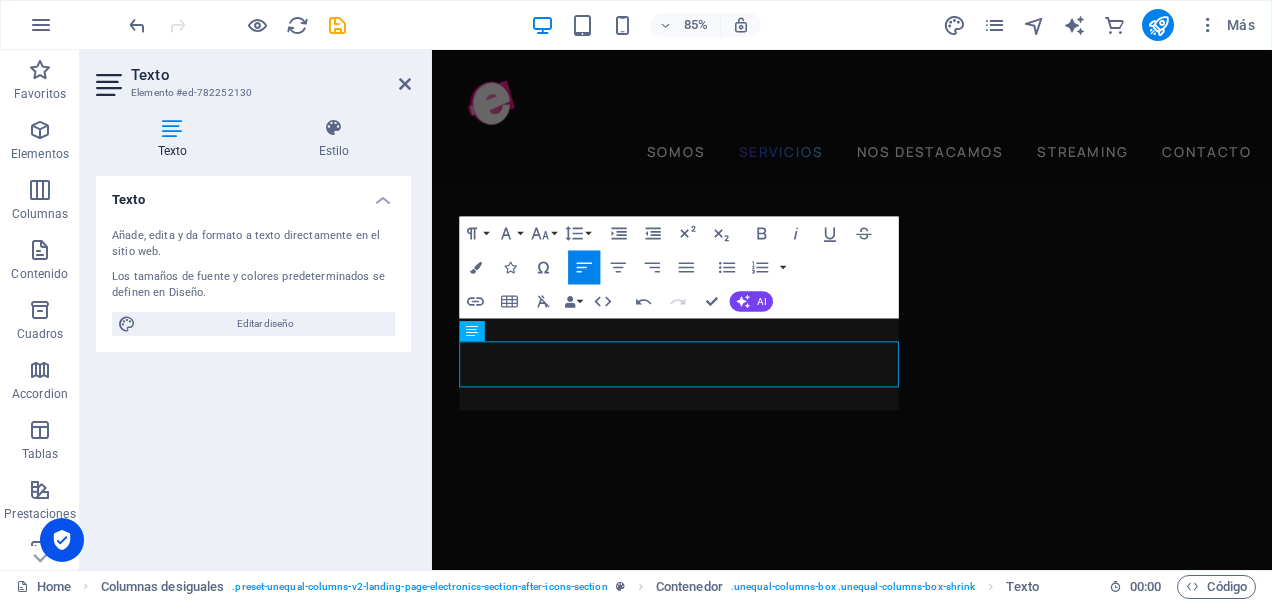 scroll, scrollTop: 2421, scrollLeft: 0, axis: vertical 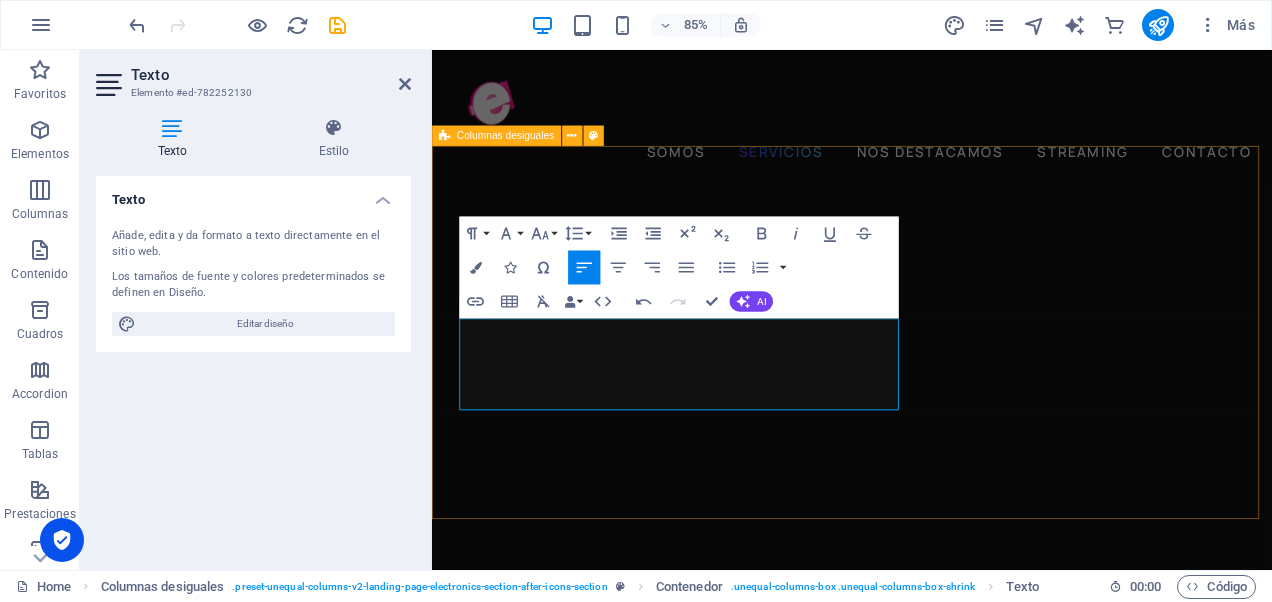 click on "MISION Impulsamos la creatividad y la innovación digital para transformar ideas en experiencias memorables." at bounding box center (926, 3806) 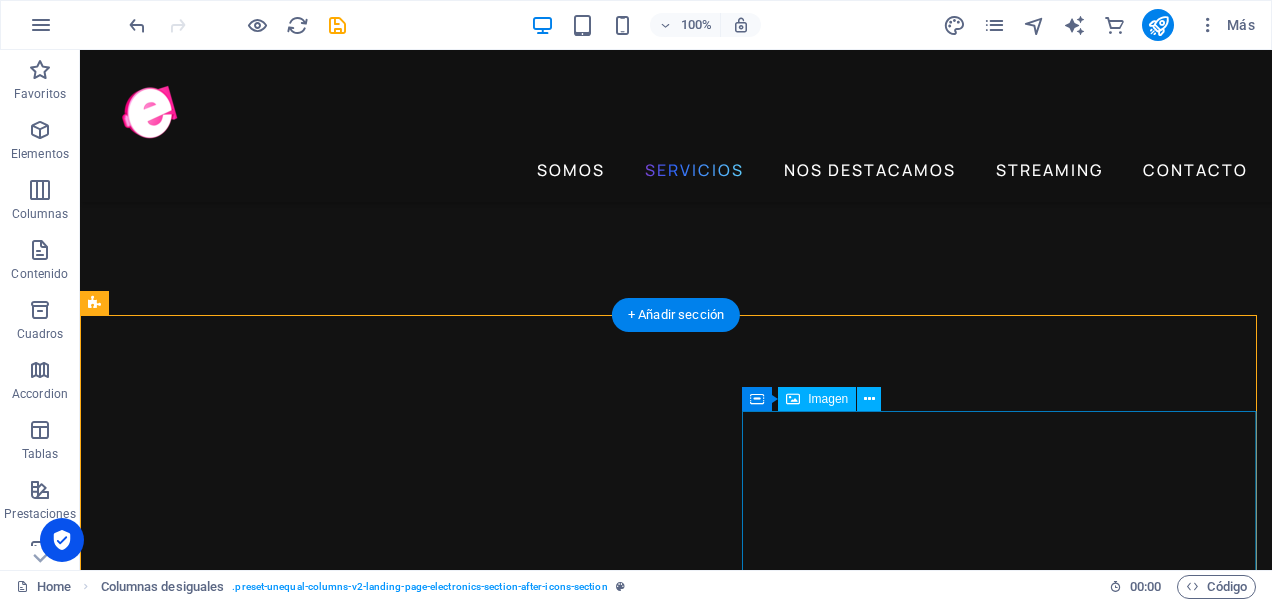 scroll, scrollTop: 2270, scrollLeft: 0, axis: vertical 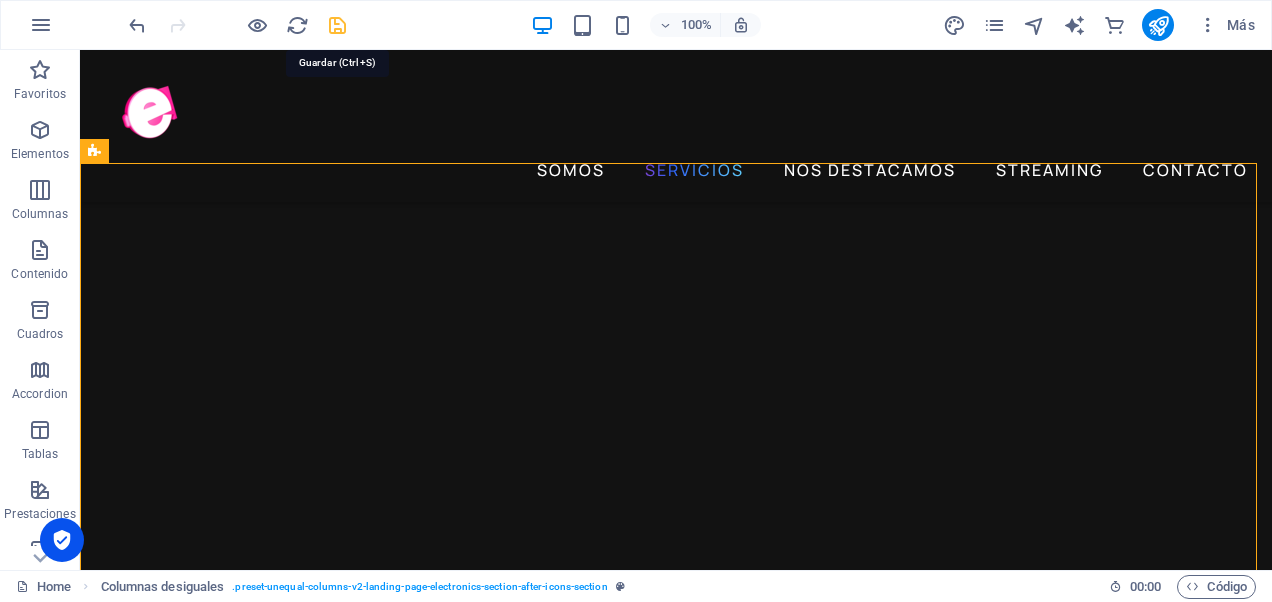 click at bounding box center [337, 25] 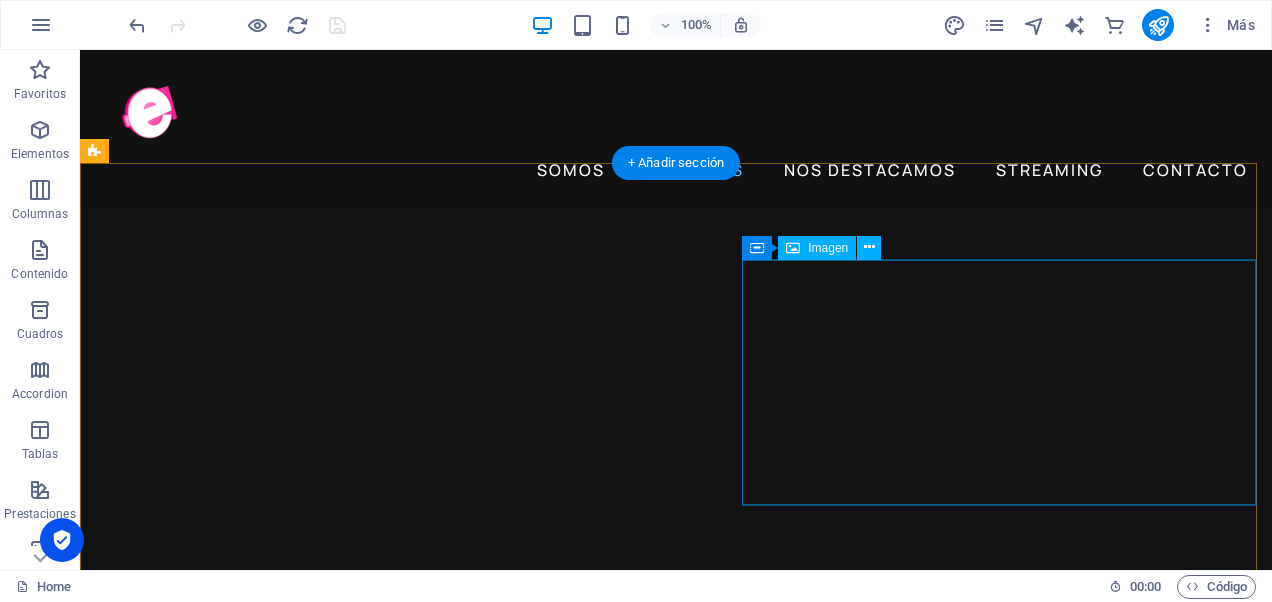 click at bounding box center [692, 4386] 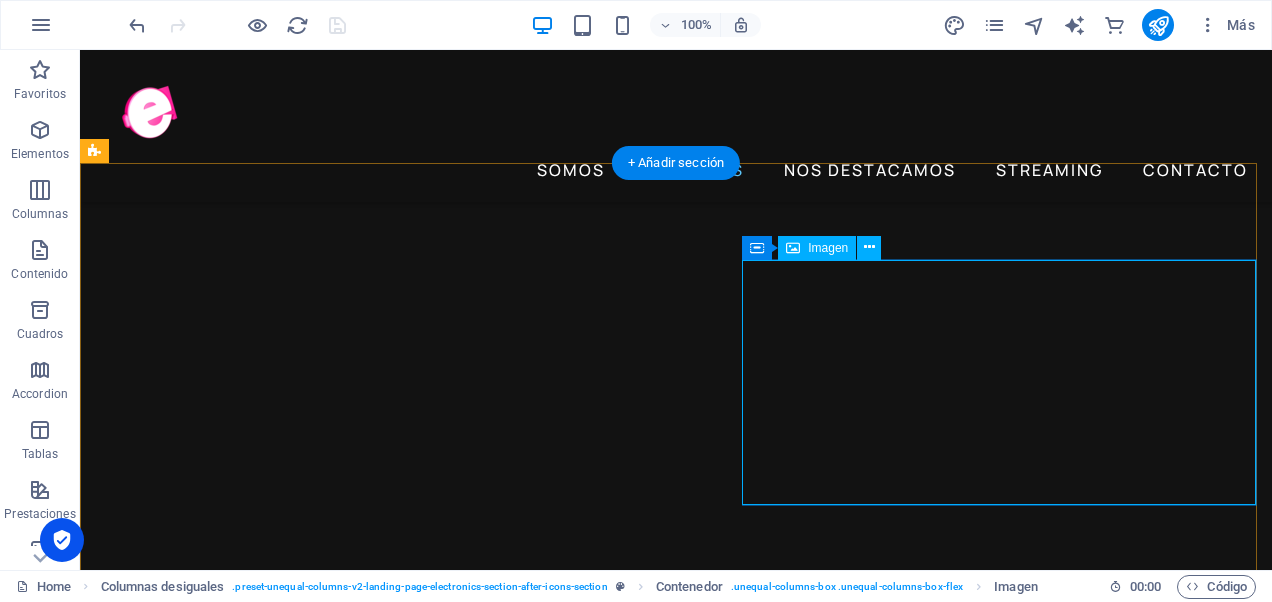 click at bounding box center [692, 4386] 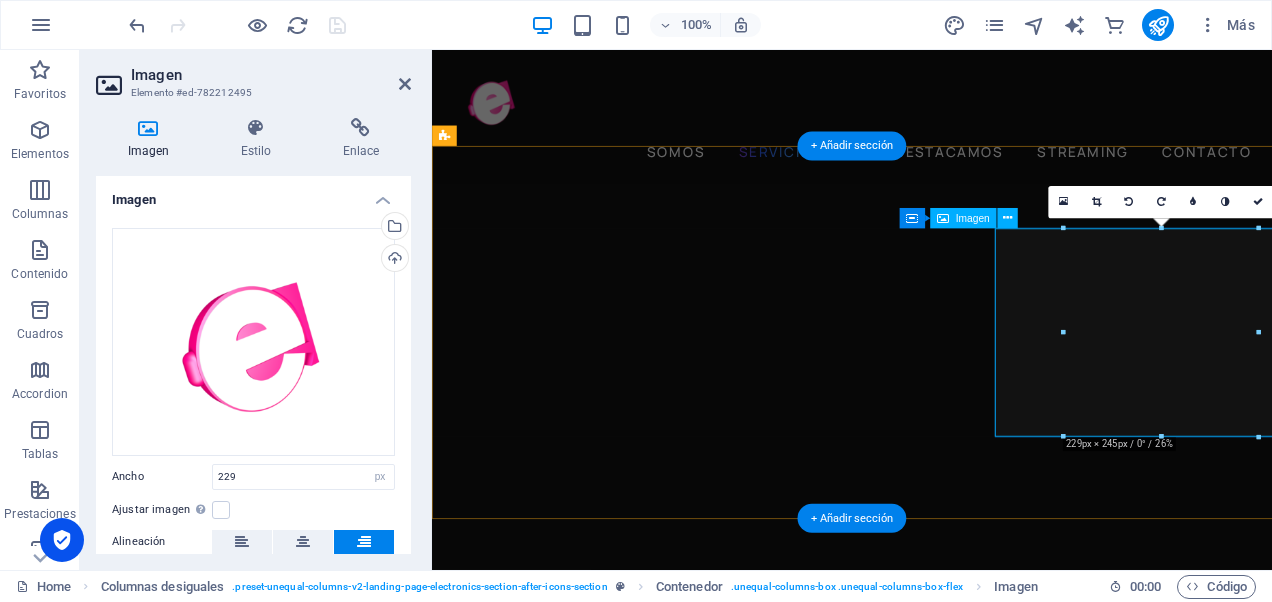 scroll, scrollTop: 2421, scrollLeft: 0, axis: vertical 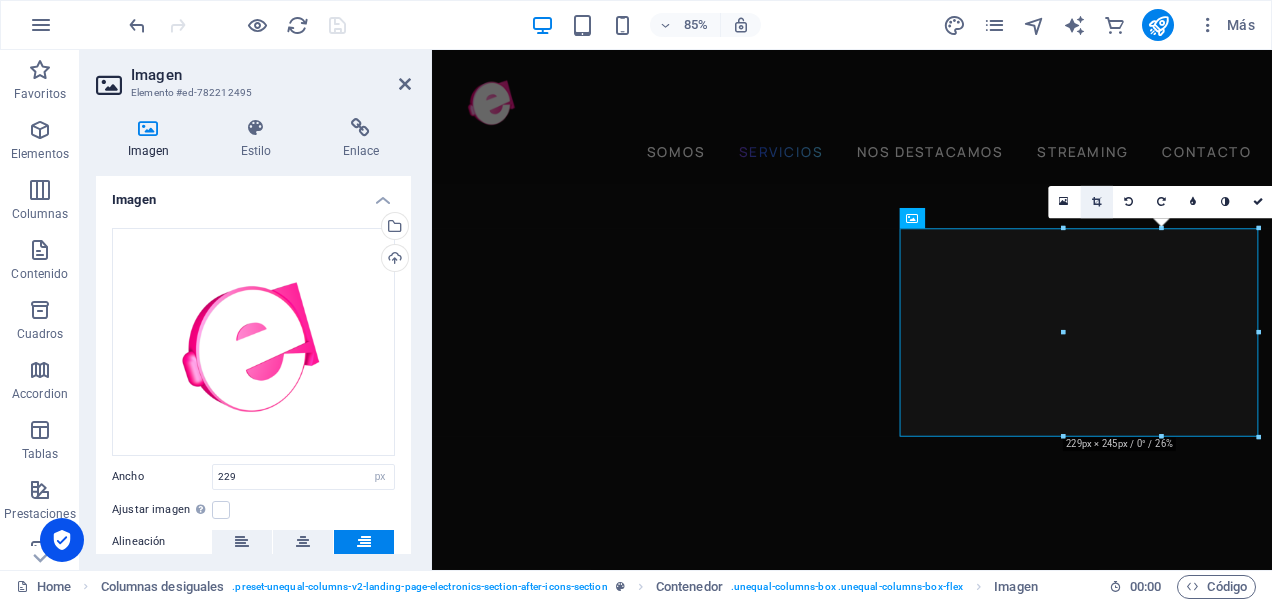 click at bounding box center [1096, 202] 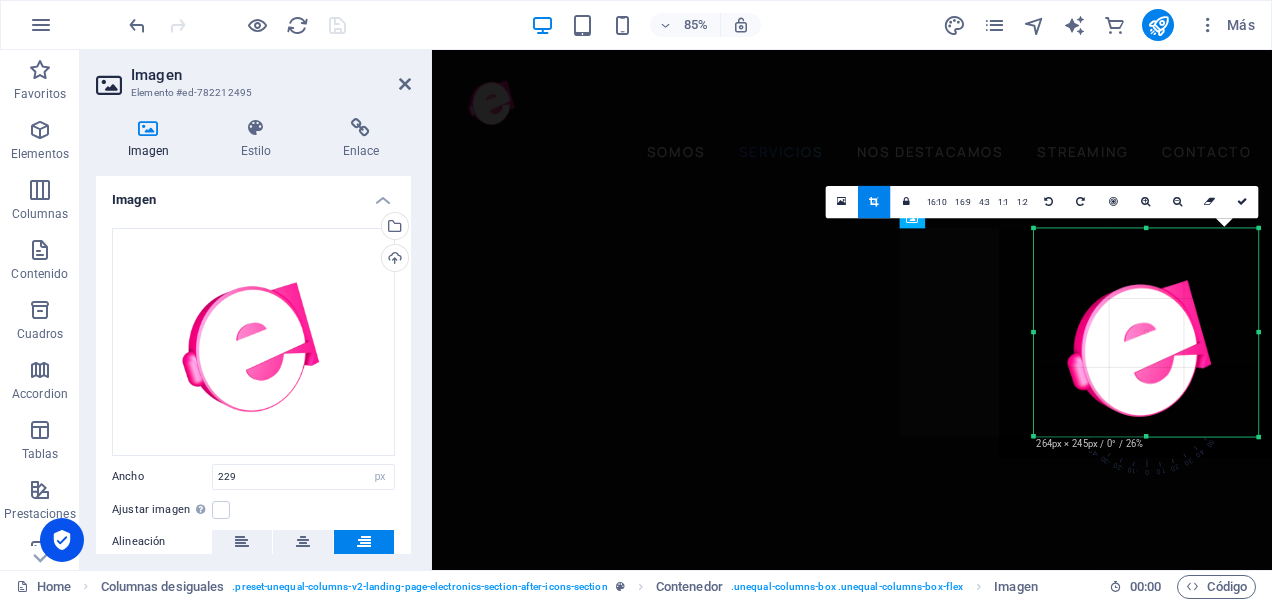 drag, startPoint x: 1063, startPoint y: 333, endPoint x: 1028, endPoint y: 333, distance: 35 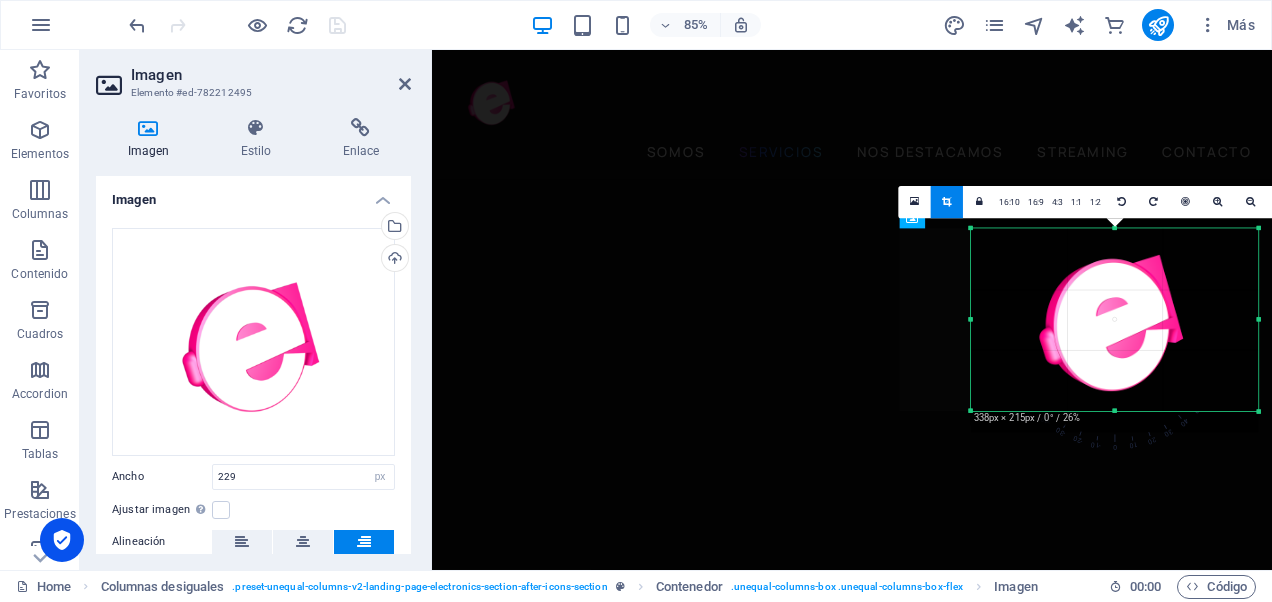 drag, startPoint x: 1034, startPoint y: 226, endPoint x: 955, endPoint y: 256, distance: 84.50444 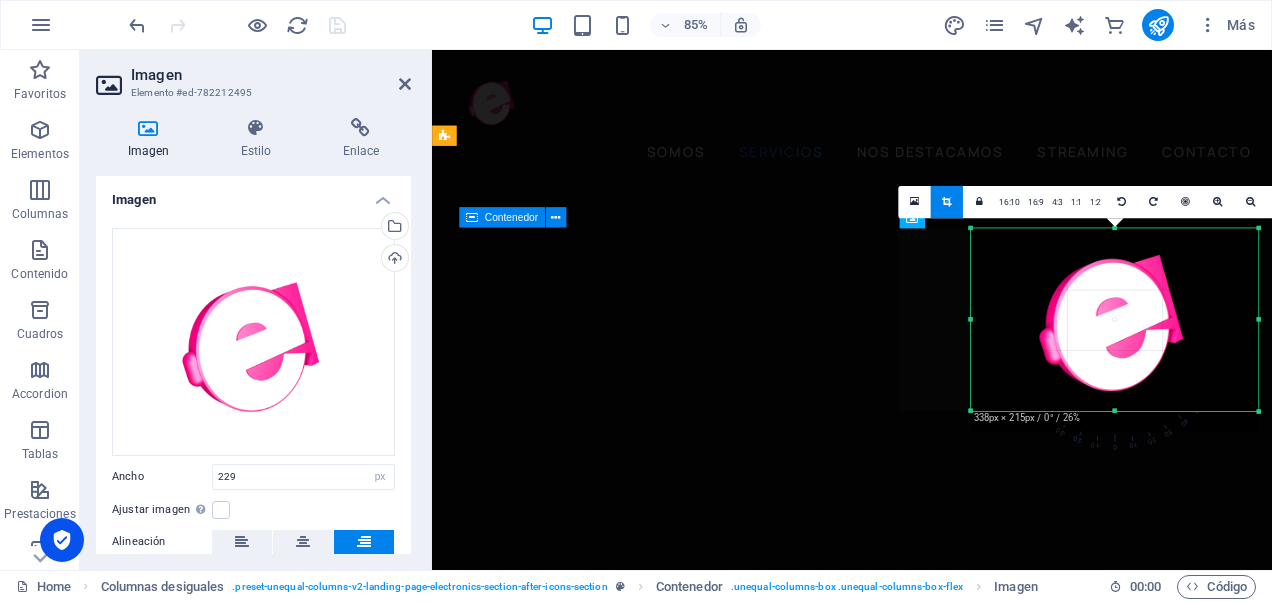 click on "MISION Impulsamos la creatividad y la innovación digital para transformar ideas en experiencias memorables." at bounding box center (942, 3682) 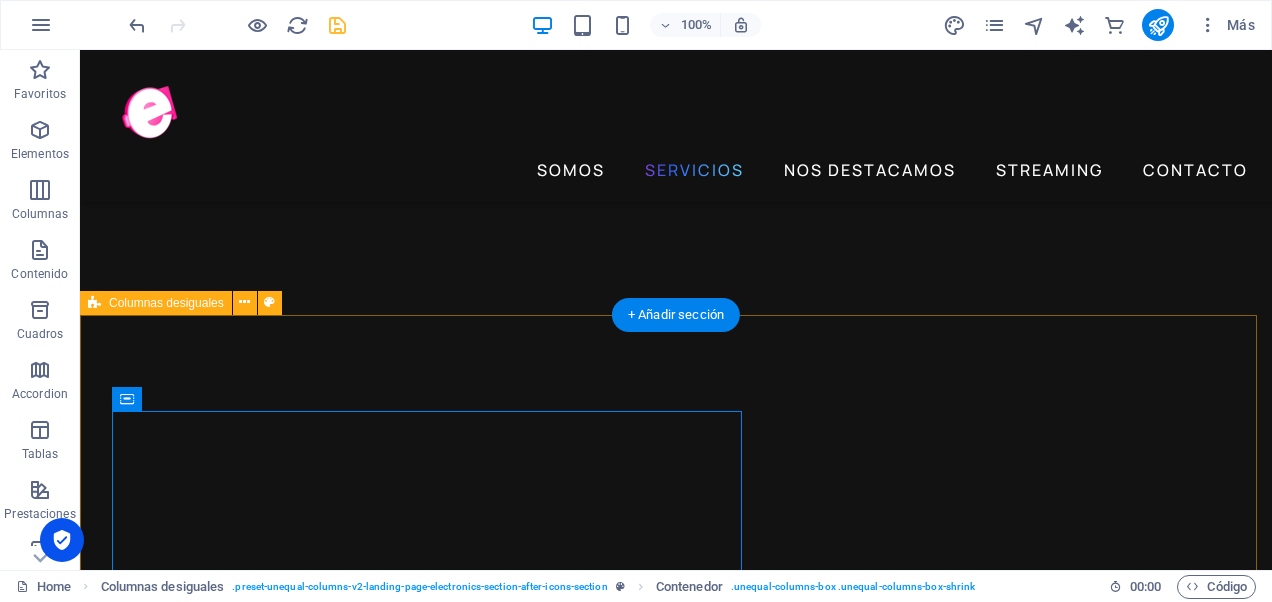 scroll, scrollTop: 2270, scrollLeft: 0, axis: vertical 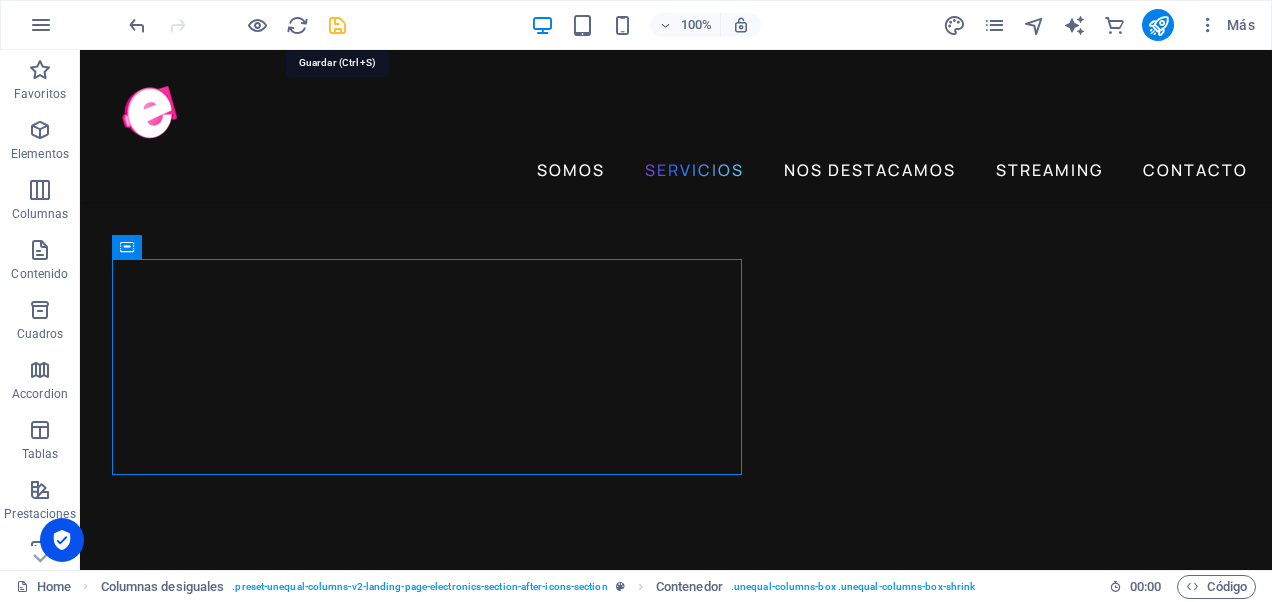 click at bounding box center (337, 25) 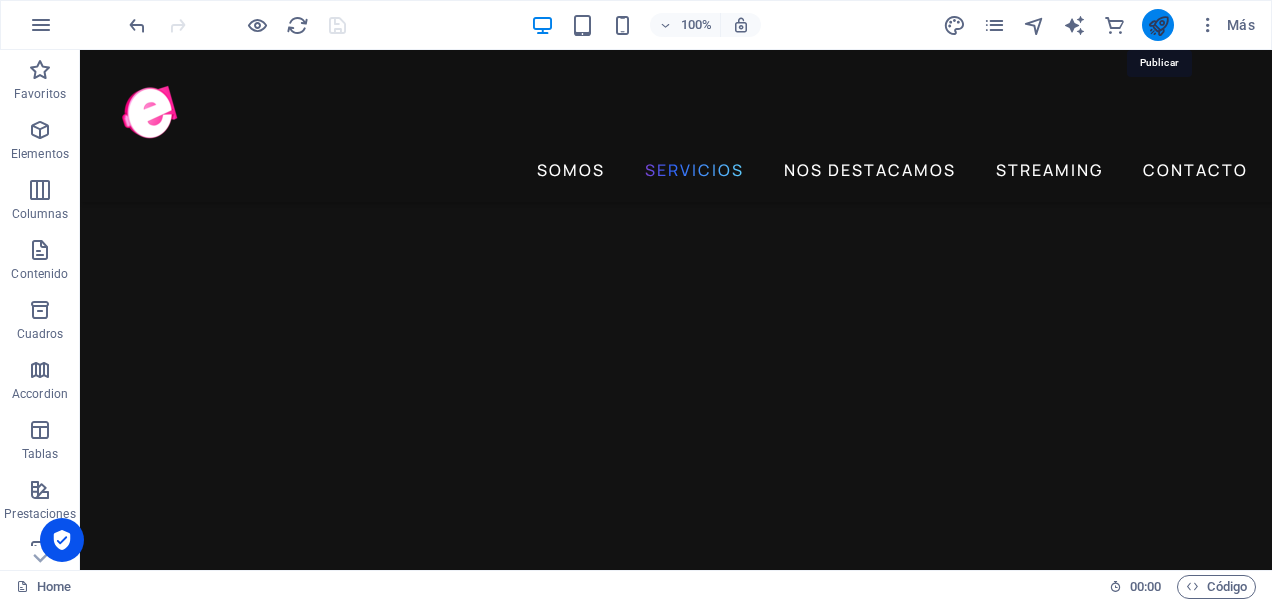 click at bounding box center (1158, 25) 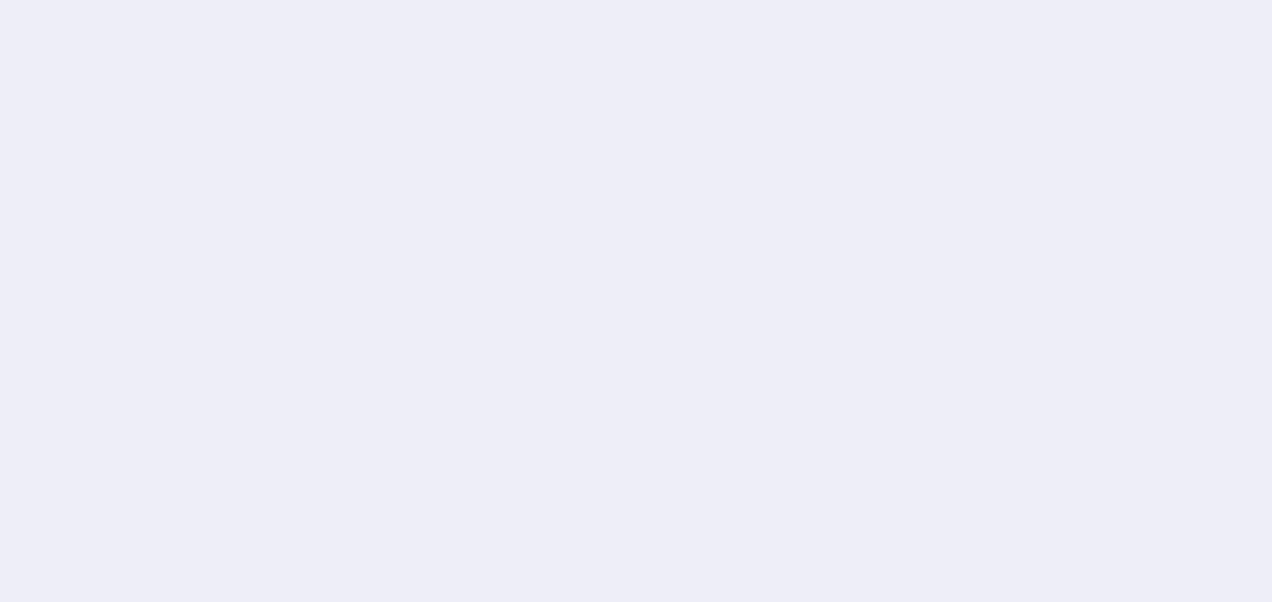 scroll, scrollTop: 0, scrollLeft: 0, axis: both 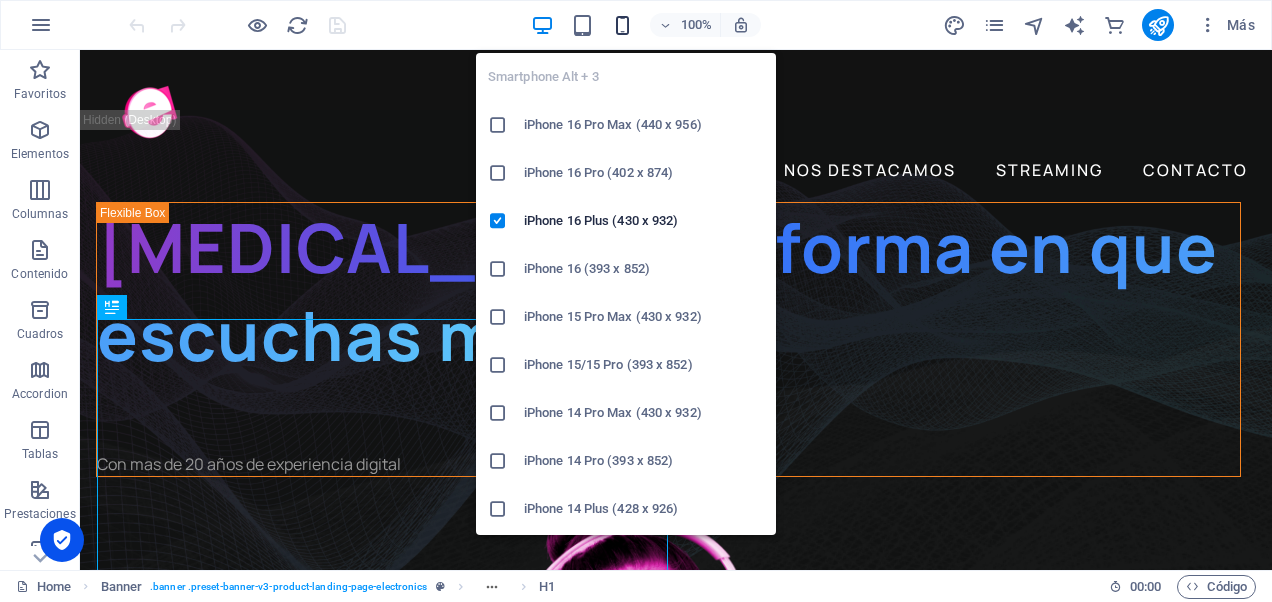 click at bounding box center [622, 25] 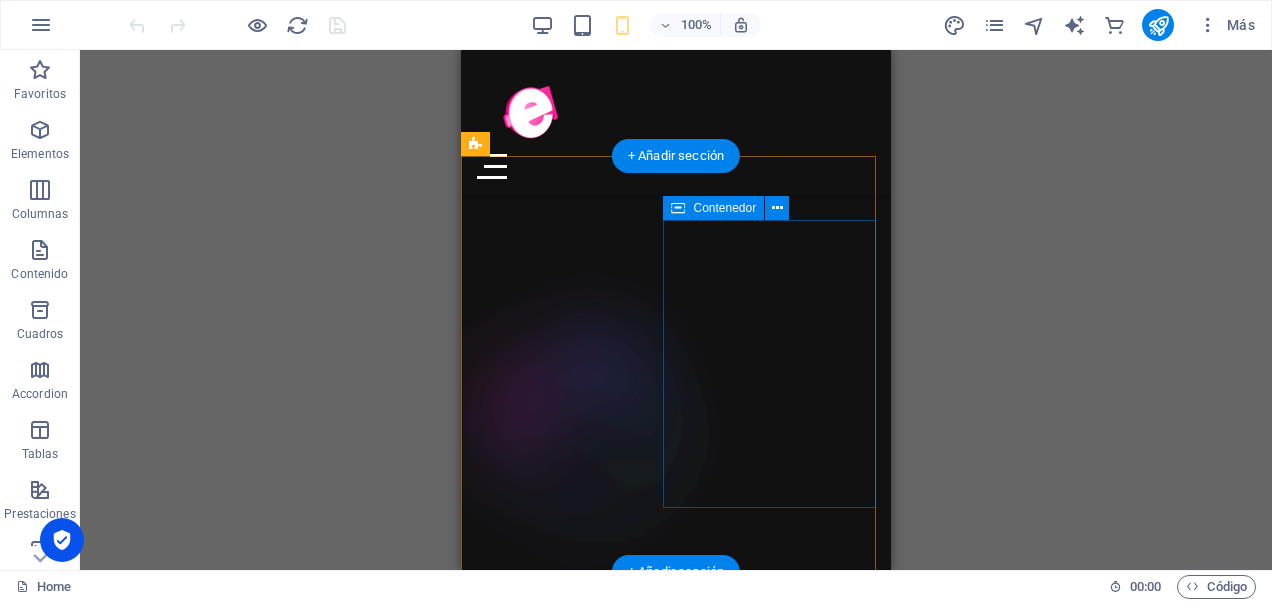 scroll, scrollTop: 2204, scrollLeft: 0, axis: vertical 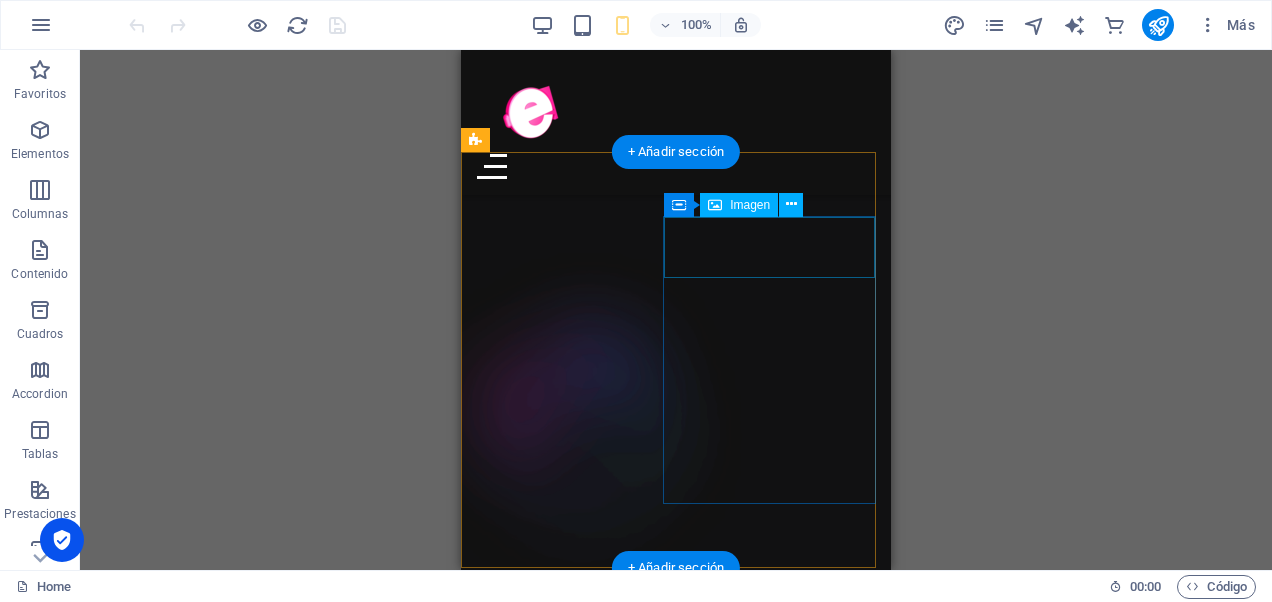 click at bounding box center [612, 3042] 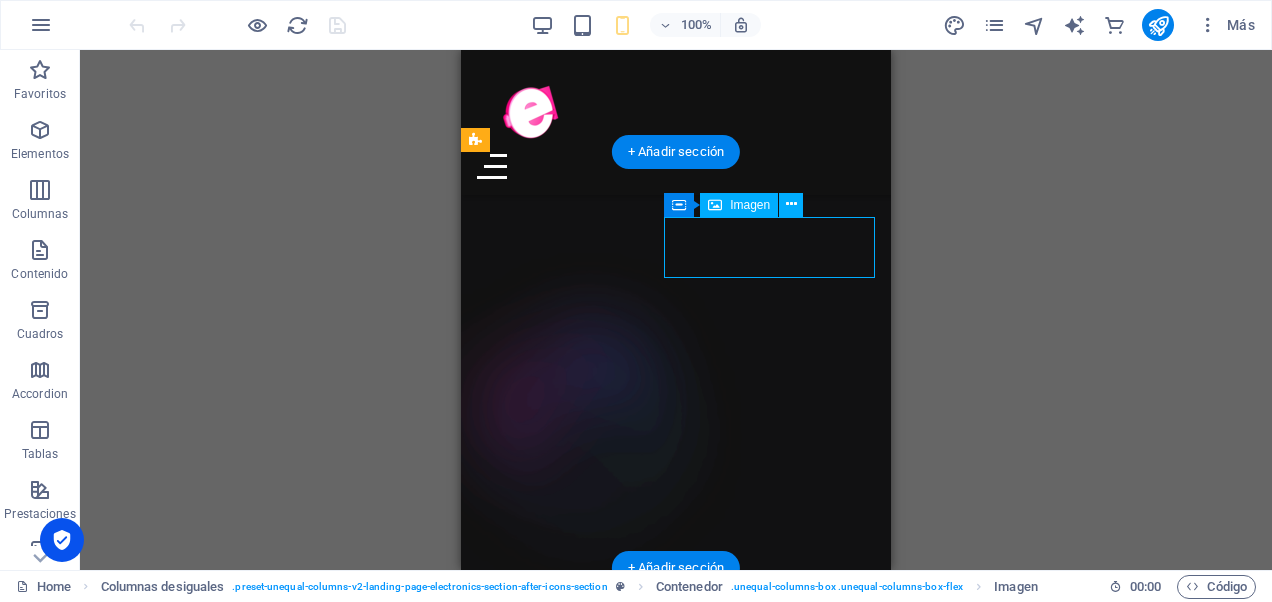 click at bounding box center (612, 3042) 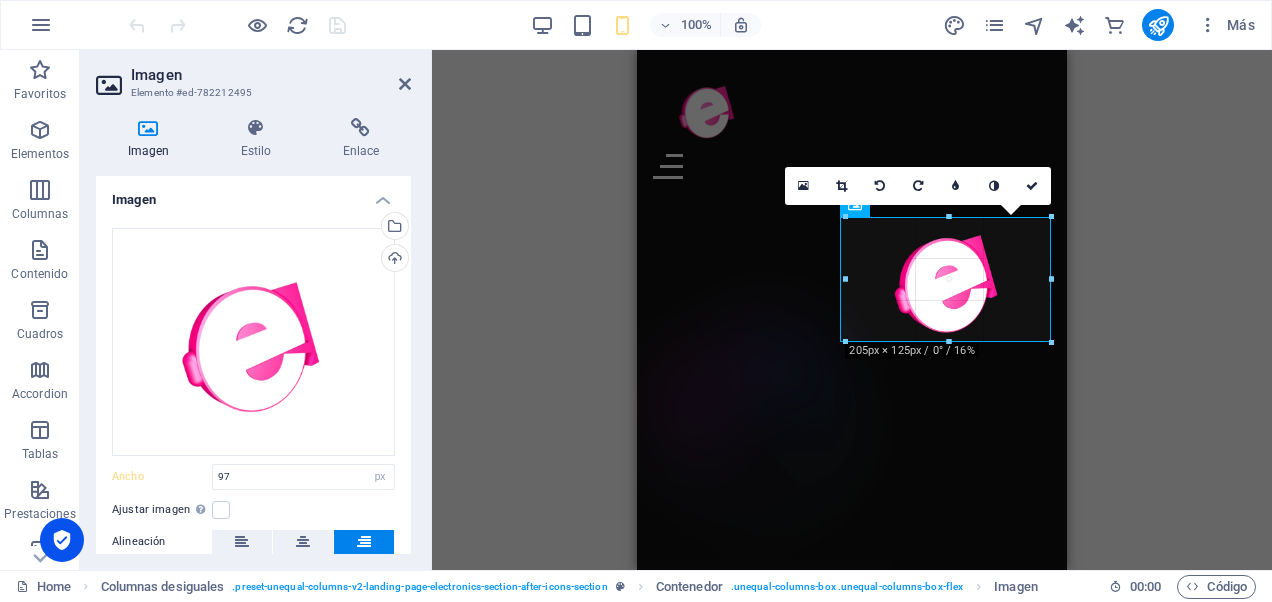 drag, startPoint x: 954, startPoint y: 274, endPoint x: 911, endPoint y: 338, distance: 77.10383 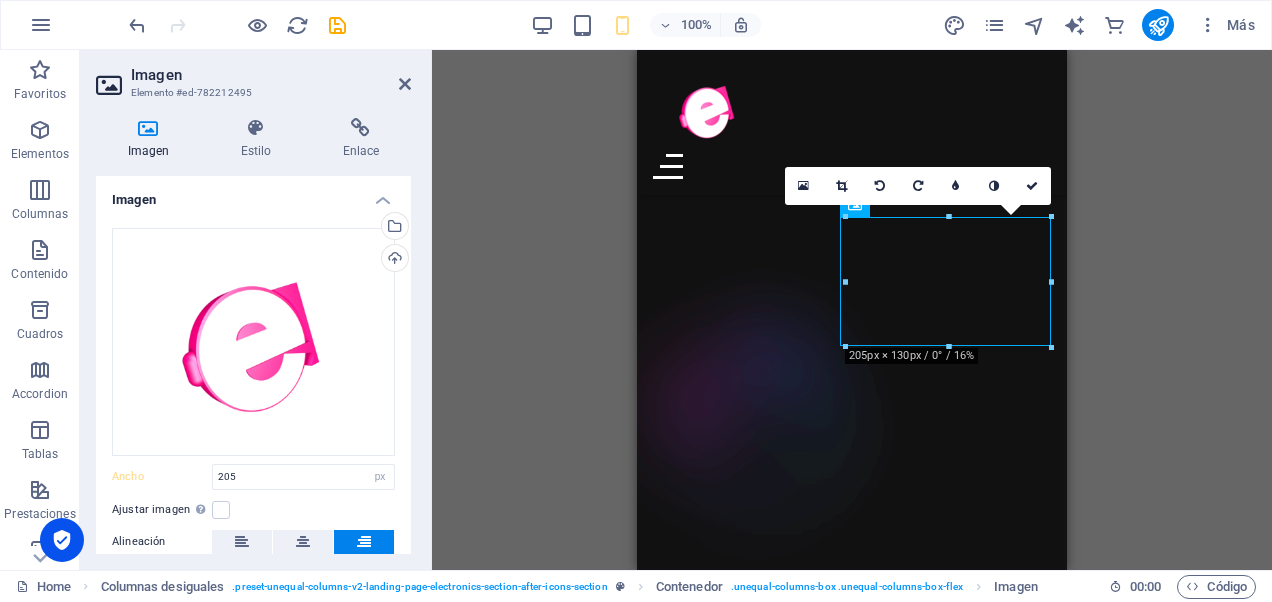 drag, startPoint x: 947, startPoint y: 274, endPoint x: 970, endPoint y: 418, distance: 145.82524 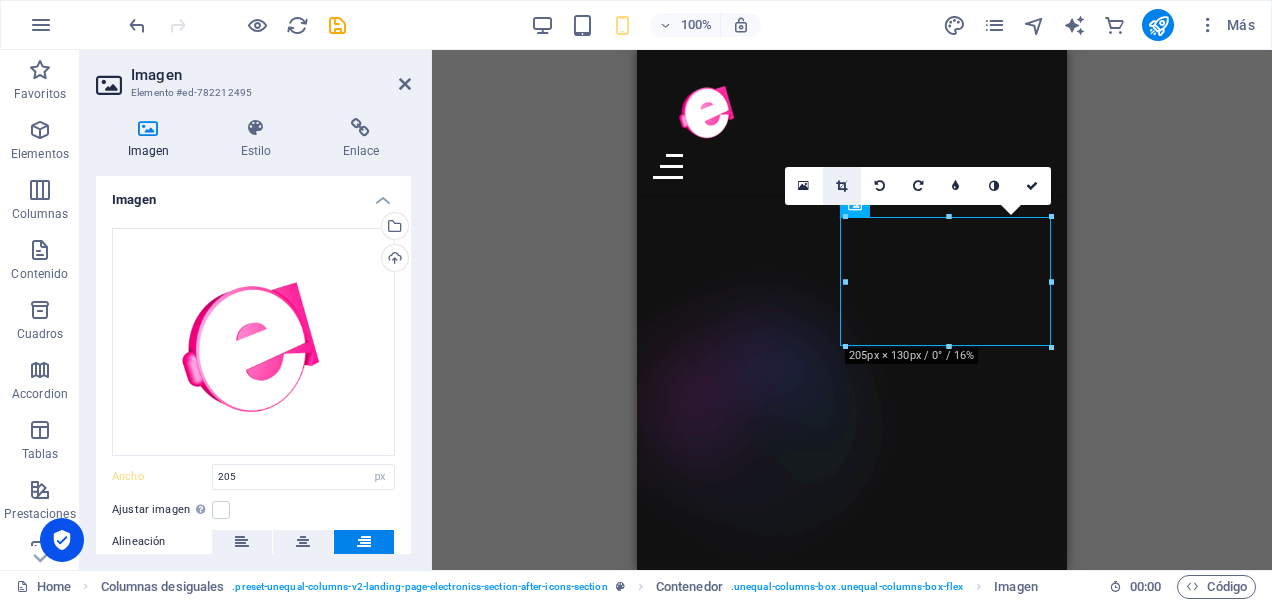 click at bounding box center (841, 186) 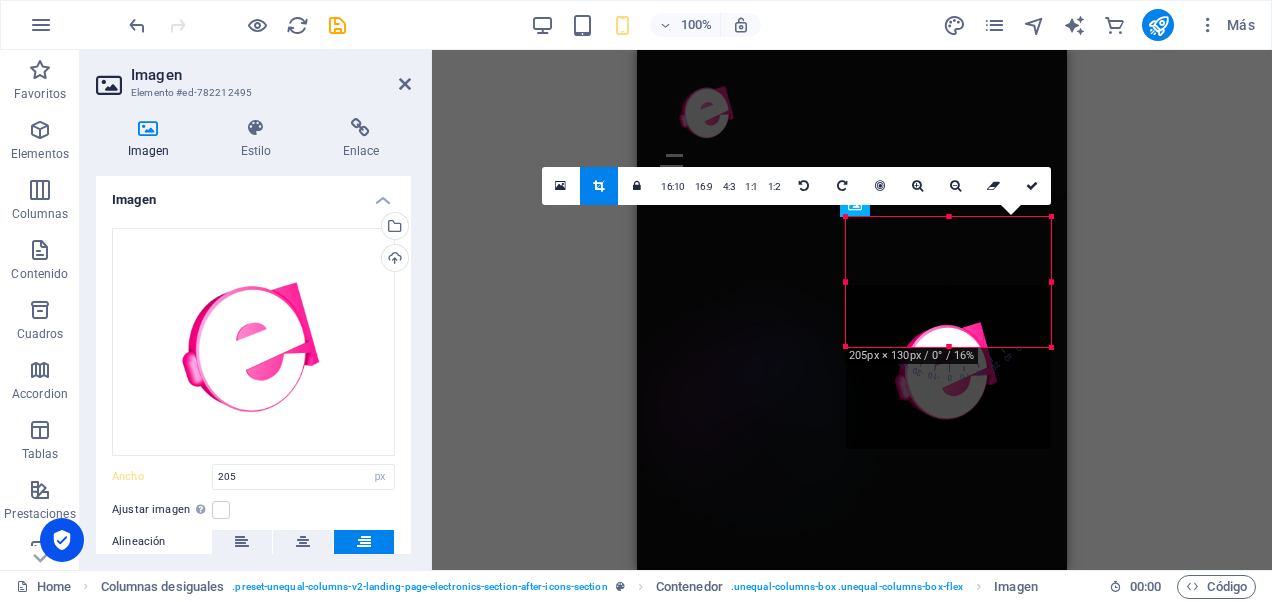 drag, startPoint x: 954, startPoint y: 286, endPoint x: 949, endPoint y: 372, distance: 86.145226 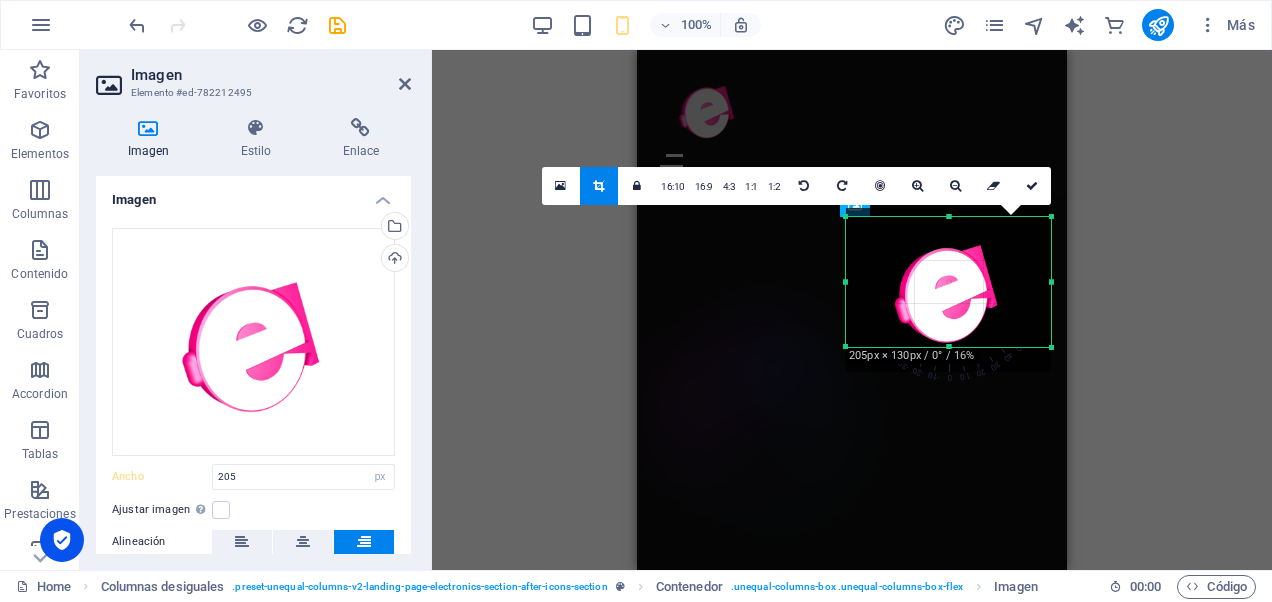 drag, startPoint x: 960, startPoint y: 301, endPoint x: 959, endPoint y: 282, distance: 19.026299 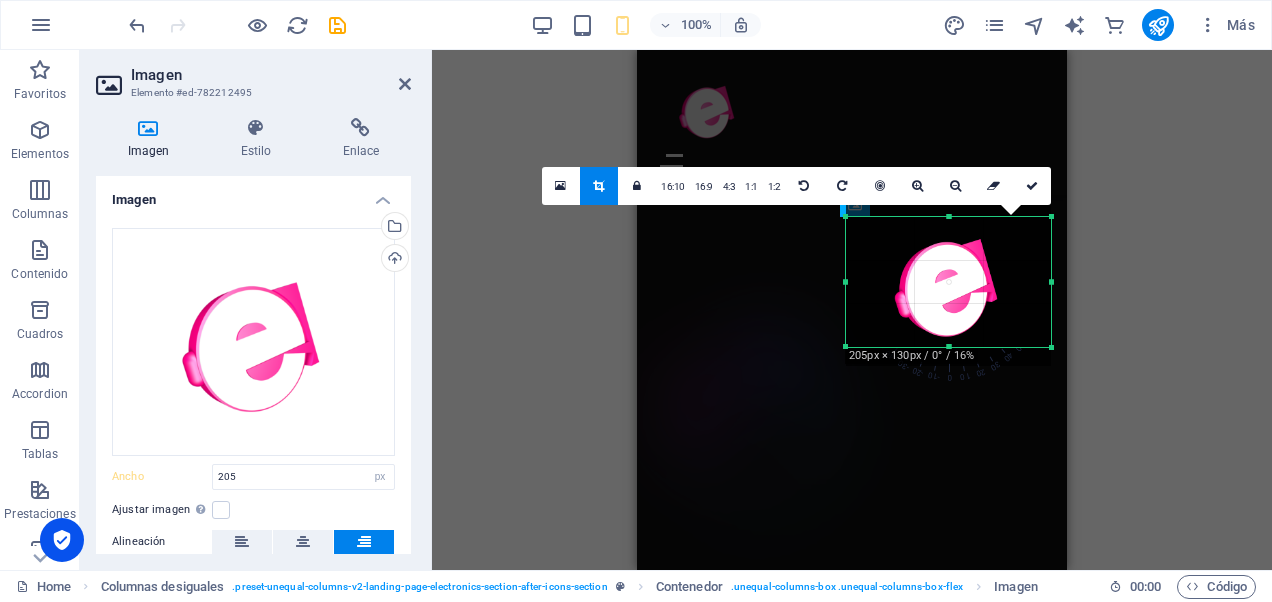 click at bounding box center [948, 284] 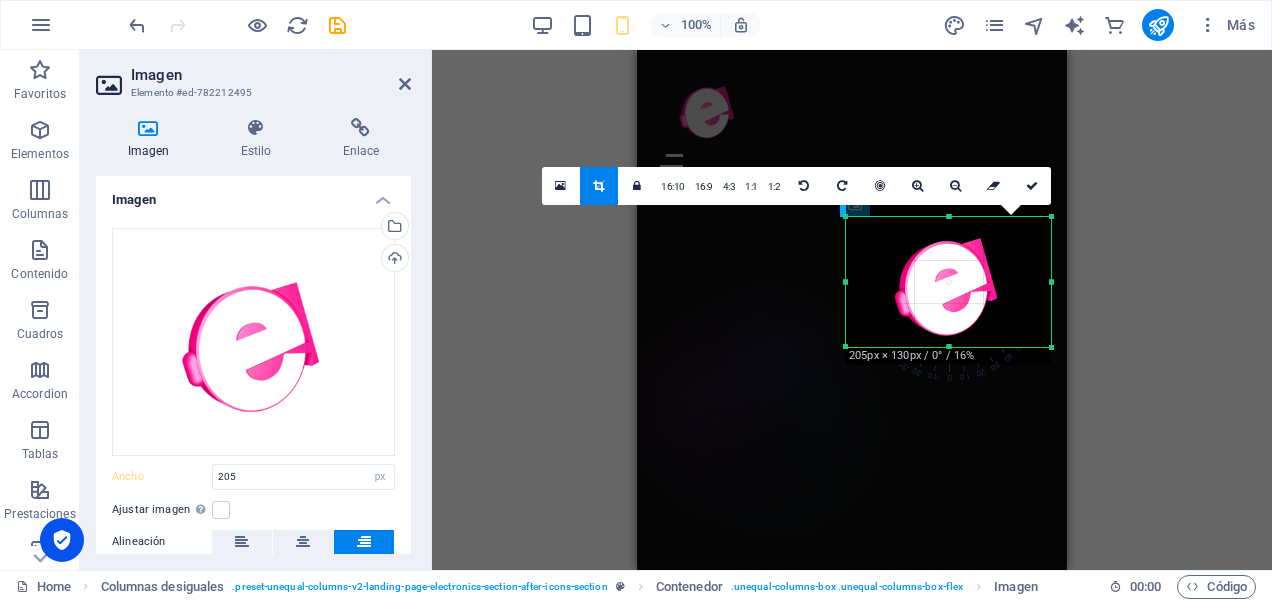click at bounding box center [948, 283] 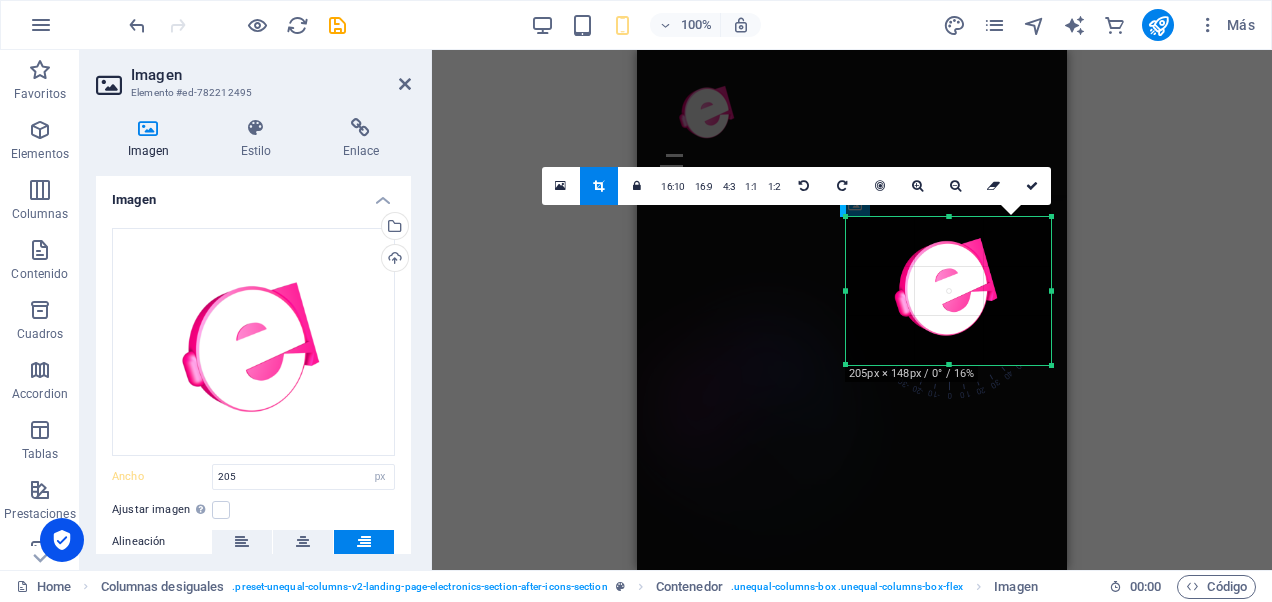 drag, startPoint x: 951, startPoint y: 344, endPoint x: 981, endPoint y: 361, distance: 34.48188 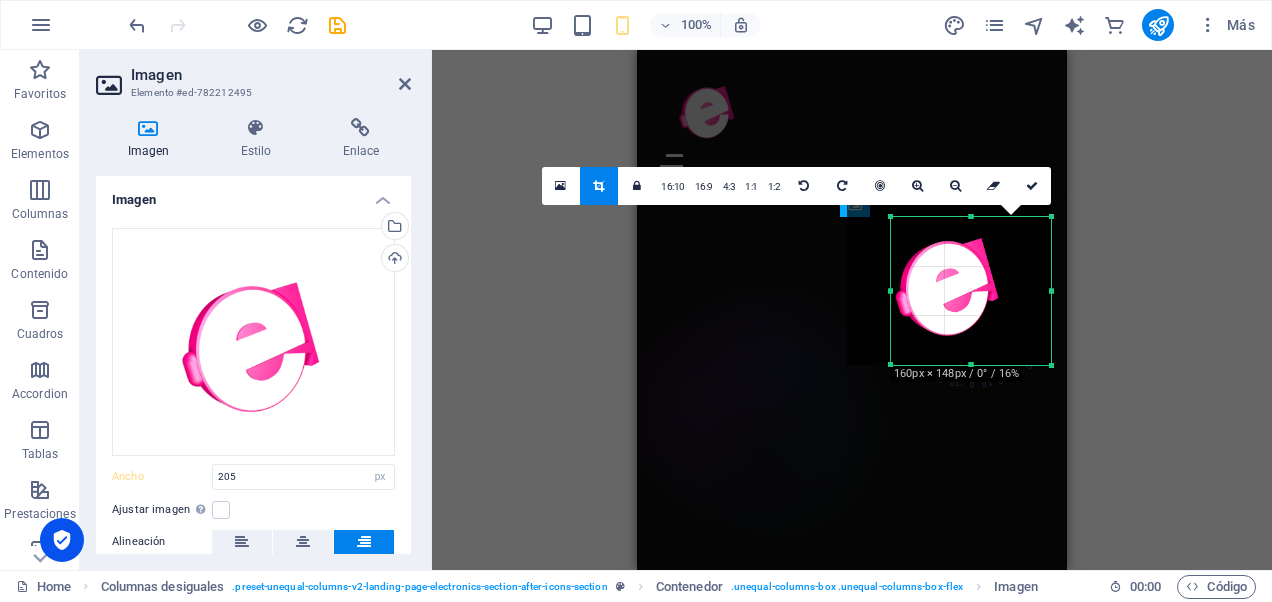 drag, startPoint x: 848, startPoint y: 293, endPoint x: 892, endPoint y: 301, distance: 44.72136 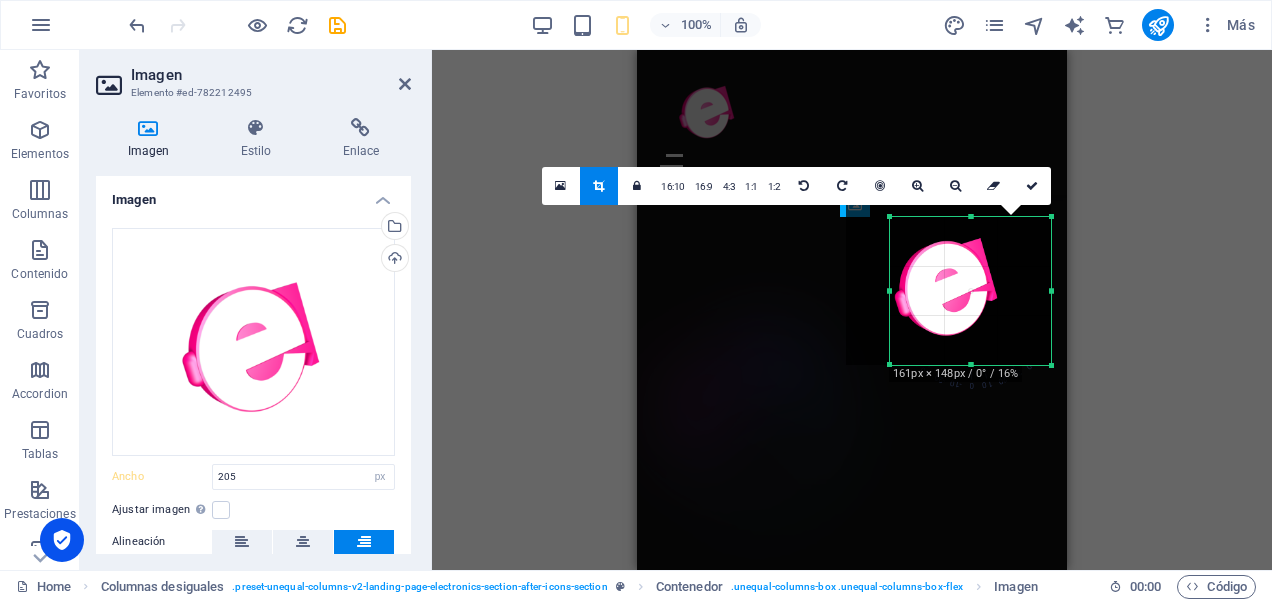 click at bounding box center [948, 283] 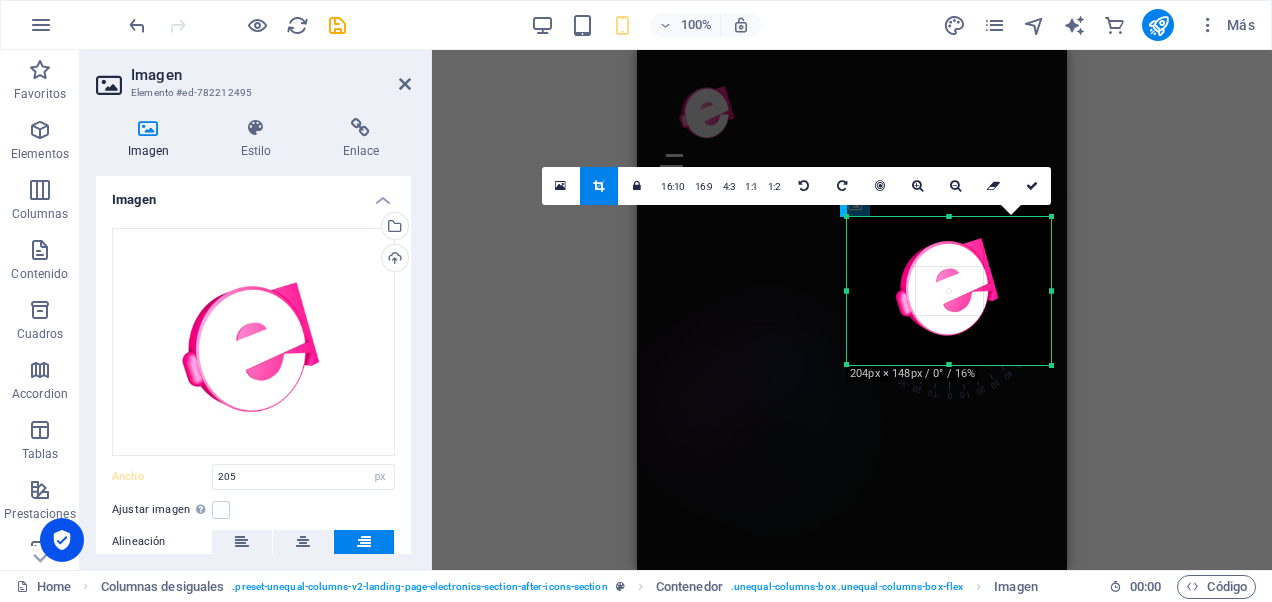 drag, startPoint x: 888, startPoint y: 292, endPoint x: 844, endPoint y: 292, distance: 44 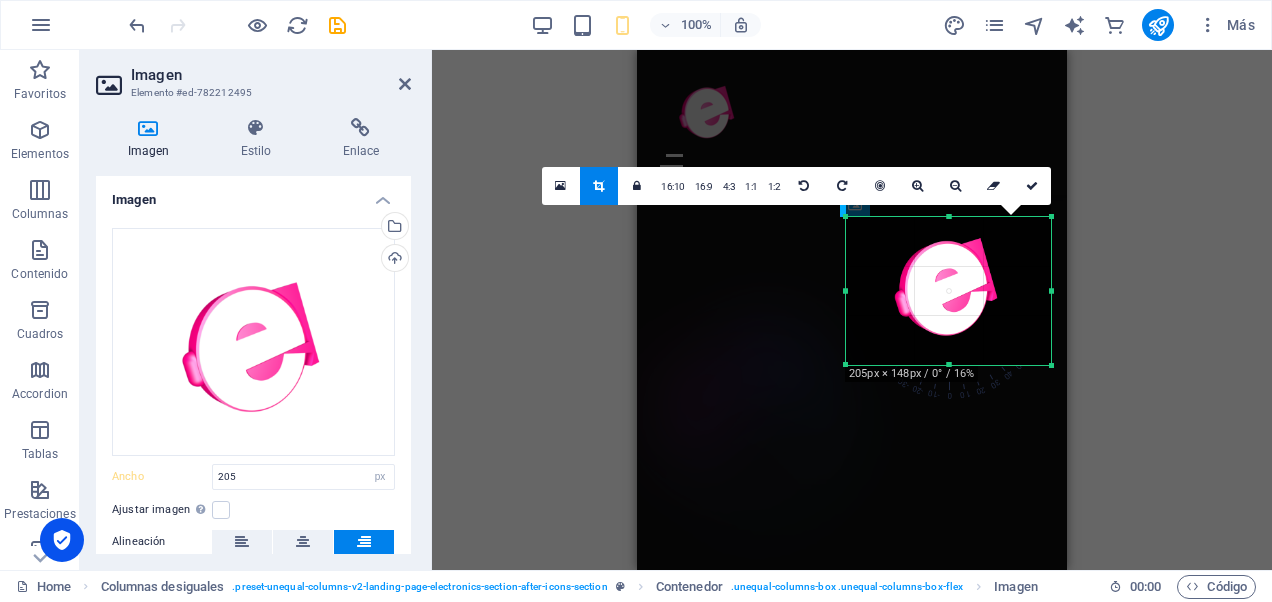 drag, startPoint x: 849, startPoint y: 364, endPoint x: 896, endPoint y: 370, distance: 47.38143 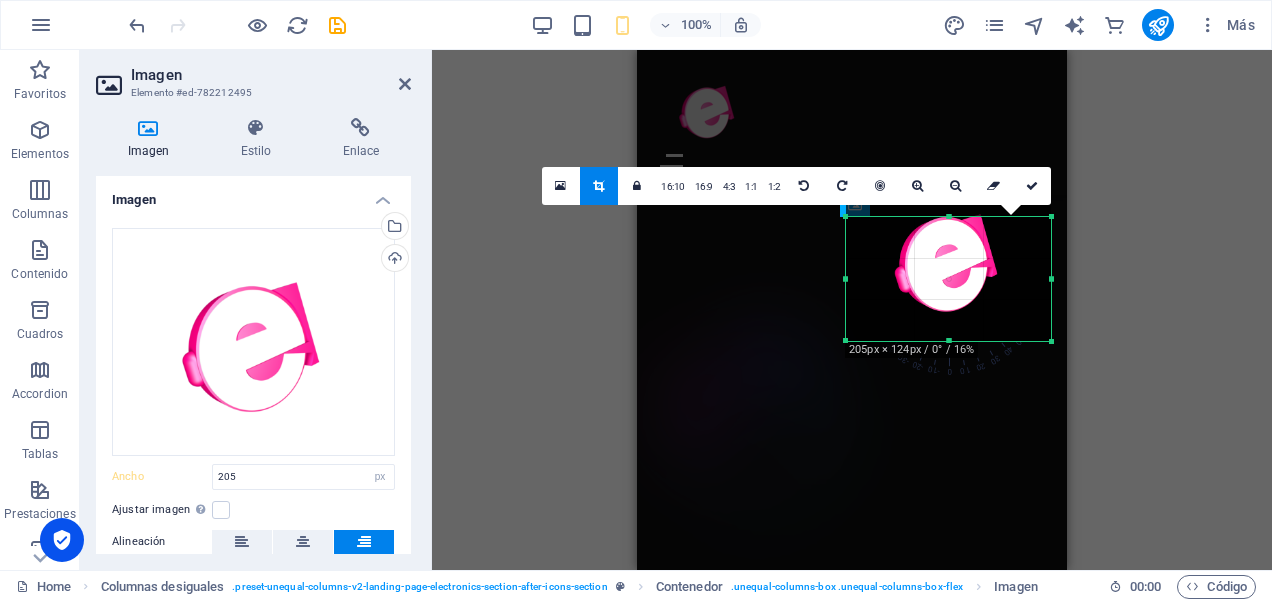 drag, startPoint x: 850, startPoint y: 216, endPoint x: 852, endPoint y: 240, distance: 24.083189 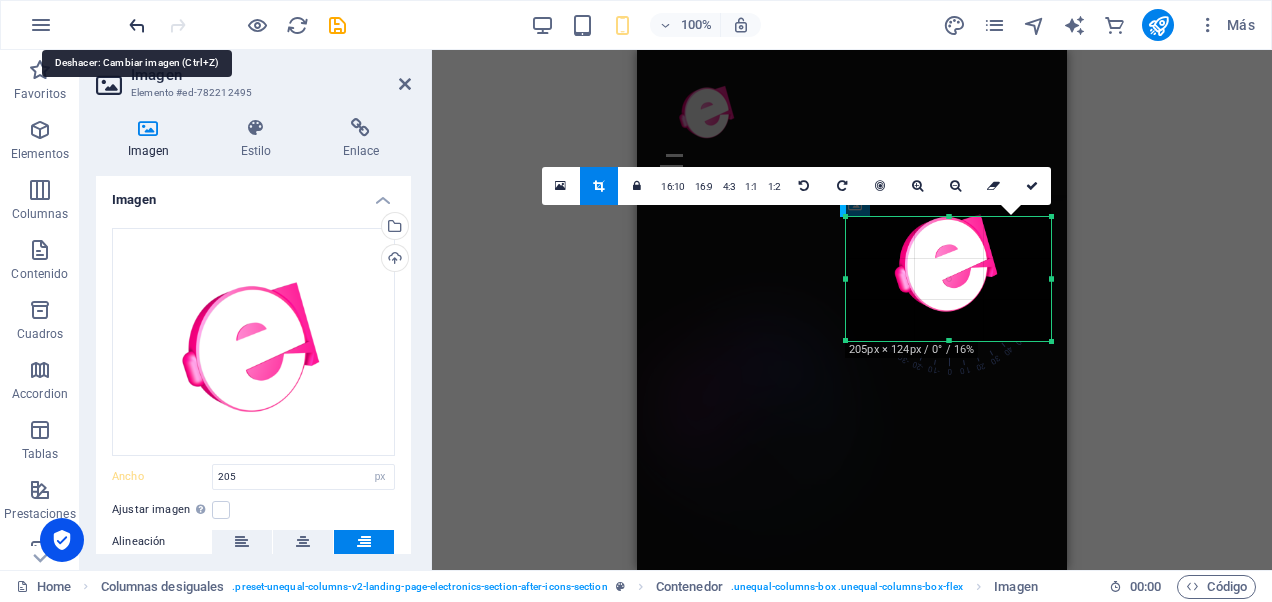 click at bounding box center [137, 25] 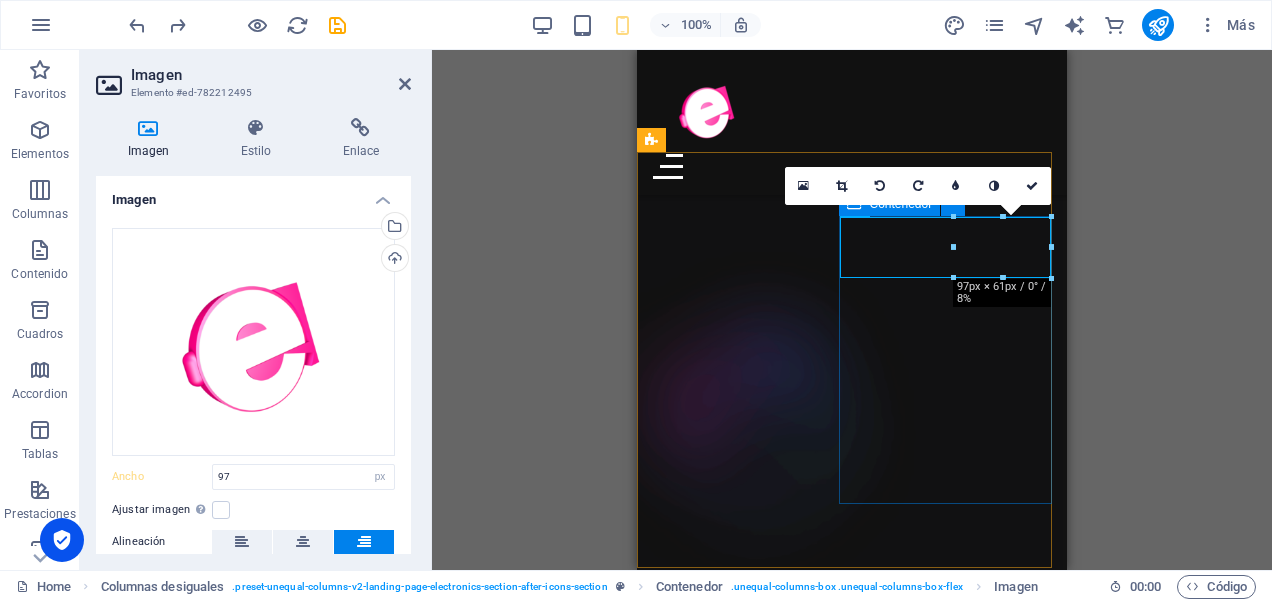 click at bounding box center [788, 3041] 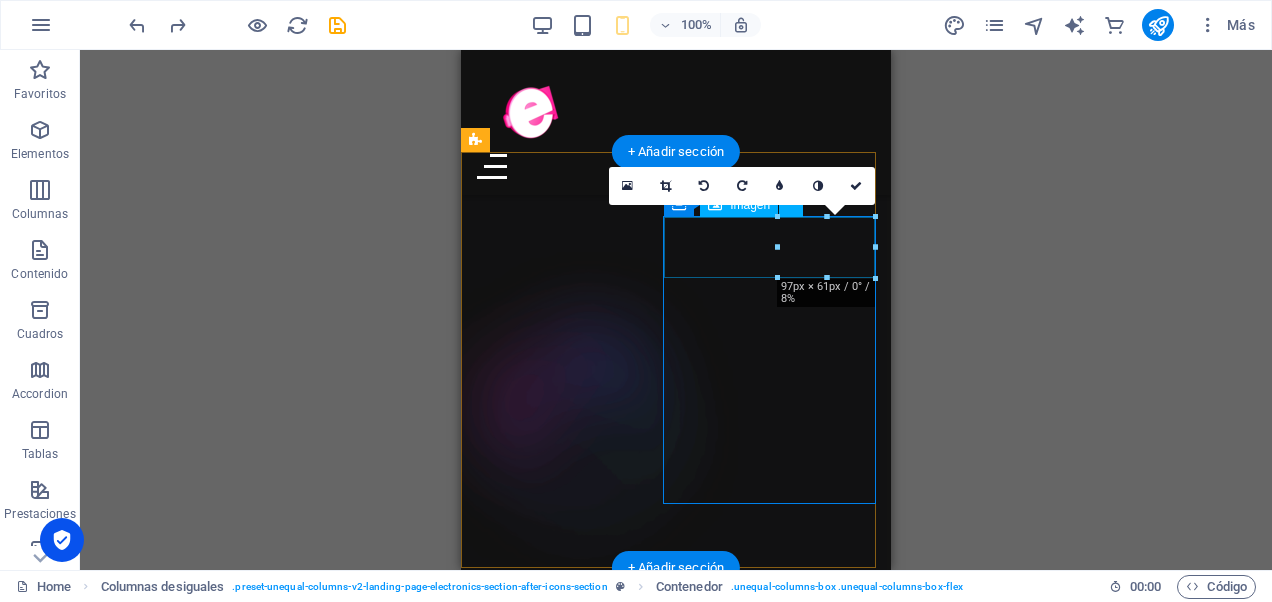 click at bounding box center [612, 3041] 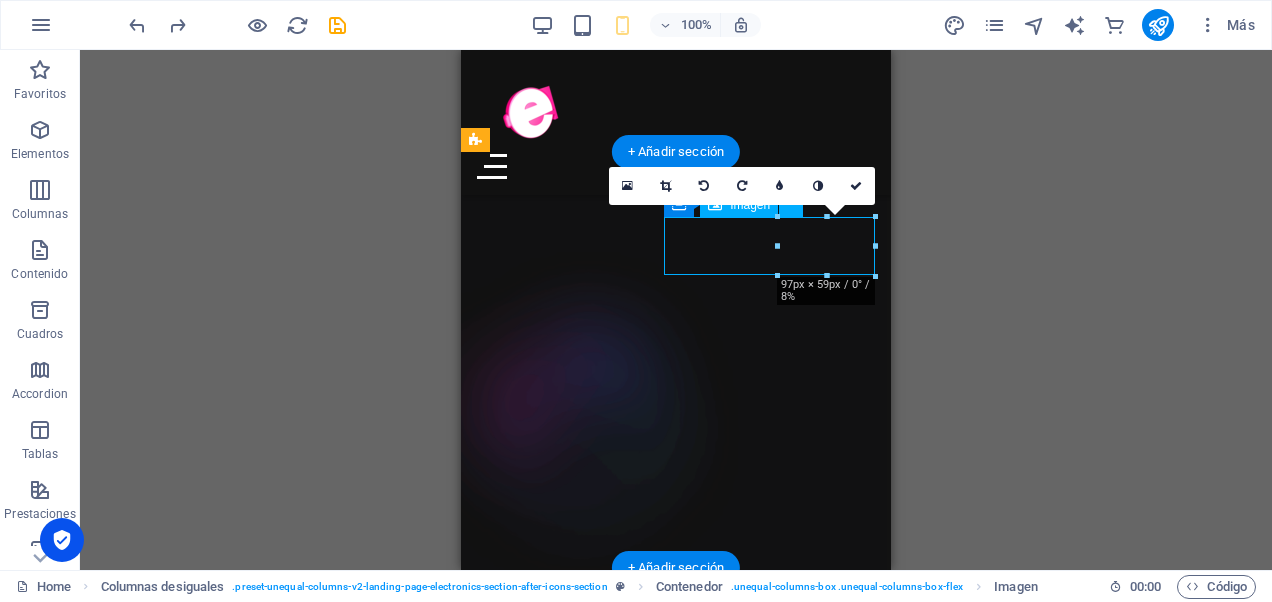 click at bounding box center [612, 3041] 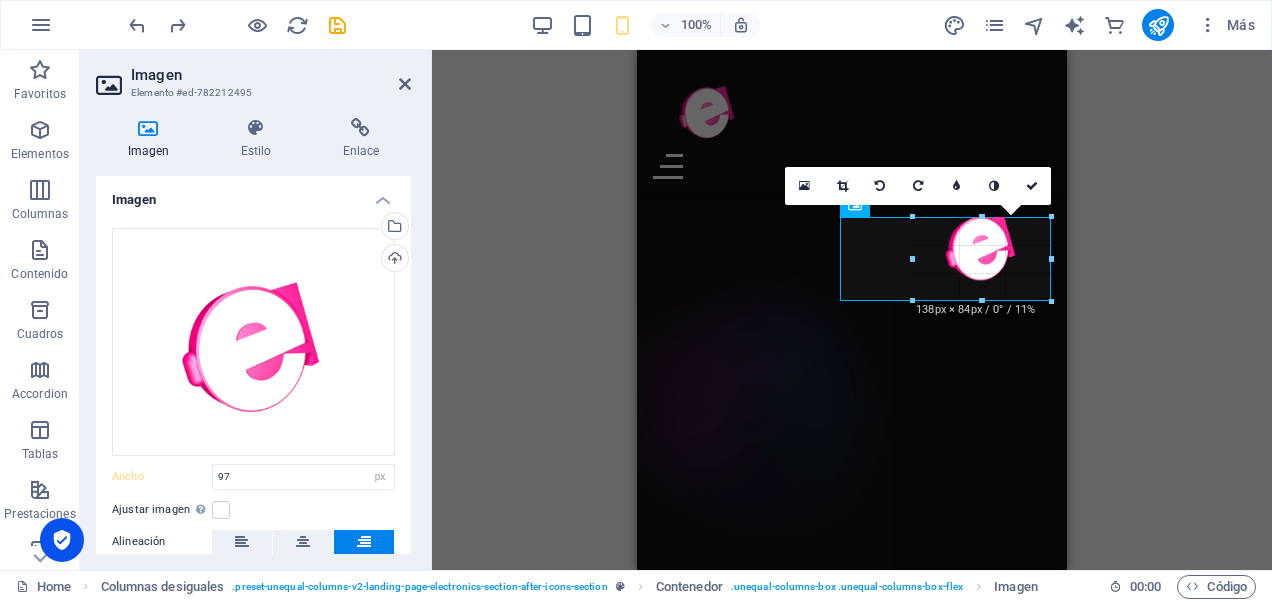 drag, startPoint x: 1006, startPoint y: 278, endPoint x: 1012, endPoint y: 302, distance: 24.738634 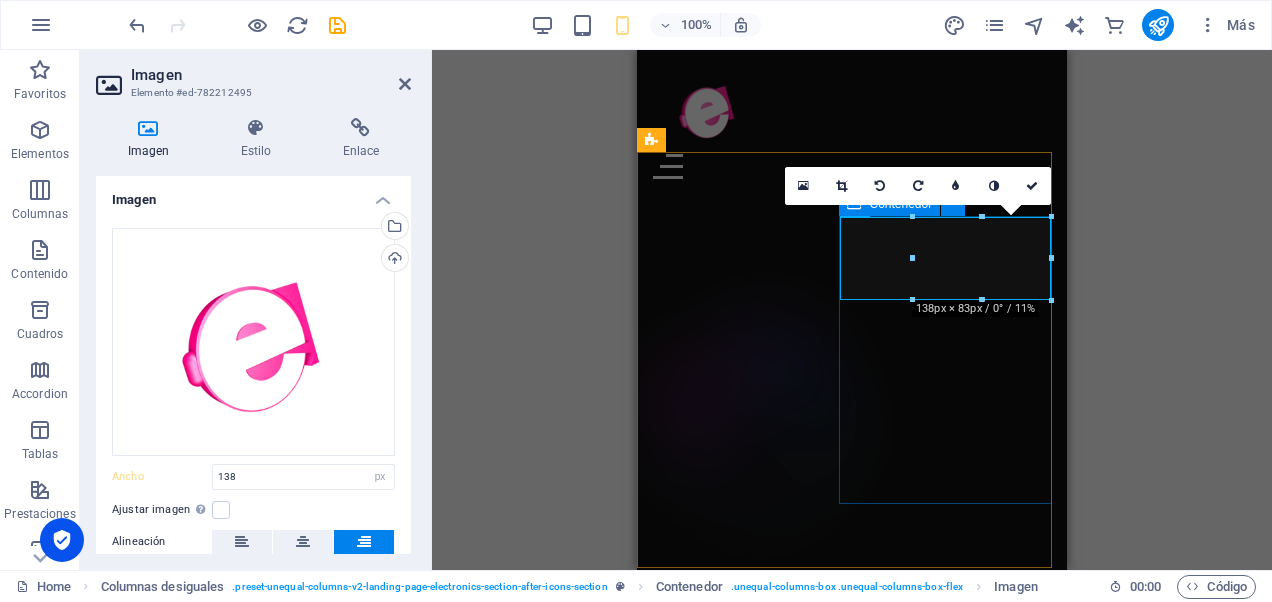 click at bounding box center [788, 3053] 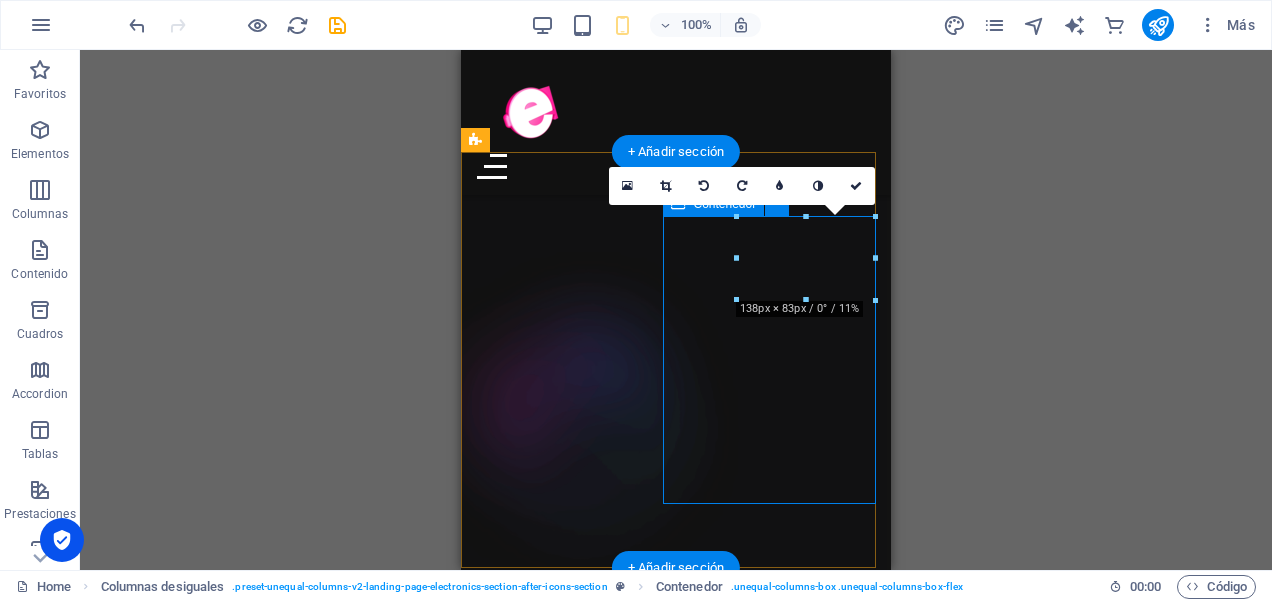 click at bounding box center [612, 3053] 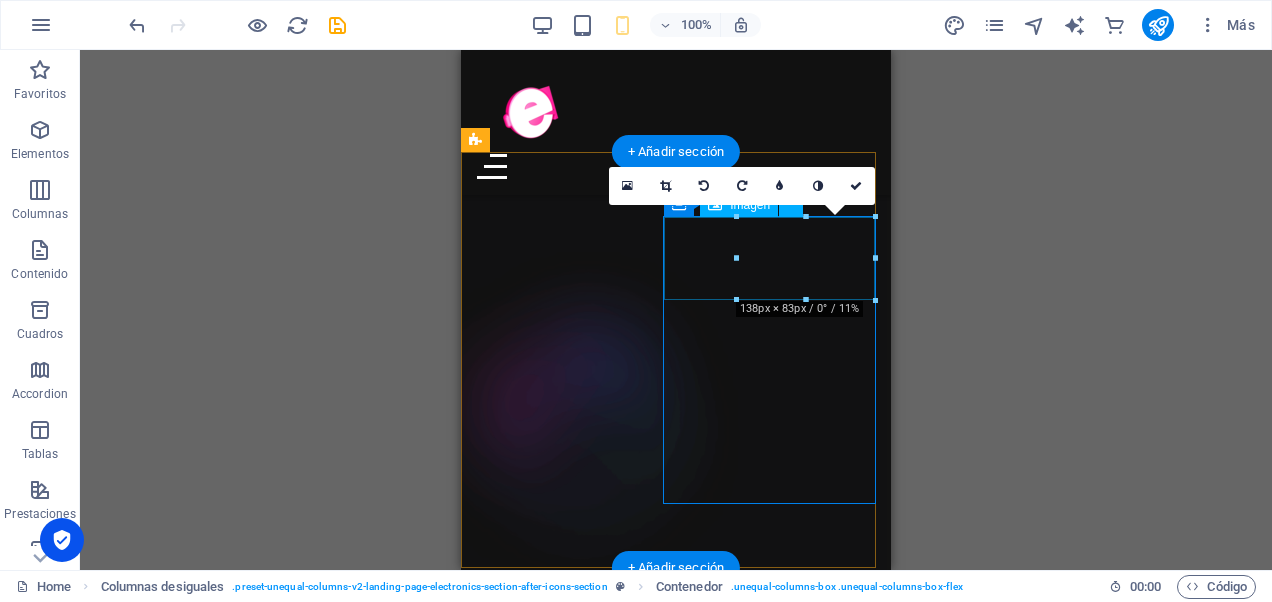 click at bounding box center [612, 3053] 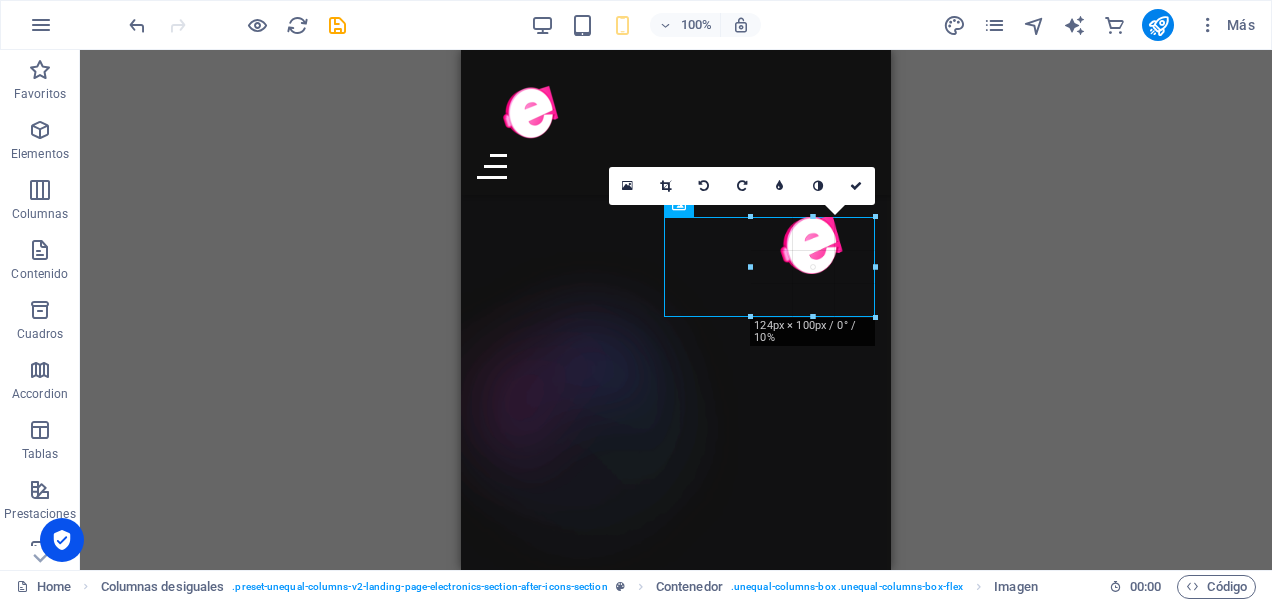 drag, startPoint x: 808, startPoint y: 298, endPoint x: 798, endPoint y: 315, distance: 19.723083 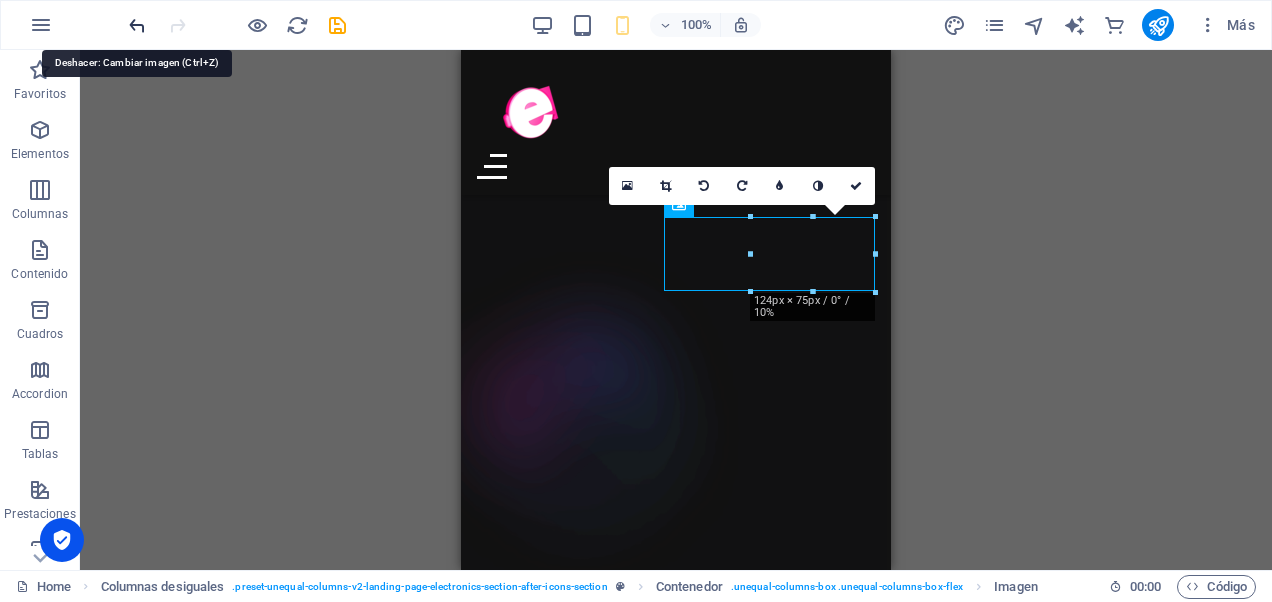 click at bounding box center [137, 25] 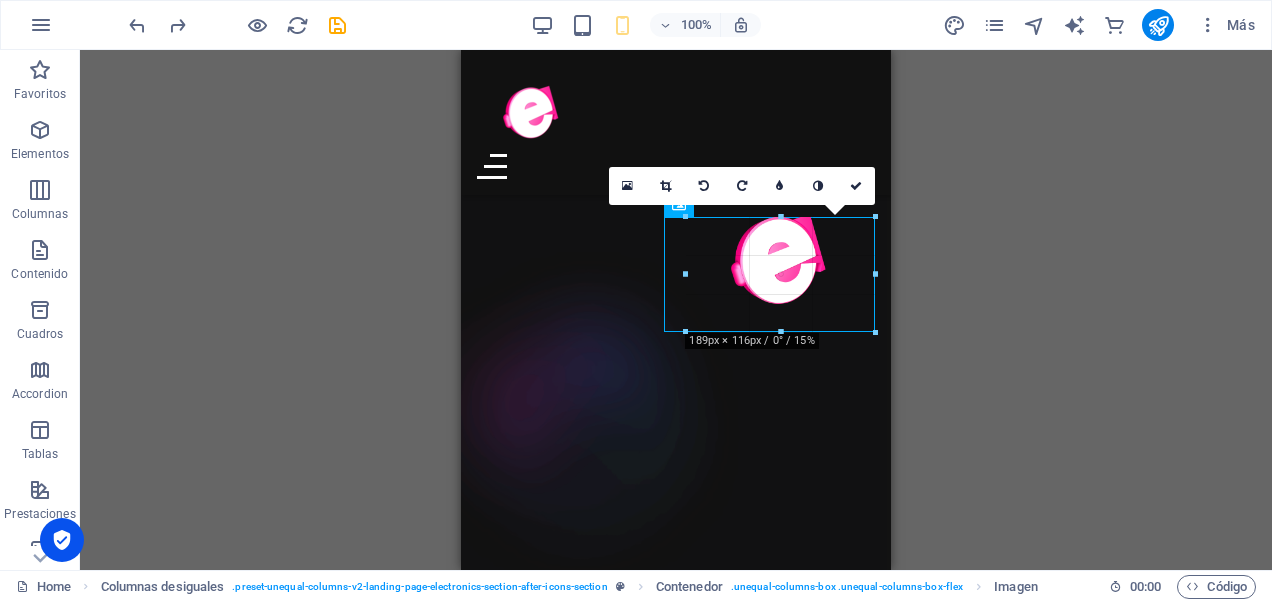 drag, startPoint x: 734, startPoint y: 300, endPoint x: 718, endPoint y: 339, distance: 42.154476 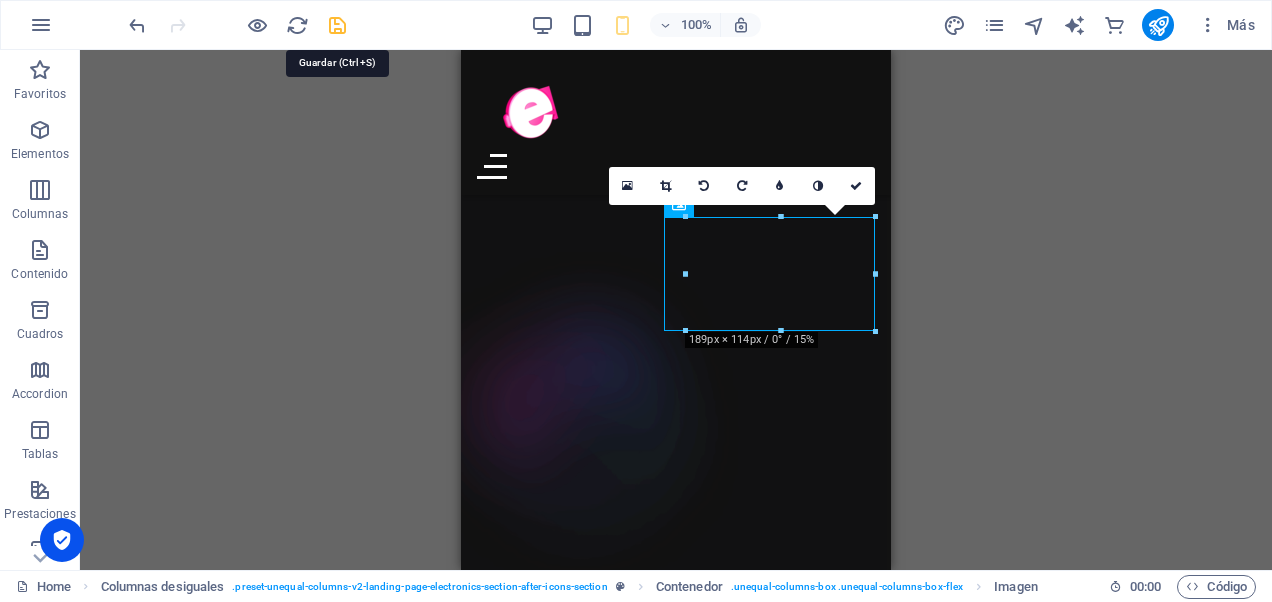 click at bounding box center (337, 25) 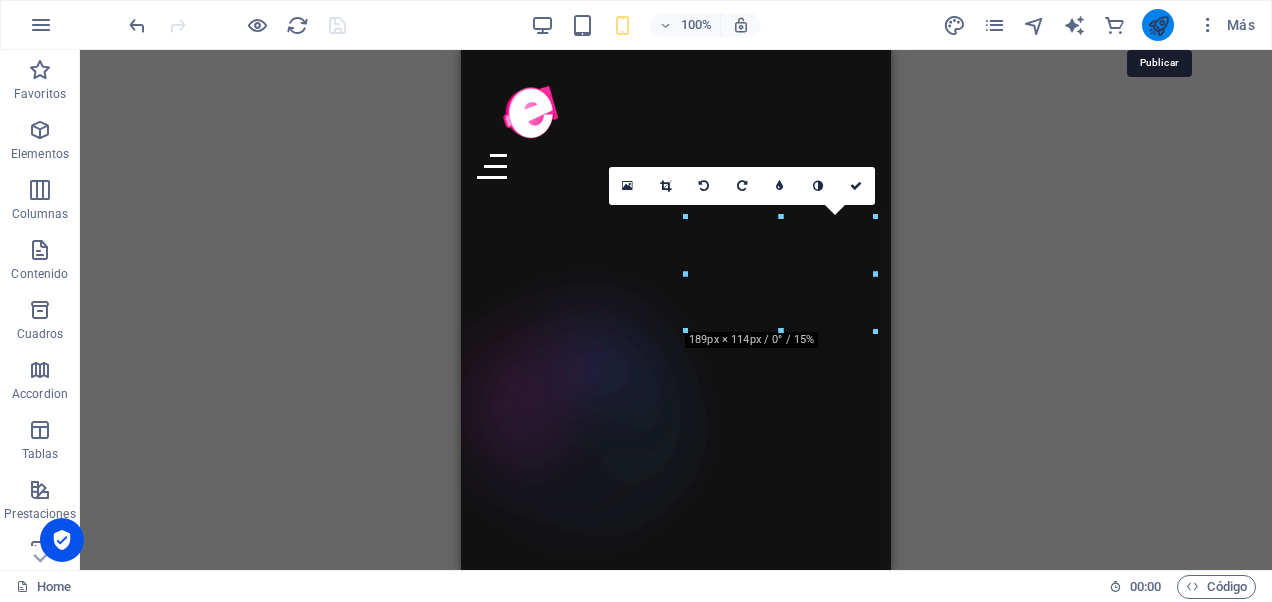 click at bounding box center [1158, 25] 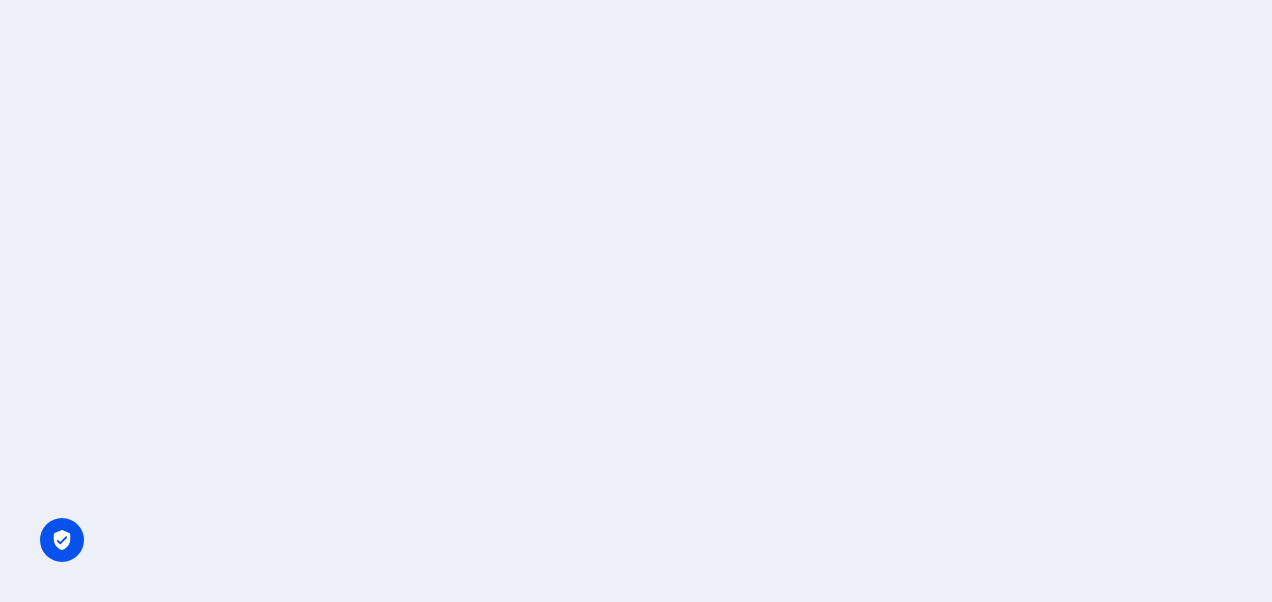 scroll, scrollTop: 0, scrollLeft: 0, axis: both 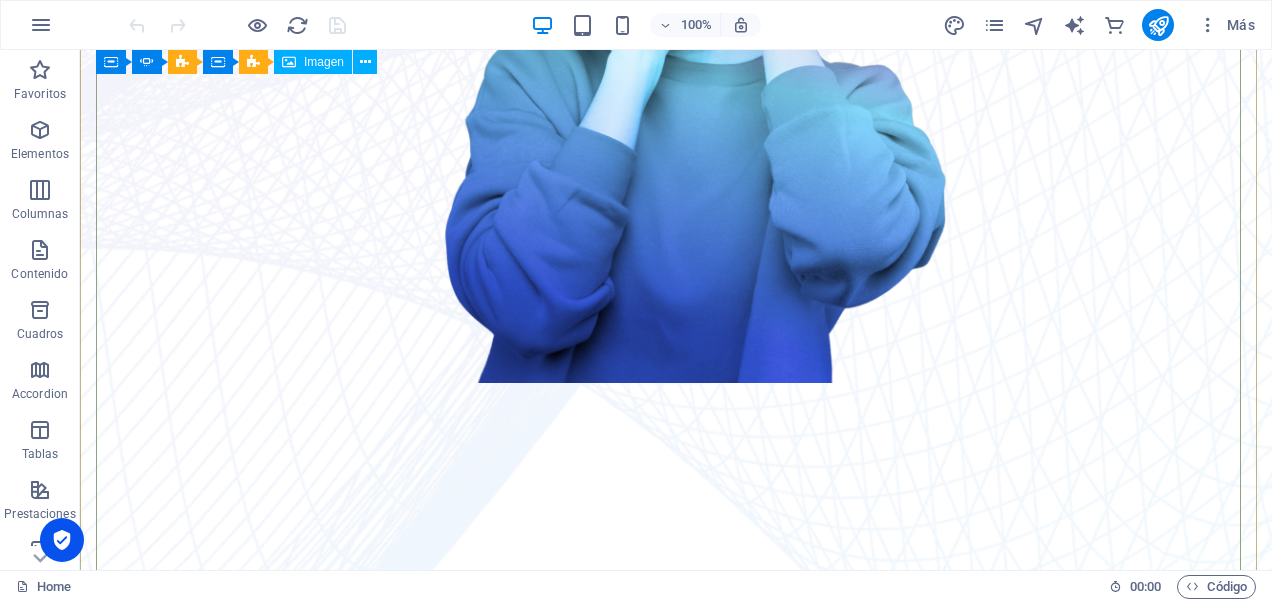 click at bounding box center [-1614, 2674] 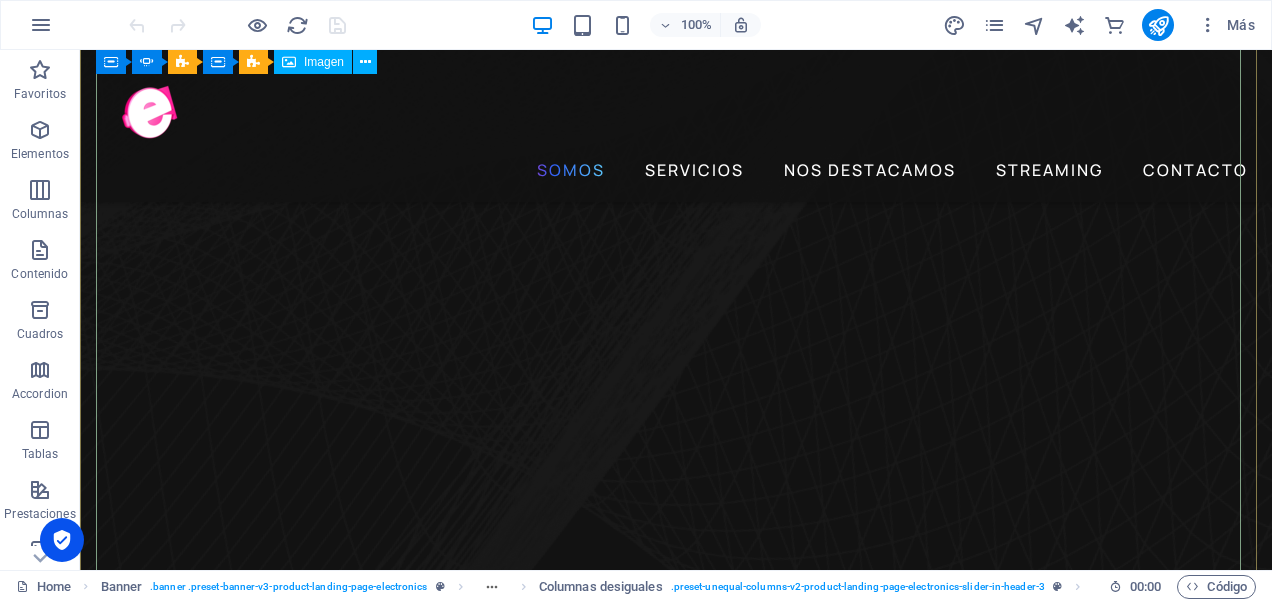 scroll, scrollTop: 700, scrollLeft: 0, axis: vertical 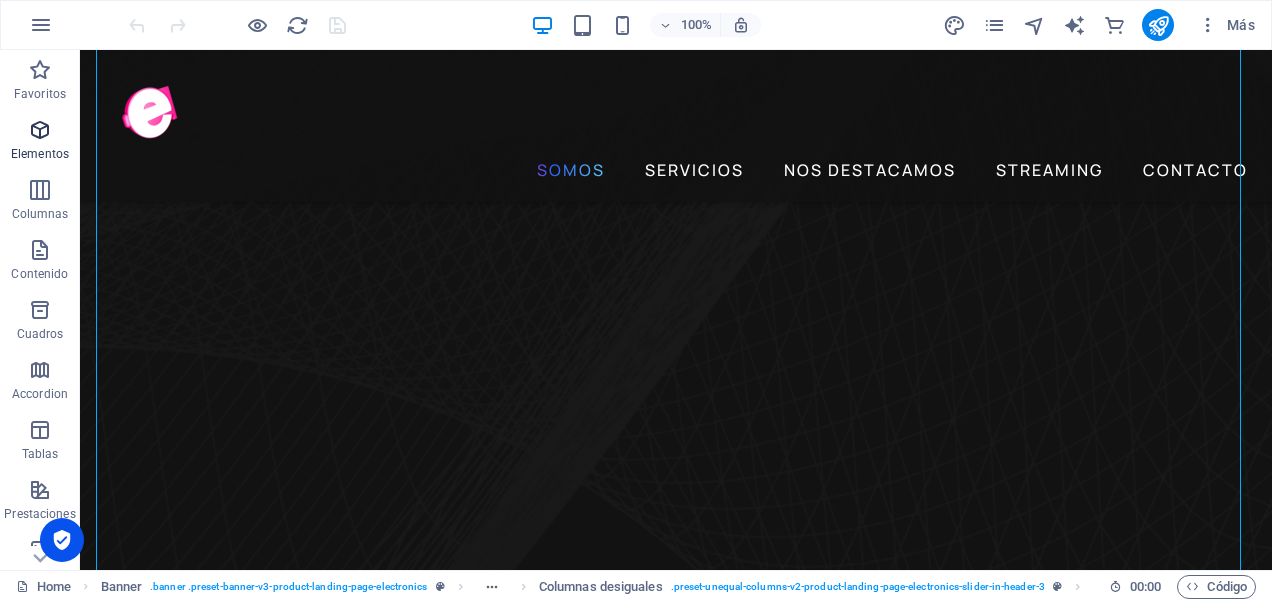 click at bounding box center (40, 130) 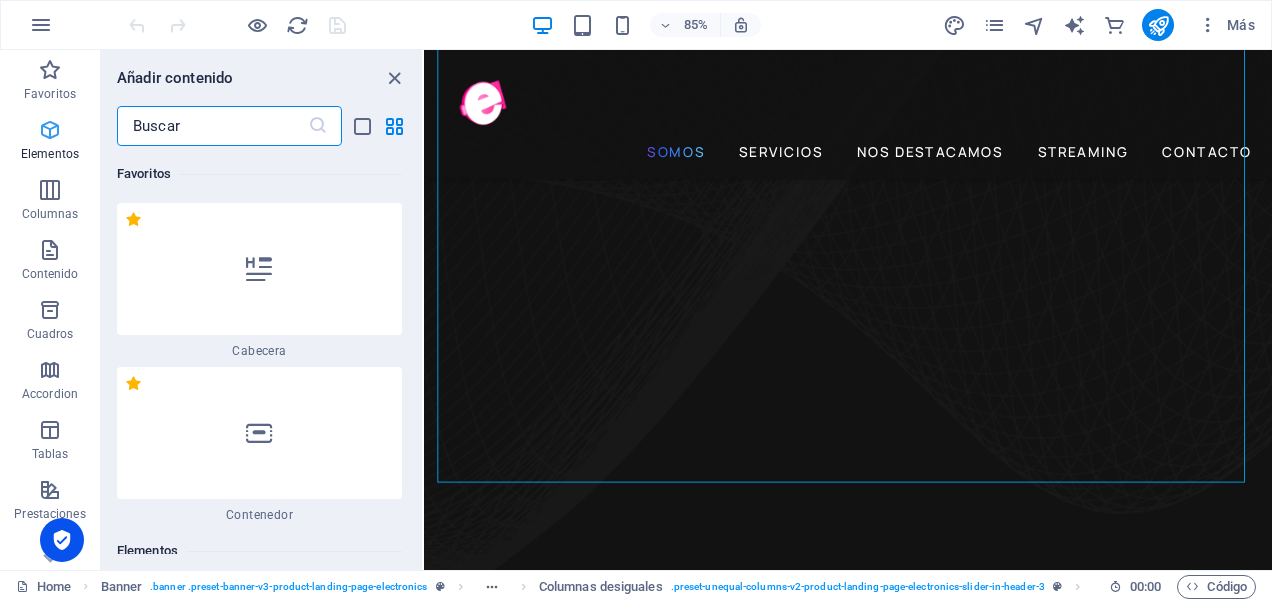 scroll, scrollTop: 377, scrollLeft: 0, axis: vertical 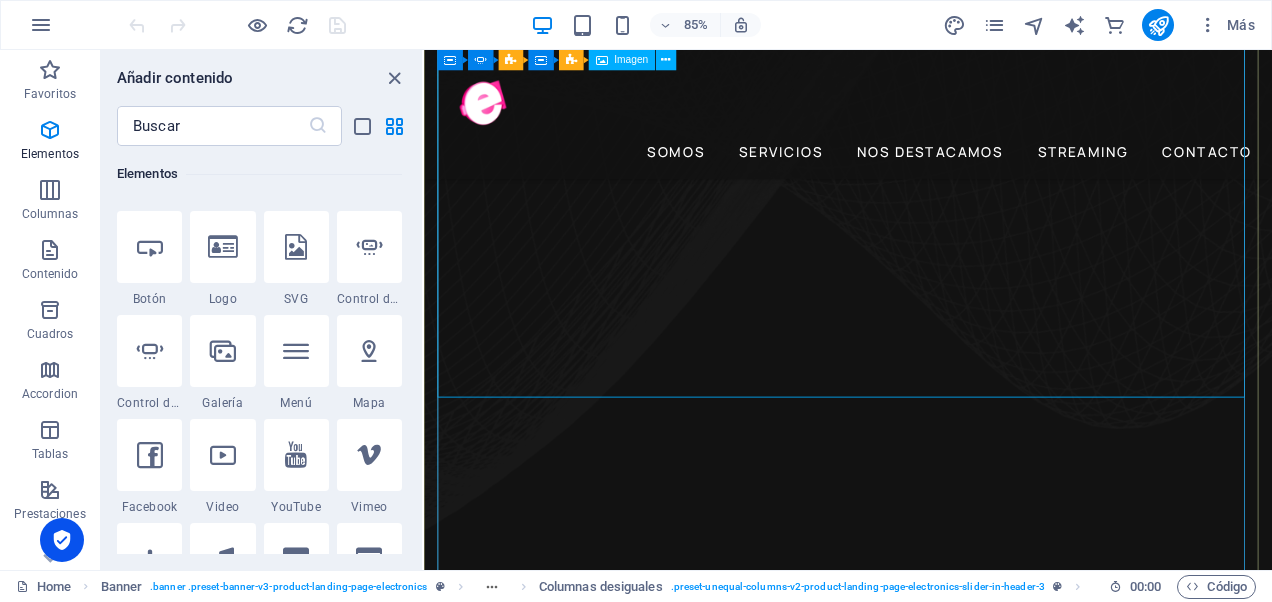 click at bounding box center (-35, 1152) 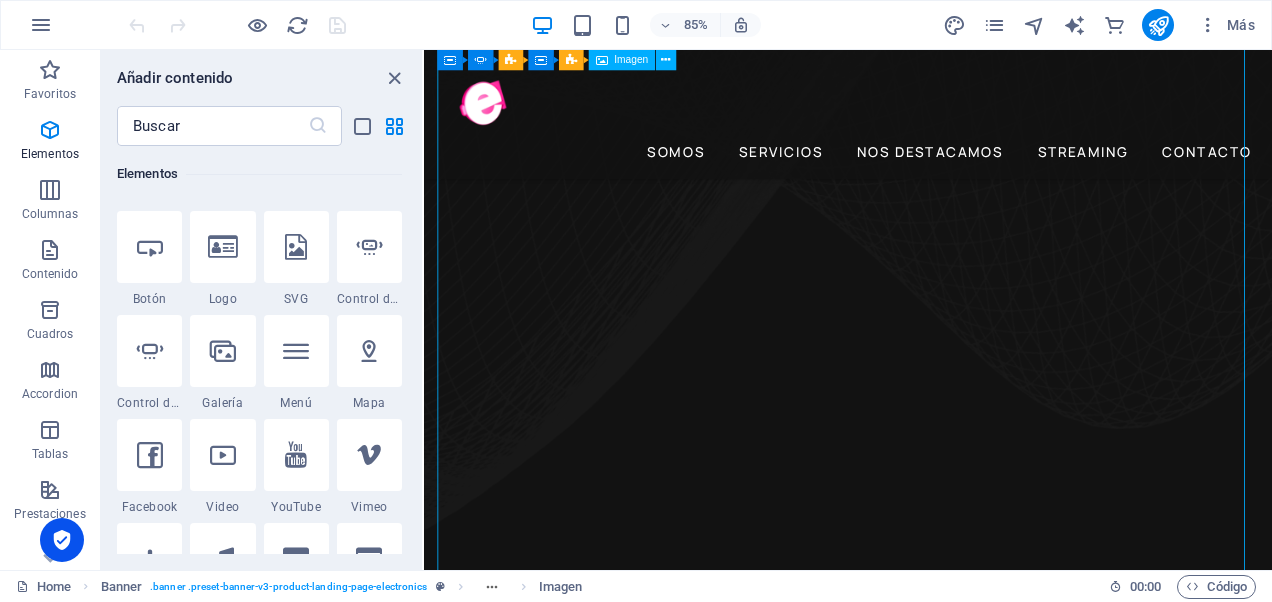 click at bounding box center (-35, 1152) 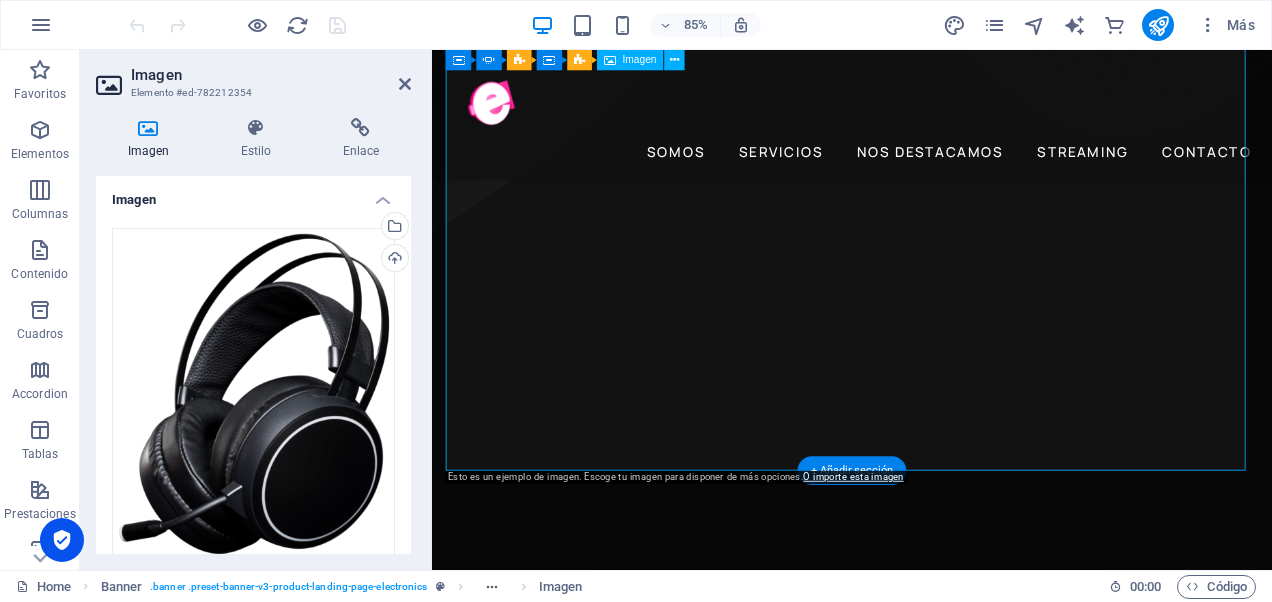 scroll, scrollTop: 1200, scrollLeft: 0, axis: vertical 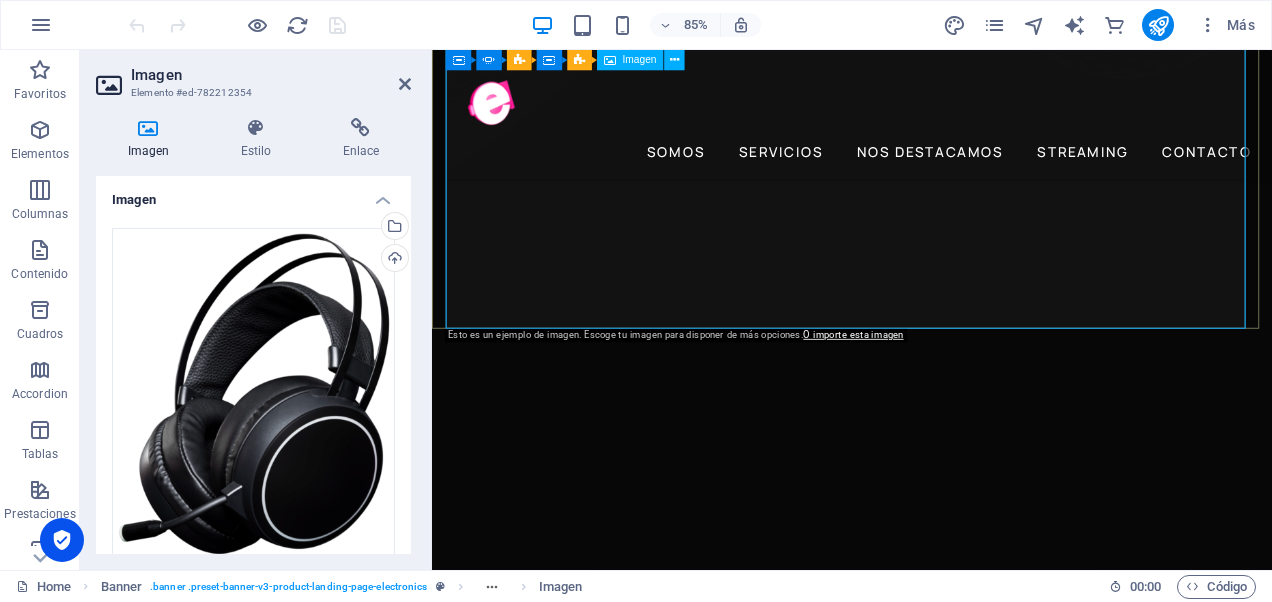 click at bounding box center [-23, 746] 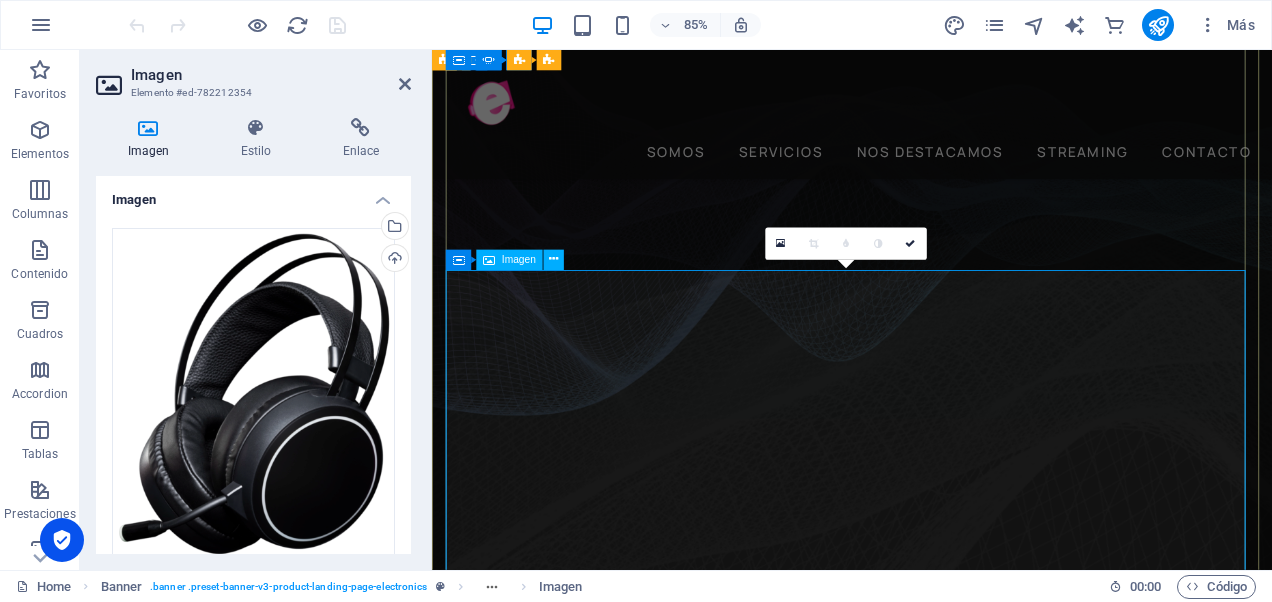 scroll, scrollTop: 200, scrollLeft: 0, axis: vertical 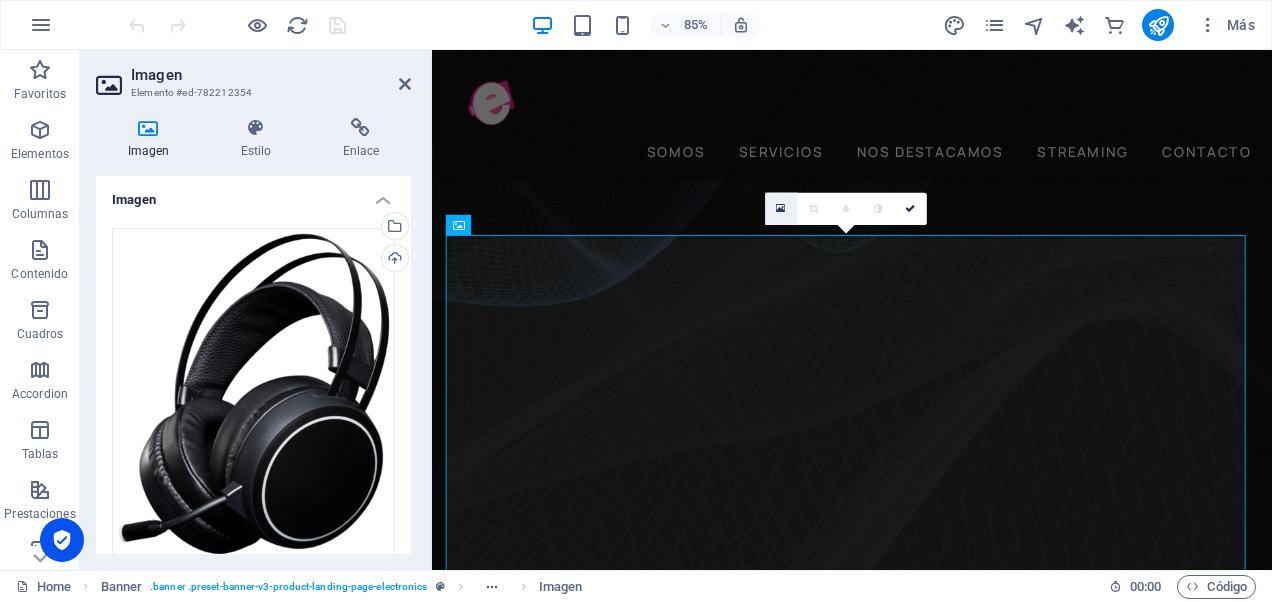click at bounding box center (781, 209) 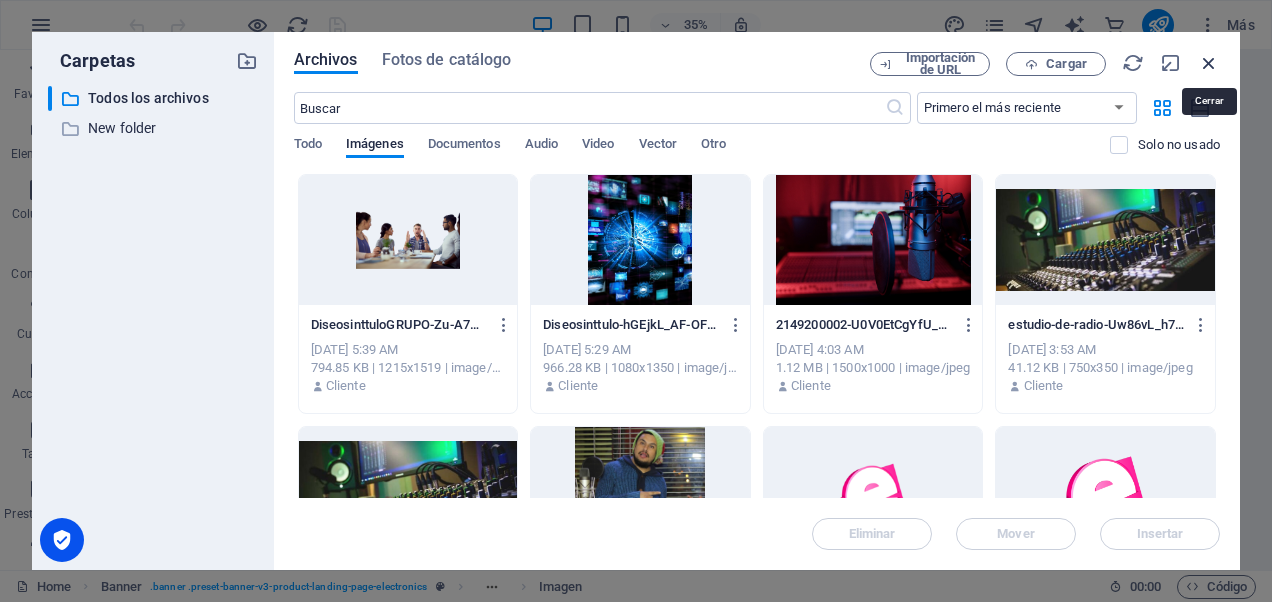 click at bounding box center (1209, 63) 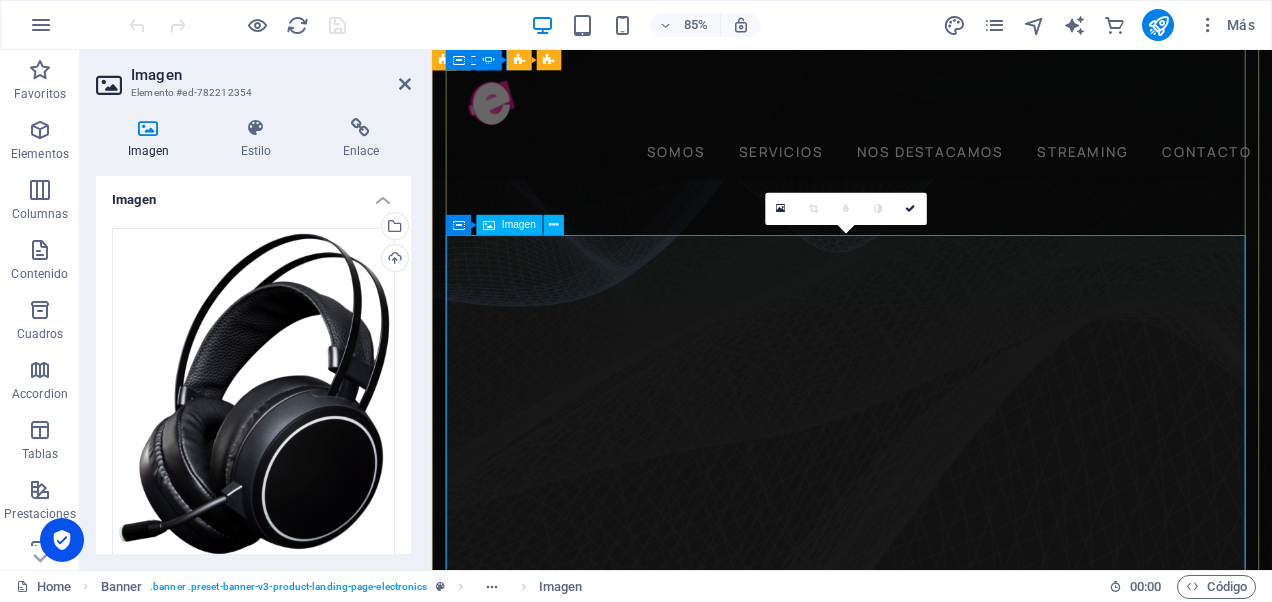 click at bounding box center [-23, 1746] 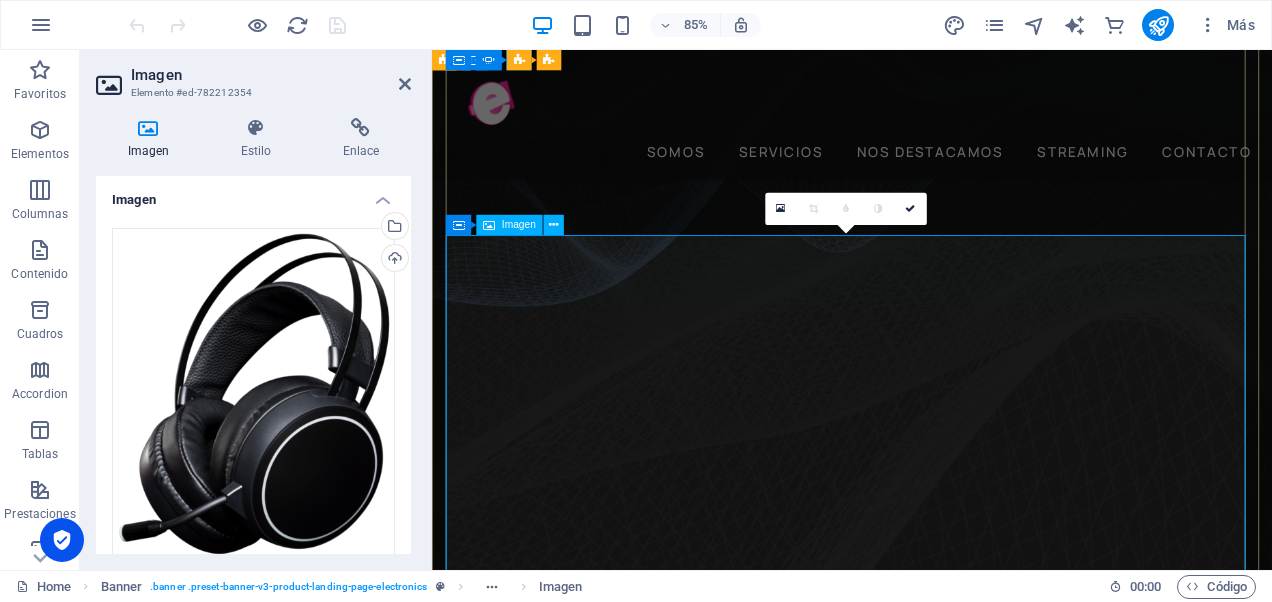 click at bounding box center (-23, 1746) 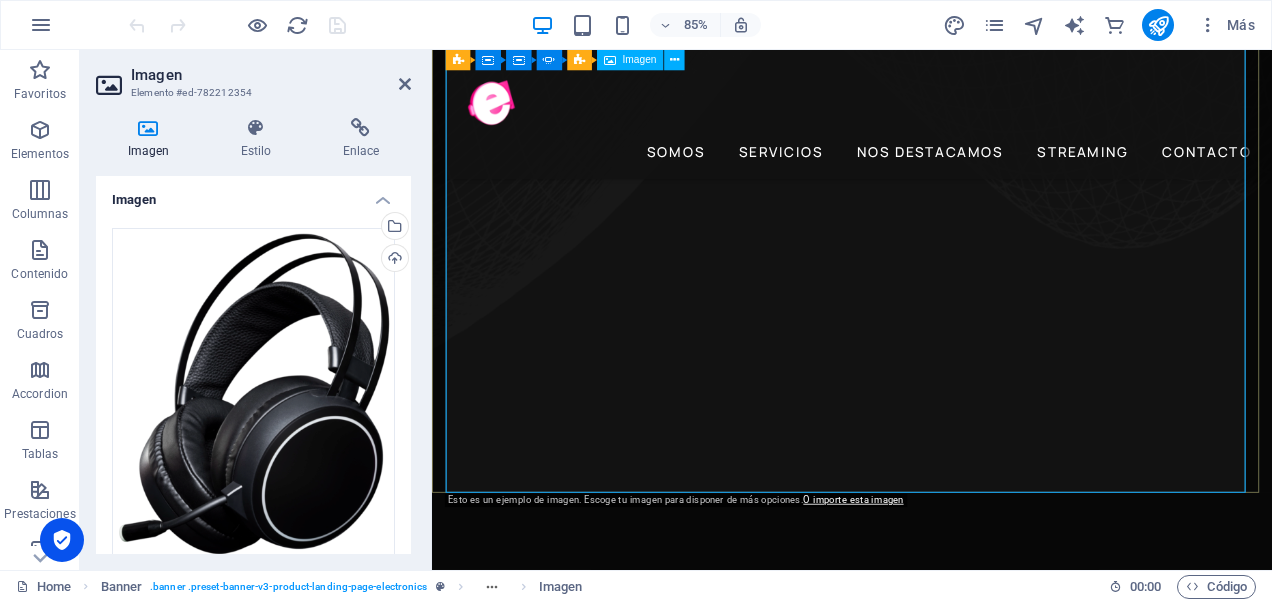 scroll, scrollTop: 1200, scrollLeft: 0, axis: vertical 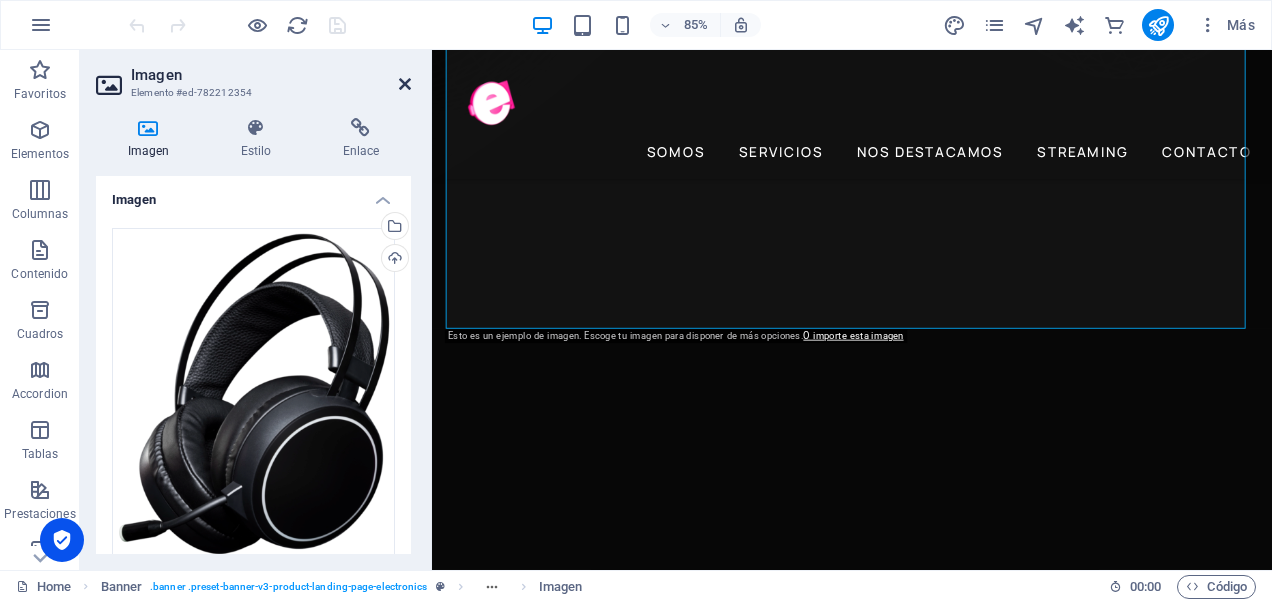 click at bounding box center [405, 84] 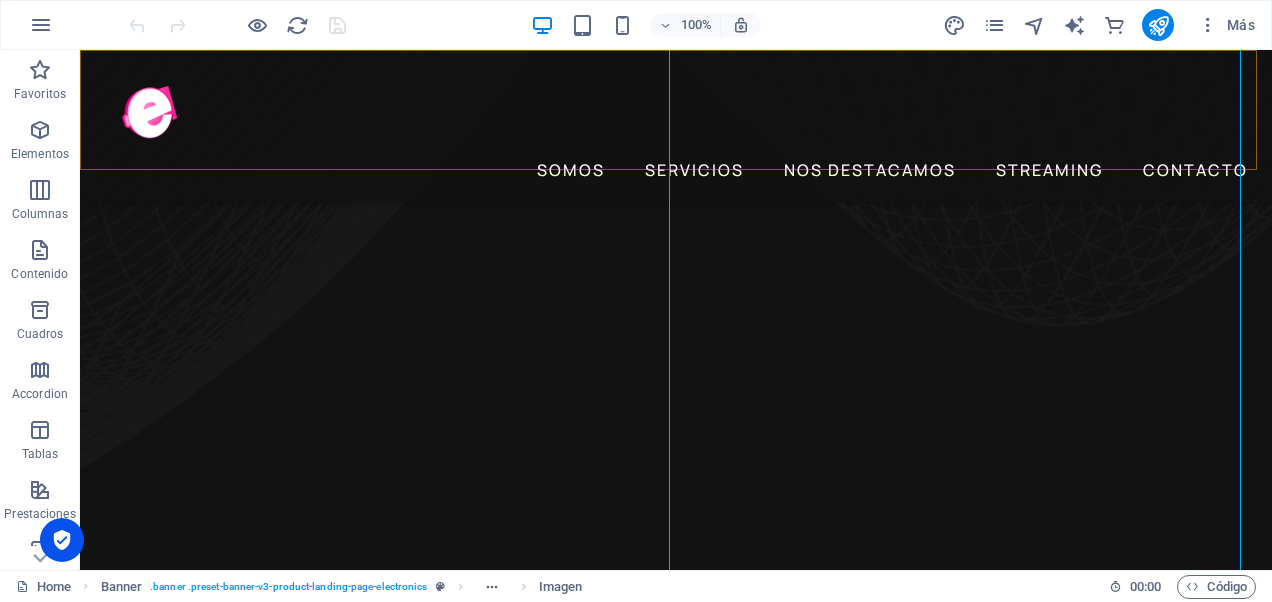 scroll, scrollTop: 197, scrollLeft: 0, axis: vertical 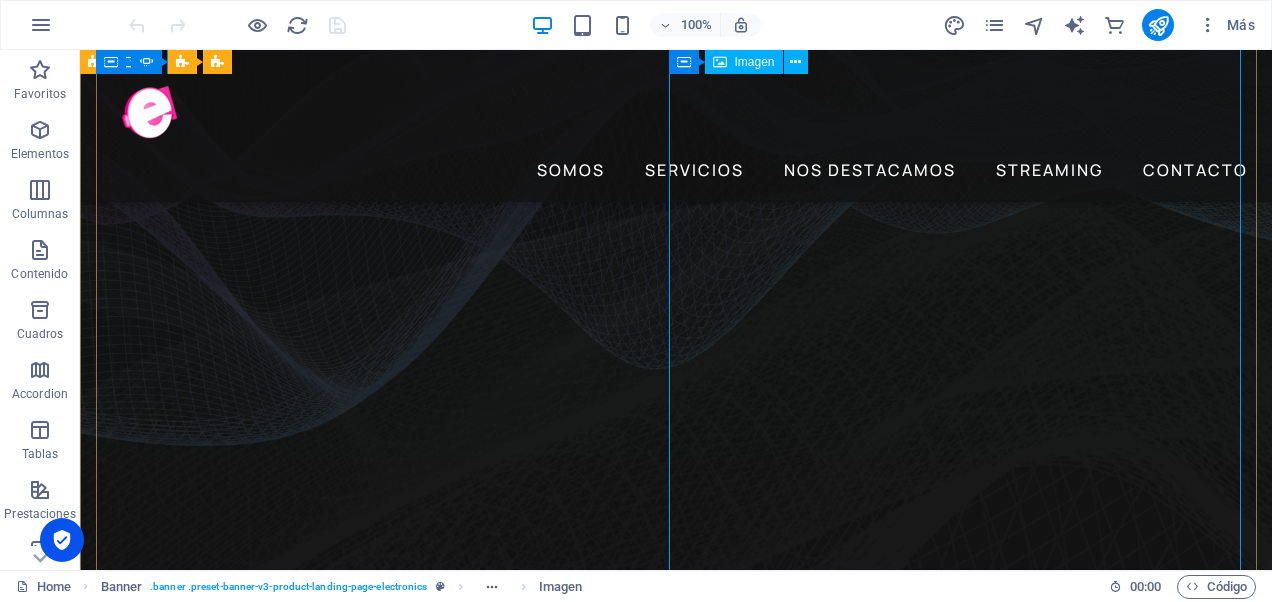 click at bounding box center (-477, 1870) 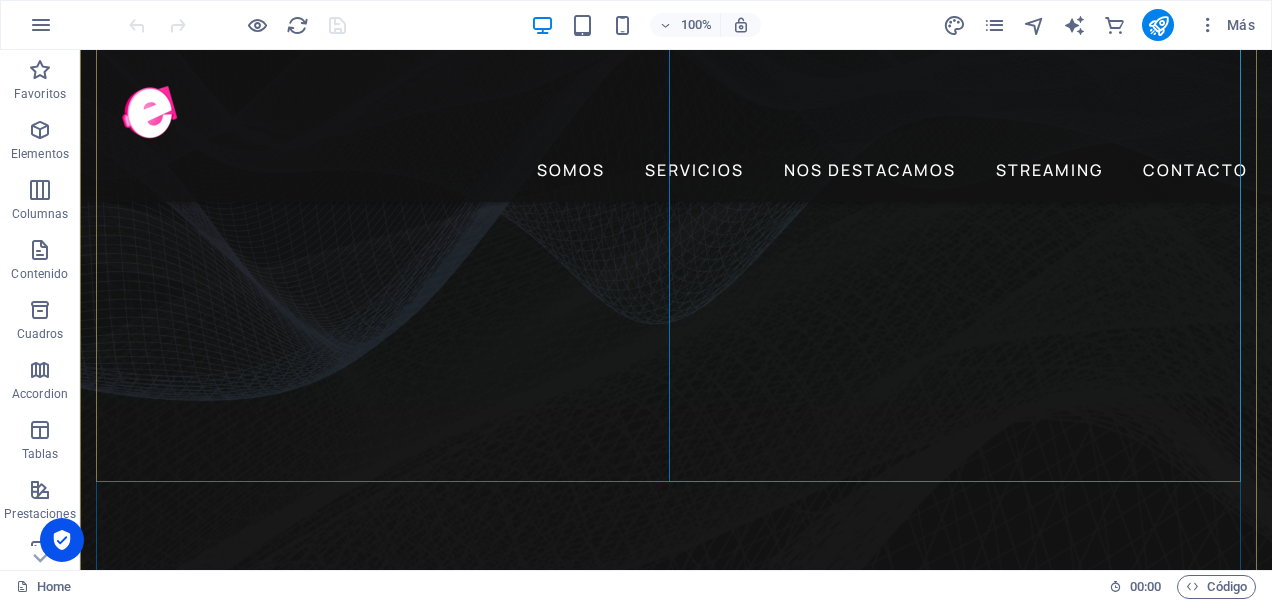 scroll, scrollTop: 397, scrollLeft: 0, axis: vertical 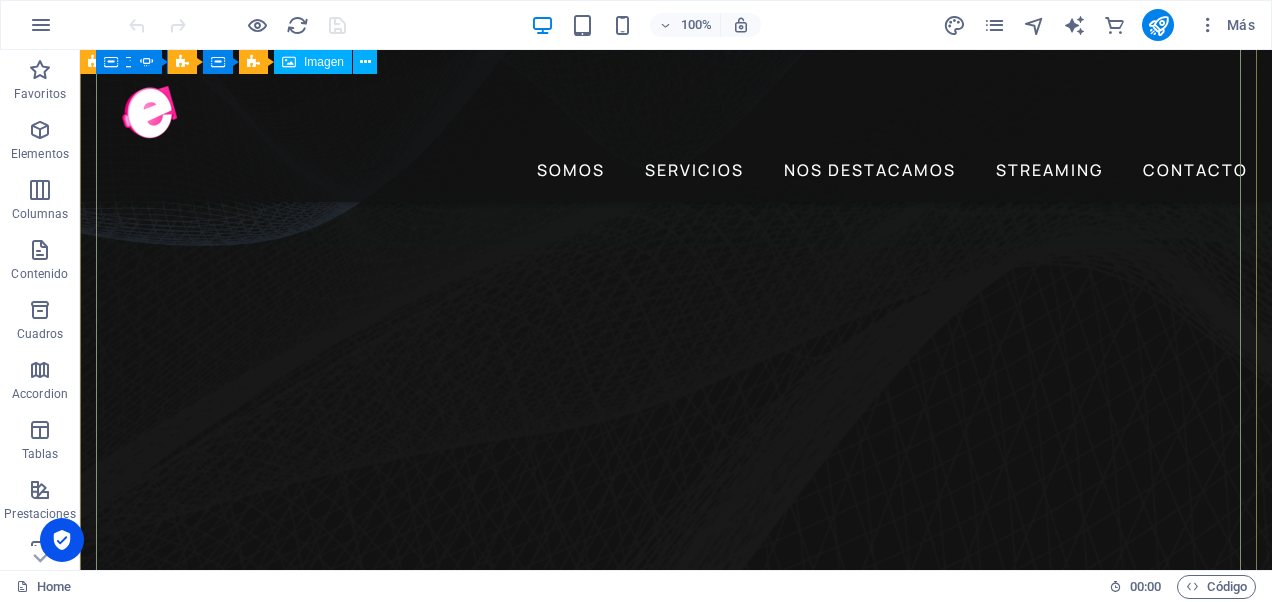 click at bounding box center [-1622, 3111] 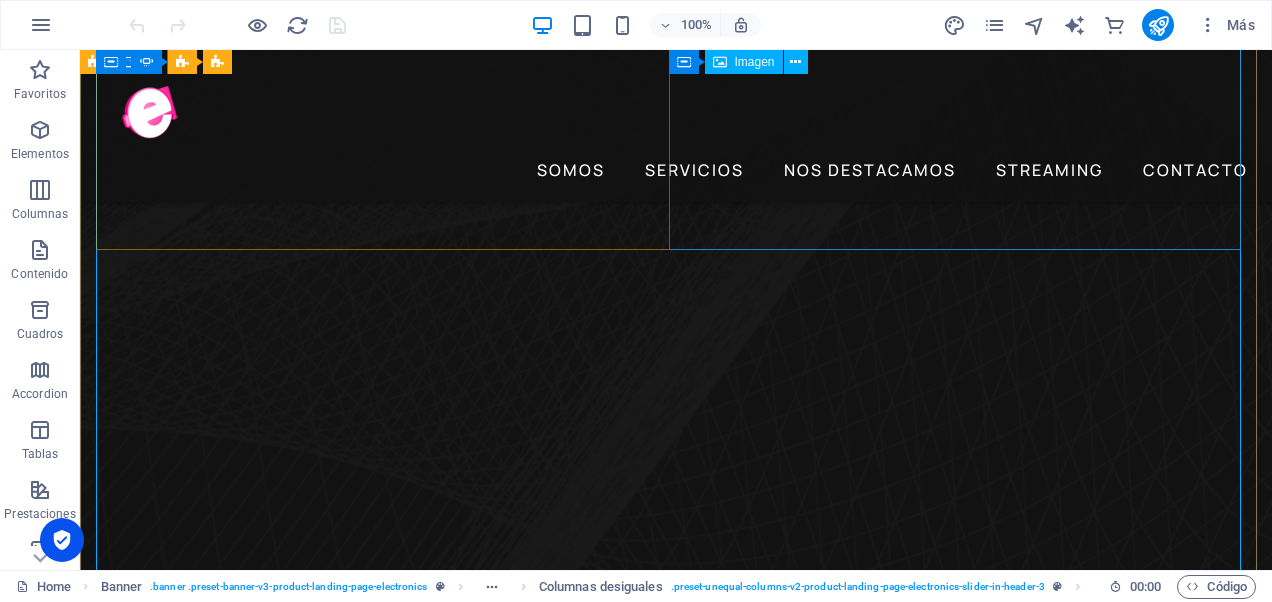 scroll, scrollTop: 697, scrollLeft: 0, axis: vertical 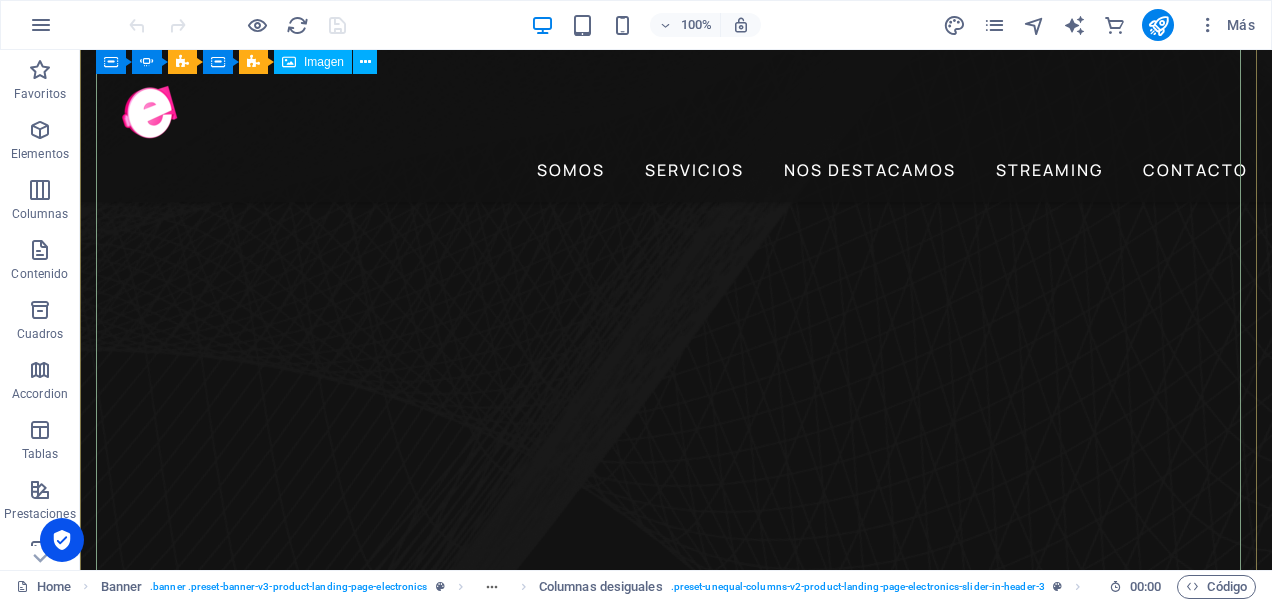 click at bounding box center [-1622, 2811] 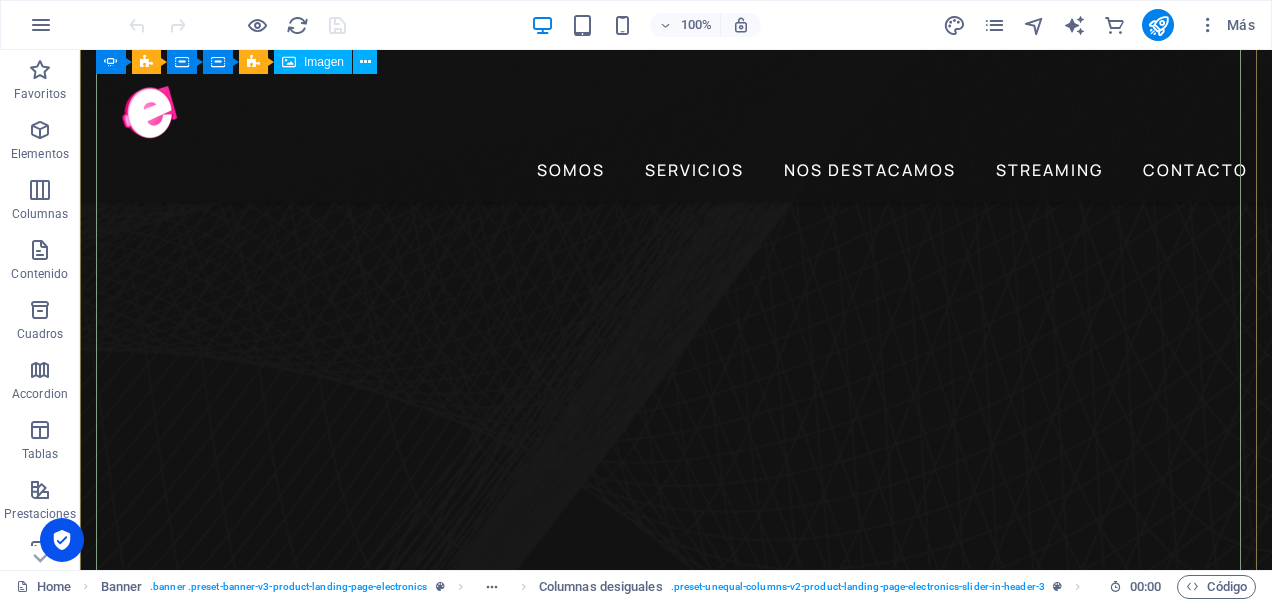click at bounding box center [-1622, 2811] 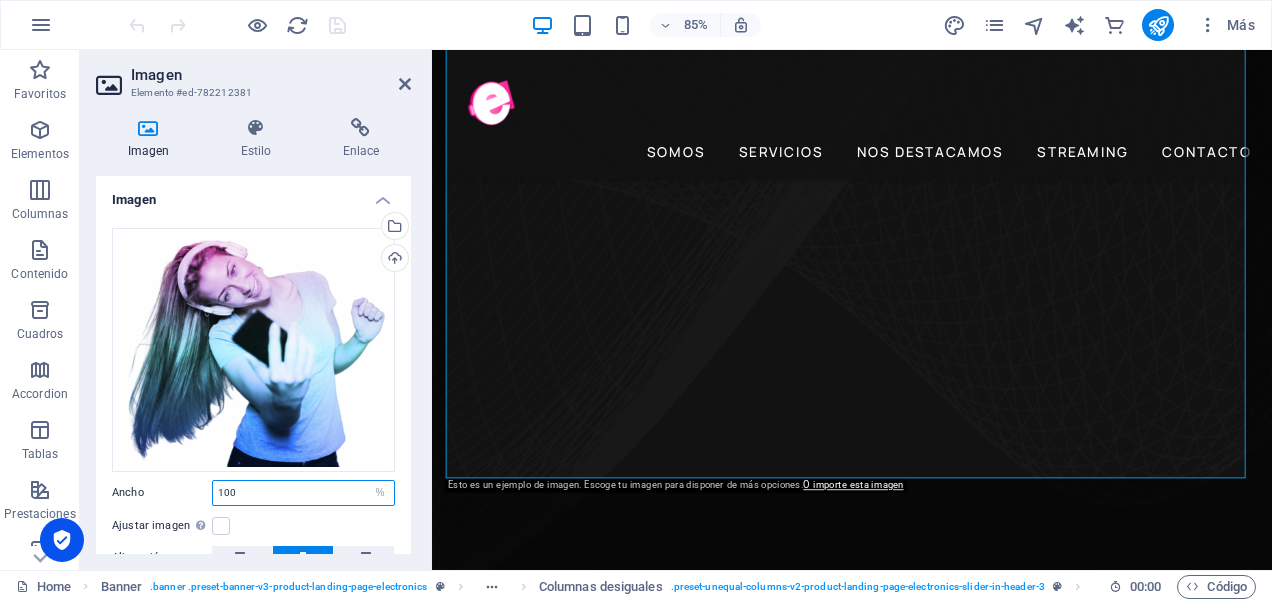 click on "100" at bounding box center (303, 493) 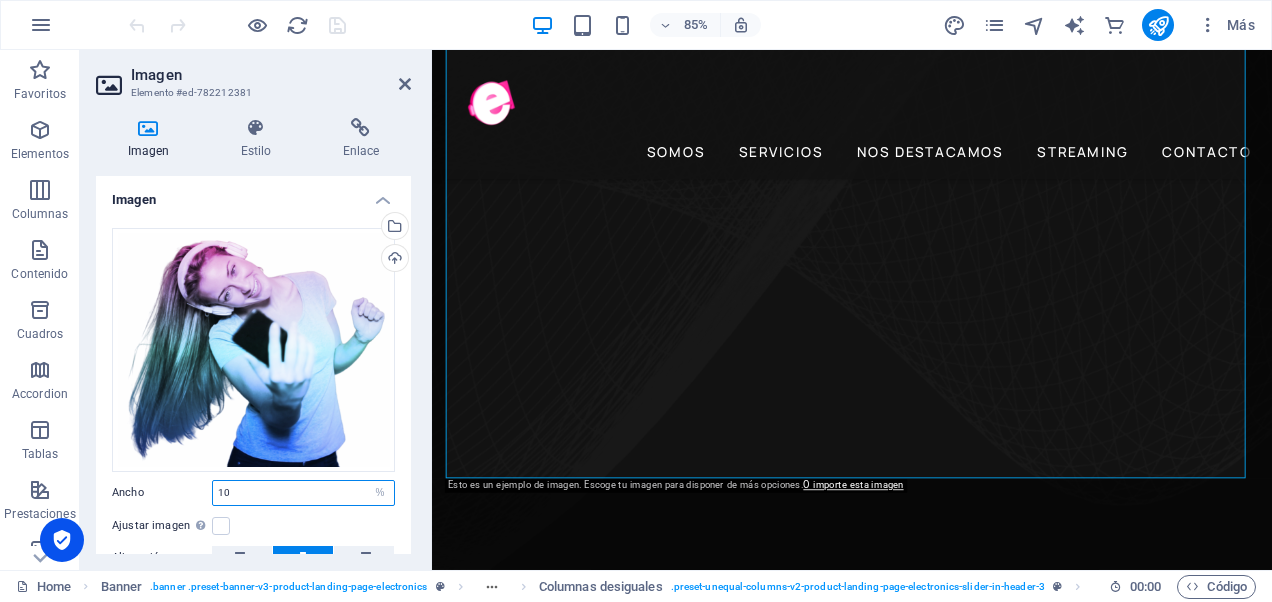 type on "1" 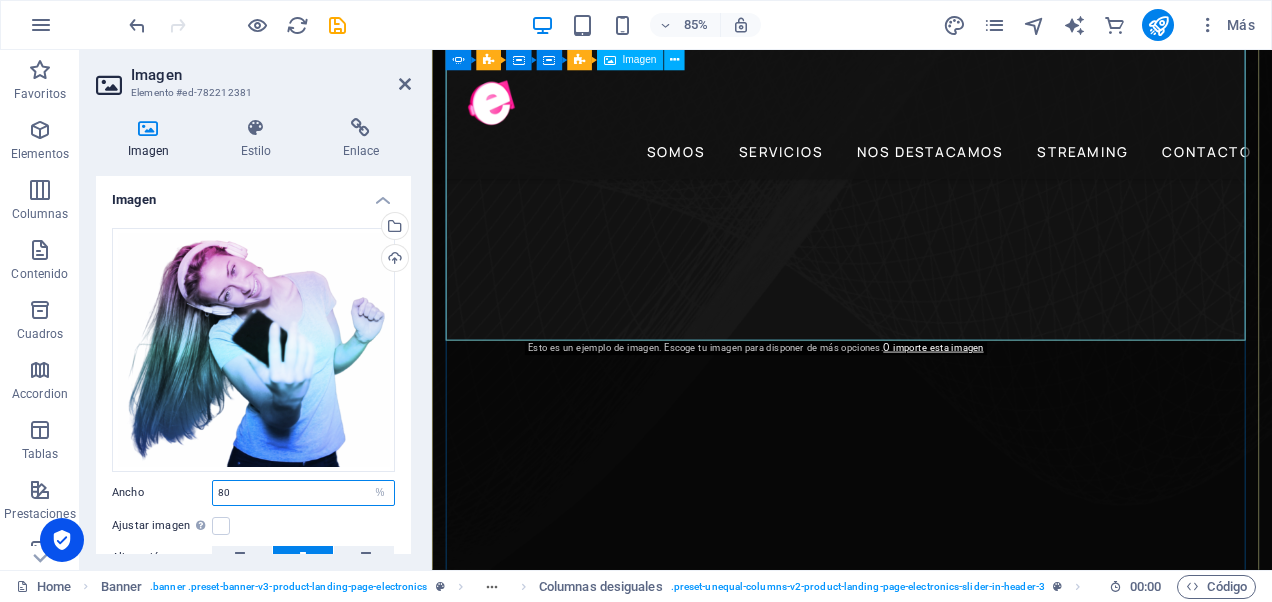 type on "80" 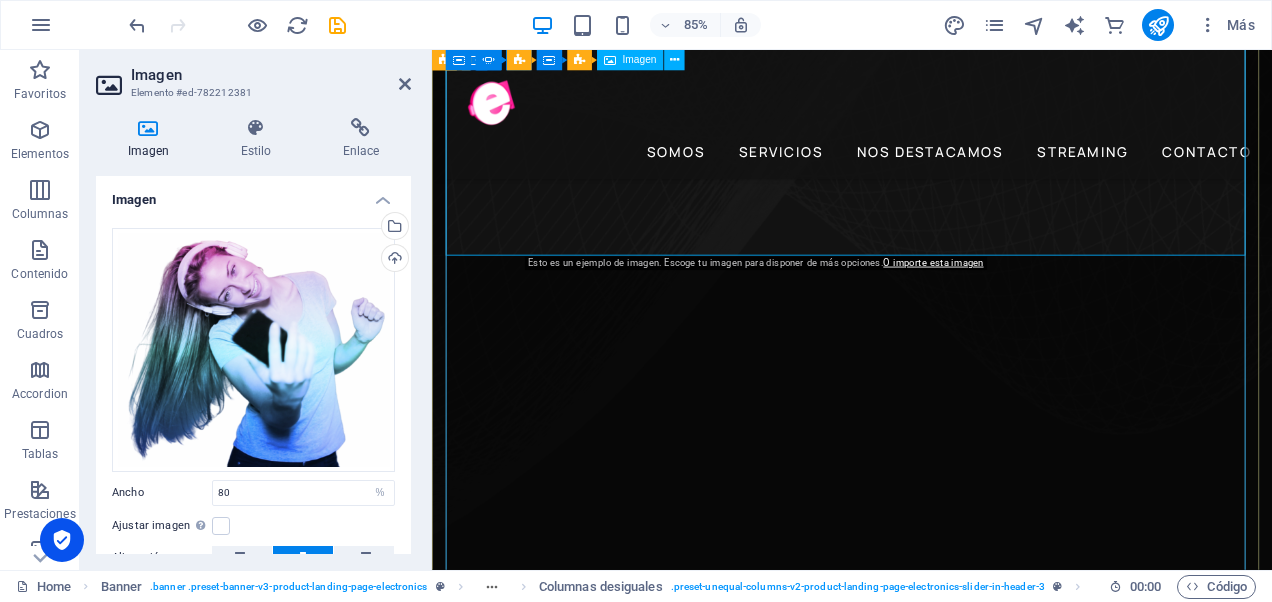 scroll, scrollTop: 797, scrollLeft: 0, axis: vertical 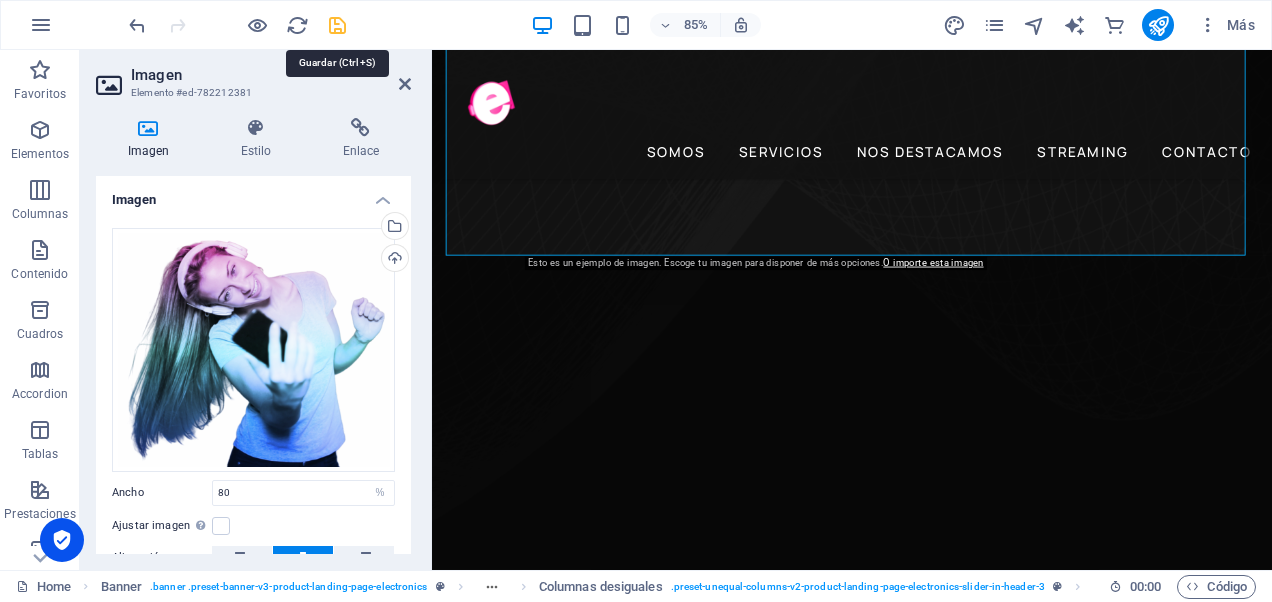 click at bounding box center (337, 25) 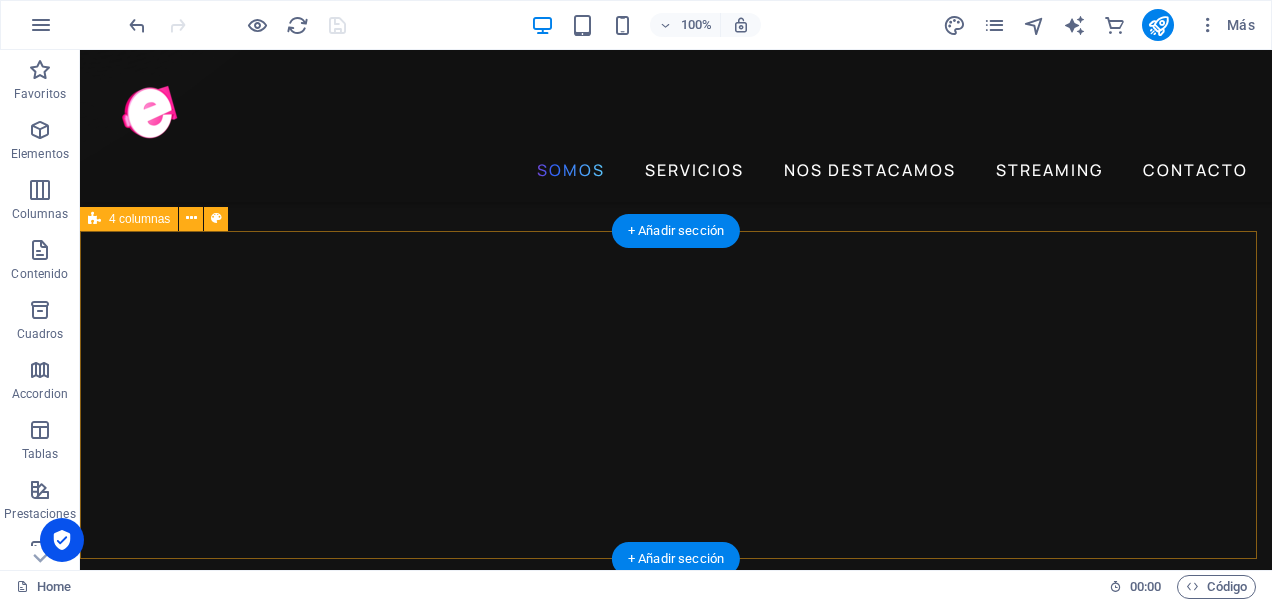 scroll, scrollTop: 1700, scrollLeft: 0, axis: vertical 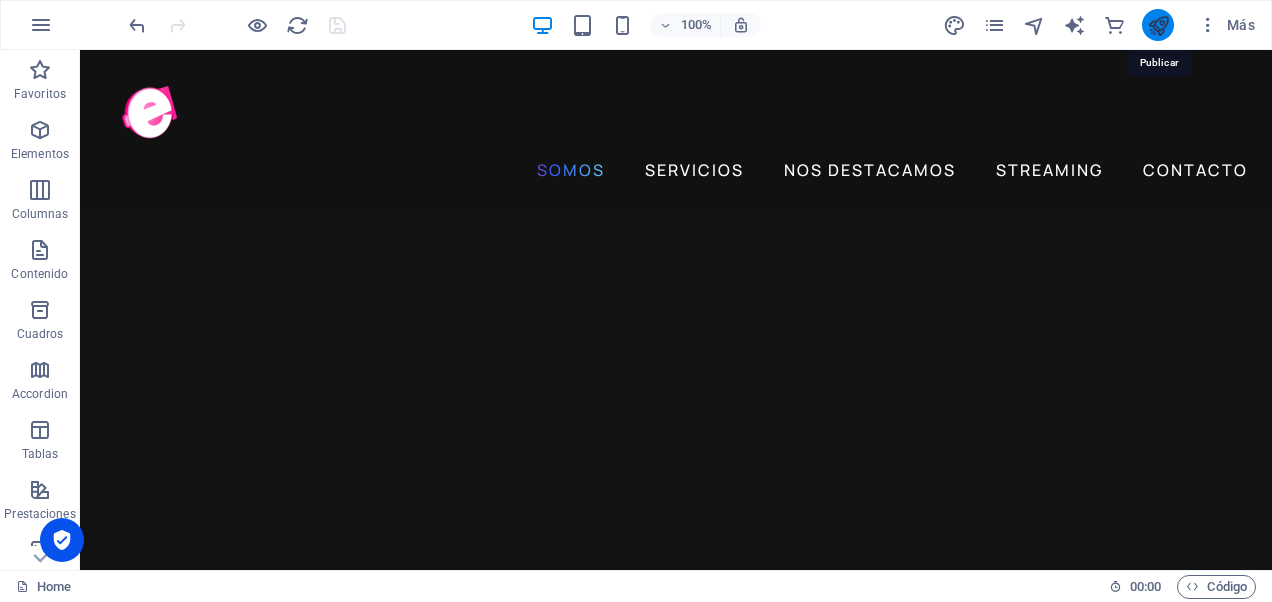 click at bounding box center [1158, 25] 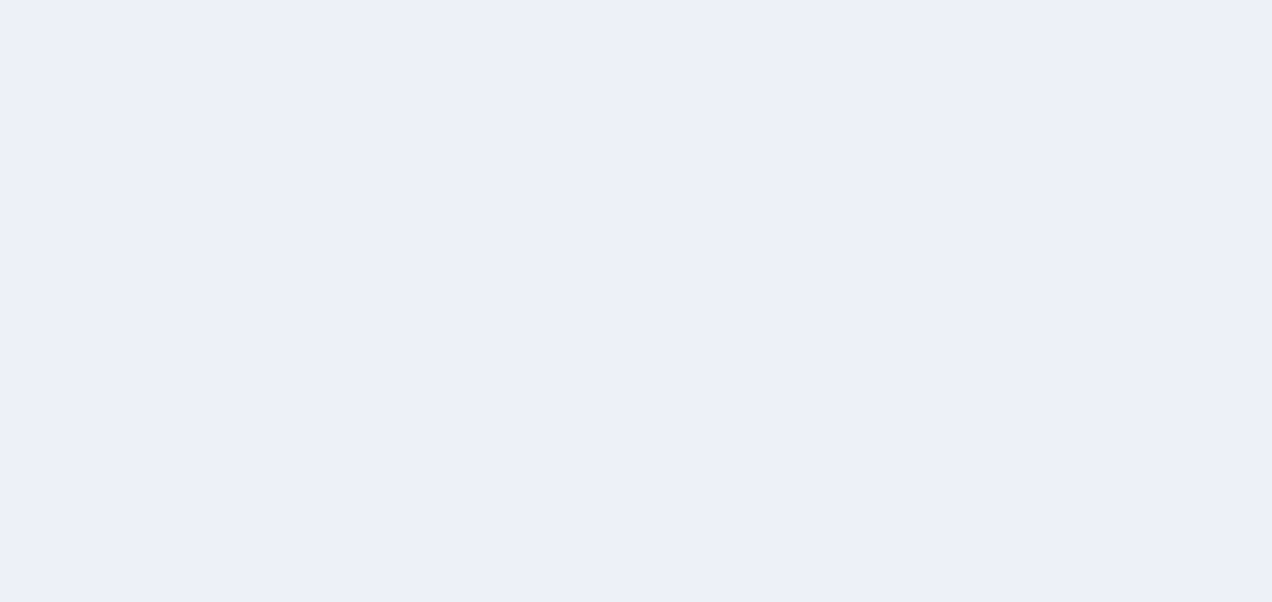 scroll, scrollTop: 0, scrollLeft: 0, axis: both 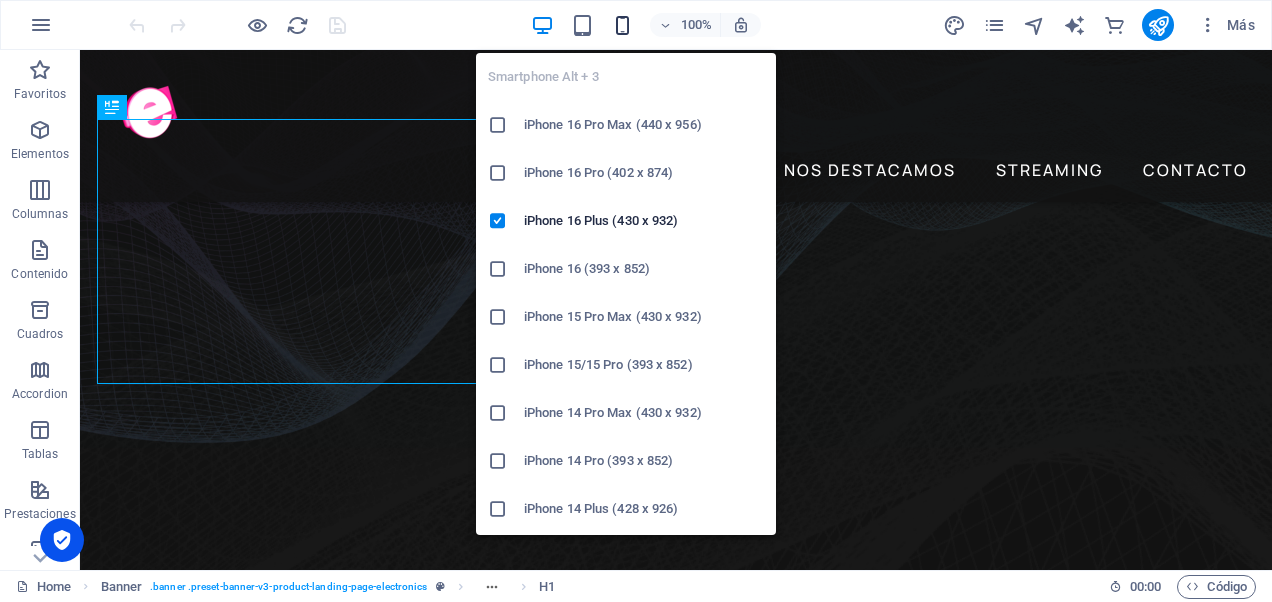 click at bounding box center (622, 25) 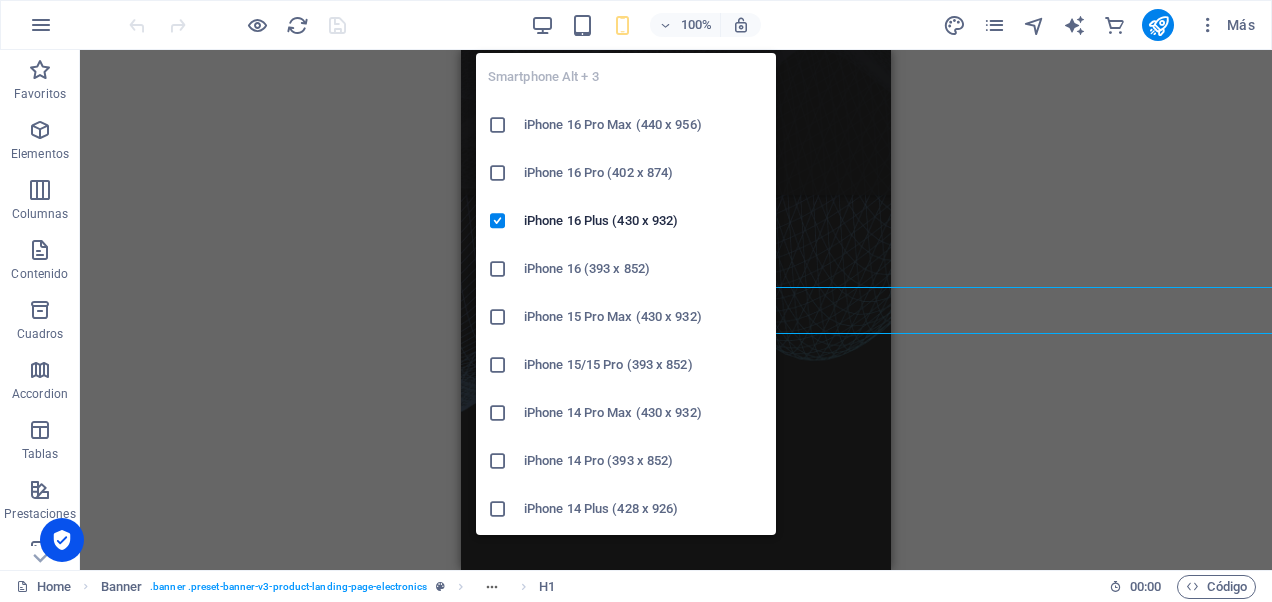 scroll, scrollTop: 604, scrollLeft: 0, axis: vertical 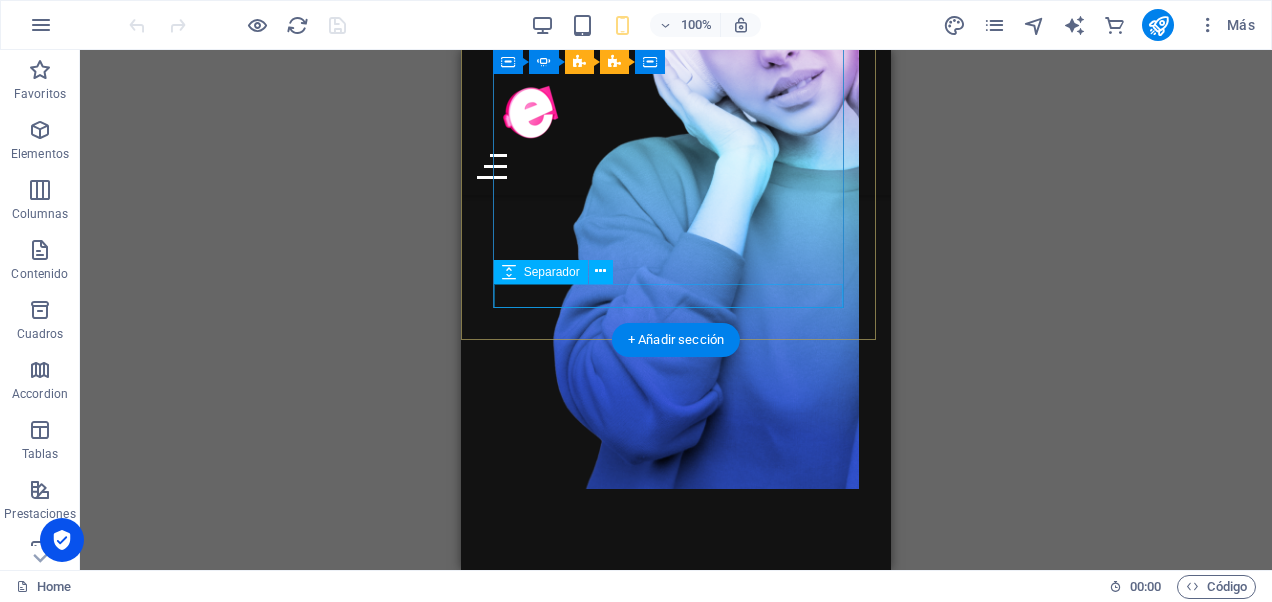 click at bounding box center [317, 753] 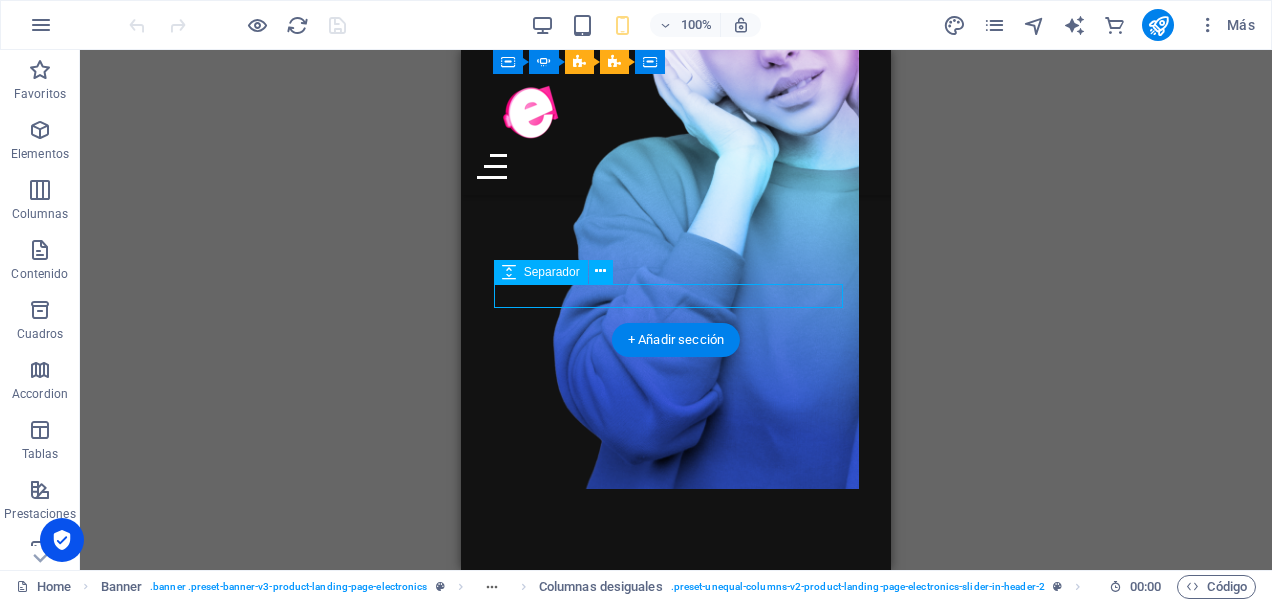 click at bounding box center (317, 753) 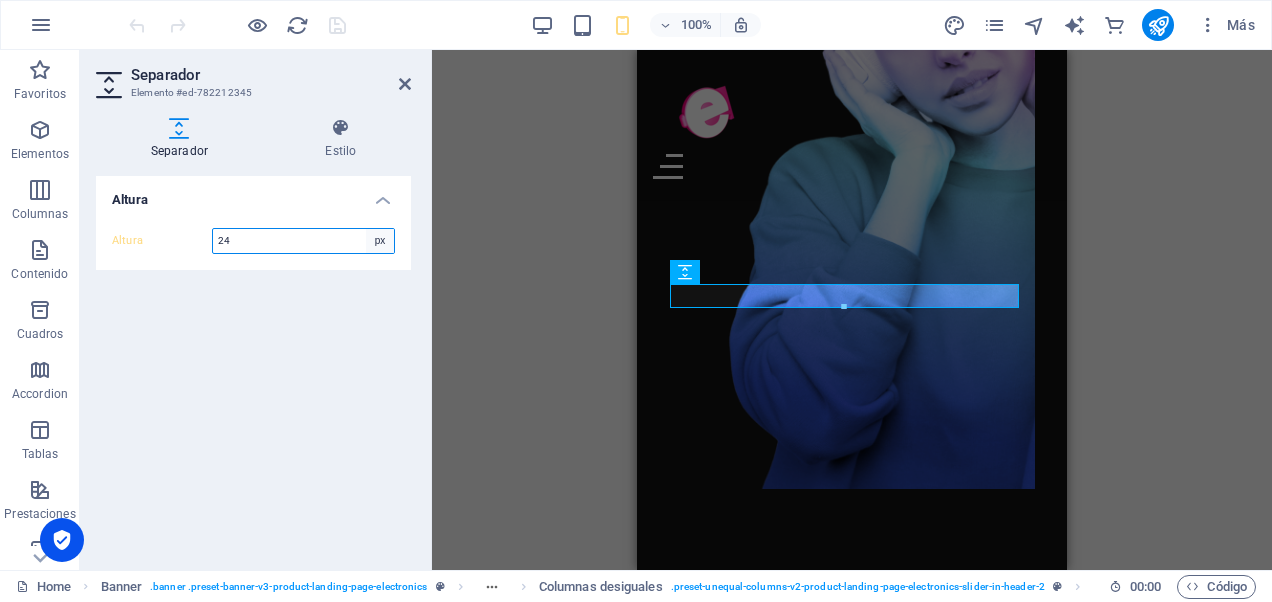 click on "px rem vh vw" at bounding box center (380, 241) 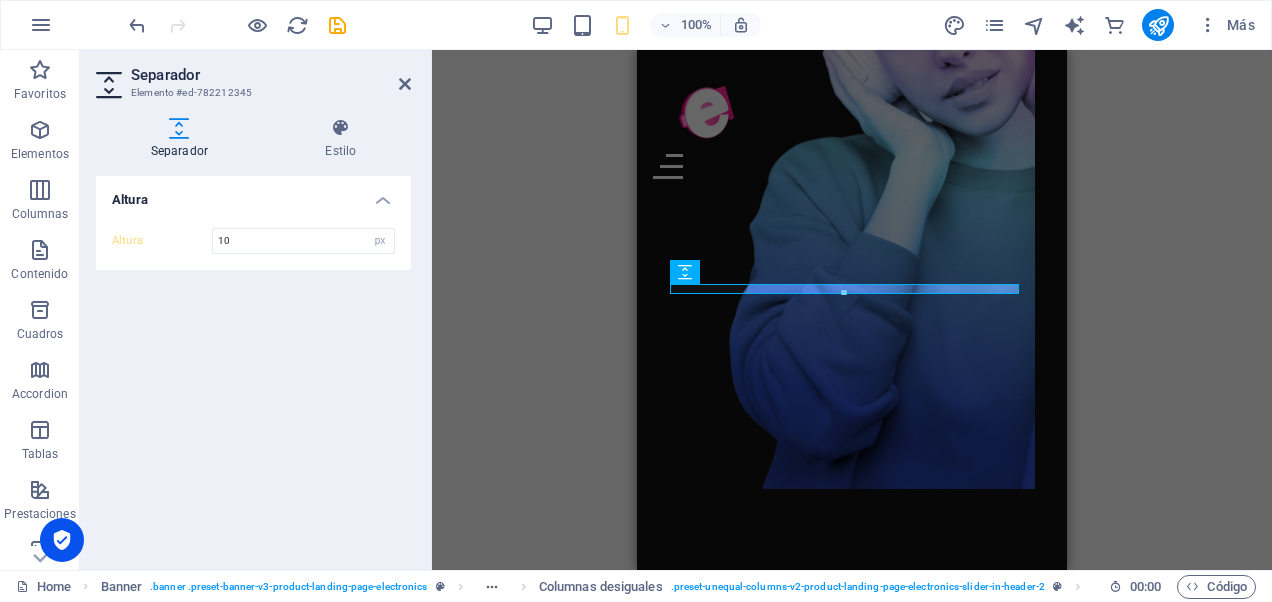 click on "H1   Banner   Banner   Contenedor   Contenedor   Banner   Control deslizante   Contenedor   Control deslizante   Banner   Columnas desiguales   Control deslizante   Columnas desiguales   Banner   Contenedor   Barra de menús   Menú   Contenedor   Imagen   Control deslizante   Contenedor   Banner   Columnas desiguales   Contenedor   Texto   HTML   Contenedor   Separador   Contenedor   Control deslizante   Columnas desiguales   Banner   Contenedor   Texto   Separador   Separador   Separador   Control deslizante   Columnas desiguales   Contenedor   Imagen   Control deslizante   Contenedor" at bounding box center (852, 310) 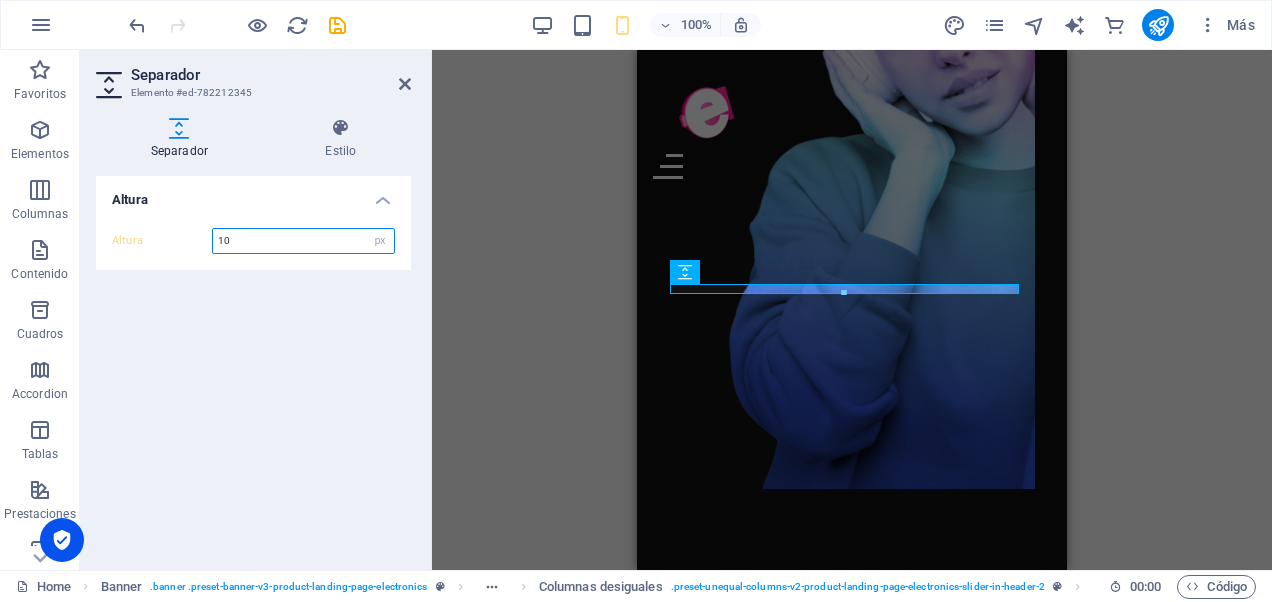 drag, startPoint x: 241, startPoint y: 238, endPoint x: 220, endPoint y: 238, distance: 21 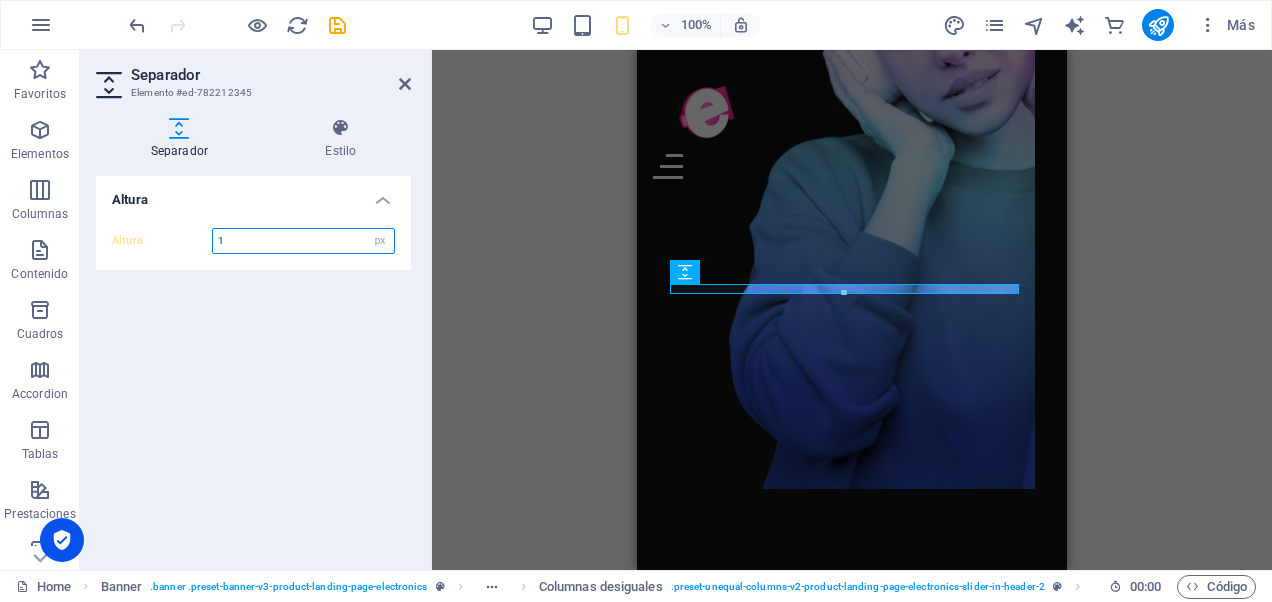 type on "1" 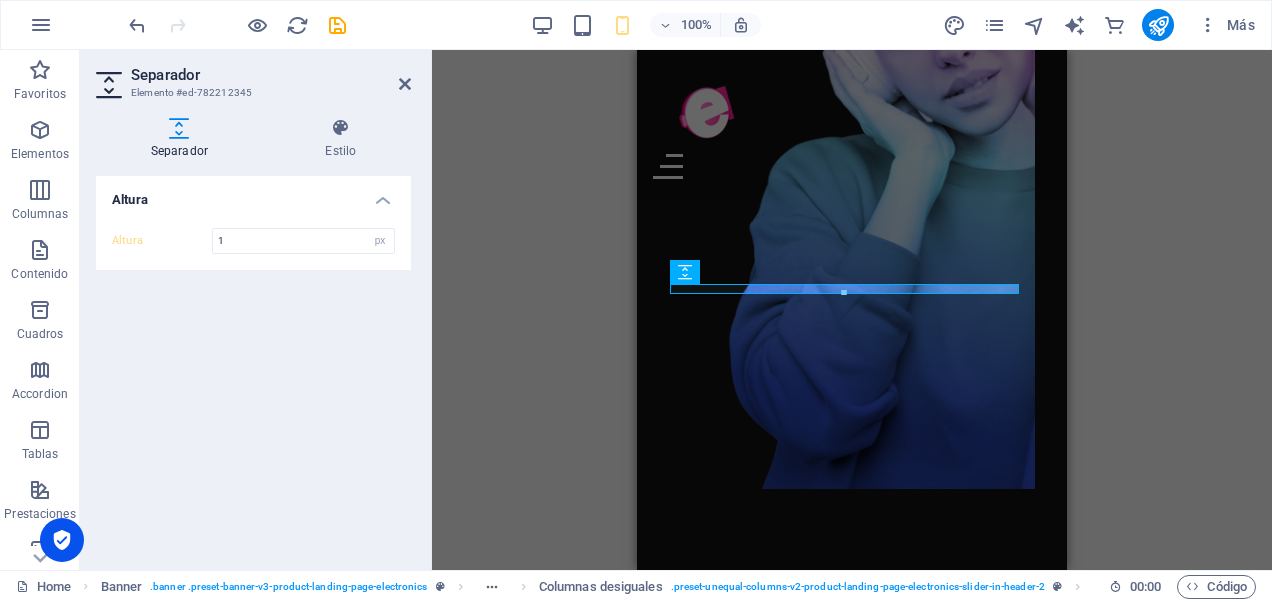 click on "H1   Banner   Banner   Contenedor   Contenedor   Banner   Control deslizante   Contenedor   Control deslizante   Banner   Columnas desiguales   Control deslizante   Columnas desiguales   Banner   Contenedor   Barra de menús   Menú   Contenedor   Imagen   Control deslizante   Banner   Columnas desiguales   Contenedor   Texto   HTML   Contenedor   Separador   Contenedor   Control deslizante   Columnas desiguales   Banner   Contenedor   Texto   Separador   Separador   Separador   Control deslizante   Columnas desiguales   Contenedor   Imagen   Control deslizante   Contenedor" at bounding box center [852, 310] 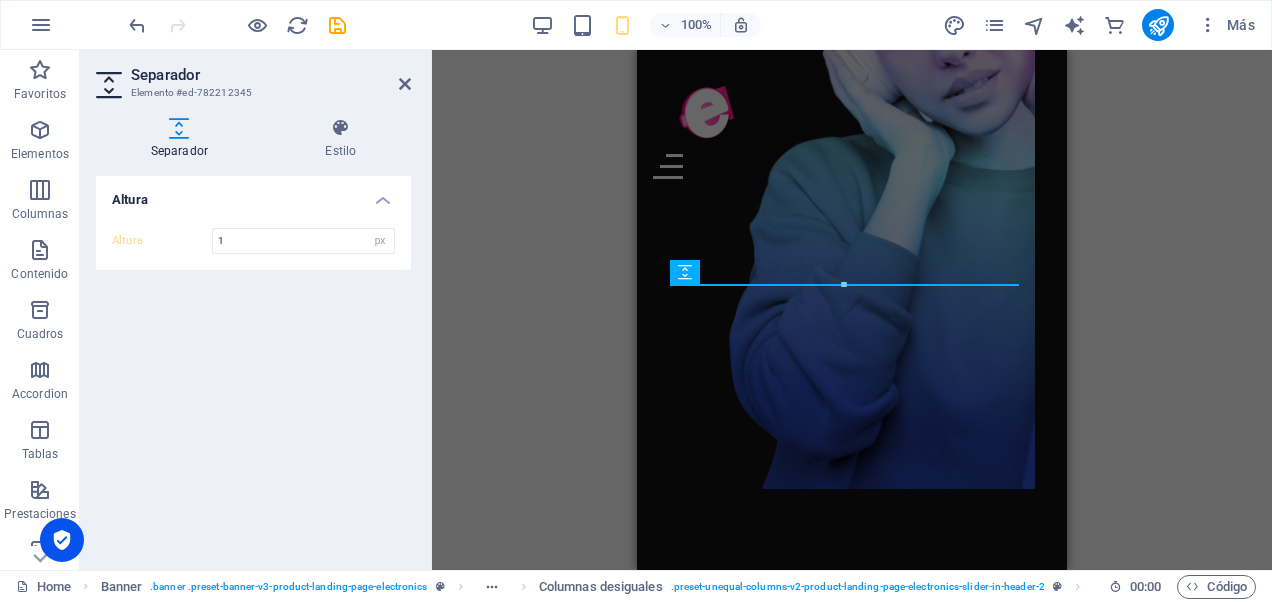 click on "H1   Banner   Banner   Contenedor   Contenedor   Banner   Control deslizante   Contenedor   Control deslizante   Banner   Columnas desiguales   Control deslizante   Columnas desiguales   Banner   Contenedor   Barra de menús   Menú   Contenedor   Imagen   Control deslizante   Banner   Columnas desiguales   Contenedor   Texto   HTML   Contenedor   Separador   Contenedor   Control deslizante   Columnas desiguales   Banner   Contenedor   Texto   Separador   Separador   Separador   Control deslizante   Columnas desiguales   Contenedor   Imagen   Control deslizante   Contenedor" at bounding box center (852, 310) 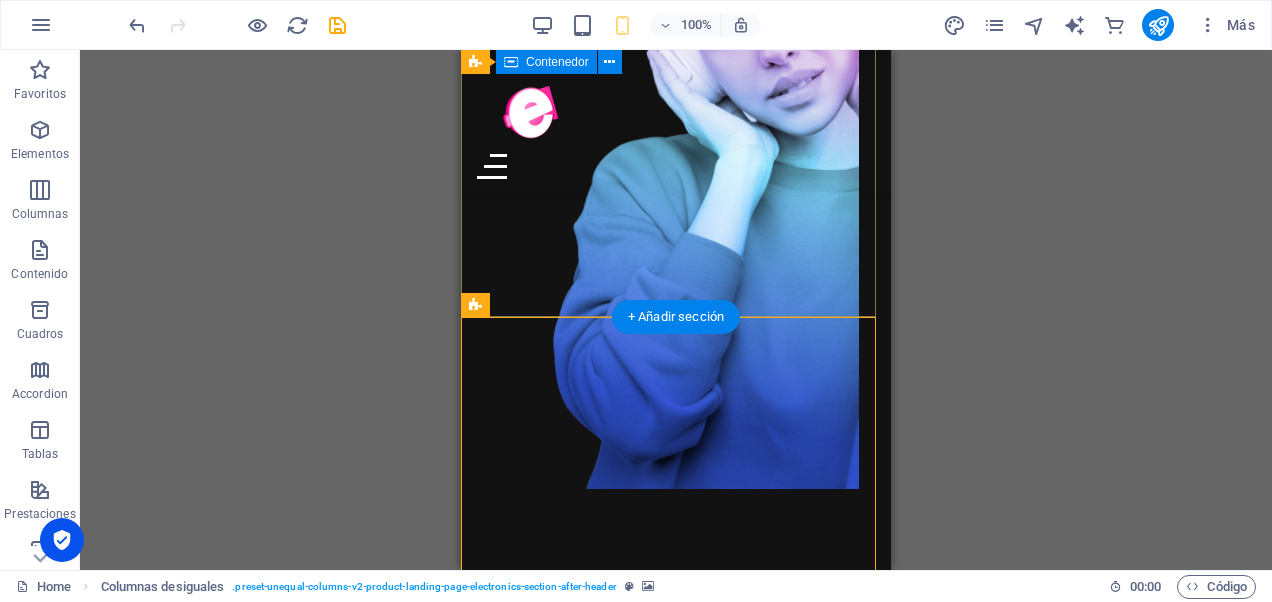 click on "[MEDICAL_DATA] la forma en que escuchas música Con mas de 20 años de experiencia digital Música y entretenimiento las    24 horas del día. Con nuestra plataforma de streaming estarás conectado las 24 horas del día. Automatizamos  tus ideas Tus ideas nos importan por eso queremos entregarte una amplia cadena de servicios digitales" at bounding box center (676, 611) 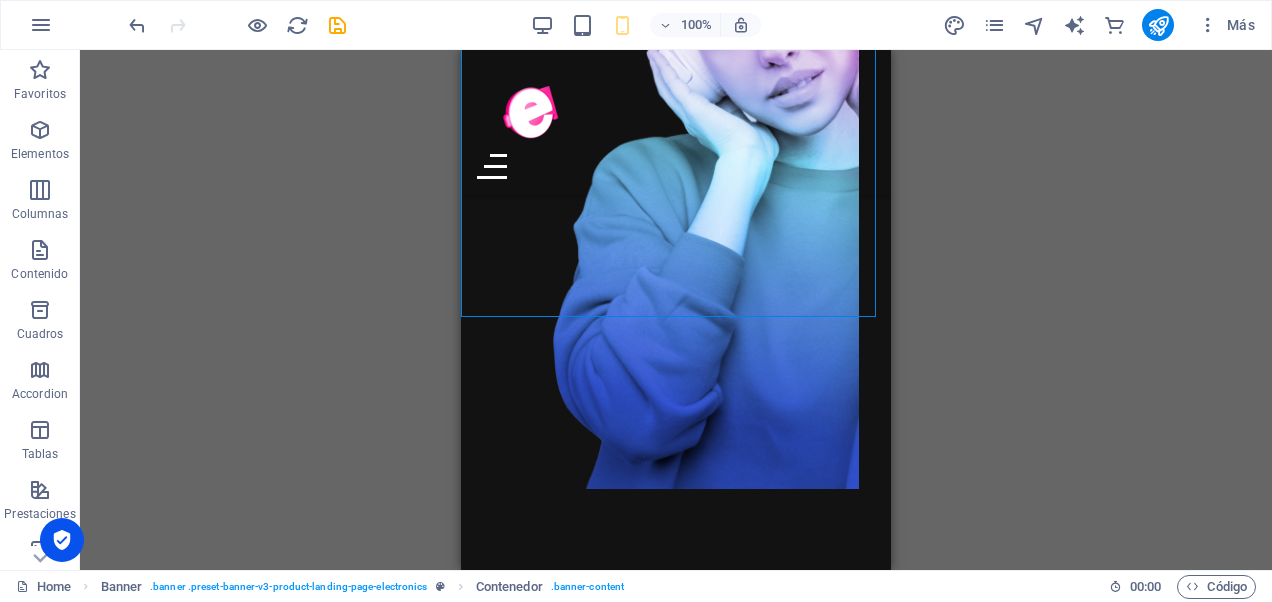 click at bounding box center (676, 2165) 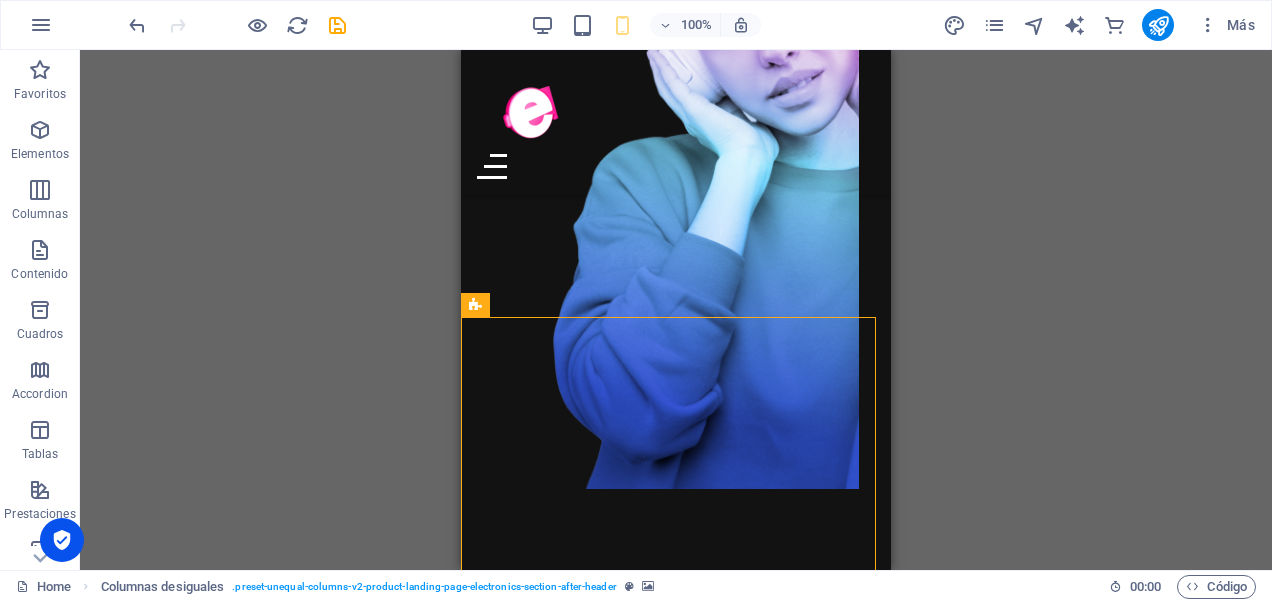 click at bounding box center [676, 2165] 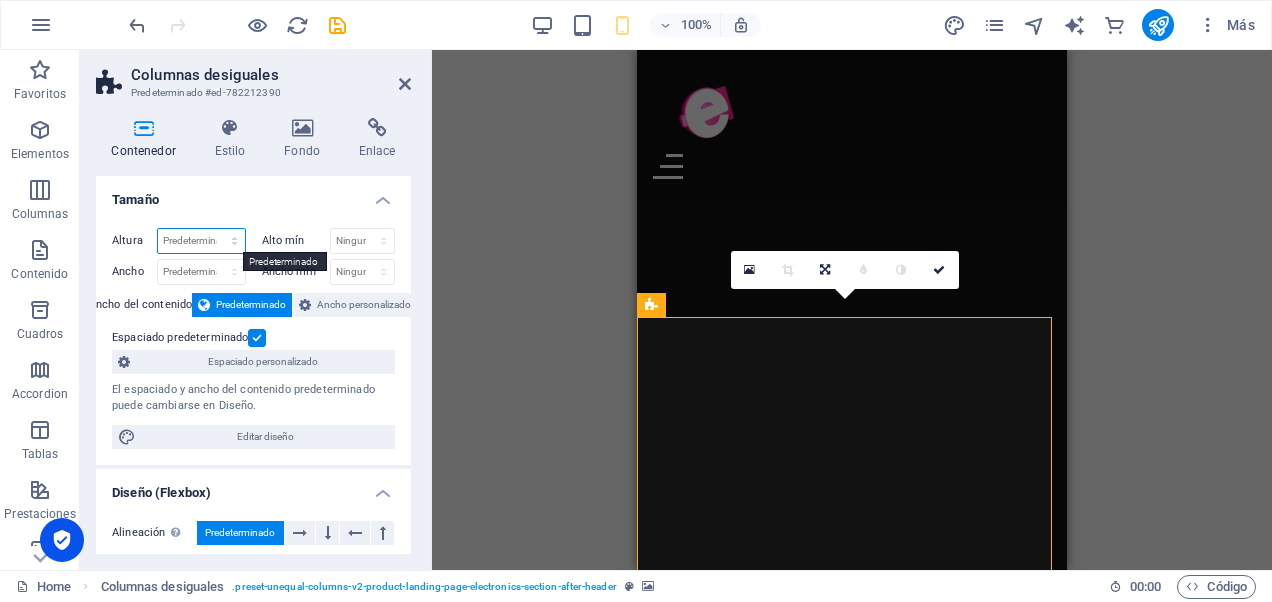 click on "Predeterminado px rem % vh vw" at bounding box center [201, 241] 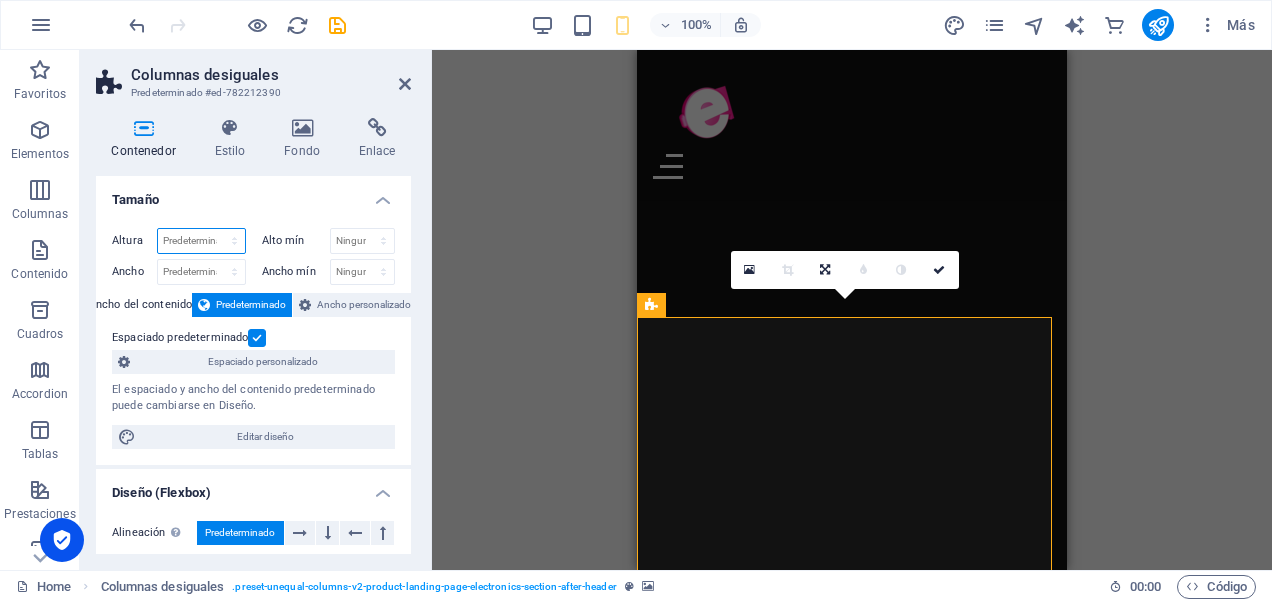 select on "px" 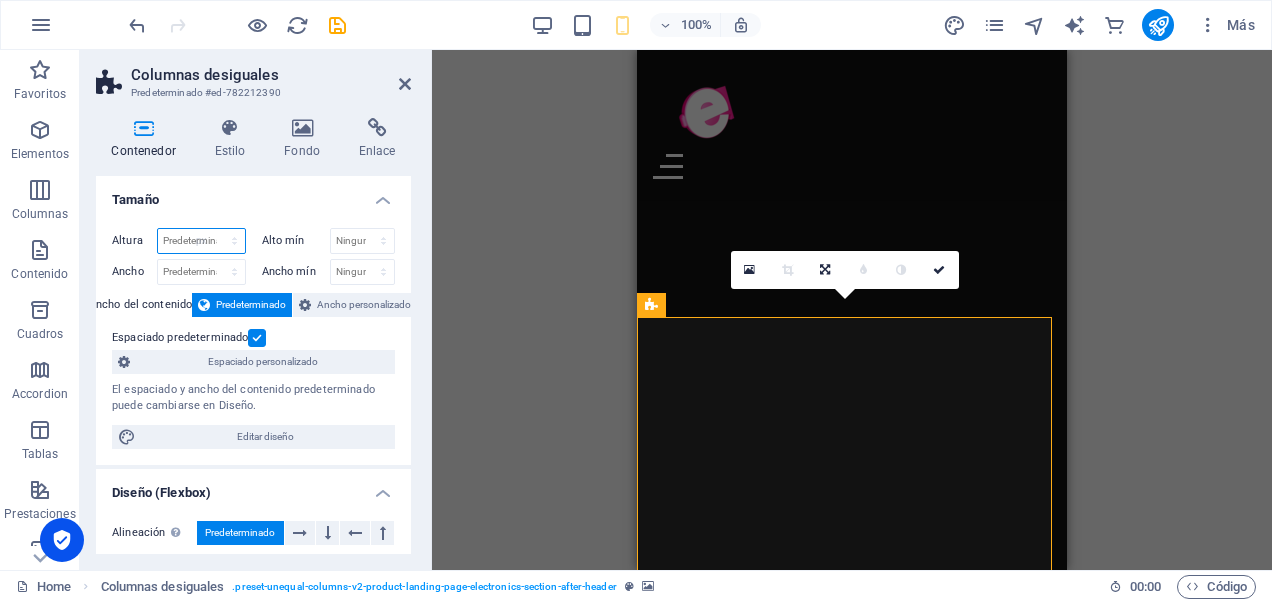 click on "Predeterminado px rem % vh vw" at bounding box center [201, 241] 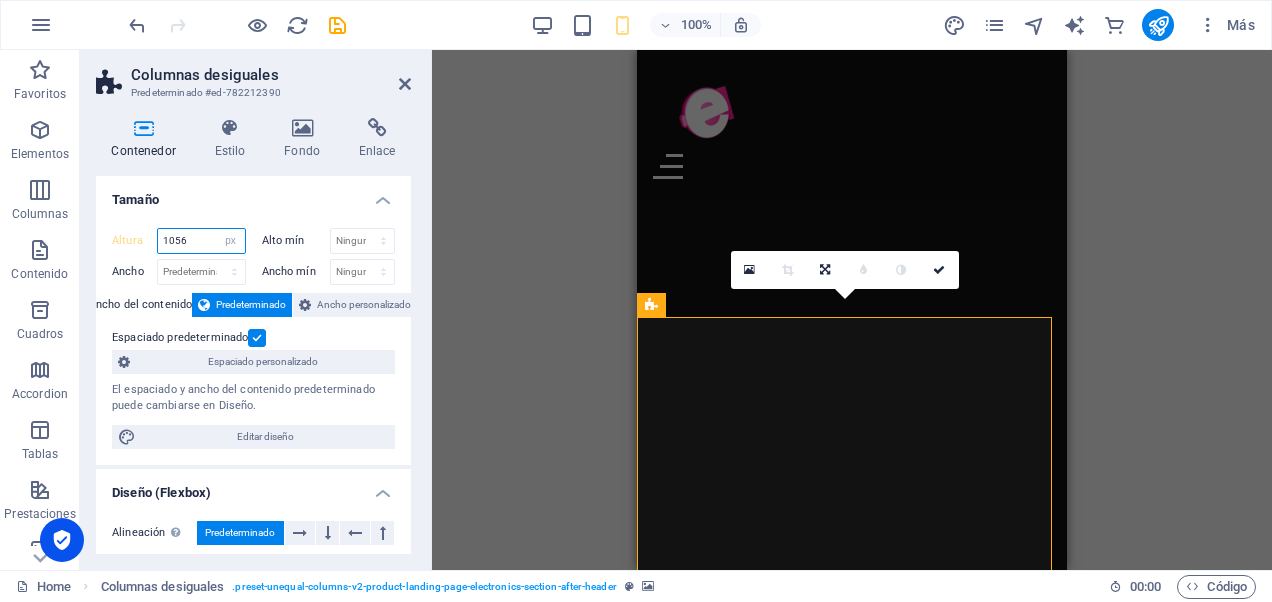 click on "1056" at bounding box center [201, 241] 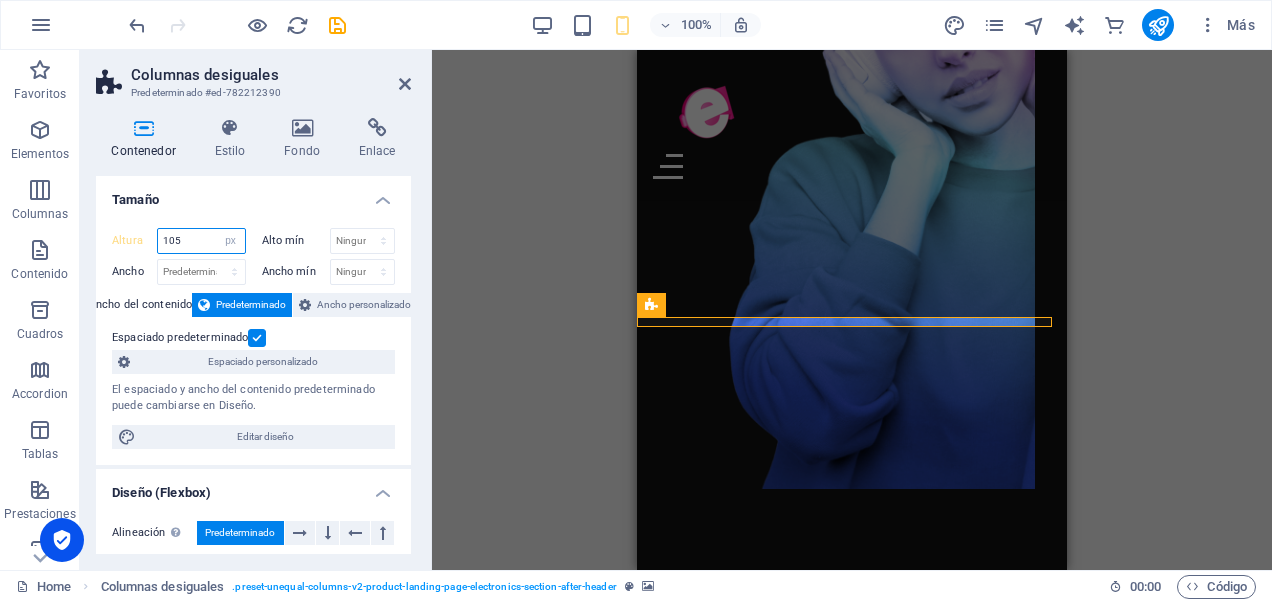 type on "1056" 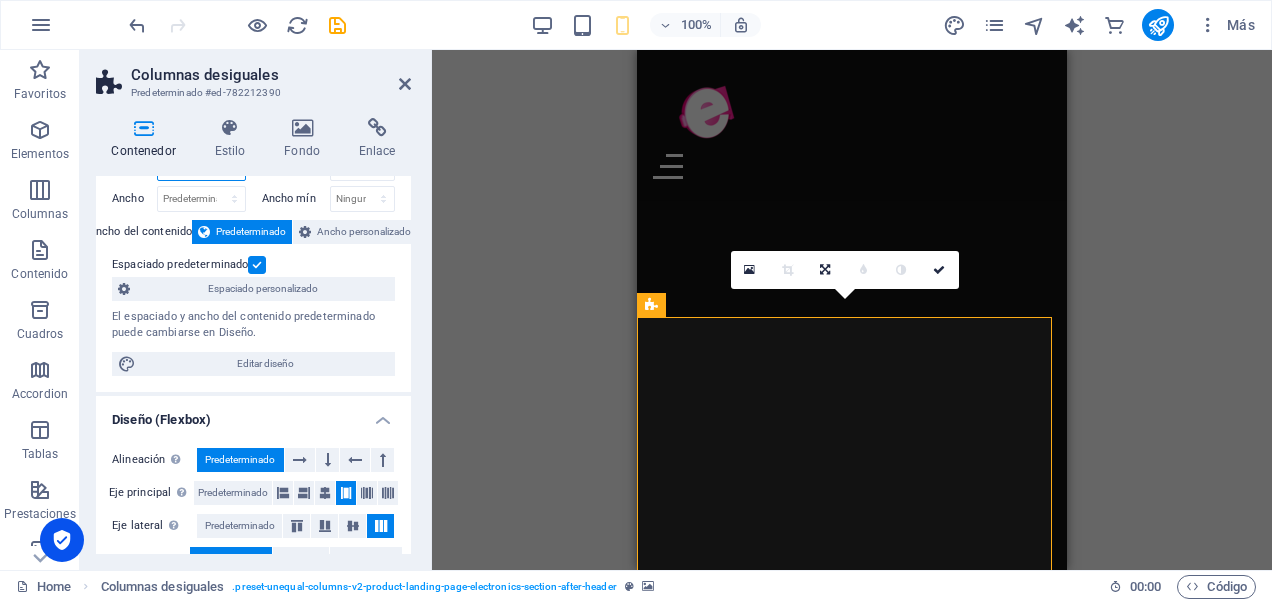 scroll, scrollTop: 100, scrollLeft: 0, axis: vertical 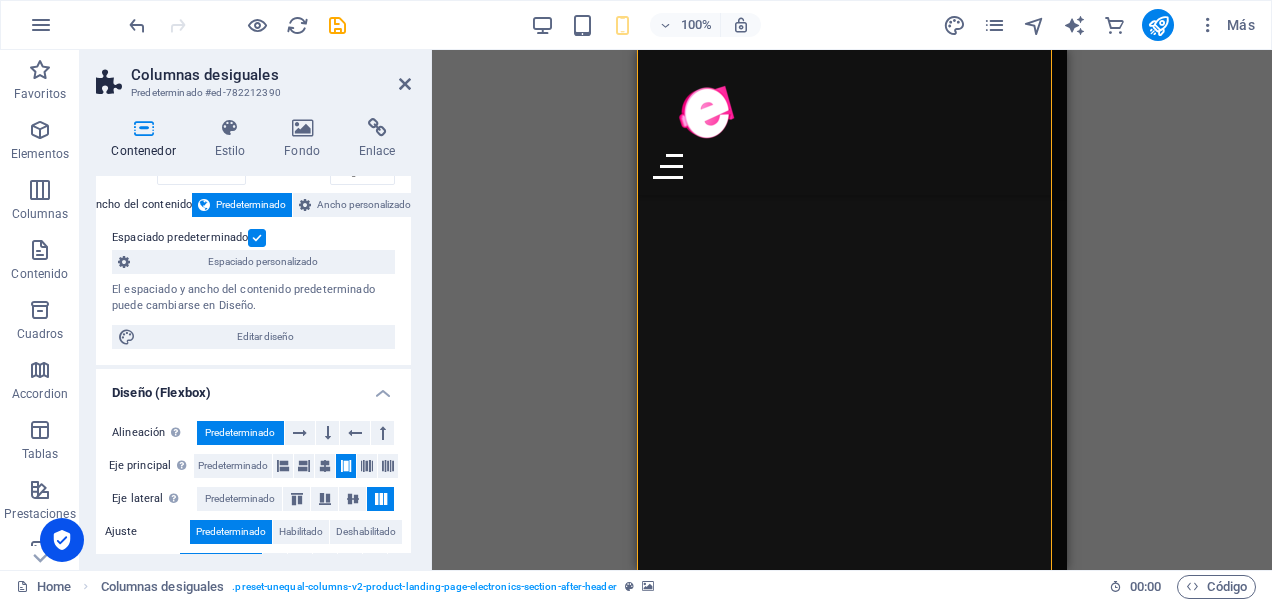 click at bounding box center (852, 1681) 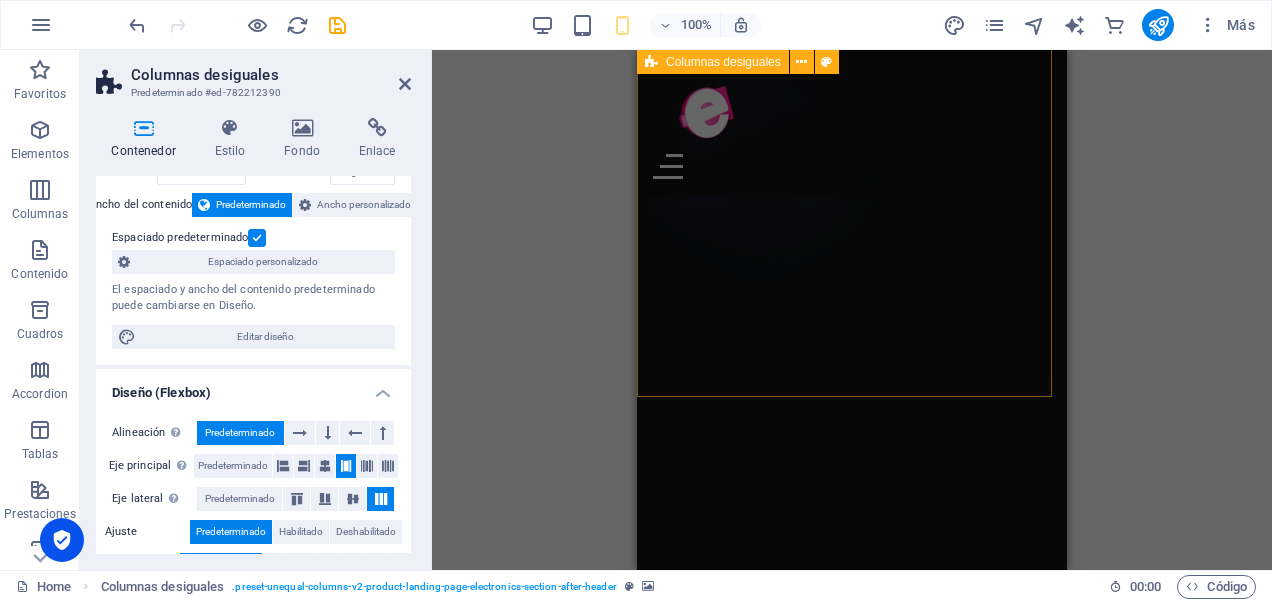 scroll, scrollTop: 2200, scrollLeft: 0, axis: vertical 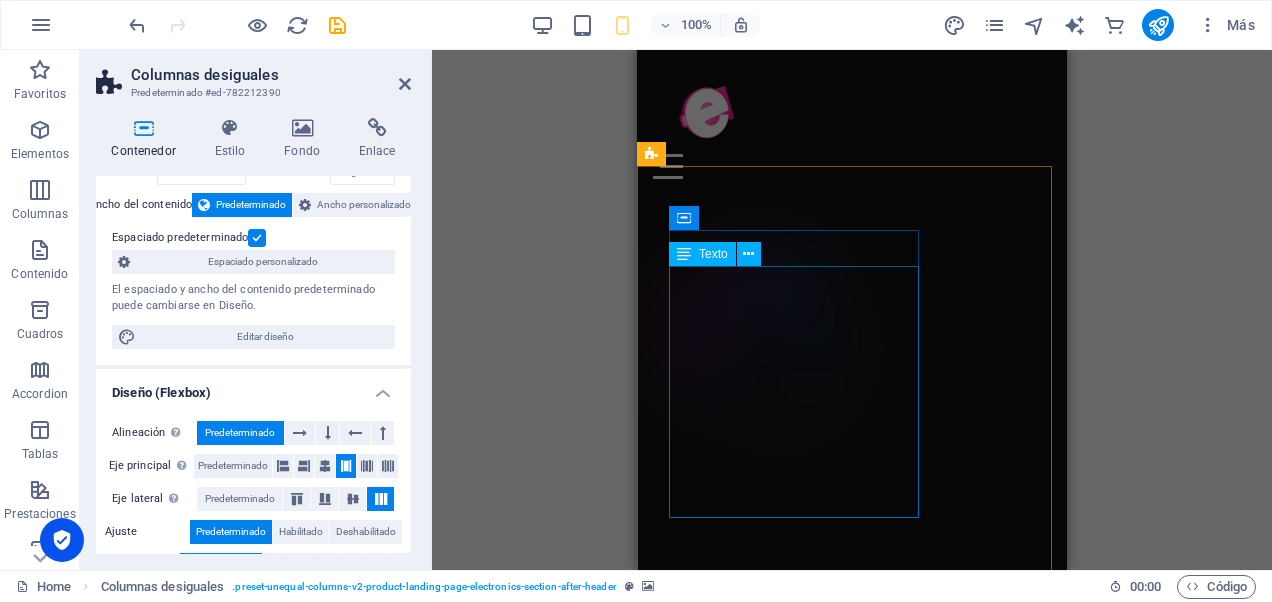 click on "Impulsamos la creatividad y la innovación digital para transformar ideas en experiencias memorables." at bounding box center [868, 1864] 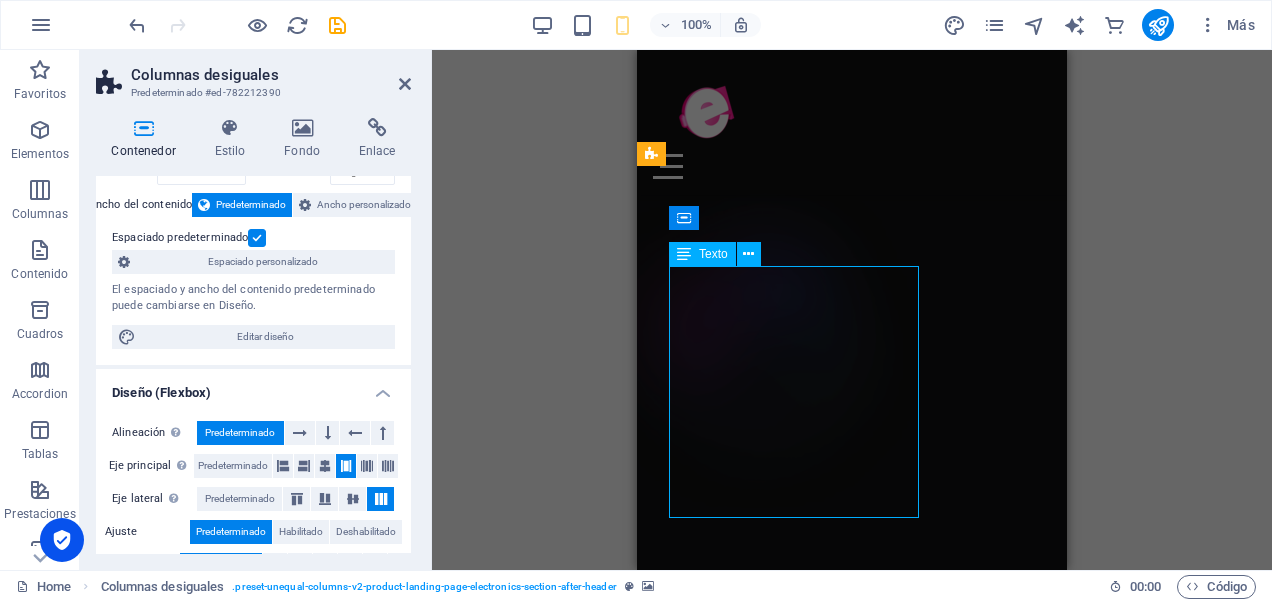 click on "Impulsamos la creatividad y la innovación digital para transformar ideas en experiencias memorables." at bounding box center [868, 1864] 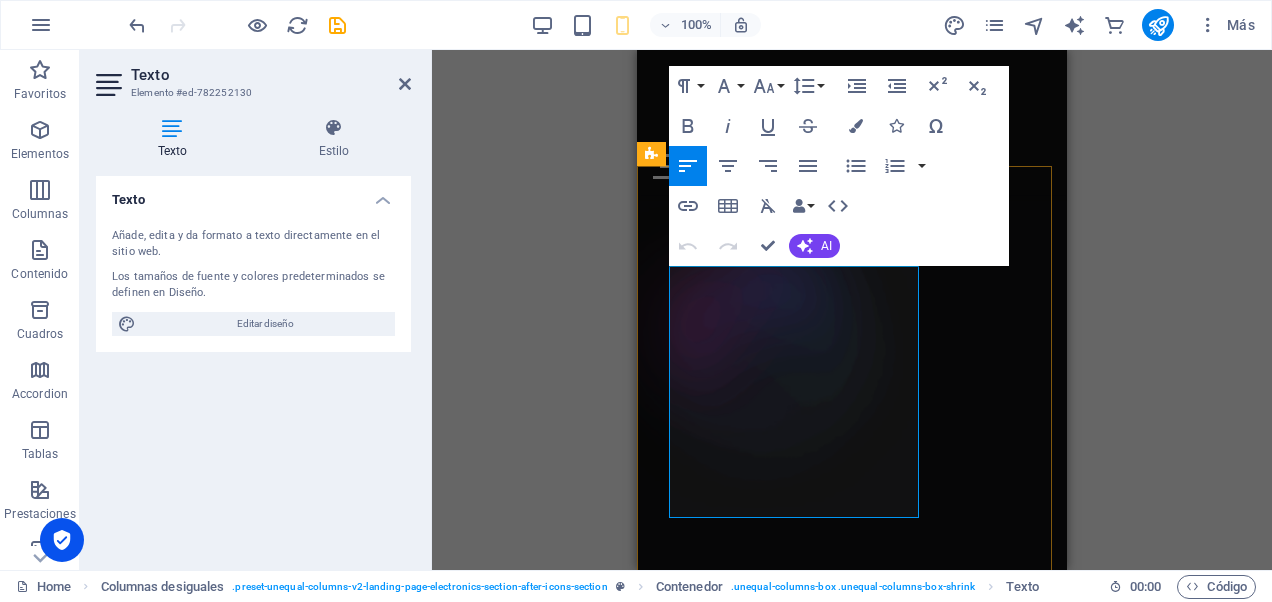 drag, startPoint x: 835, startPoint y: 503, endPoint x: 678, endPoint y: 276, distance: 276.00363 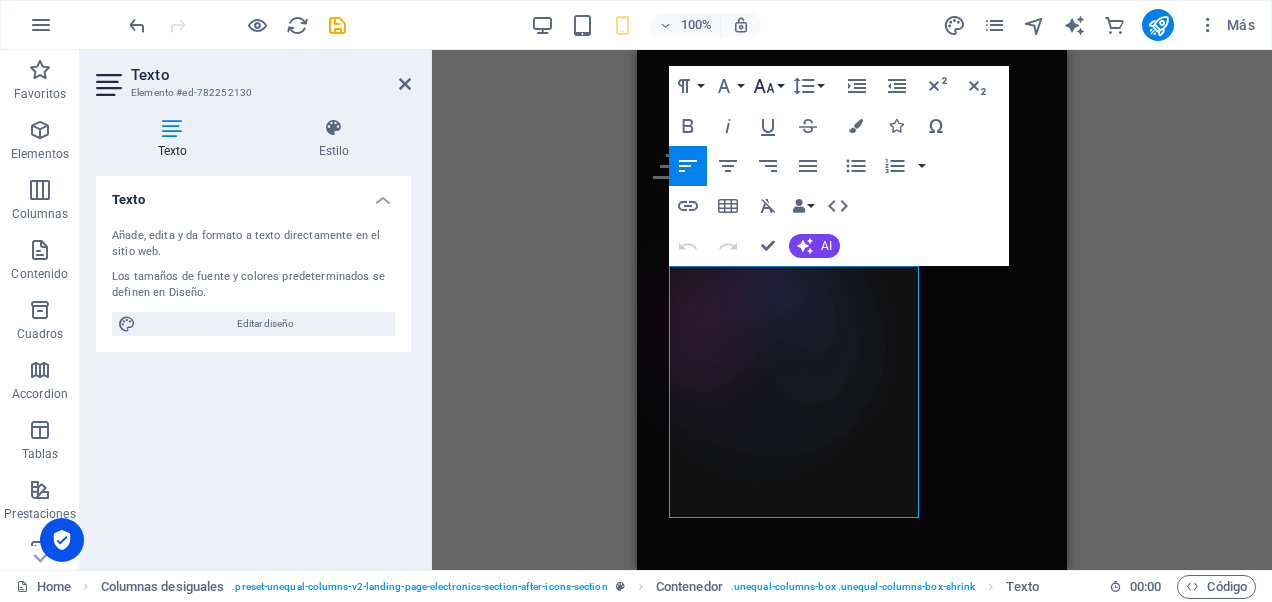 click on "Font Size" at bounding box center [768, 86] 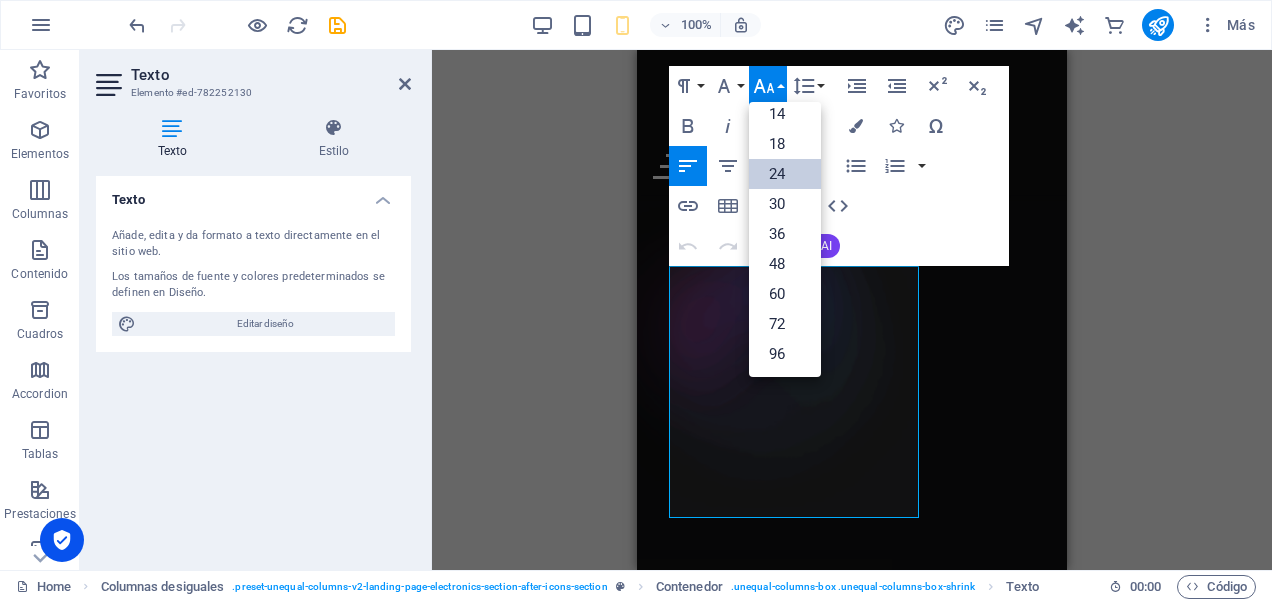 scroll, scrollTop: 160, scrollLeft: 0, axis: vertical 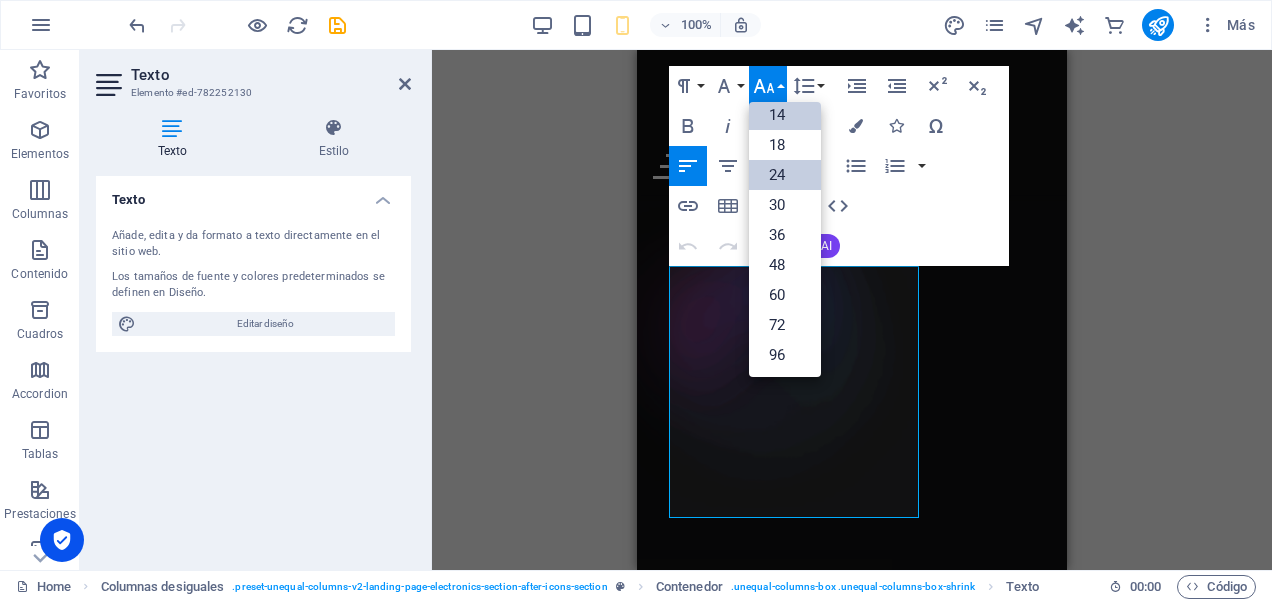 click on "14" at bounding box center [785, 115] 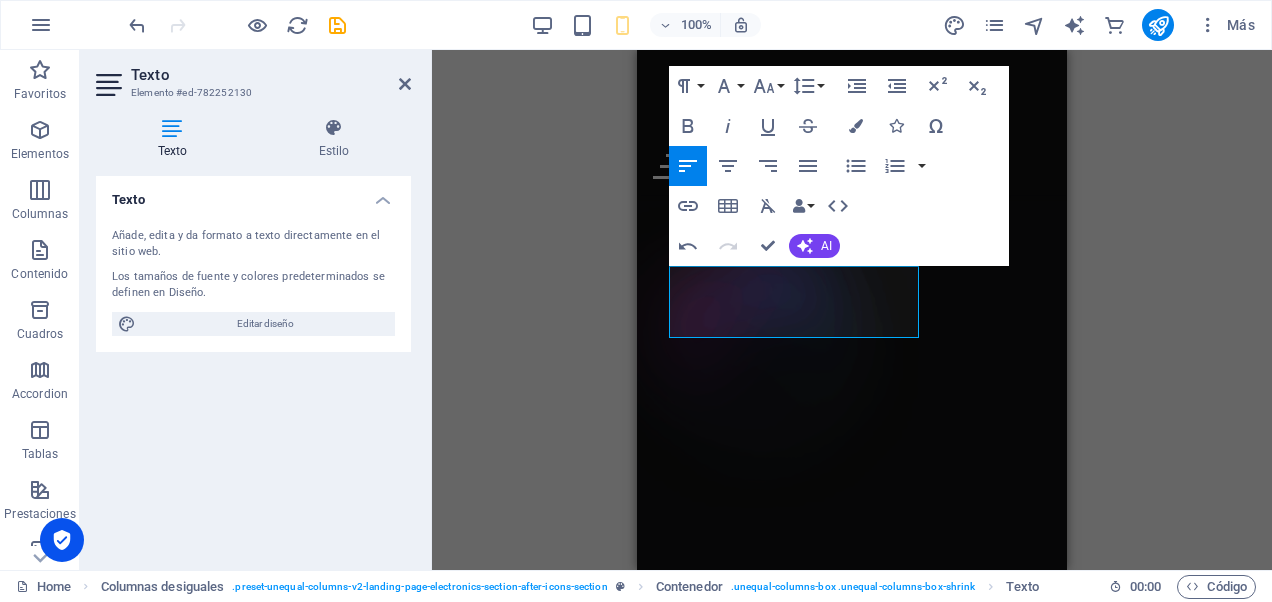 scroll, scrollTop: 2203, scrollLeft: 0, axis: vertical 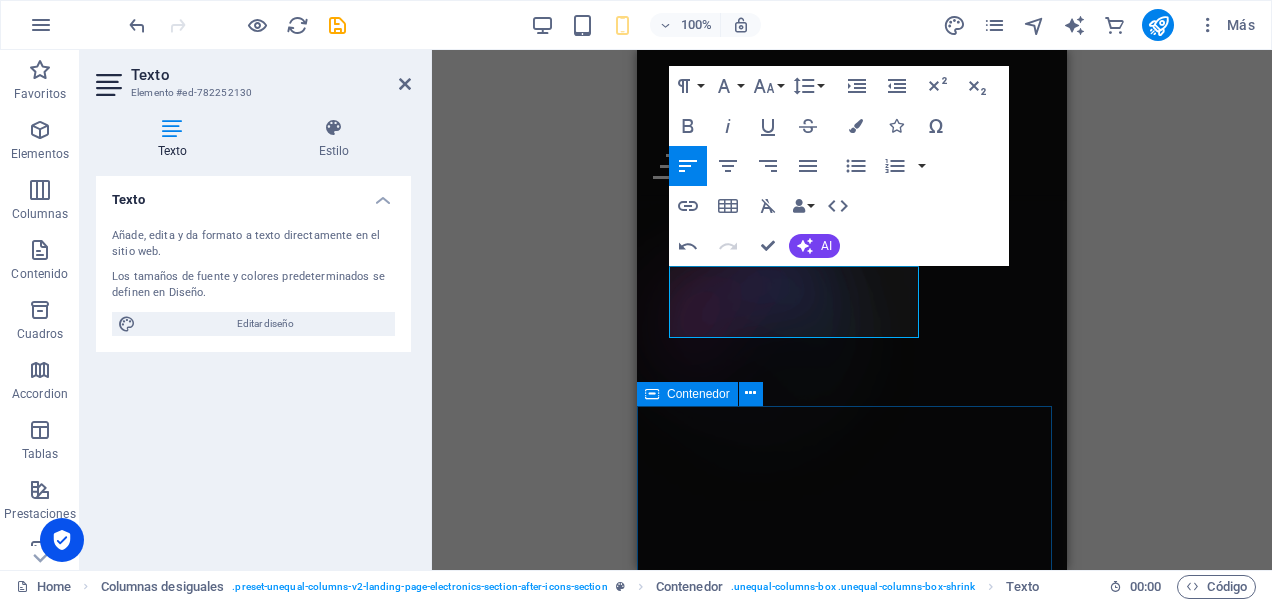 click on "Podcast Tenemos podcast para todo tipo de publico Música todo el día 24 horas de música y entretención por nuestras plataformas virtual Compatible con Apple y Android Gracias a nuestra tecnología estamos disponibles para todos los sistemas operativos Diseñamos tus ideas y las convertimos en exito Con amplia trayectoria en diseños grafico y sitios web posicionamos tu negocio de una  forma creativa e innovadoras Grabamos tus eventos Con nuestro equipo de producción audiovisual llevamos tu evento a una experiencia inolvidable" at bounding box center [852, 2607] 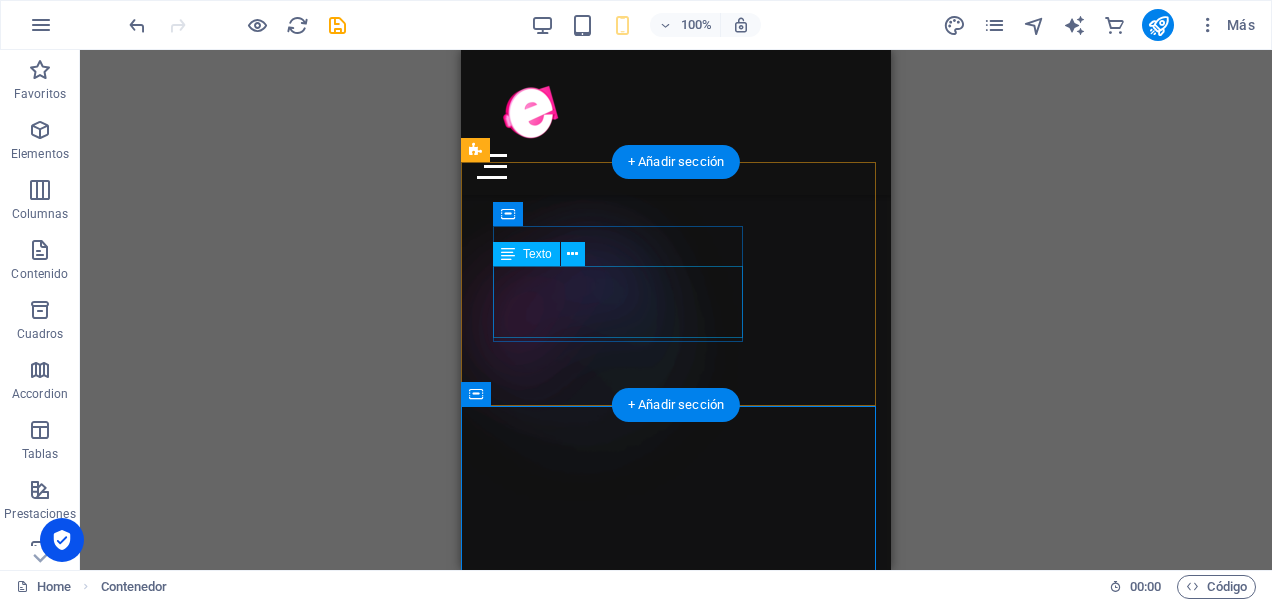 click on "Impulsamos la creatividad y la innovación digital para transformar ideas en experiencias memorables." at bounding box center (692, 1813) 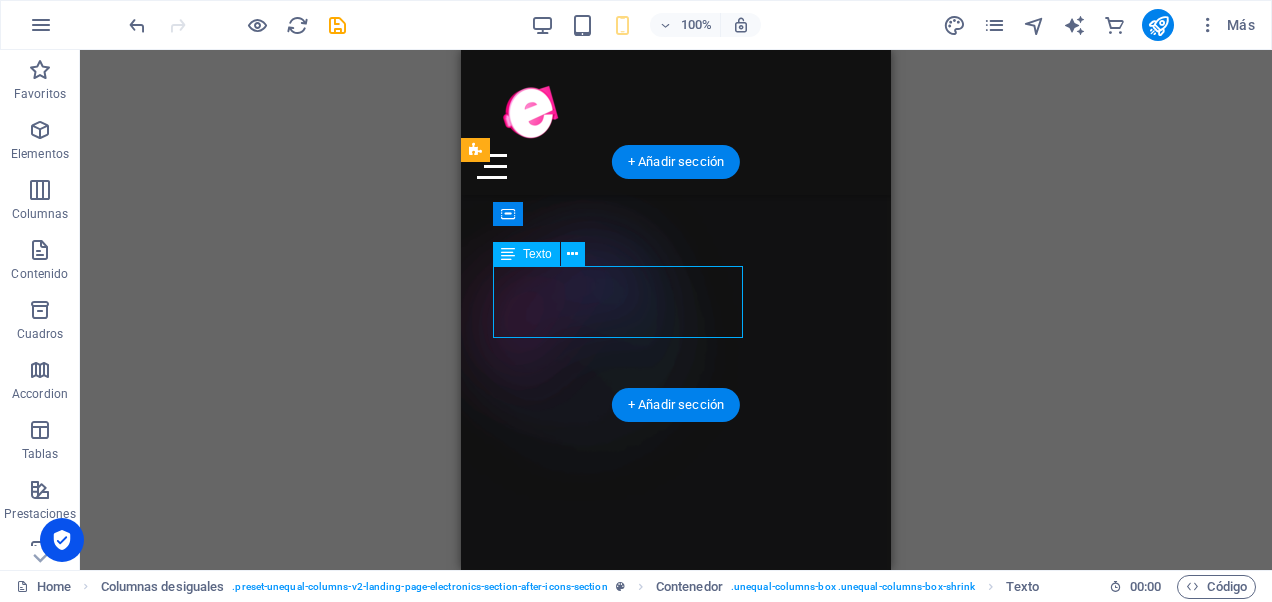 drag, startPoint x: 559, startPoint y: 291, endPoint x: 537, endPoint y: 291, distance: 22 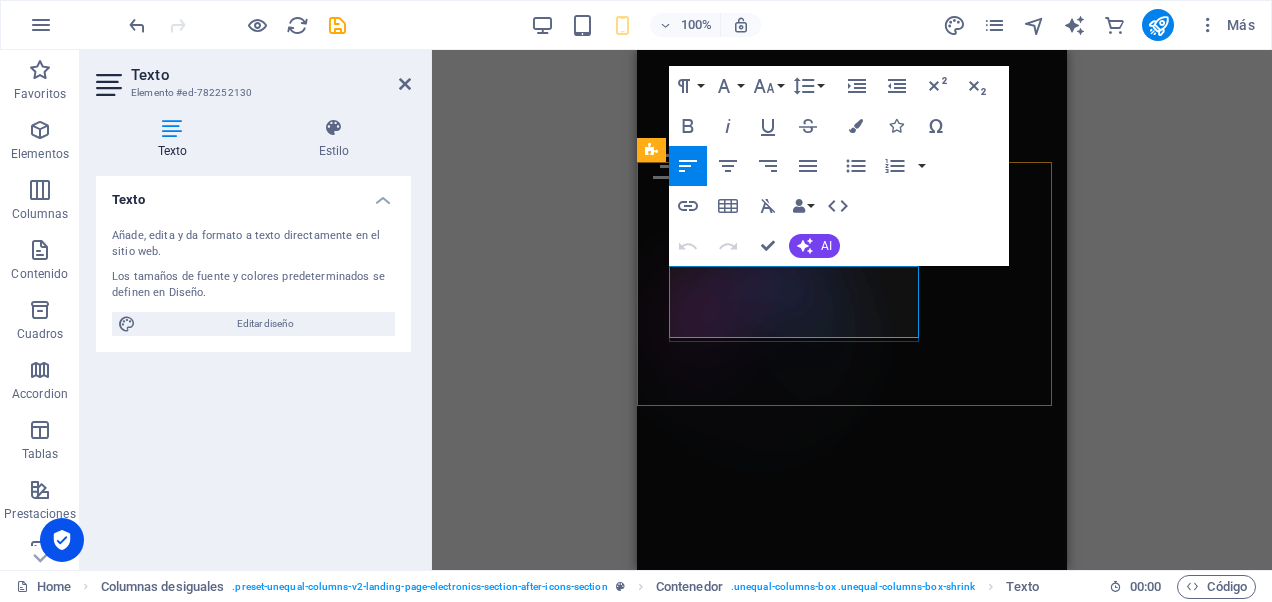 click on "Impulsamos la creatividad y la innovación digital para transformar ideas en experiencias memorables." at bounding box center [868, 1813] 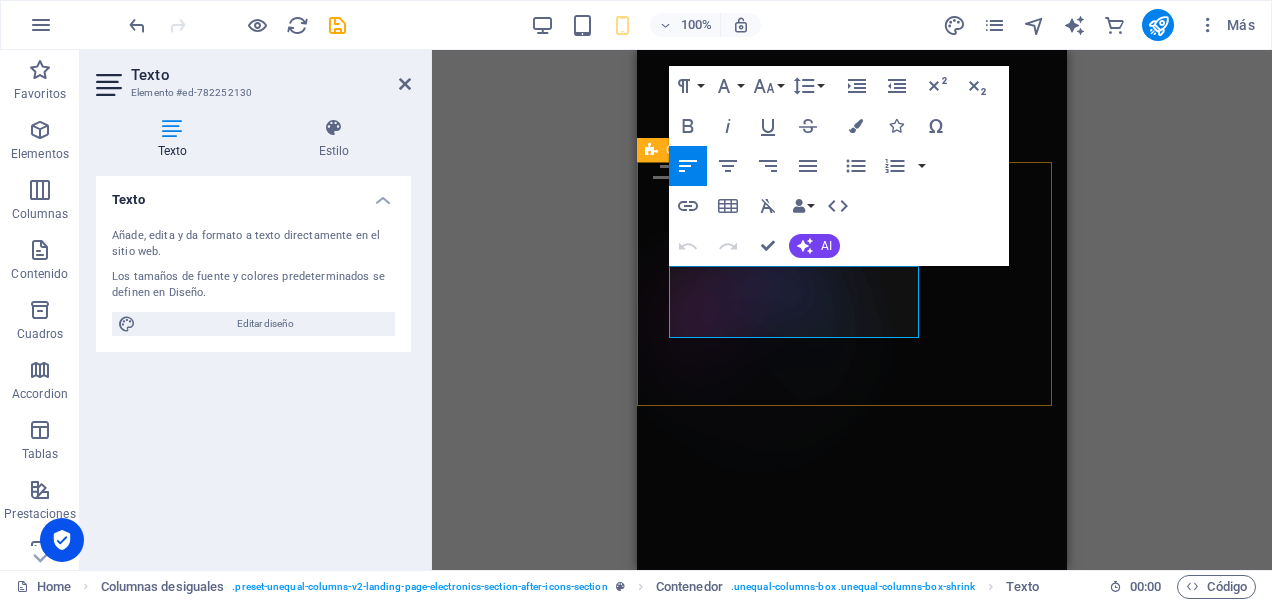 click on "MISION Impulsamos la creatividad y la innovación digital para transformar ideas en experiencias memorables." at bounding box center (852, 1853) 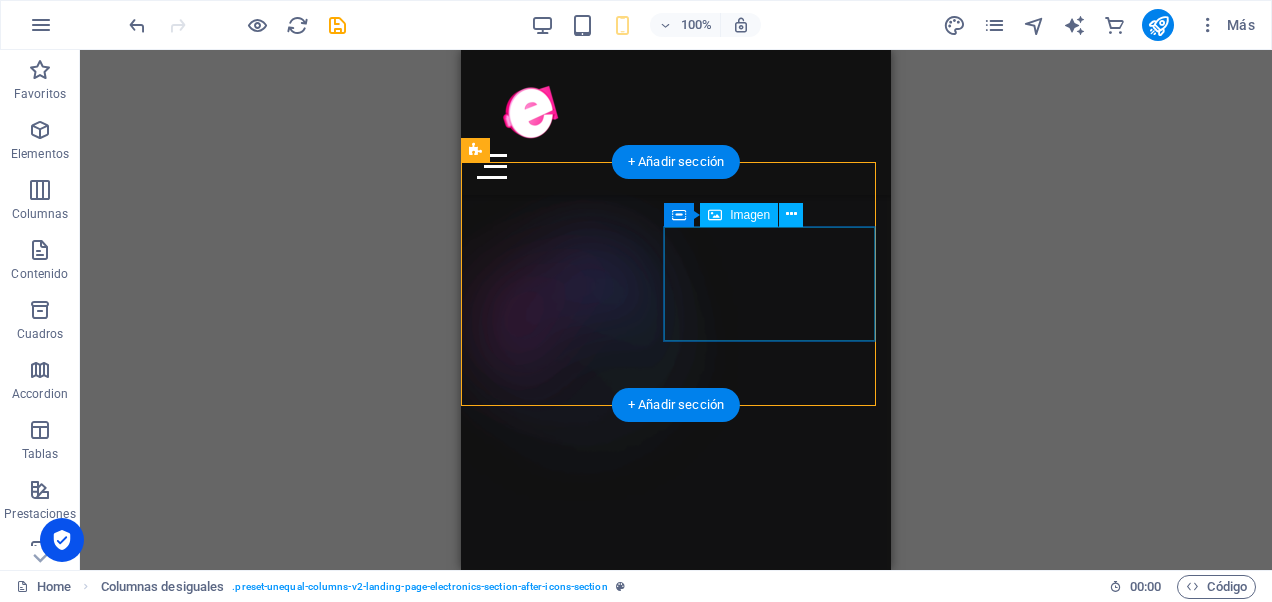 click at bounding box center (612, 1895) 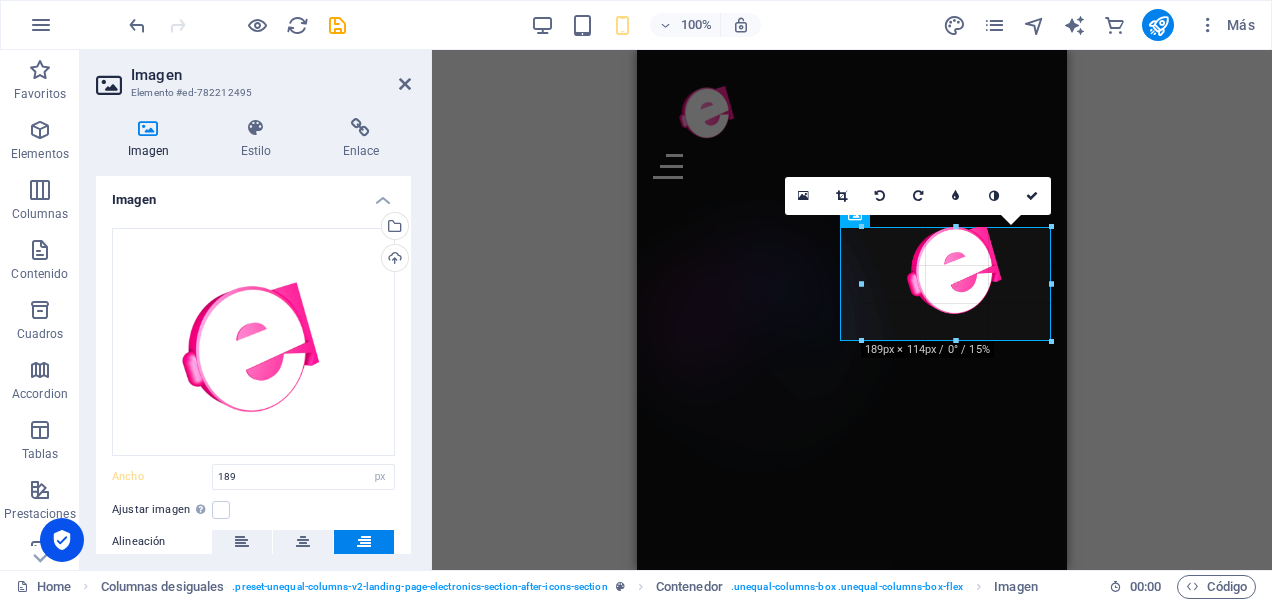 drag, startPoint x: 860, startPoint y: 339, endPoint x: 874, endPoint y: 335, distance: 14.56022 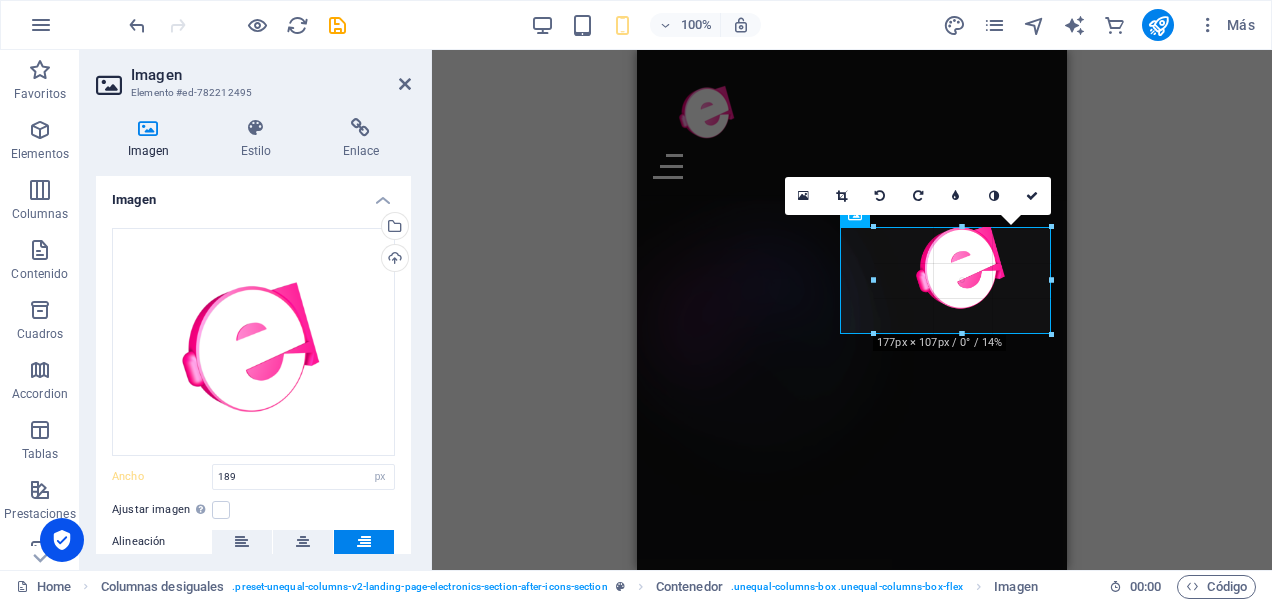 type on "177" 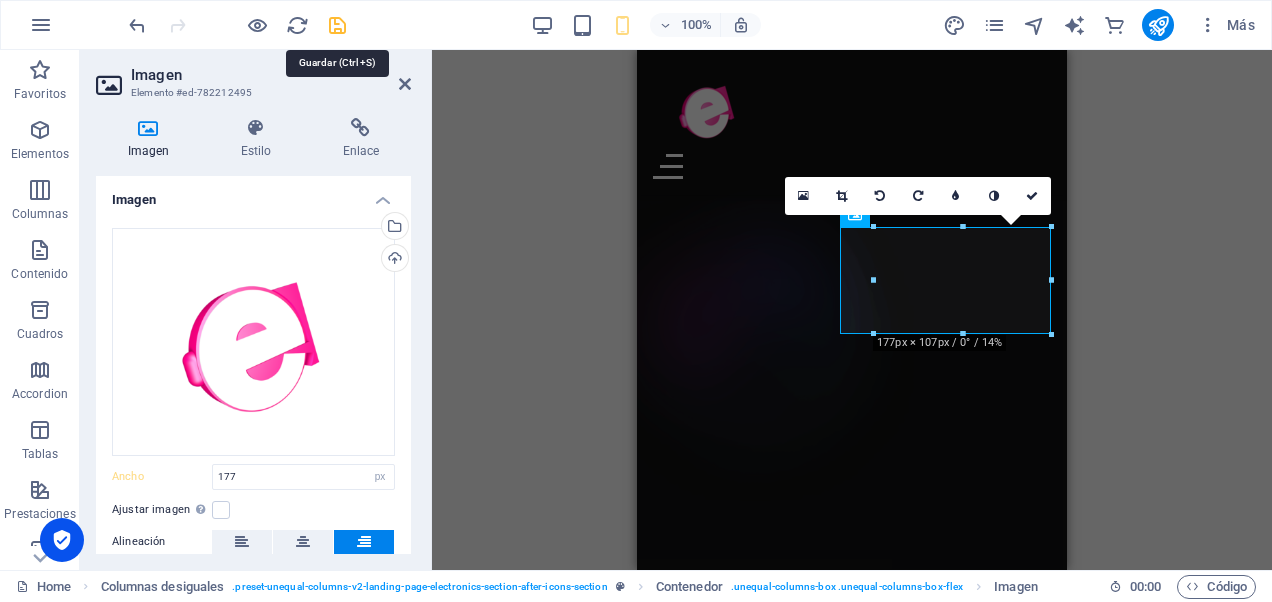 click at bounding box center [337, 25] 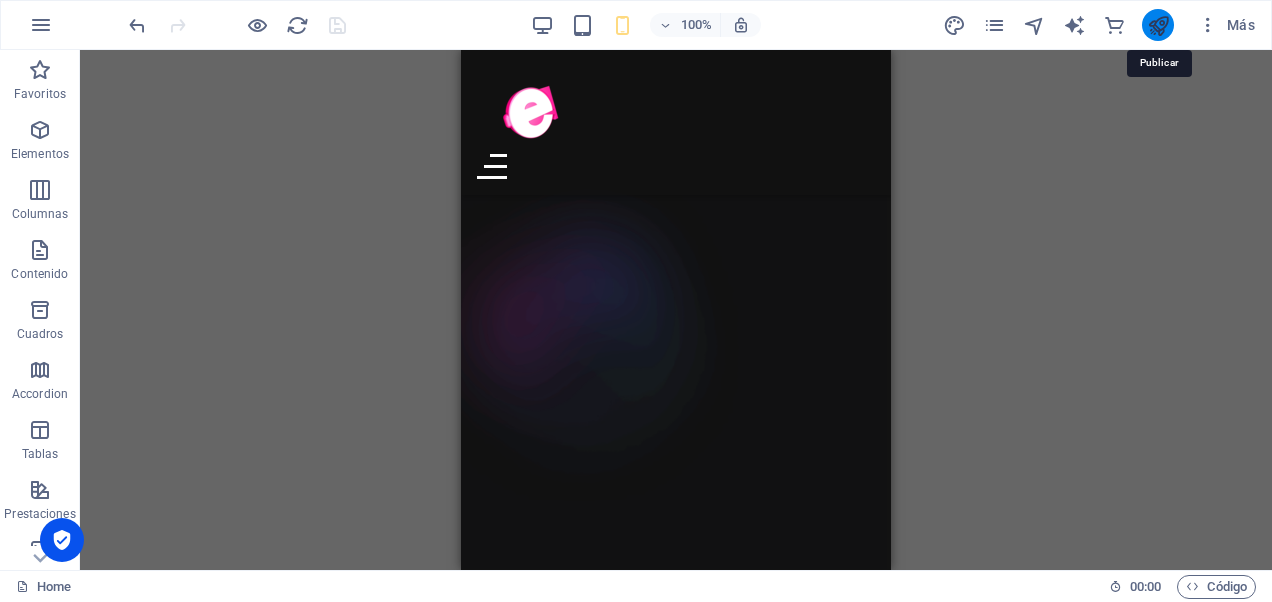 click at bounding box center [1158, 25] 